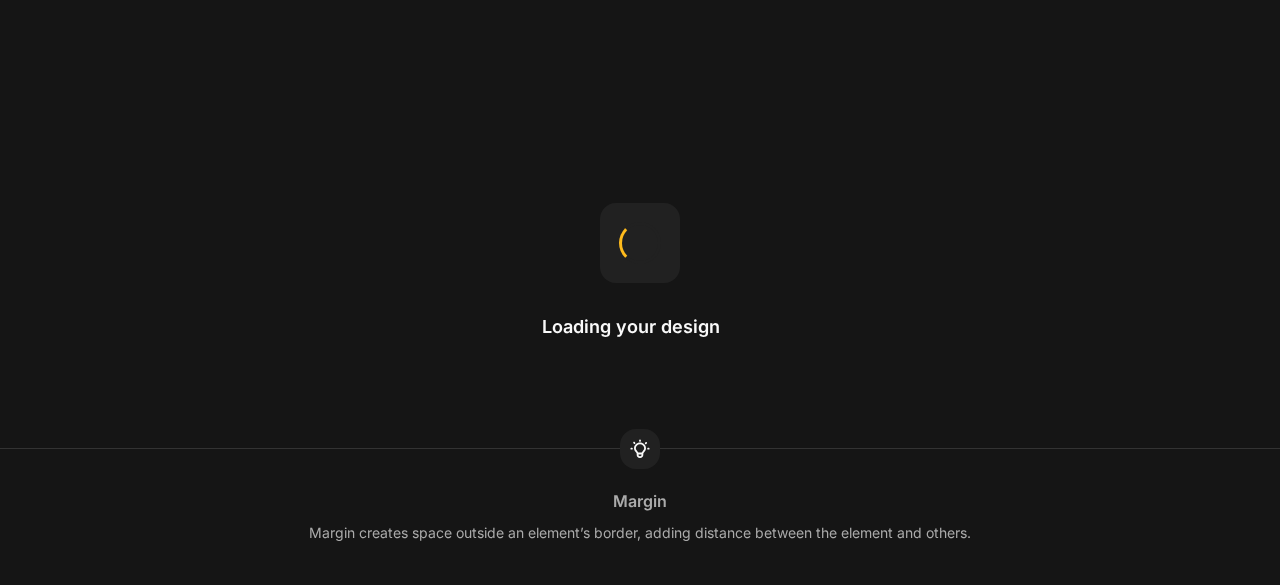 scroll, scrollTop: 0, scrollLeft: 0, axis: both 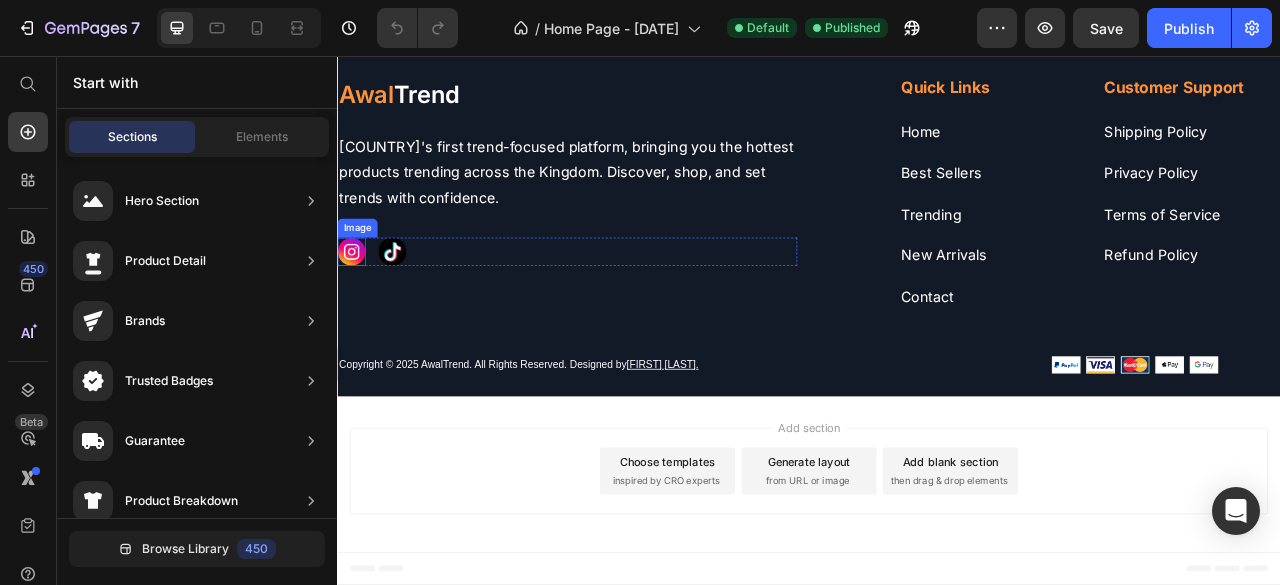 click at bounding box center [355, 305] 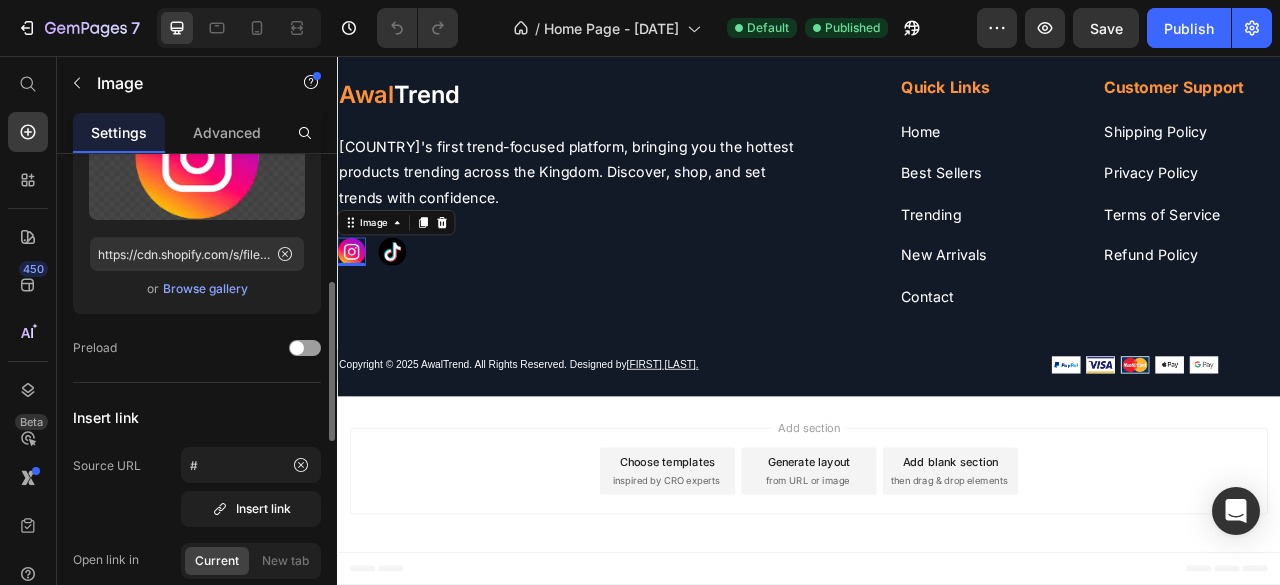 scroll, scrollTop: 230, scrollLeft: 0, axis: vertical 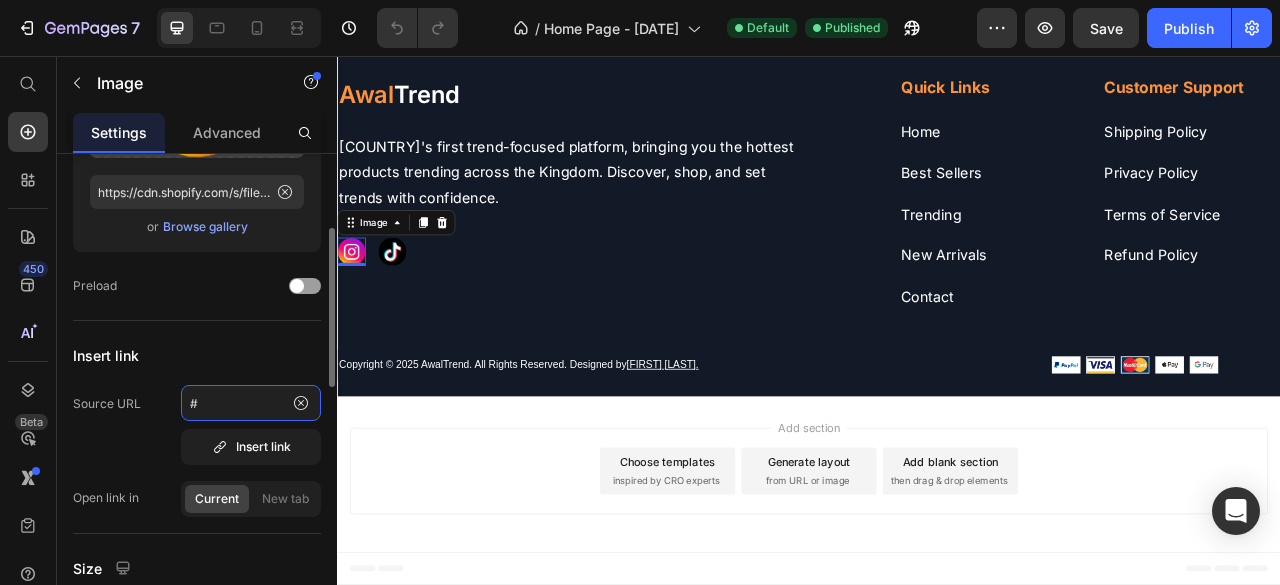 click on "#" 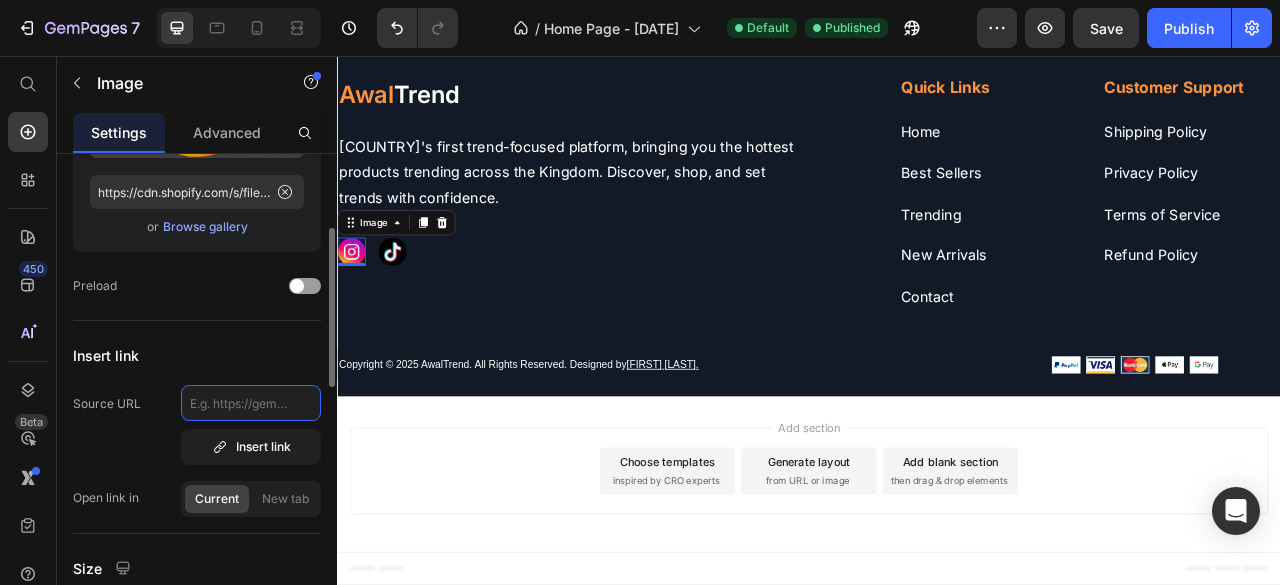 paste on "https://www.instagram.com/awaltrend.sa" 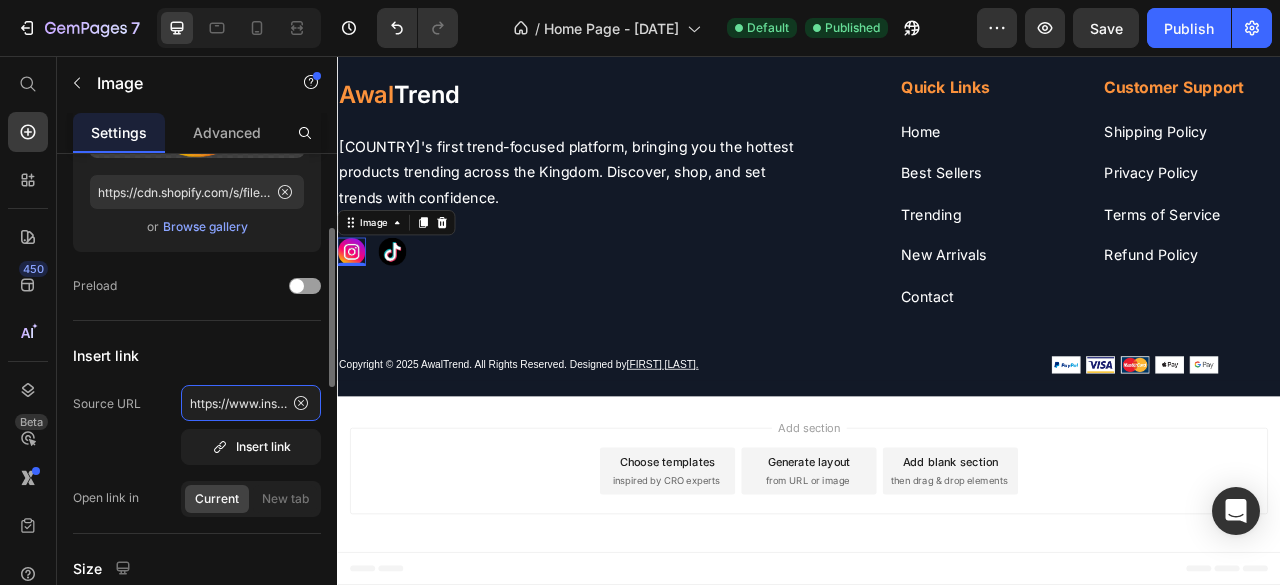 scroll, scrollTop: 0, scrollLeft: 135, axis: horizontal 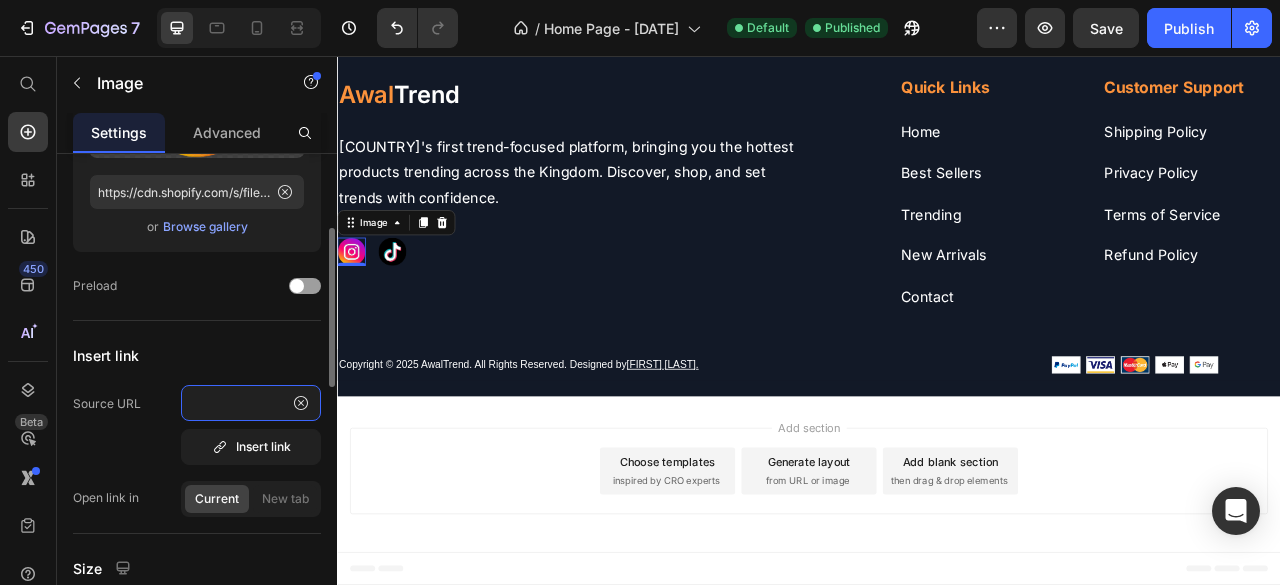 type on "https://www.instagram.com/awaltrend.sa" 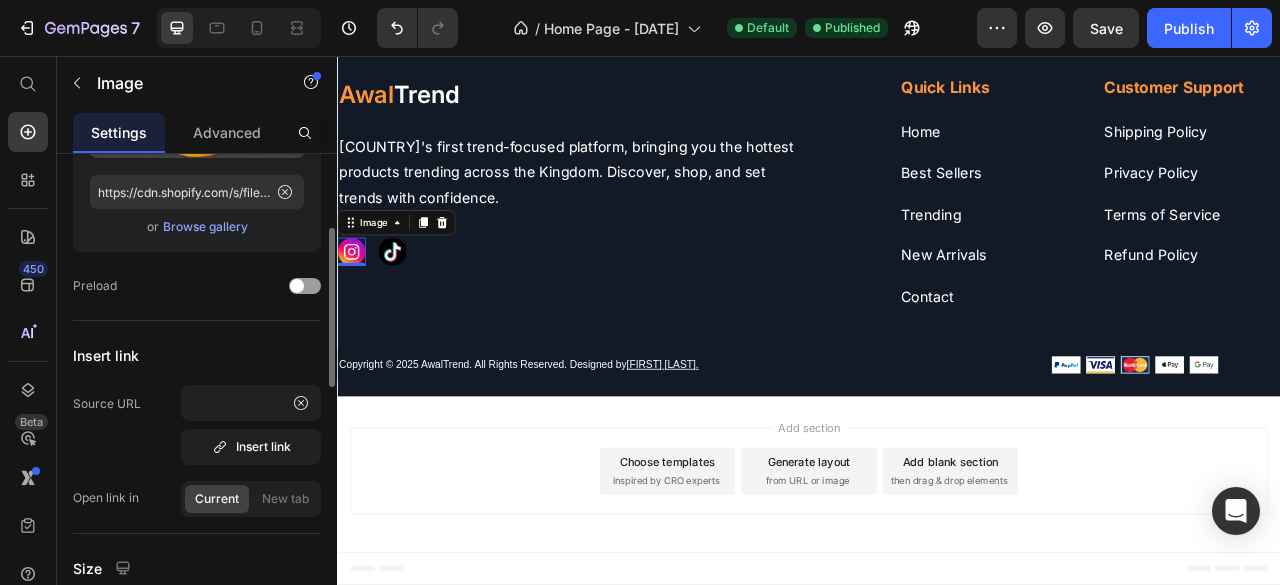 scroll, scrollTop: 0, scrollLeft: 0, axis: both 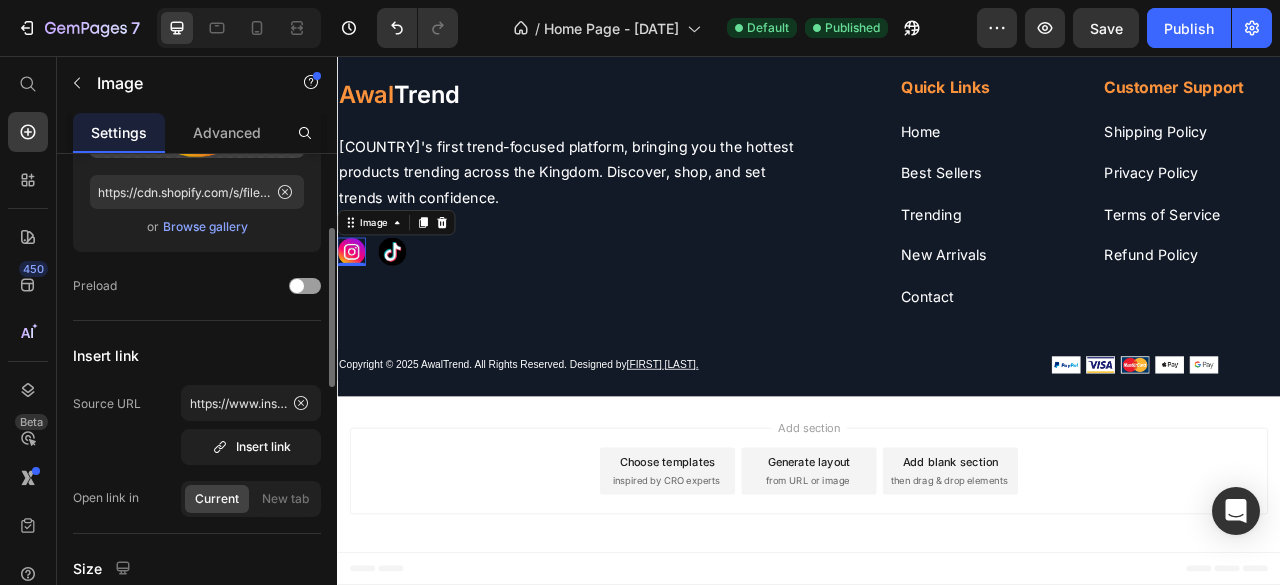 click on "Insert link" at bounding box center [197, 355] 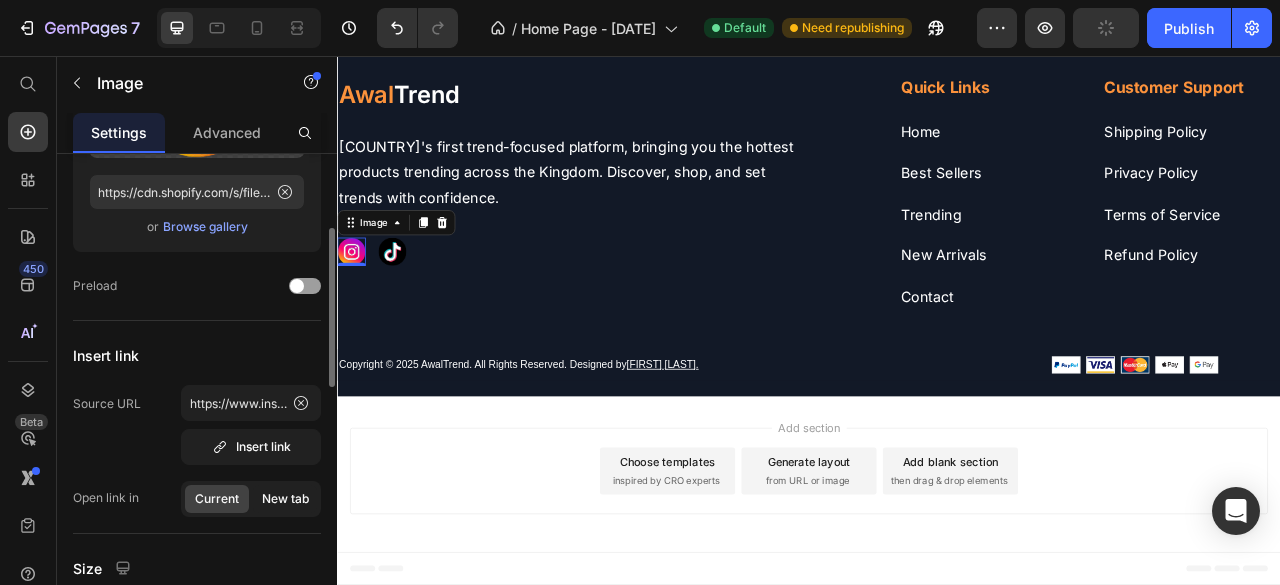 click on "New tab" 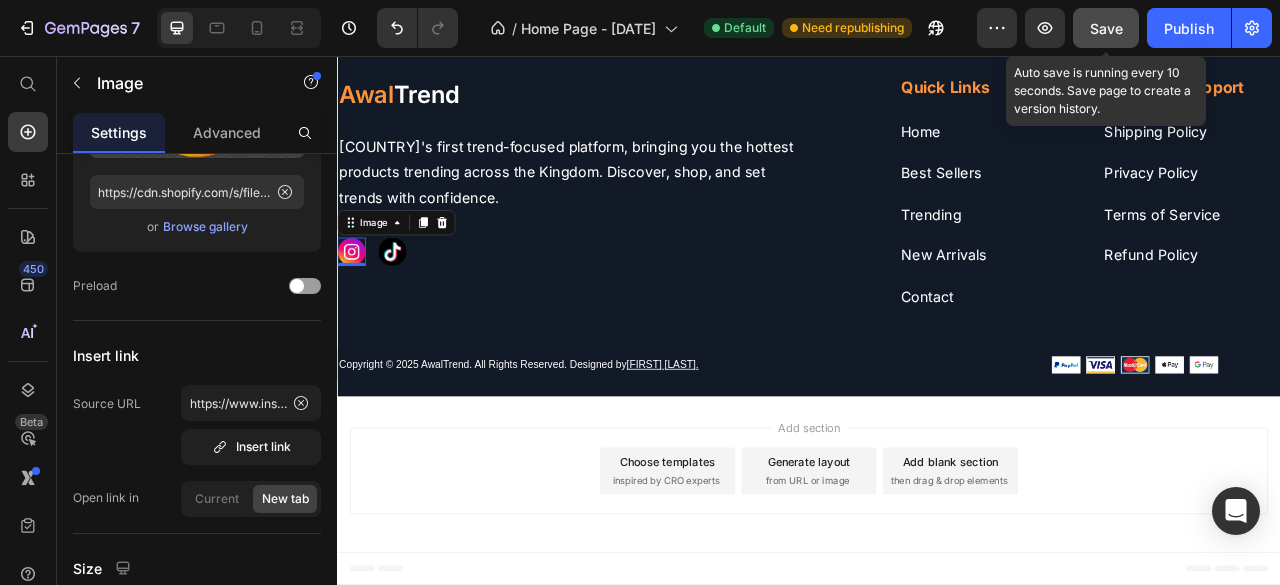 click on "Save" at bounding box center [1106, 28] 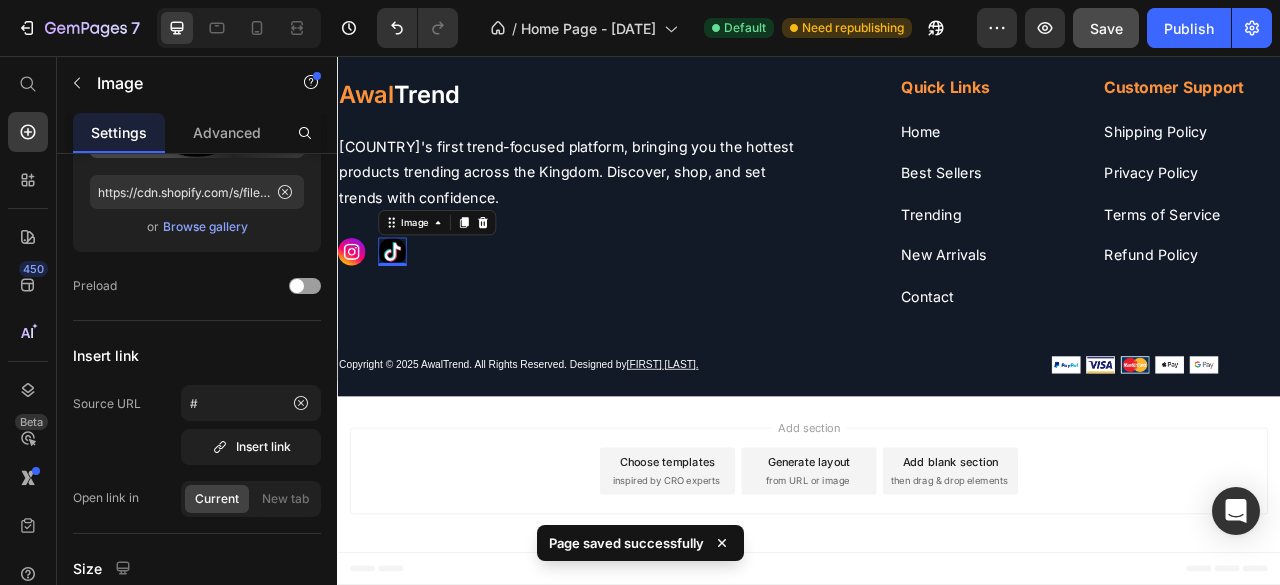 scroll, scrollTop: 230, scrollLeft: 0, axis: vertical 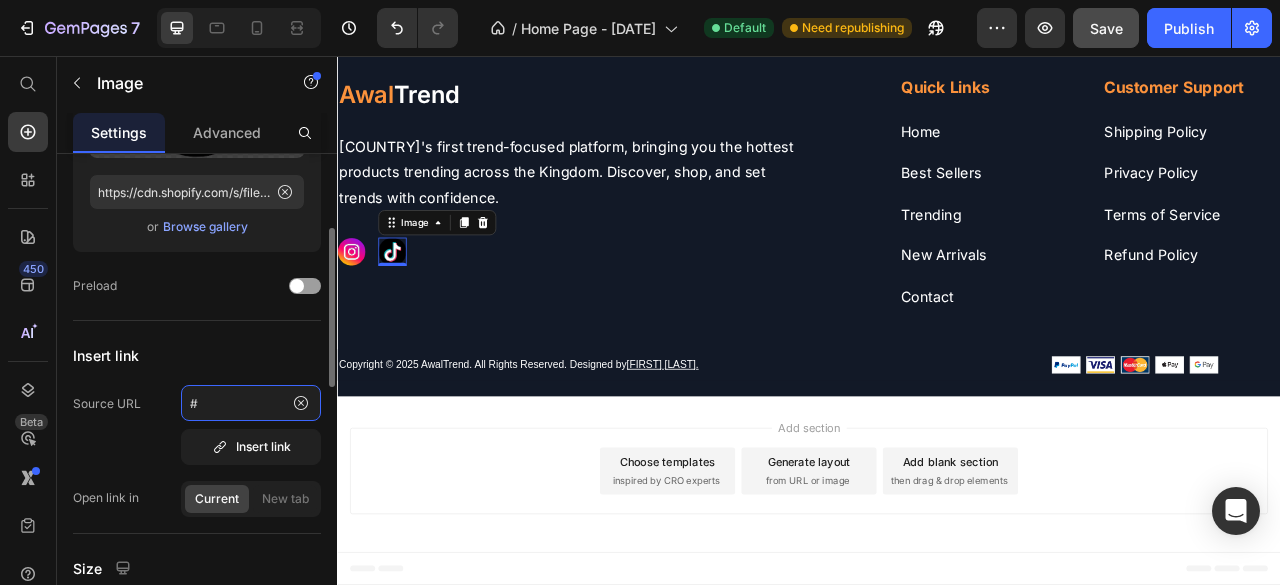 click on "#" 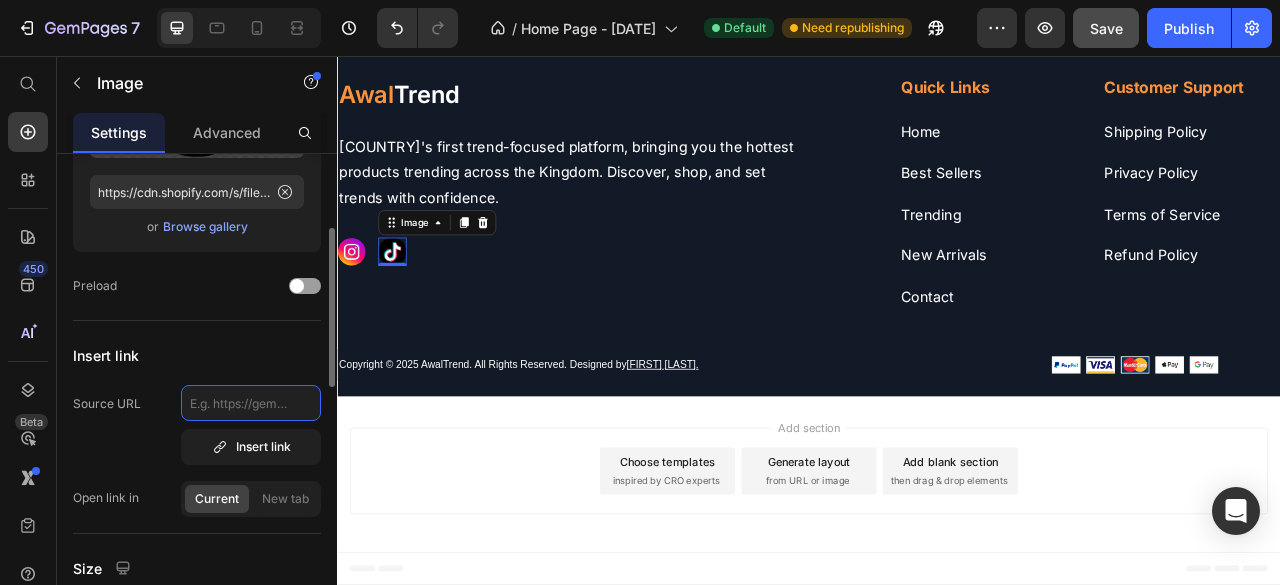 paste on "https://tiktok.com/@awaltrend.sa" 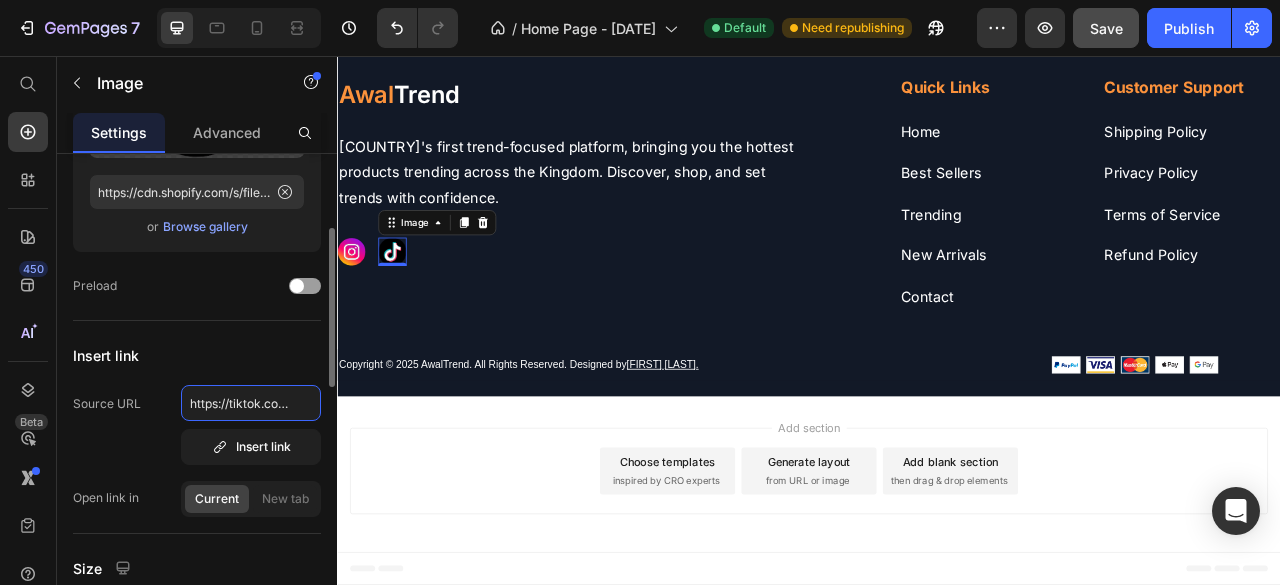 scroll, scrollTop: 0, scrollLeft: 89, axis: horizontal 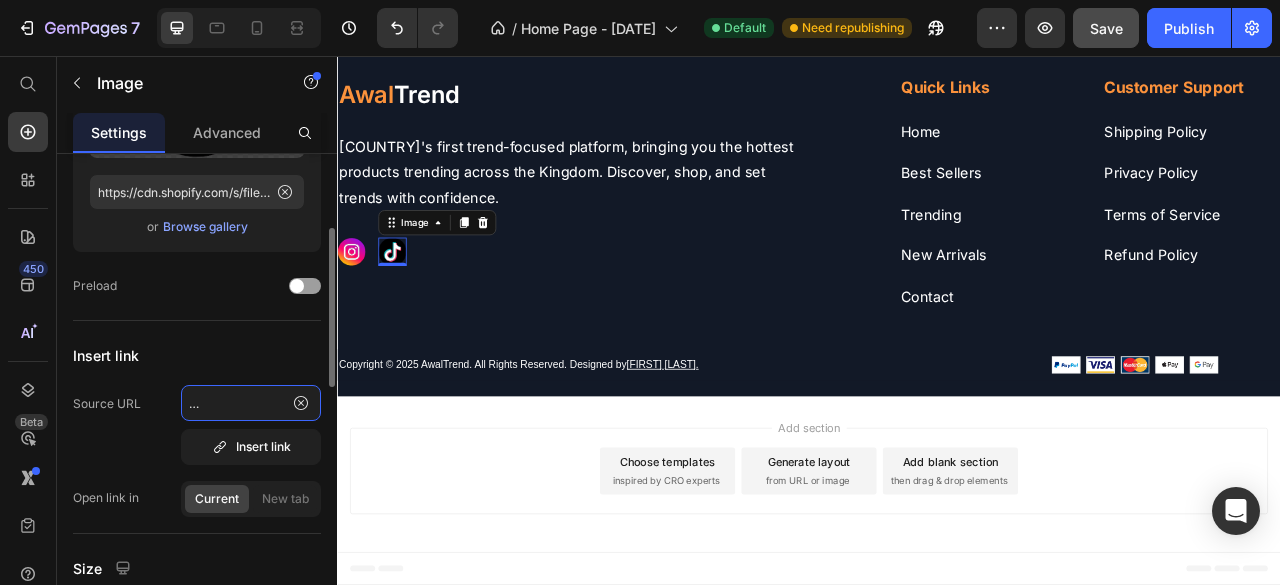 type on "https://tiktok.com/@awaltrend.sa" 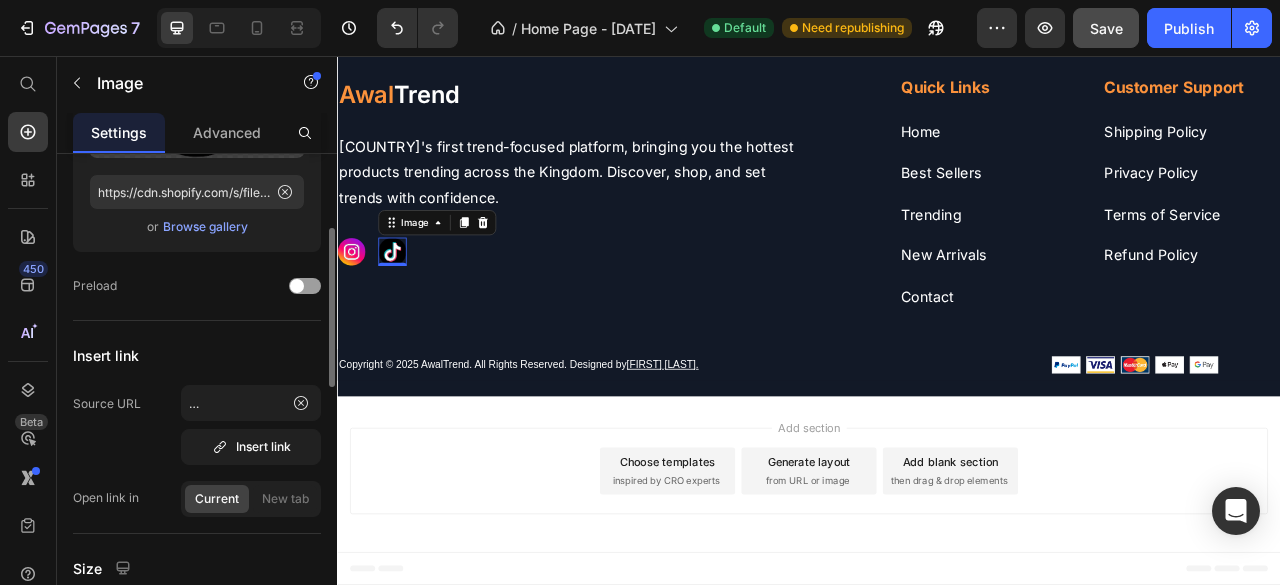scroll, scrollTop: 0, scrollLeft: 0, axis: both 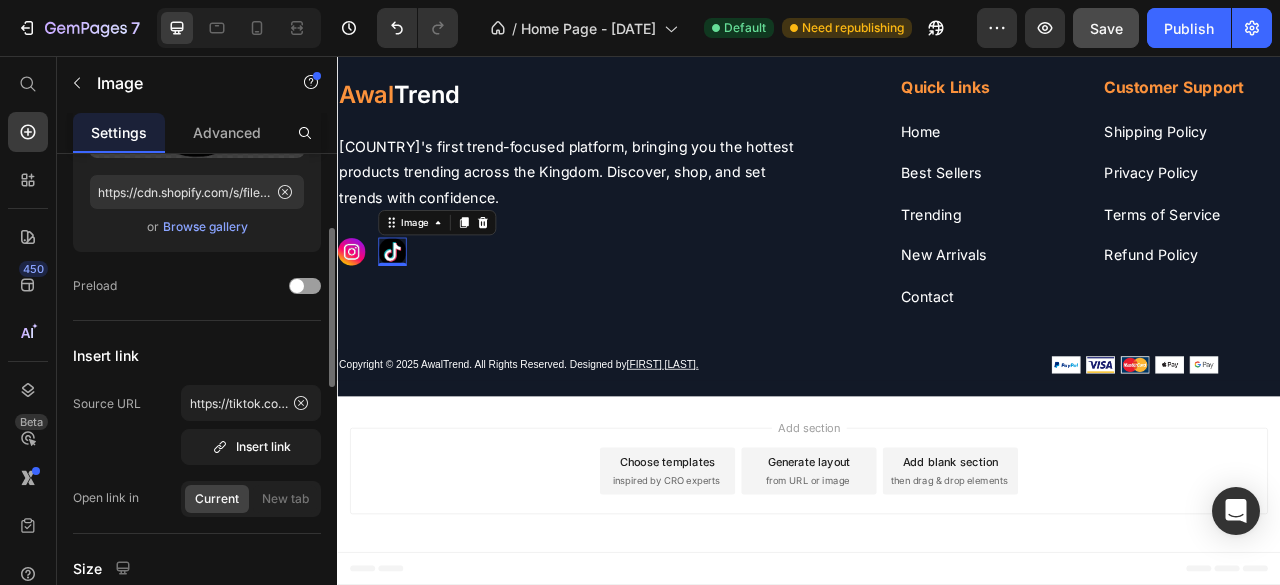 click on "Source URL https://tiktok.com/@awaltrend.sa  Insert link" at bounding box center (197, 425) 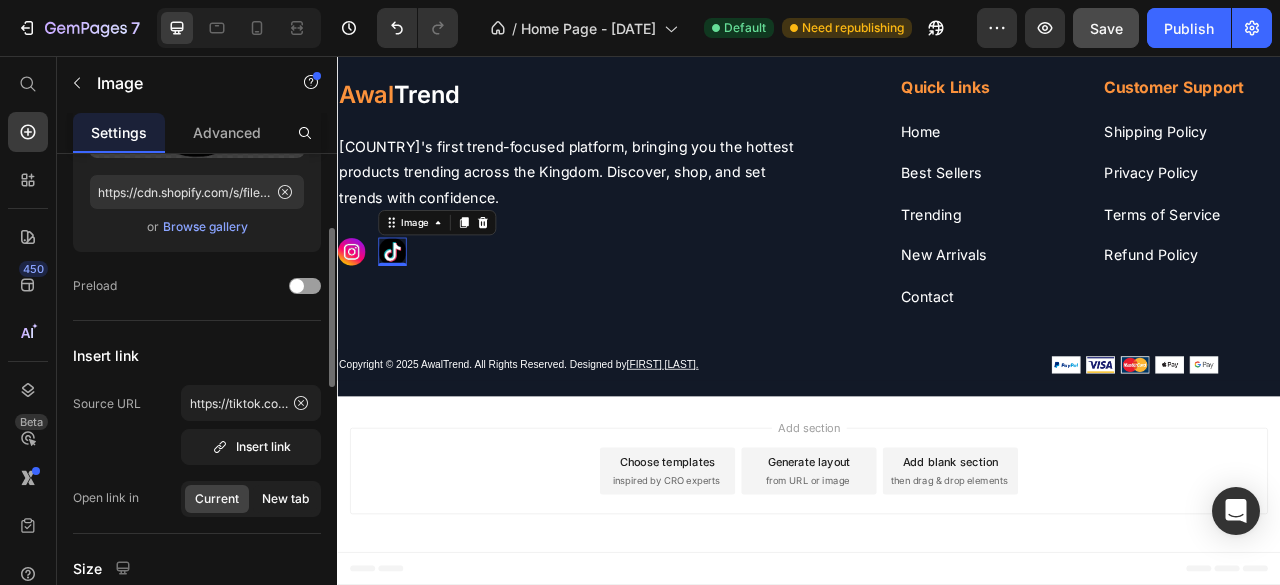 click on "New tab" 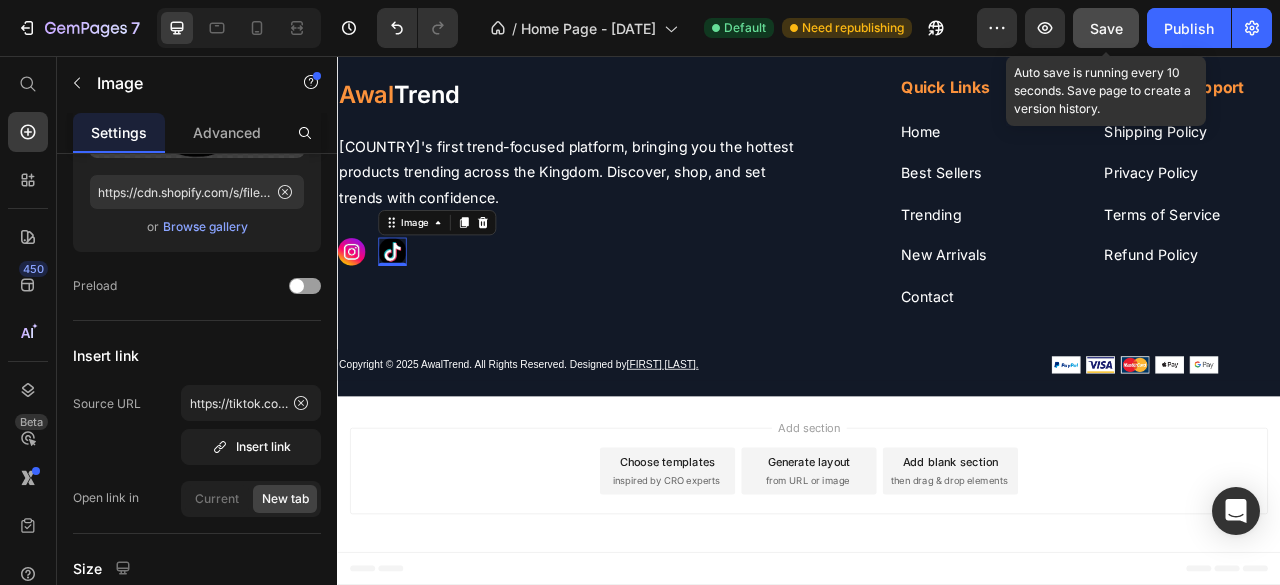 click on "Save" at bounding box center (1106, 28) 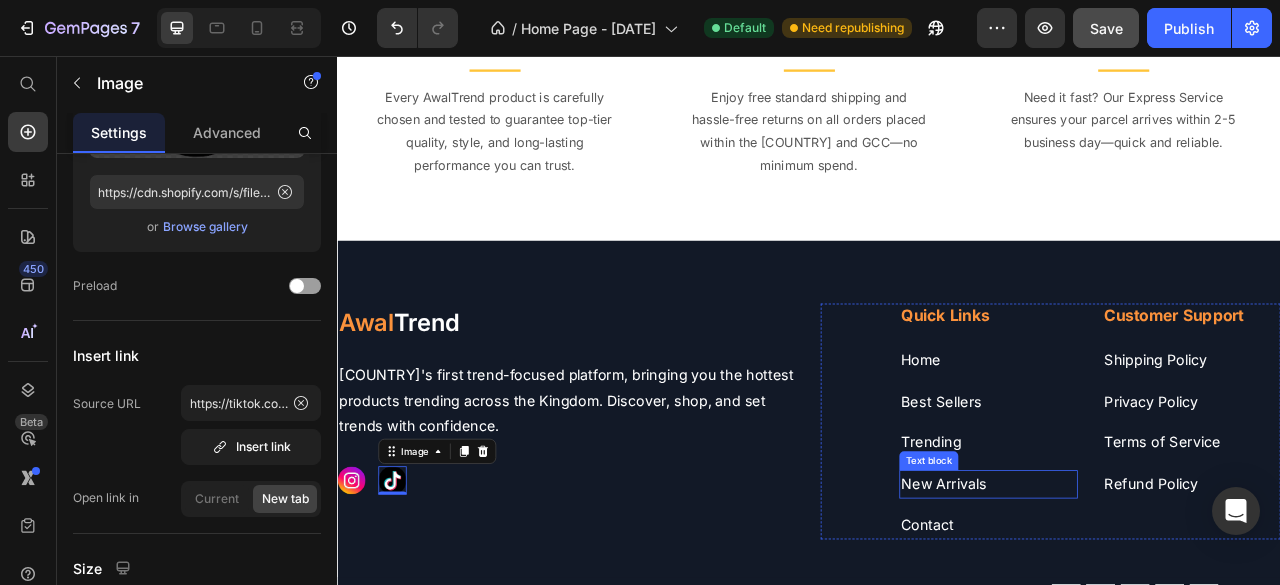 scroll, scrollTop: 3709, scrollLeft: 0, axis: vertical 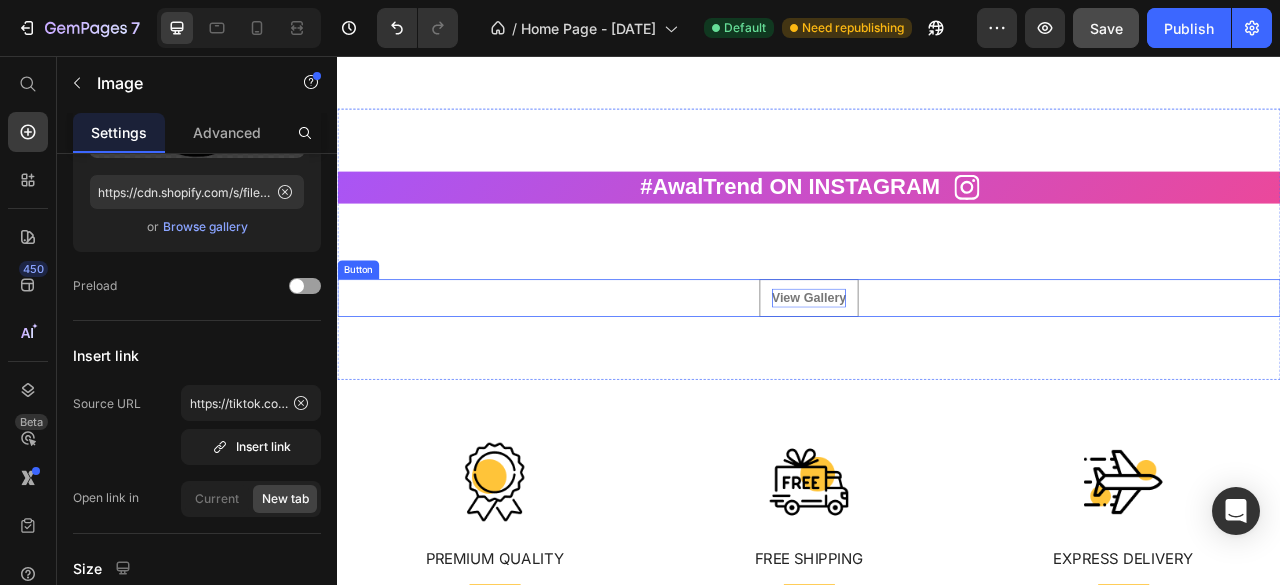 click on "View Gallery" at bounding box center [937, 364] 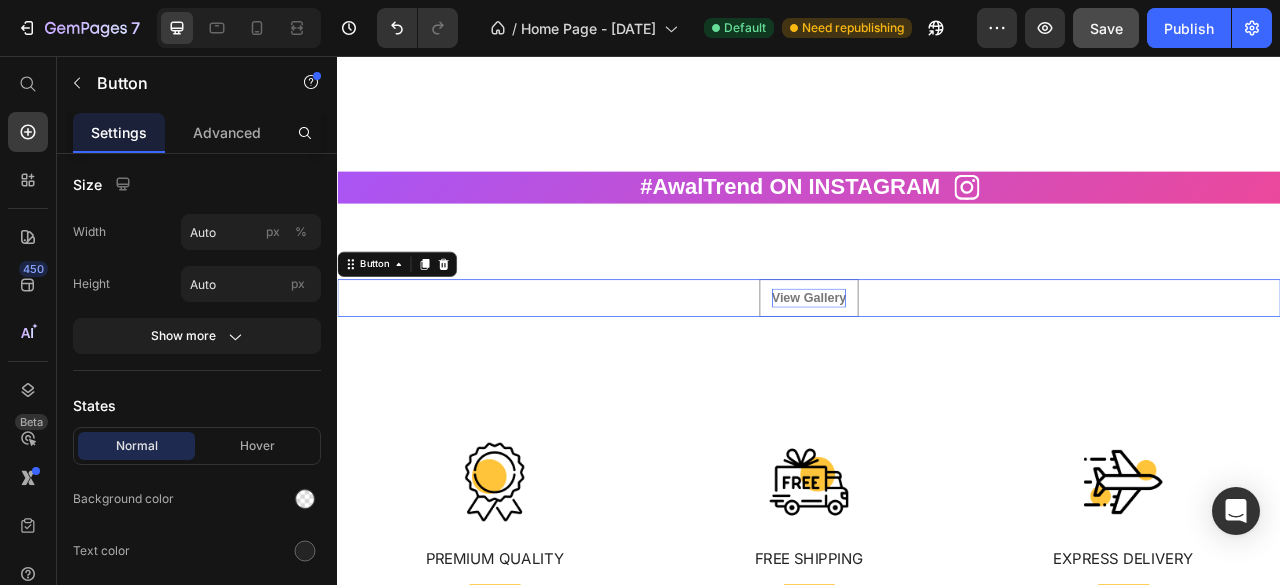 scroll, scrollTop: 0, scrollLeft: 0, axis: both 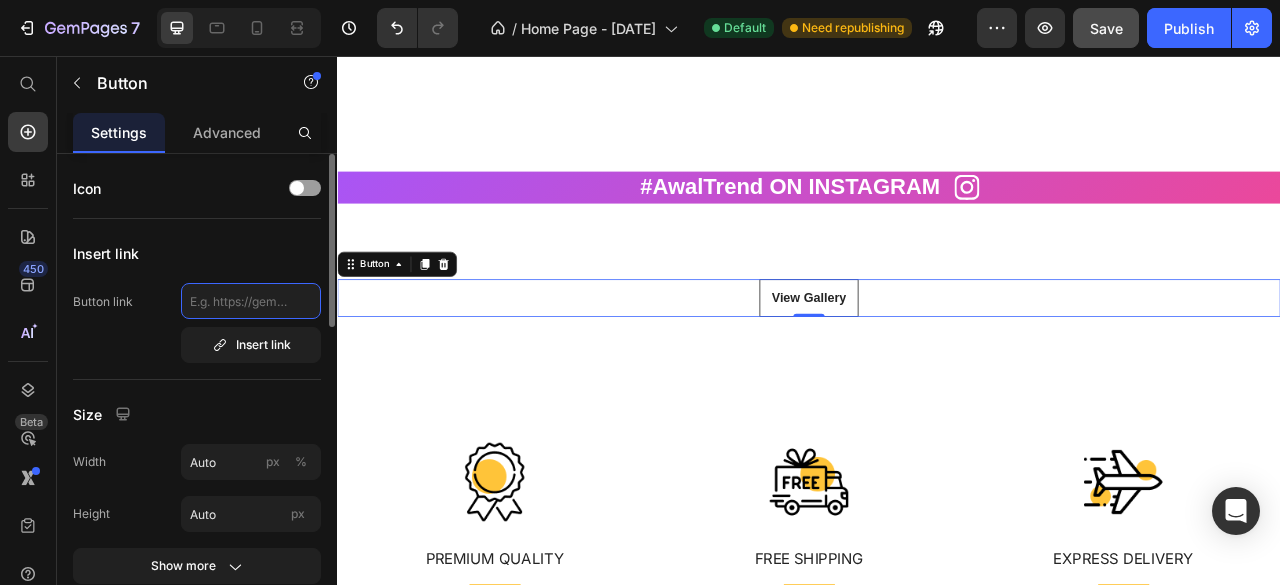 click 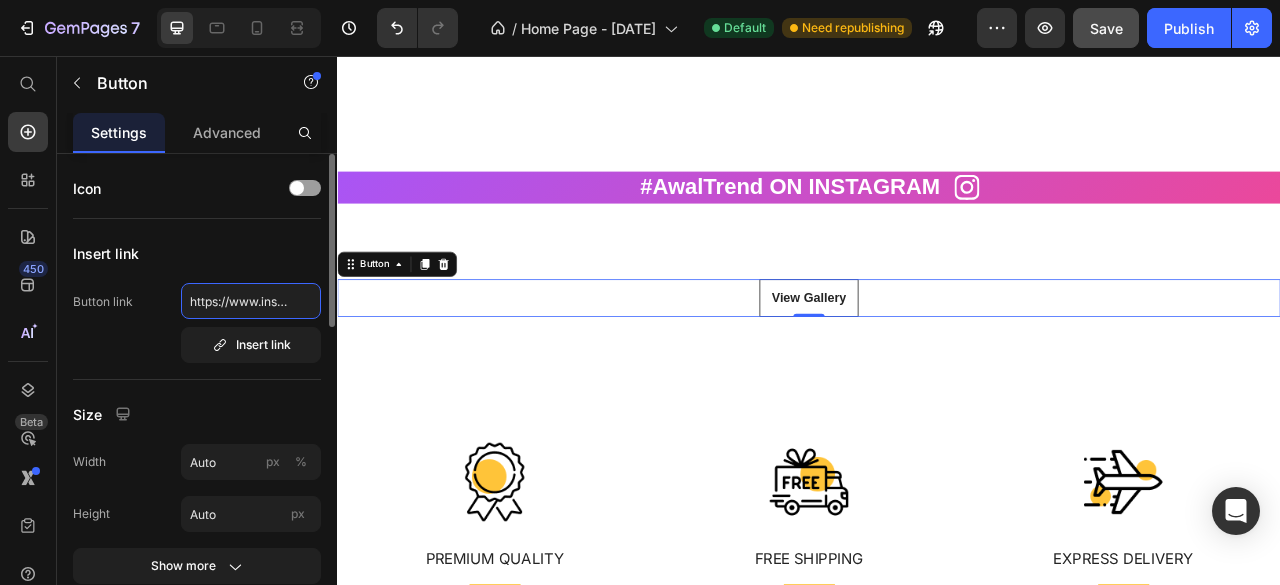 scroll, scrollTop: 0, scrollLeft: 135, axis: horizontal 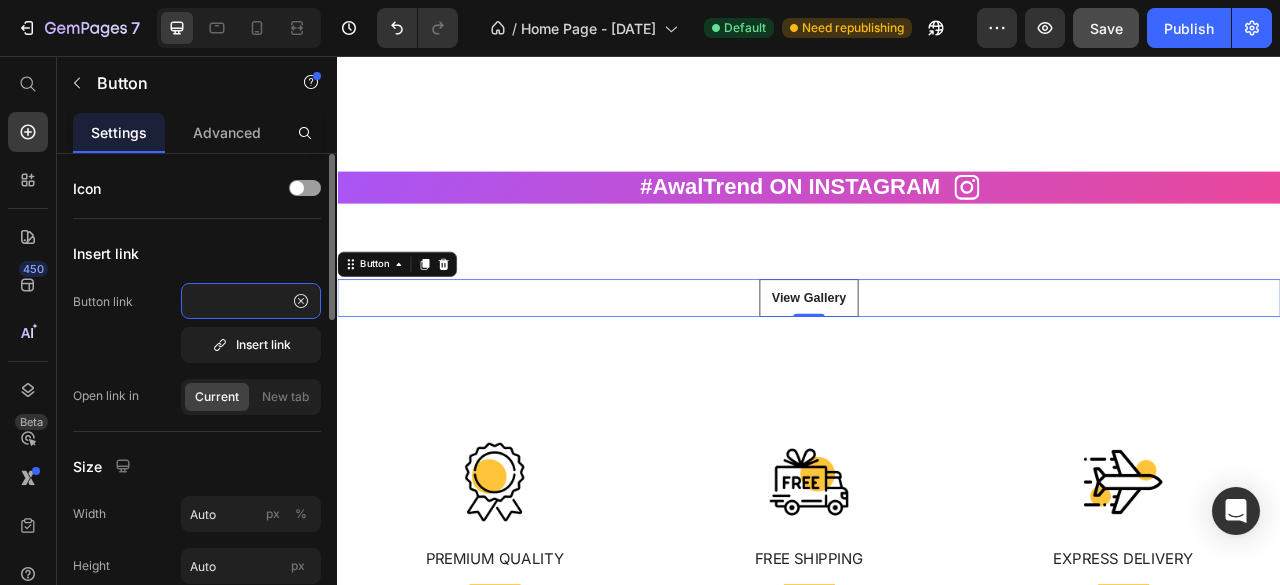 type on "https://www.instagram.com/awaltrend.sa" 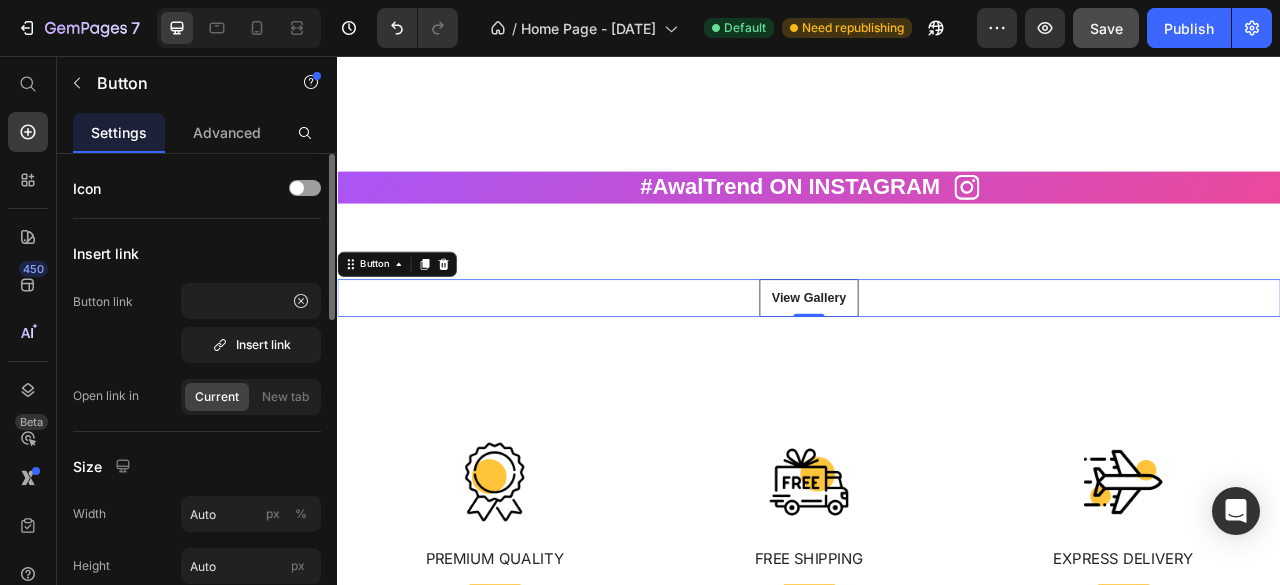 scroll, scrollTop: 0, scrollLeft: 0, axis: both 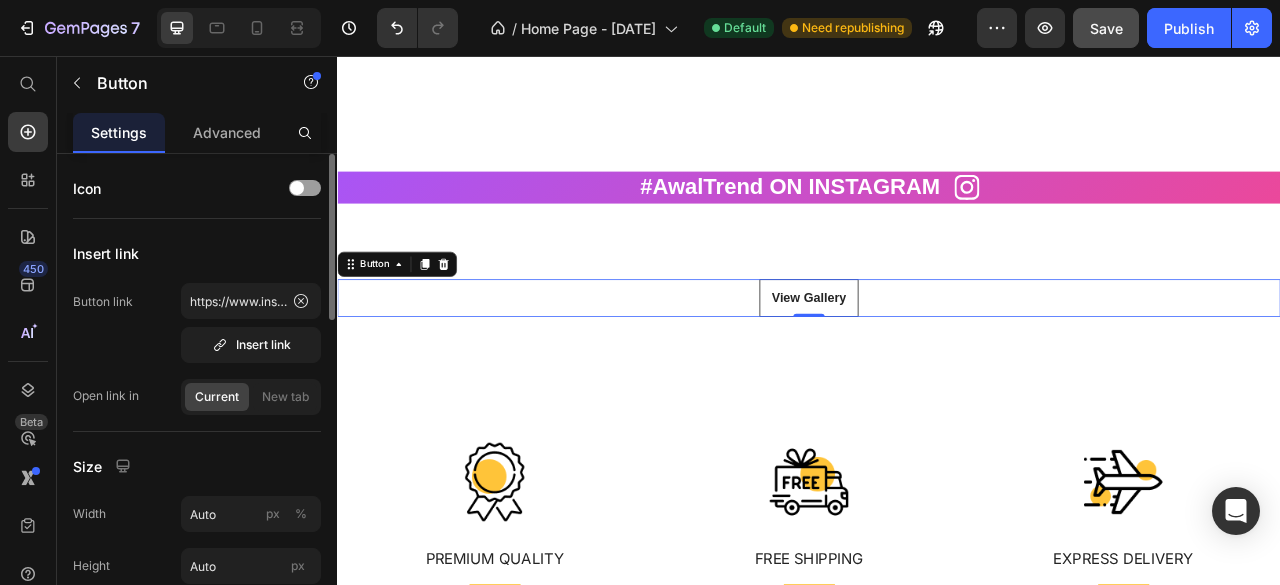 click on "Button link https://www.instagram.com/awaltrend.sa  Insert link" at bounding box center [197, 323] 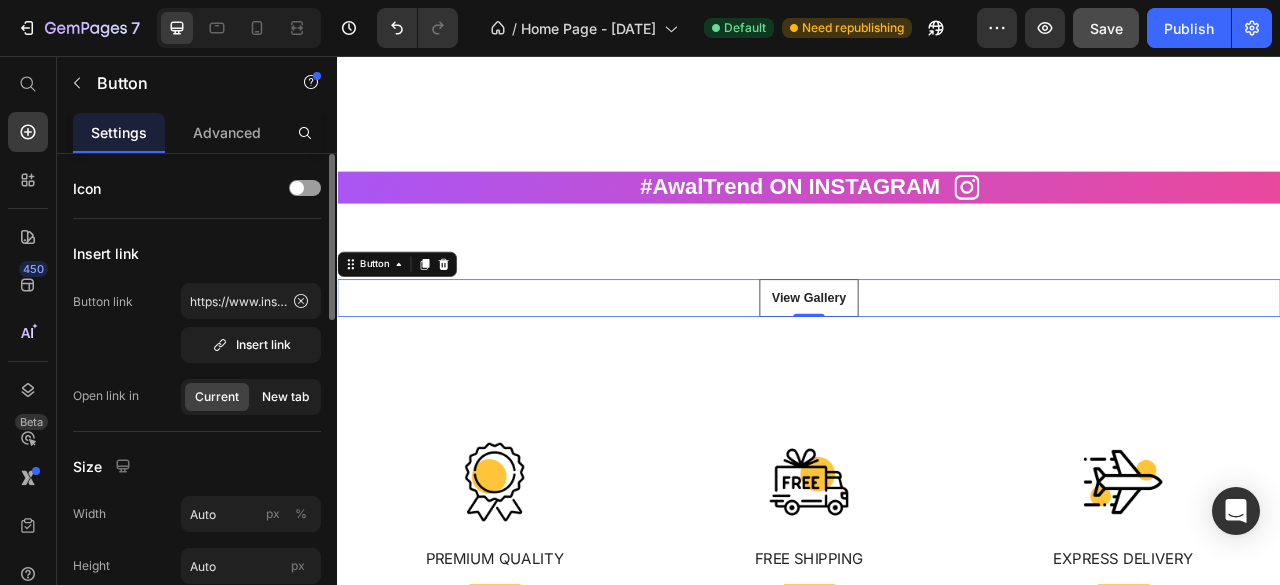 click on "New tab" 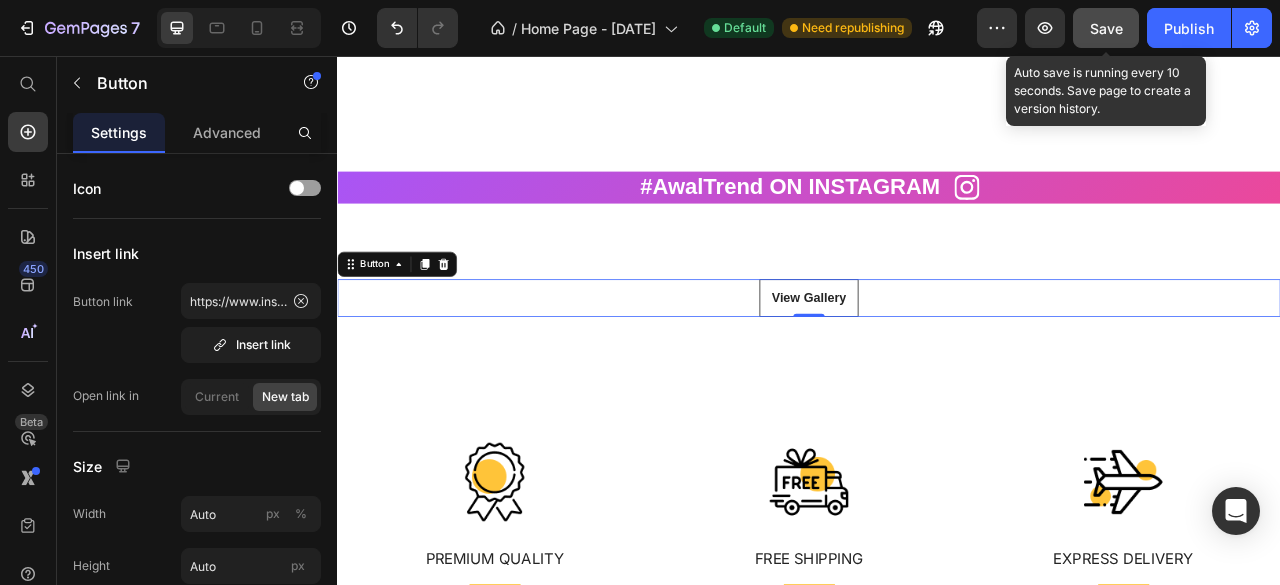 click on "Save" at bounding box center [1106, 28] 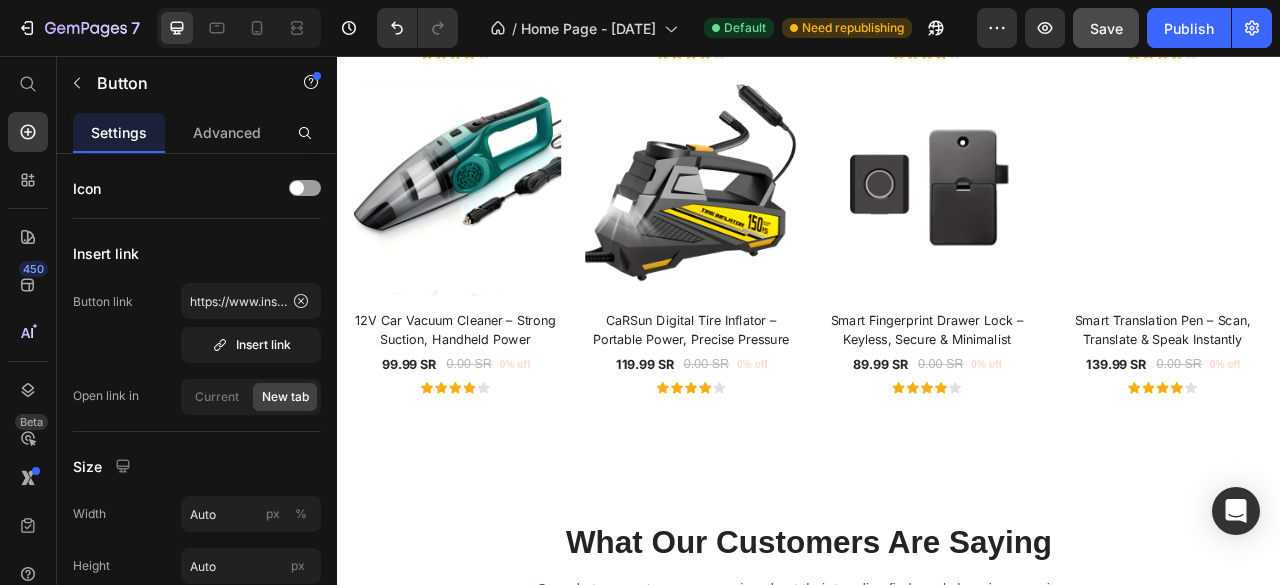 scroll, scrollTop: 3173, scrollLeft: 0, axis: vertical 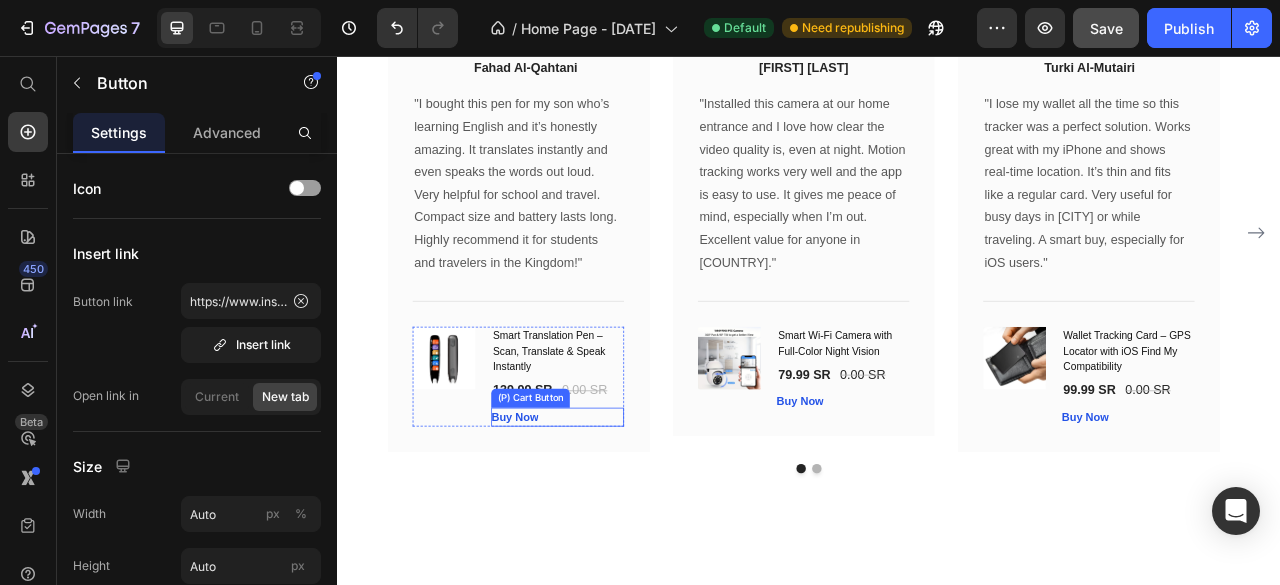click on "Buy Now (P) Cart Button" at bounding box center (616, 515) 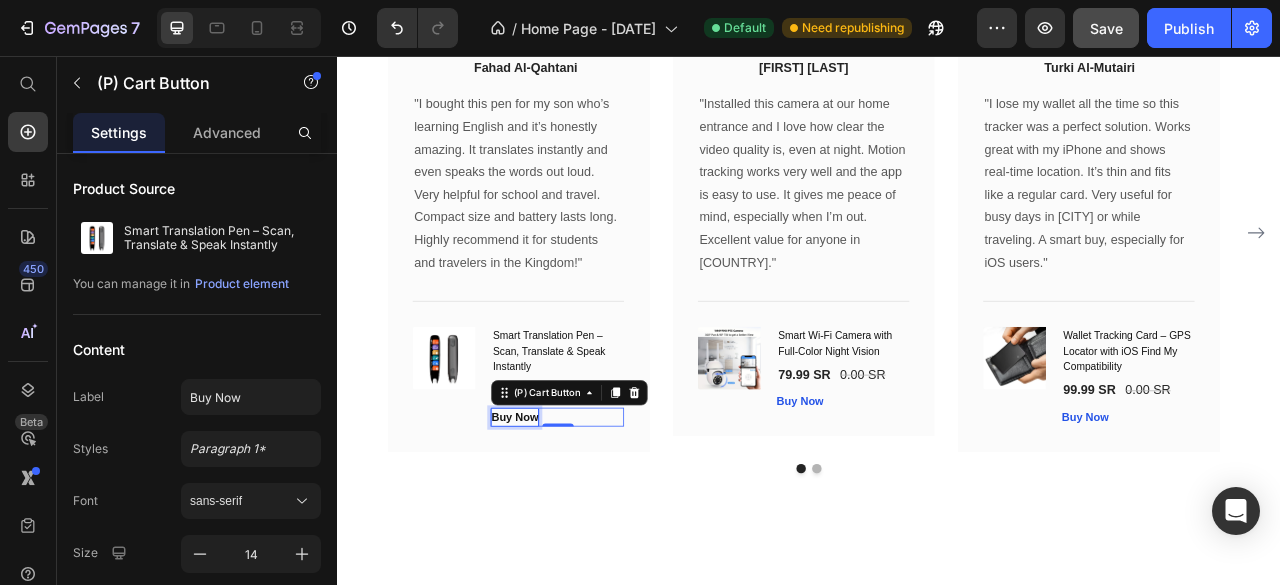 scroll, scrollTop: 3161, scrollLeft: 0, axis: vertical 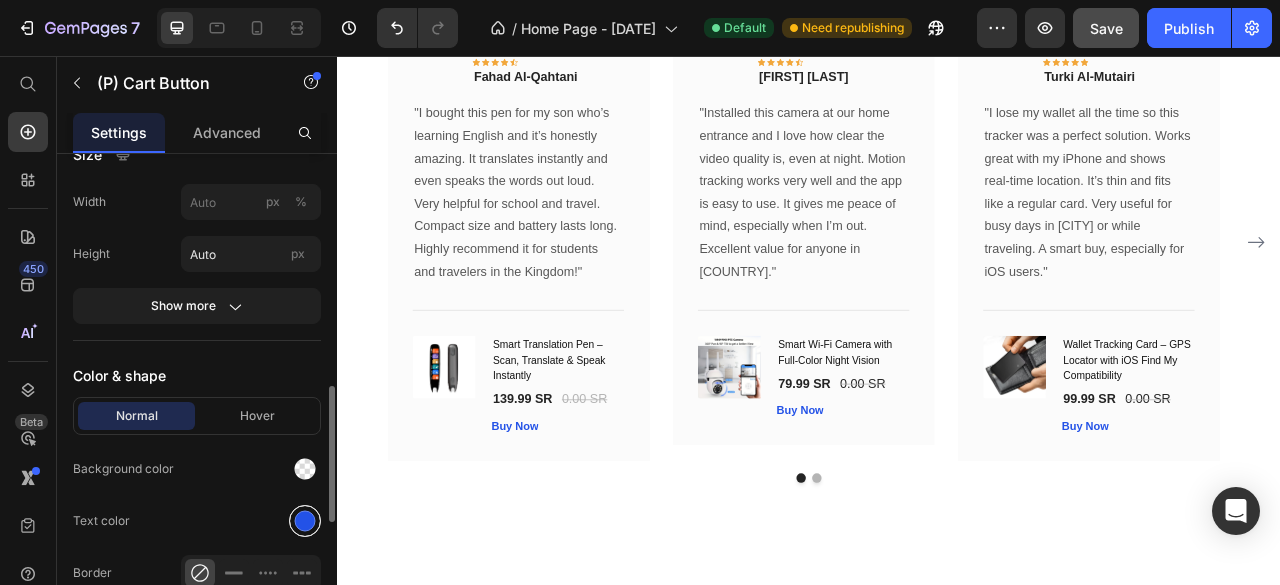 click at bounding box center (305, 521) 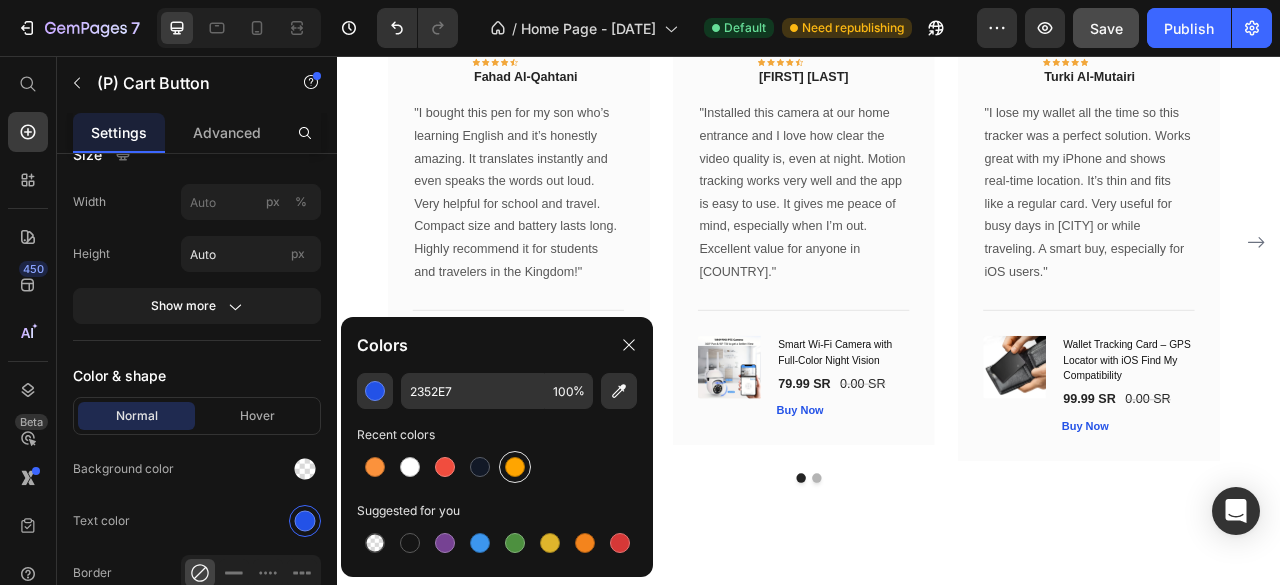 click at bounding box center [515, 467] 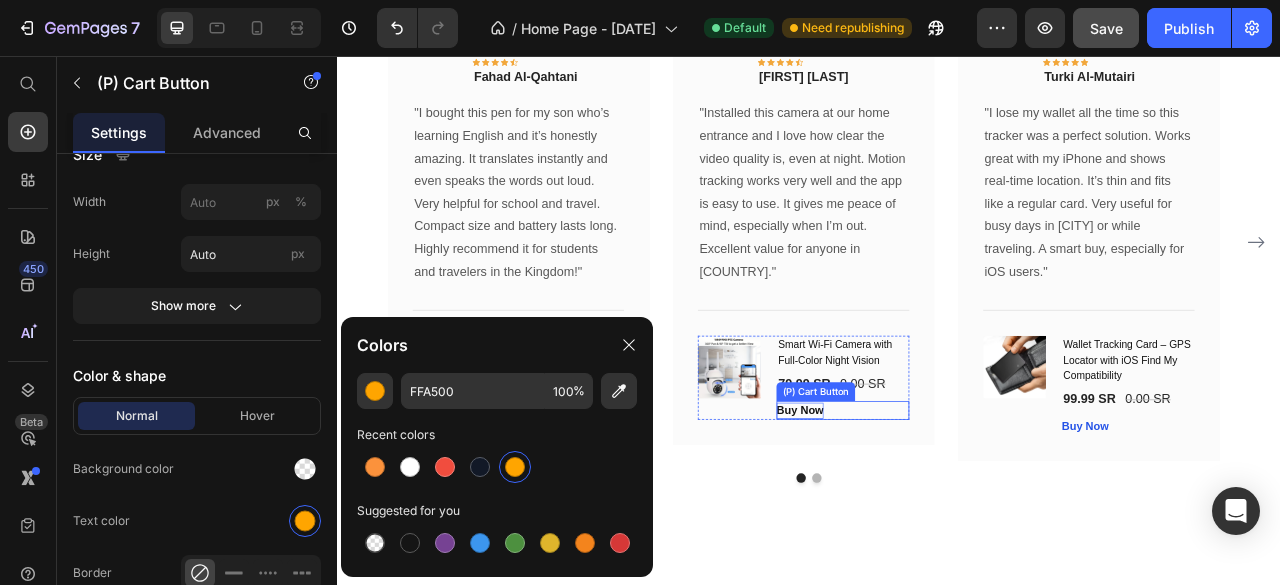 click on "Buy Now" at bounding box center [925, 507] 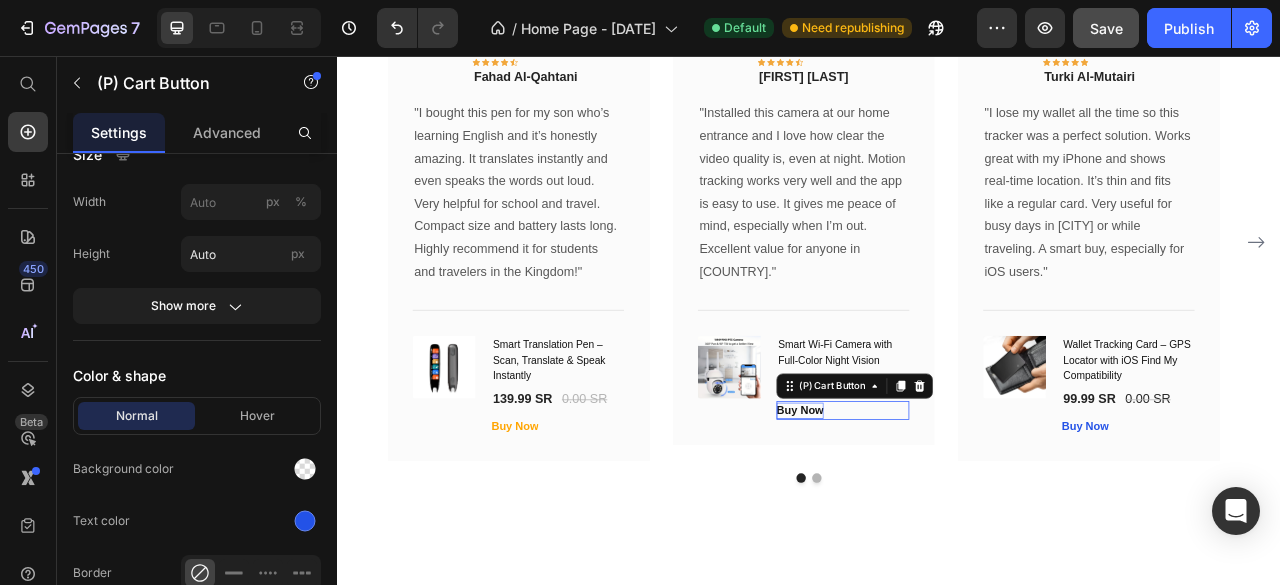 scroll, scrollTop: 828, scrollLeft: 0, axis: vertical 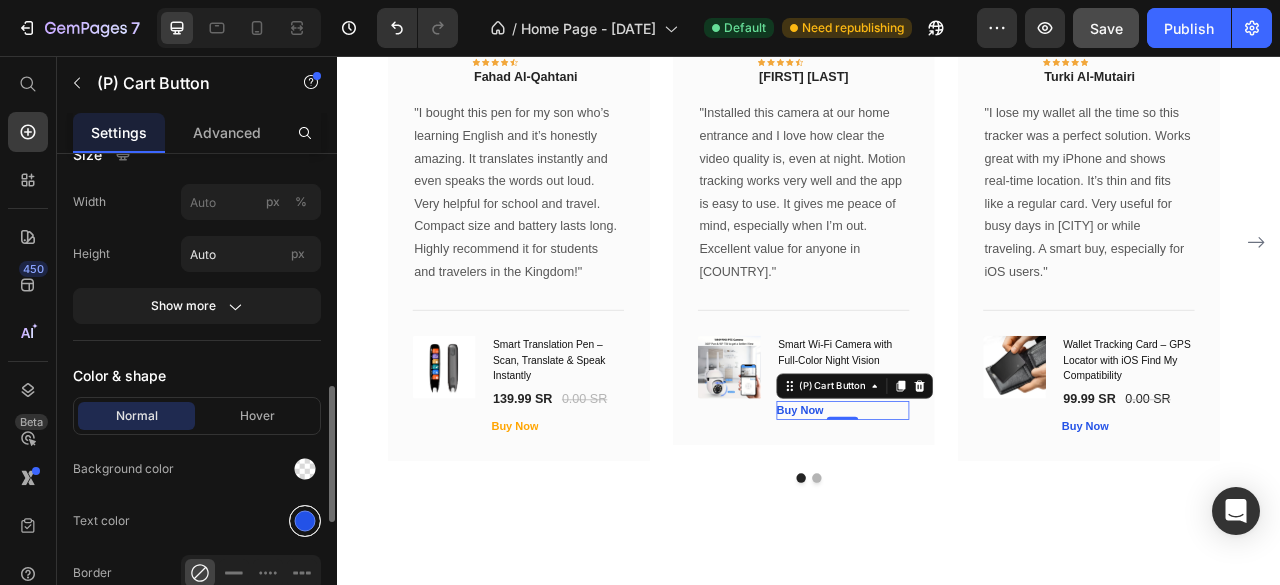 click at bounding box center (305, 521) 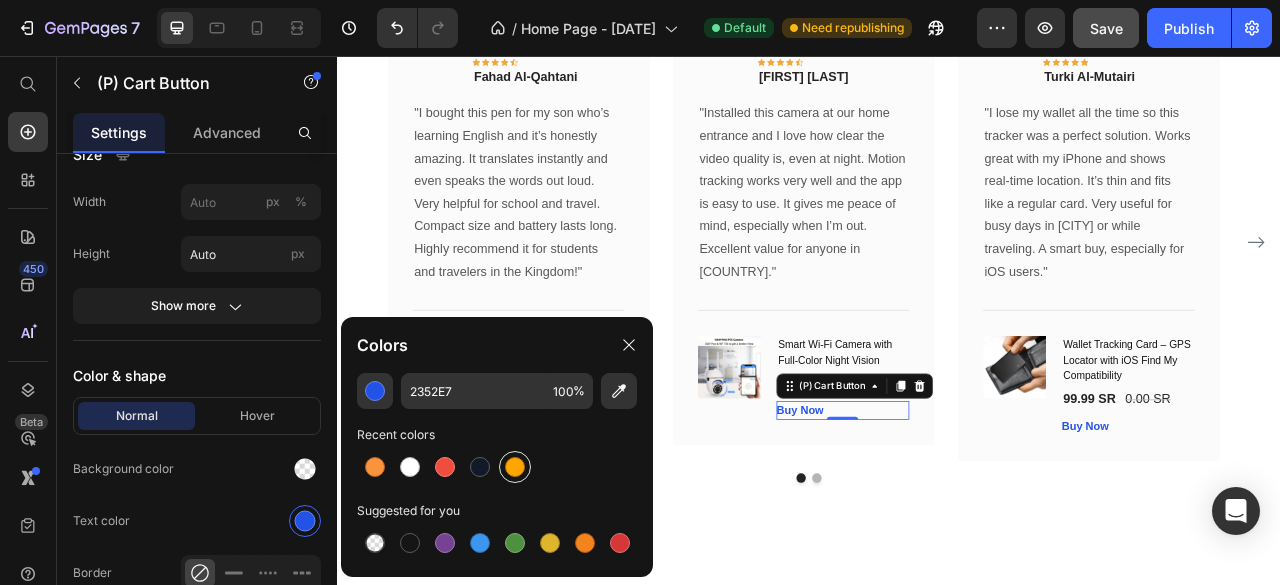 click at bounding box center [515, 467] 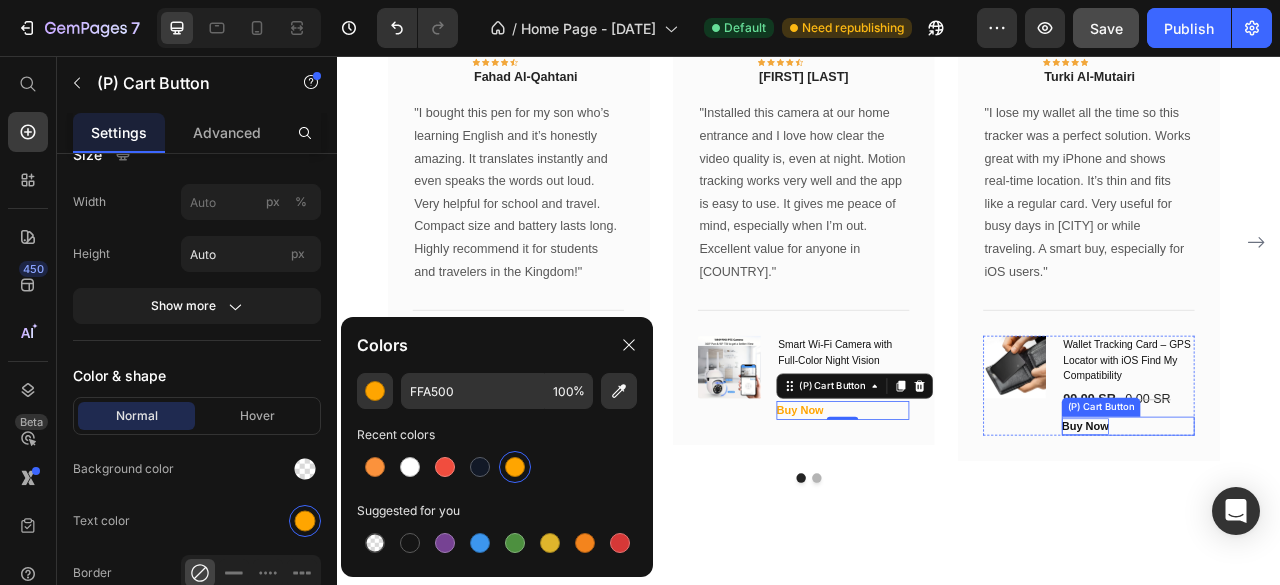 click on "Buy Now" at bounding box center (1288, 527) 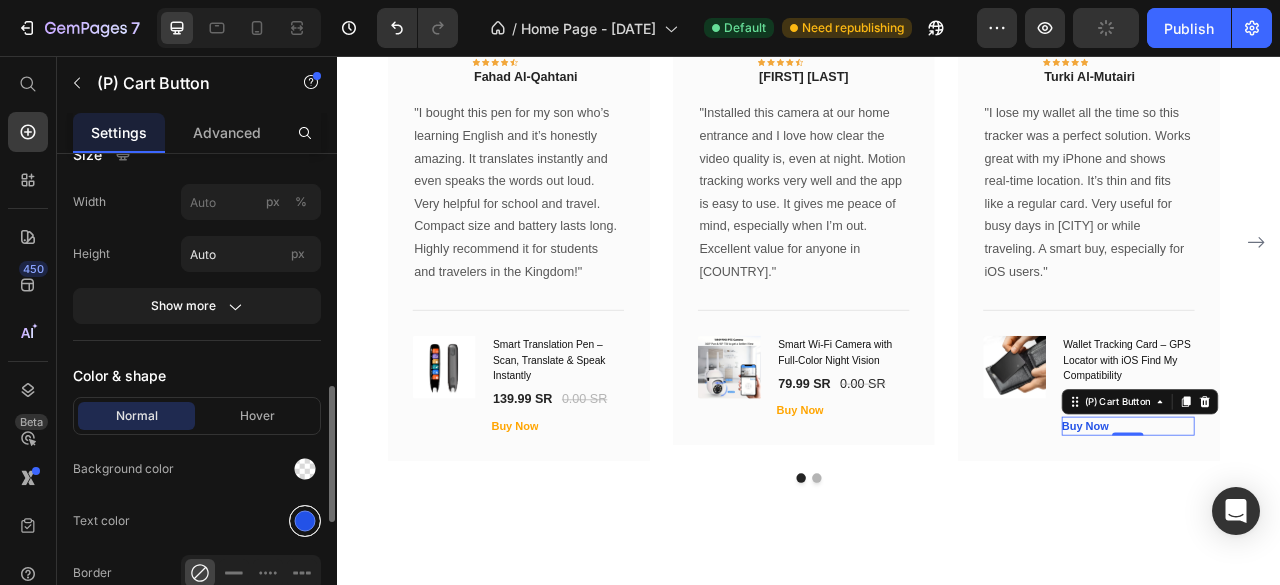 click at bounding box center (305, 521) 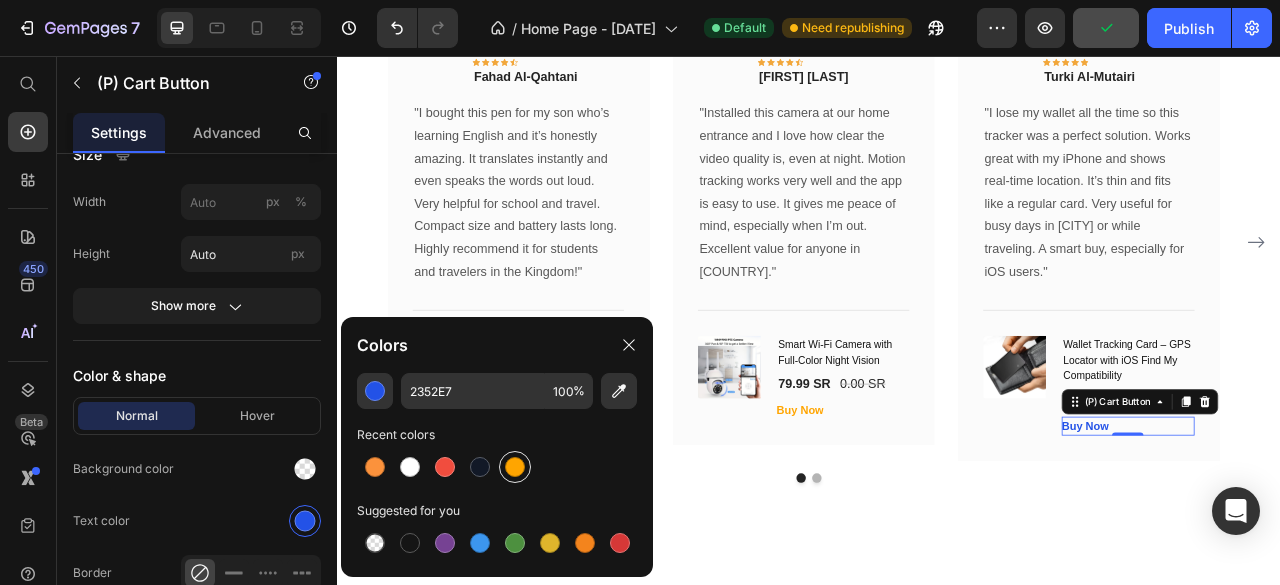 click at bounding box center (515, 467) 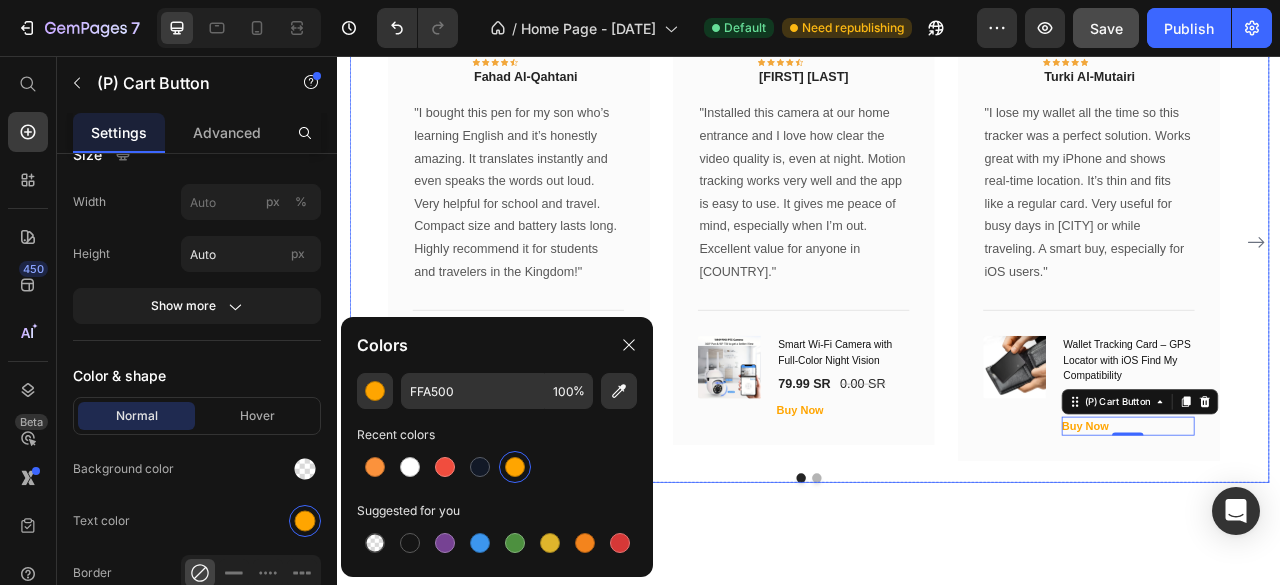 click on "Image
Icon
Icon
Icon
Icon
Icon Row [FIRST] [LAST] Text block Row "Installed this camera at our home entrance and I love how clear the video quality is, even at night. Motion tracking works very well and the app is easy to use. It gives me peace of mind, especially when I’m out. Excellent value for anyone in [COUNTRY]." Text block                Title Line (P) Images & Gallery Smart Wi-Fi Camera with Full-Color Night Vision (P) Title 79.99 SR (P) Price 0.00 SR (P) Price Row Buy Now (P) Cart Button Product Row" at bounding box center (929, 293) 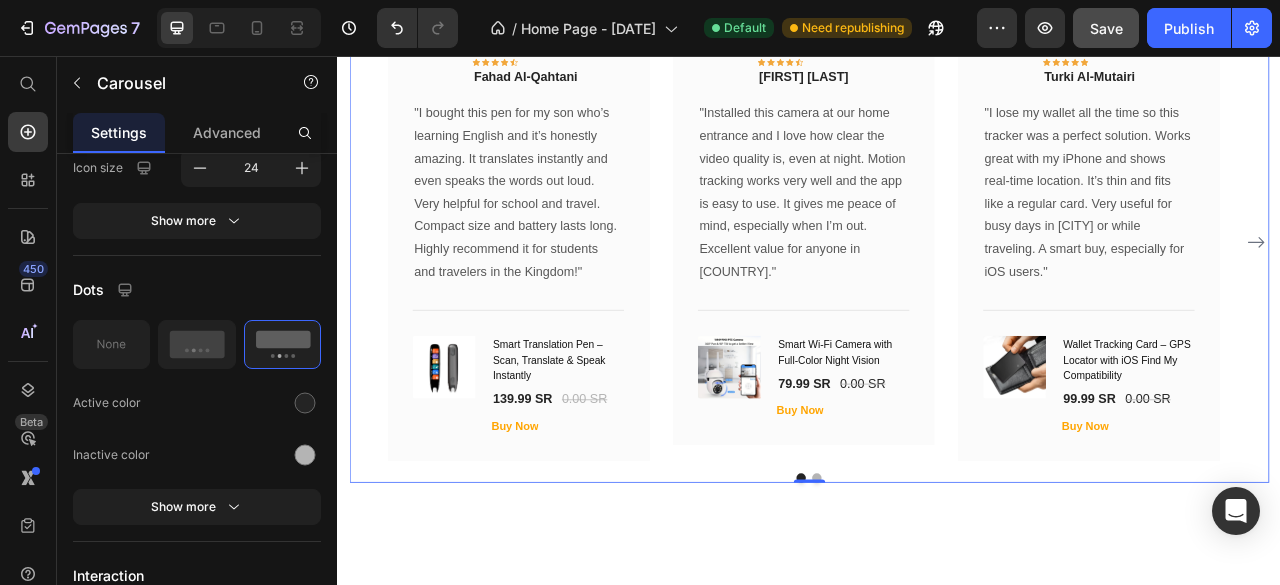 scroll, scrollTop: 0, scrollLeft: 0, axis: both 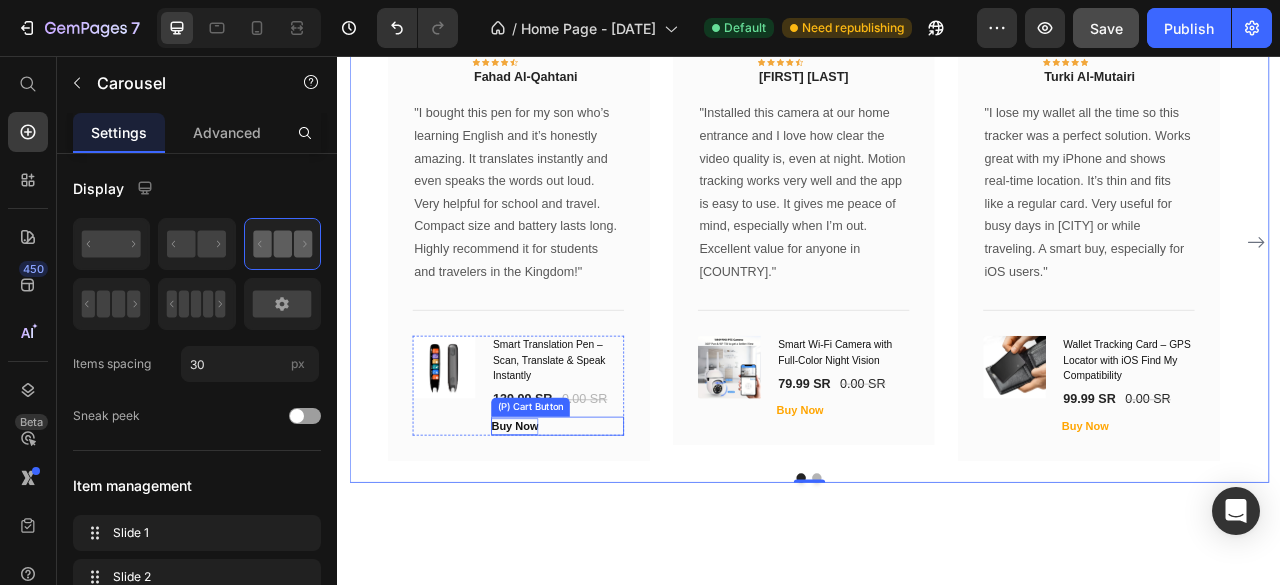 click on "Buy Now" at bounding box center (562, 527) 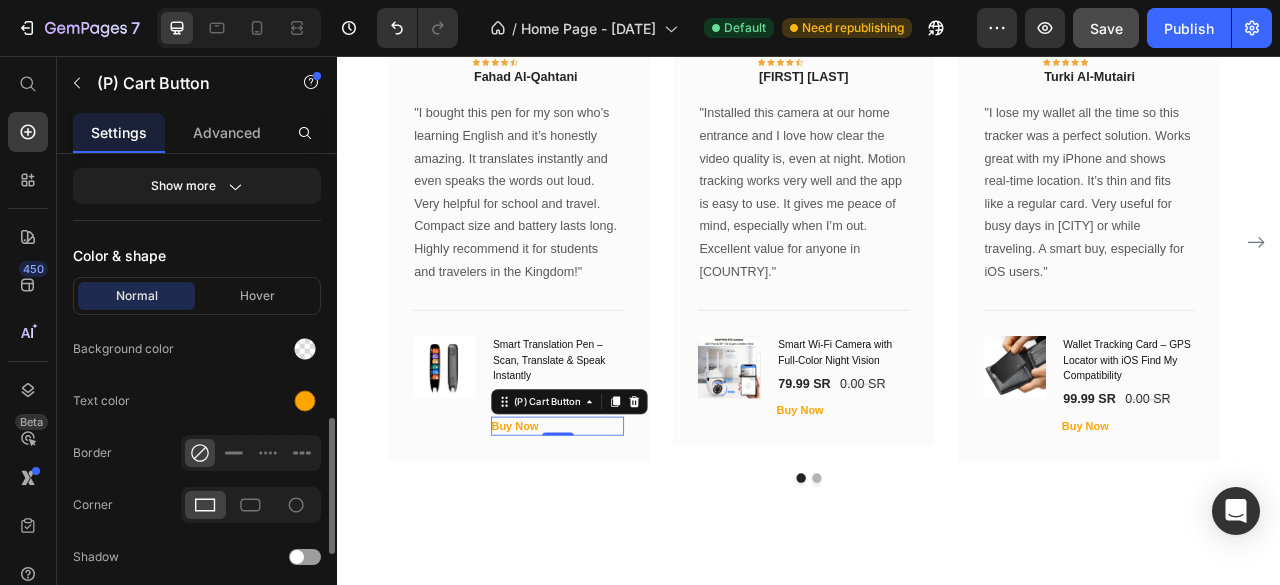 scroll, scrollTop: 950, scrollLeft: 0, axis: vertical 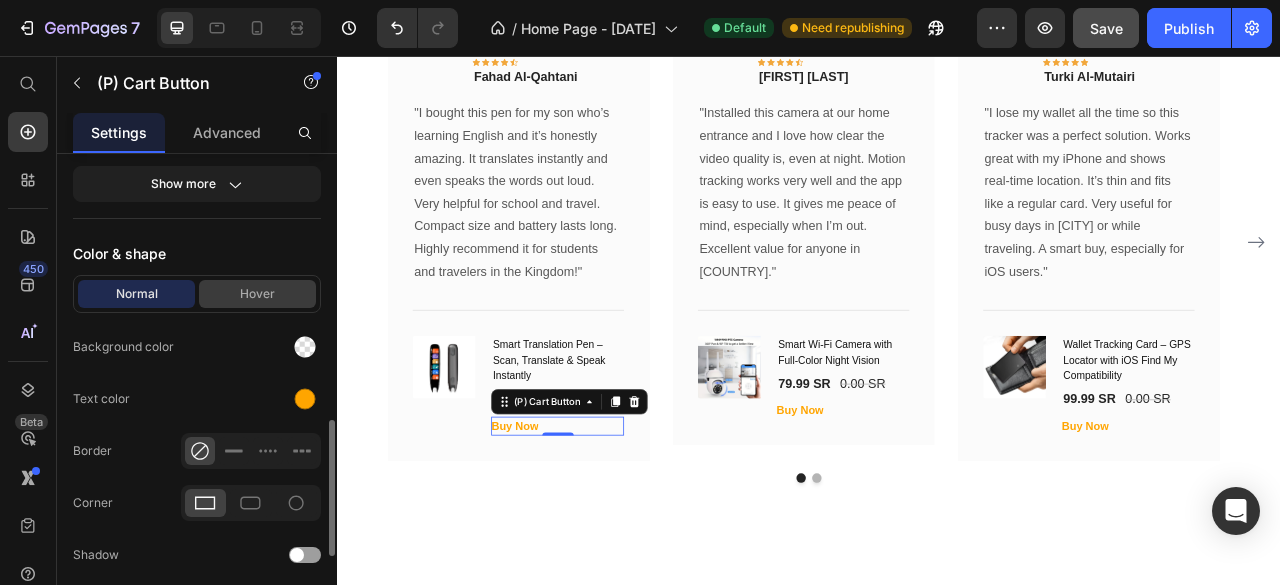 click on "Hover" at bounding box center [257, 294] 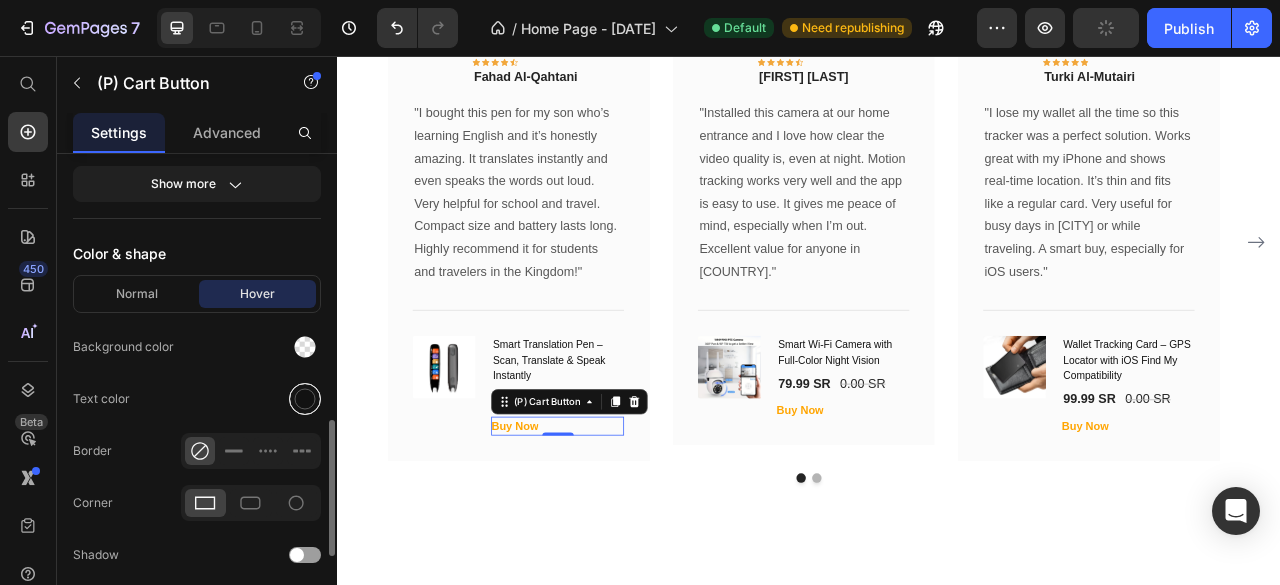 click at bounding box center (305, 399) 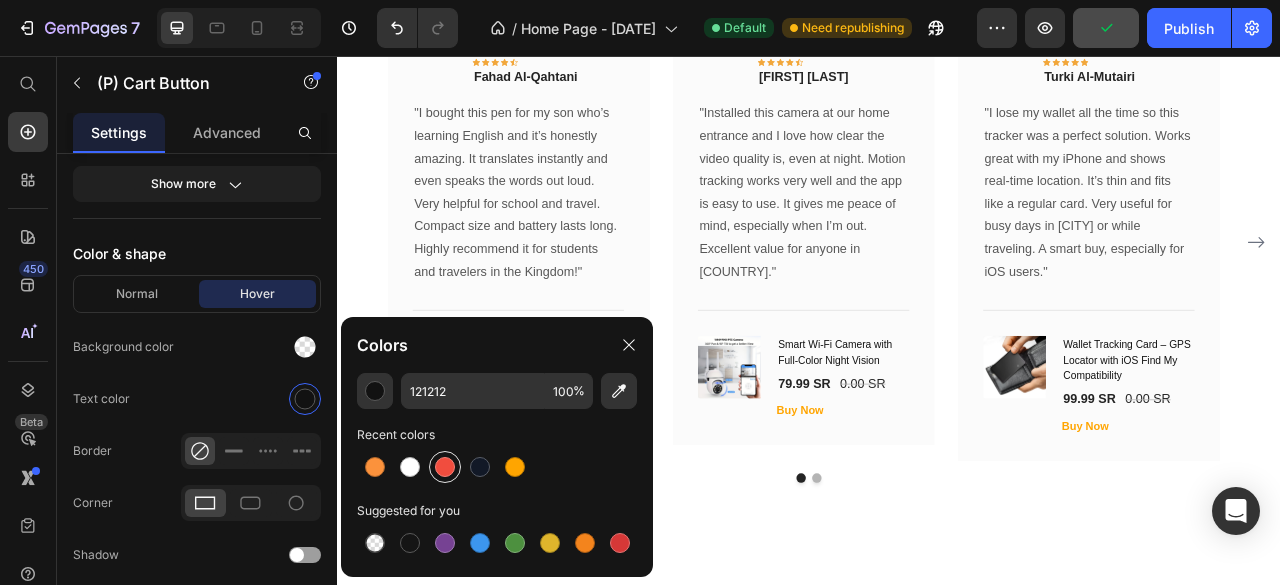 click at bounding box center (445, 467) 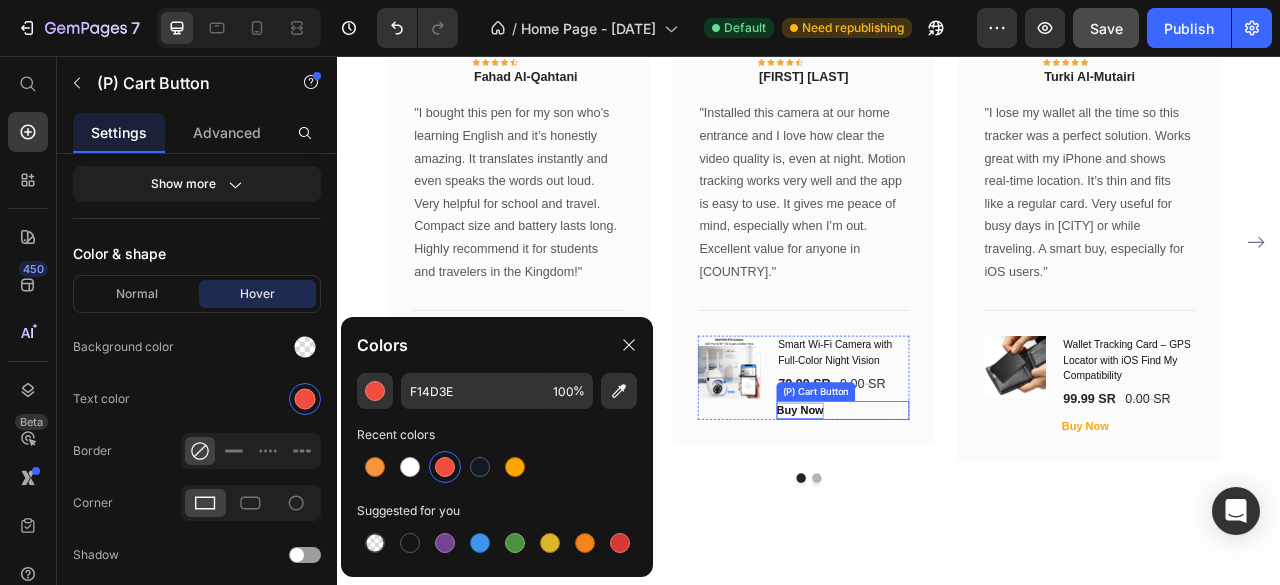 click on "Buy Now" at bounding box center [925, 507] 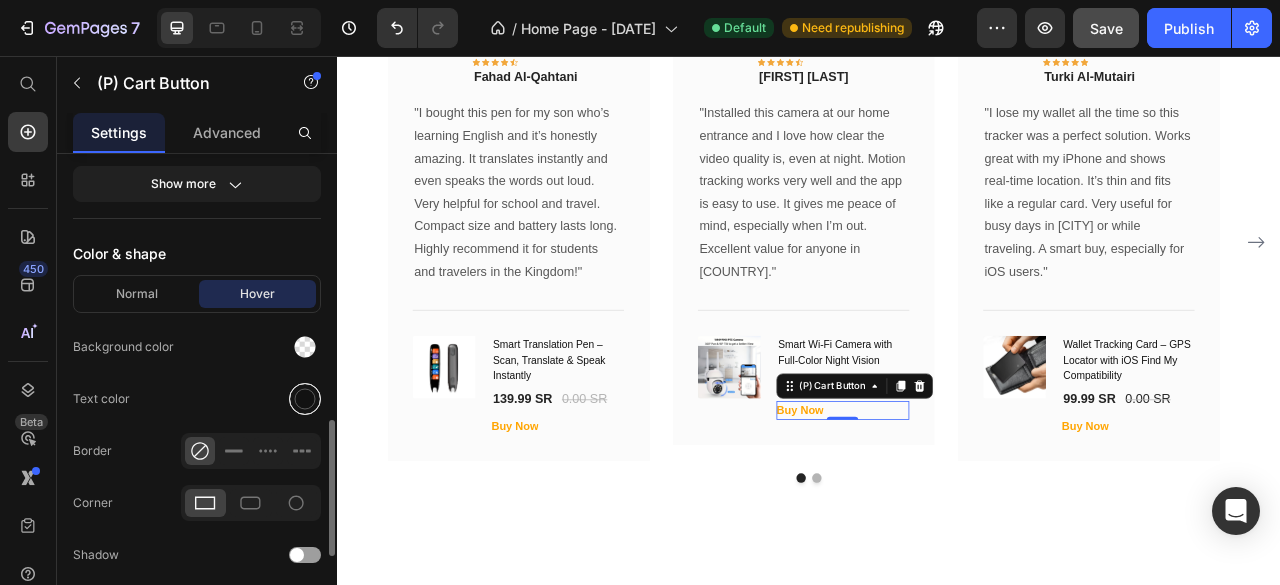 click at bounding box center (305, 399) 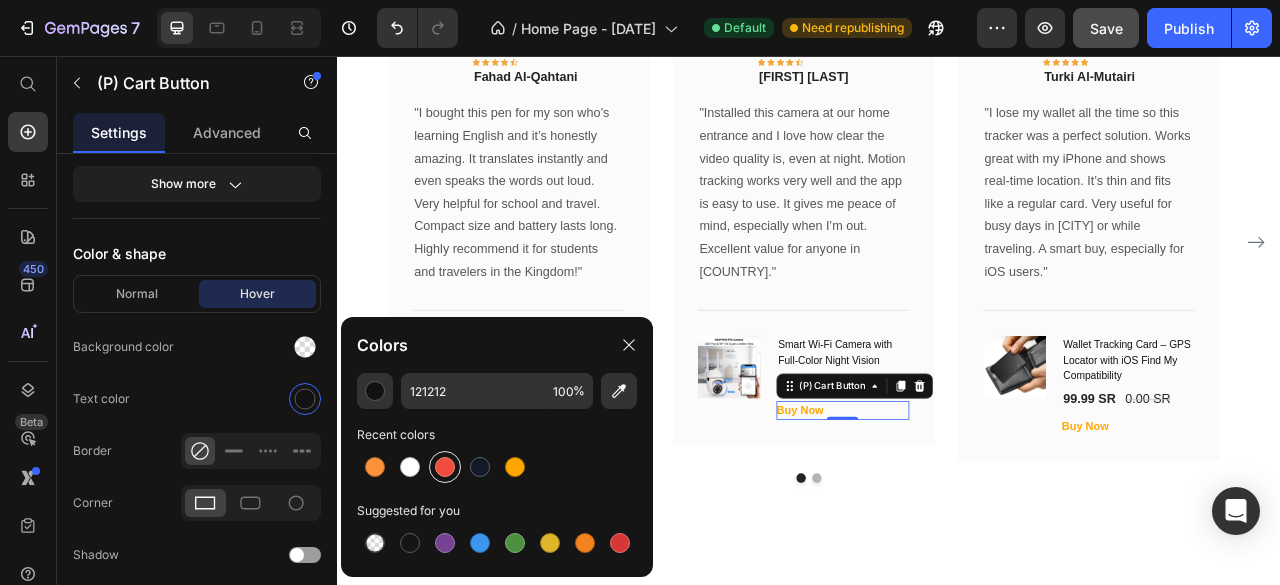 click at bounding box center (445, 467) 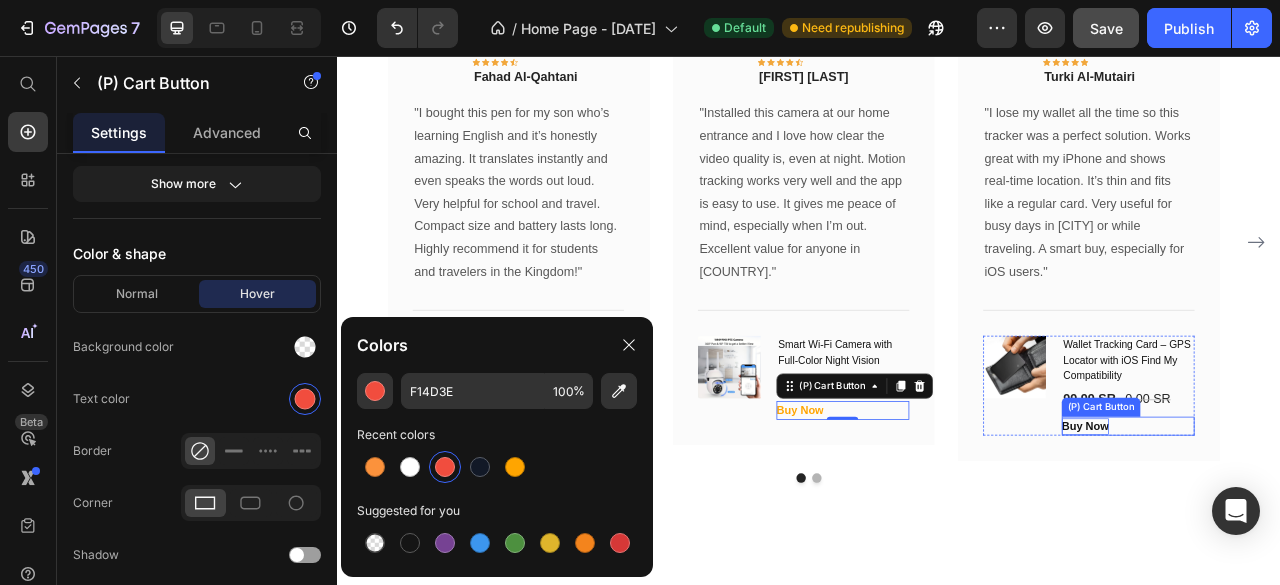 click on "Buy Now" at bounding box center (1288, 527) 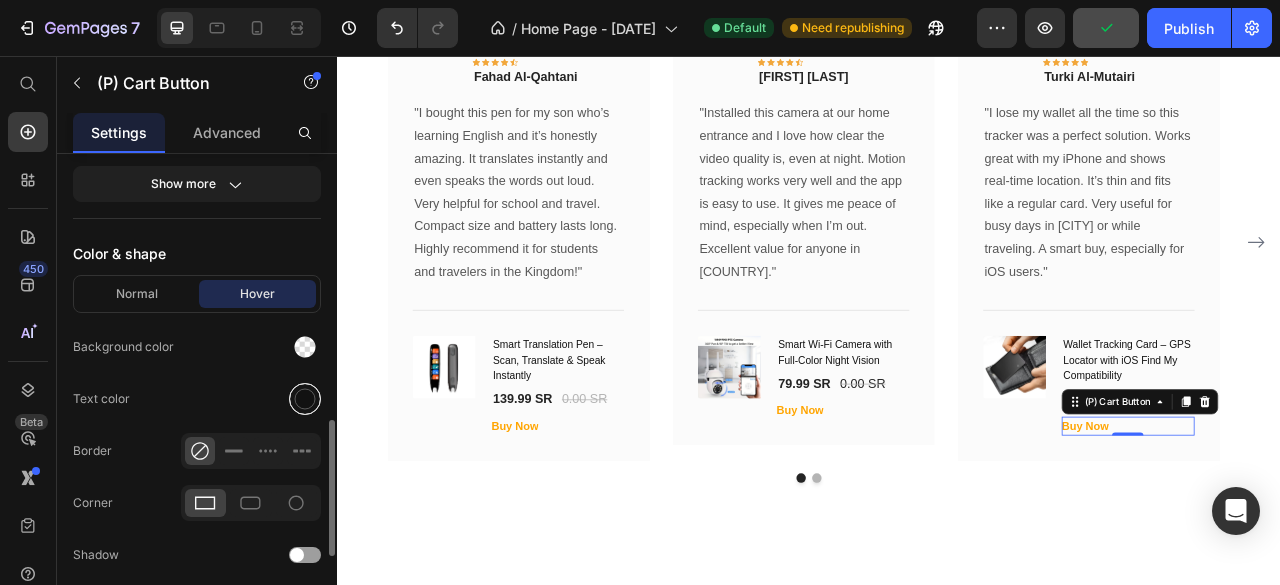 click at bounding box center (305, 399) 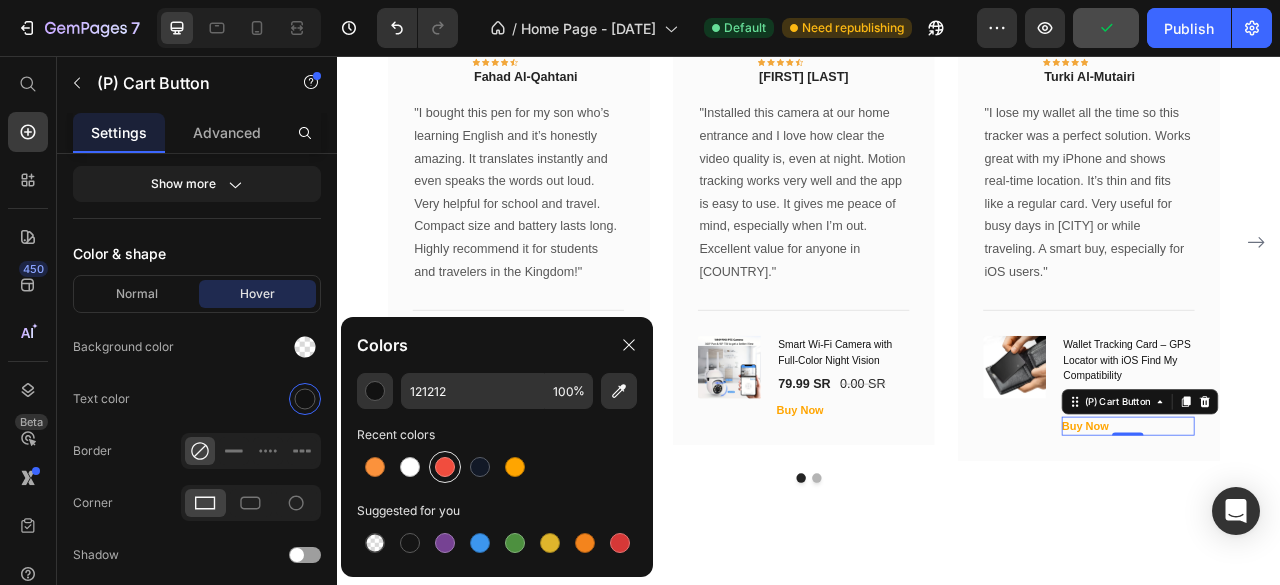 click at bounding box center [445, 467] 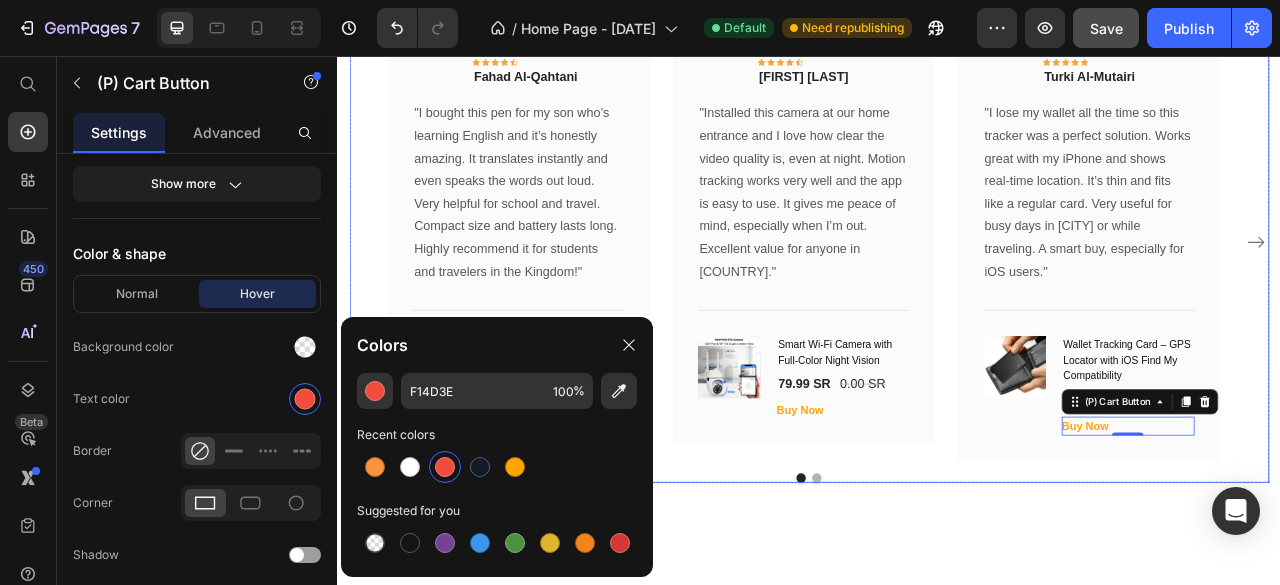 click on "Image
Icon
Icon
Icon
Icon
Icon Row [FIRST] [LAST] Text block Row "Installed this camera at our home entrance and I love how clear the video quality is, even at night. Motion tracking works very well and the app is easy to use. It gives me peace of mind, especially when I’m out. Excellent value for anyone in [COUNTRY]." Text block                Title Line (P) Images & Gallery Smart Wi-Fi Camera with Full-Color Night Vision (P) Title 79.99 SR (P) Price 0.00 SR (P) Price Row Buy Now (P) Cart Button Product Row" at bounding box center (929, 293) 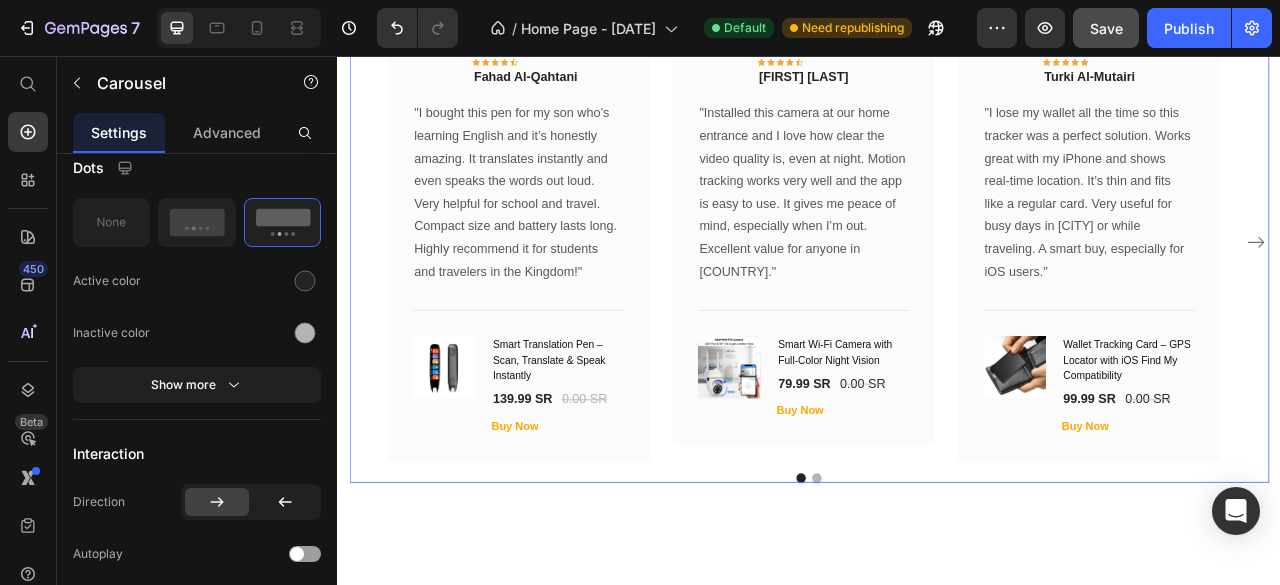 scroll, scrollTop: 0, scrollLeft: 0, axis: both 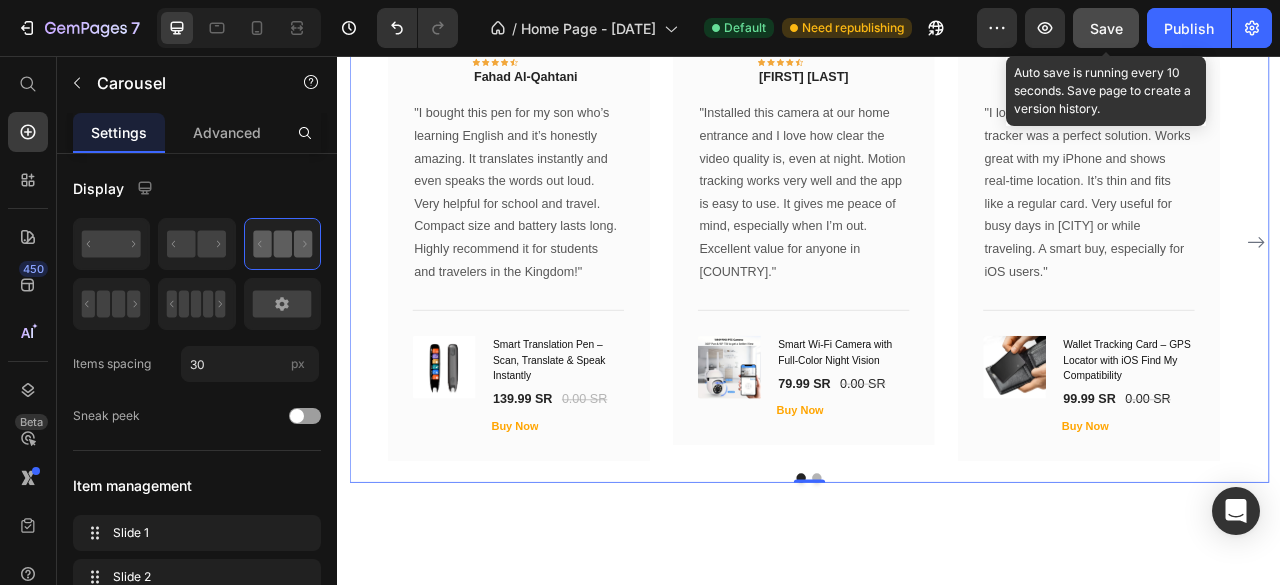 click on "Save" 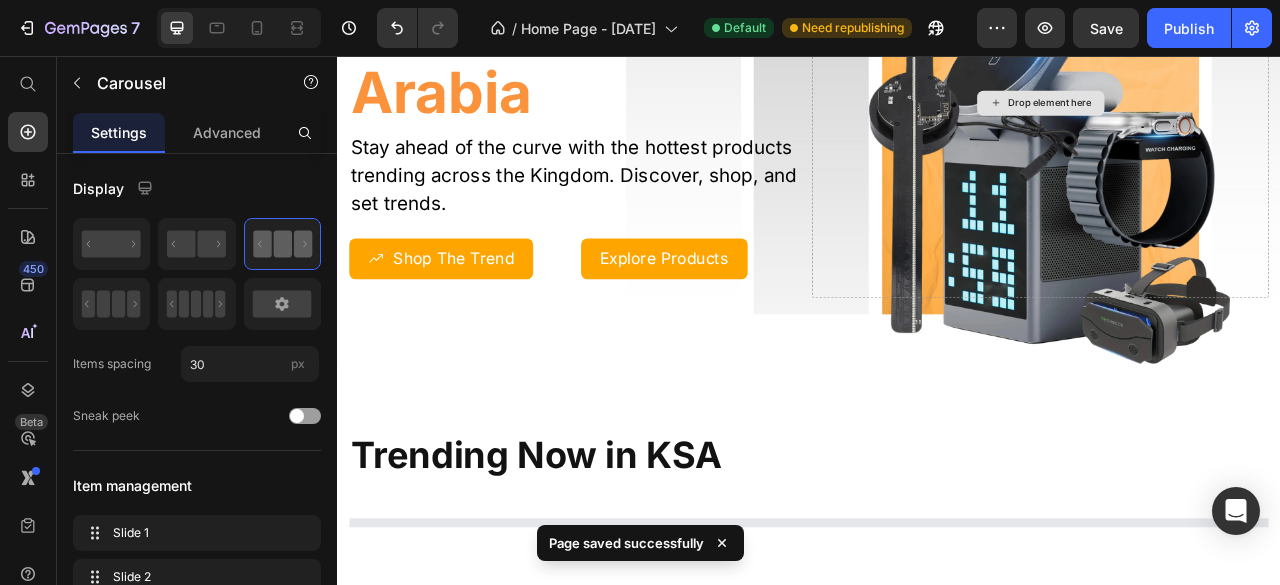 scroll, scrollTop: 0, scrollLeft: 0, axis: both 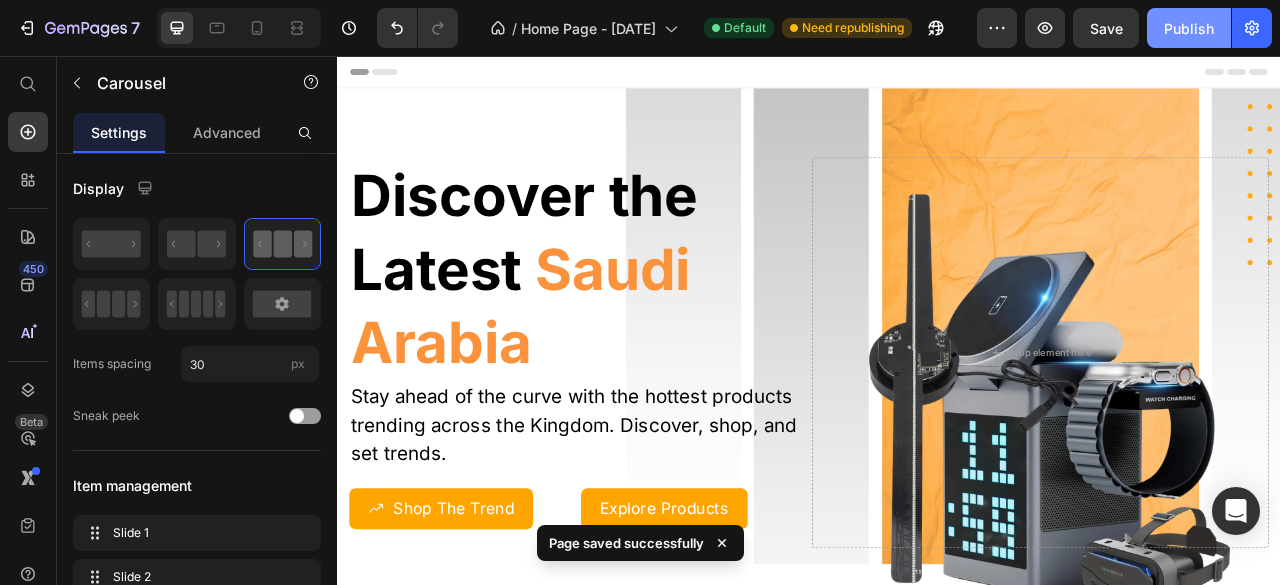 click on "Publish" at bounding box center (1189, 28) 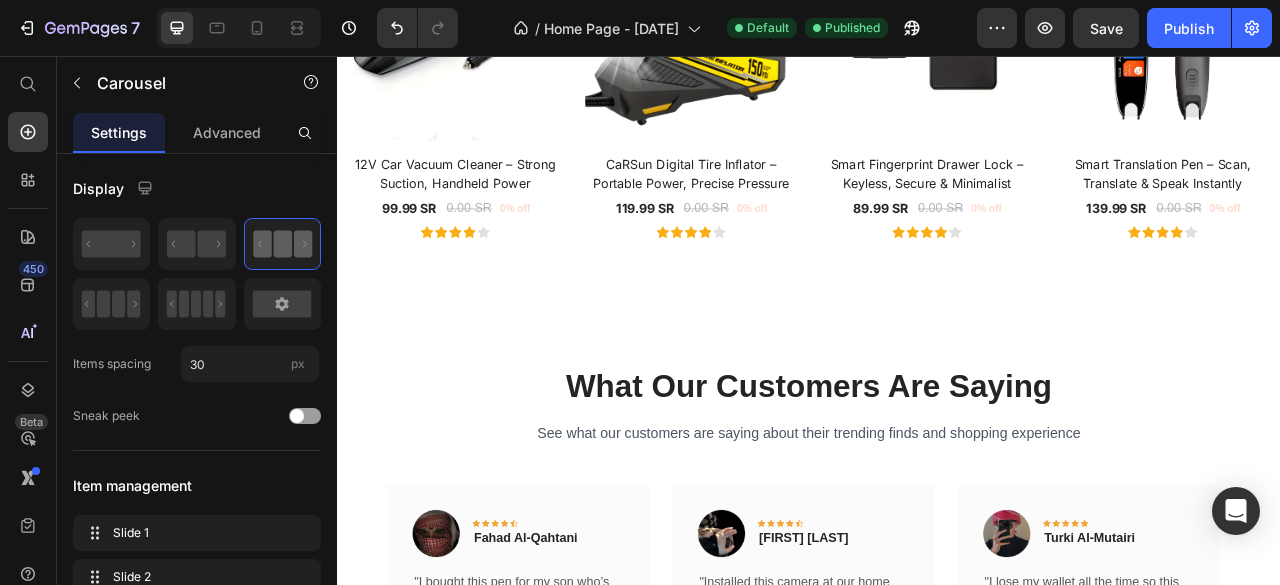 scroll, scrollTop: 3308, scrollLeft: 0, axis: vertical 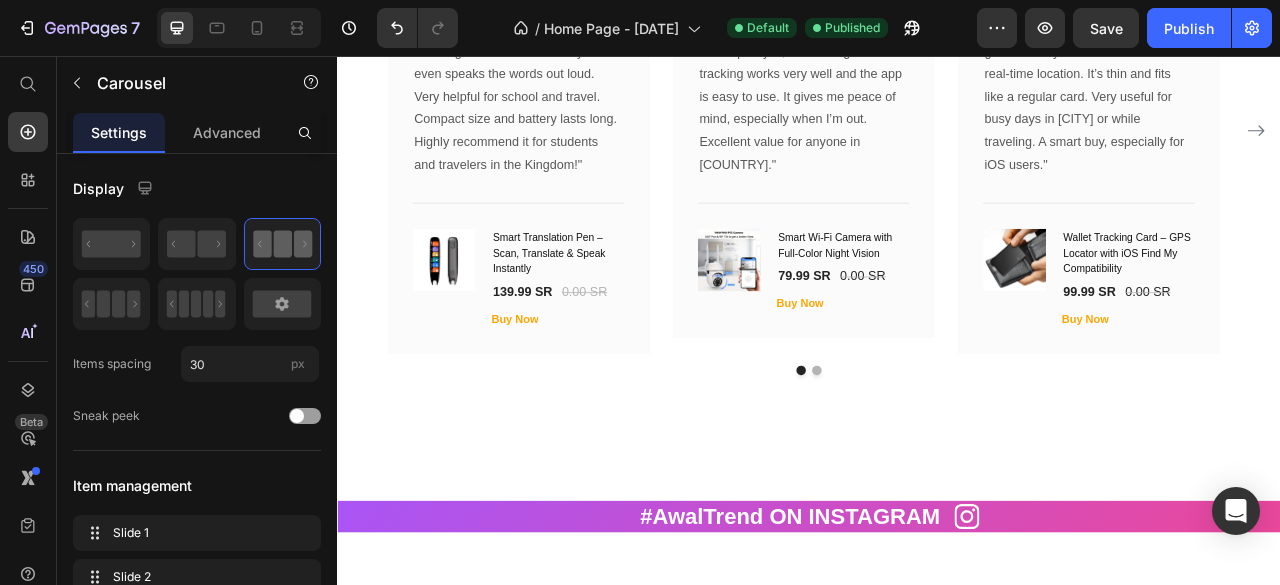 click 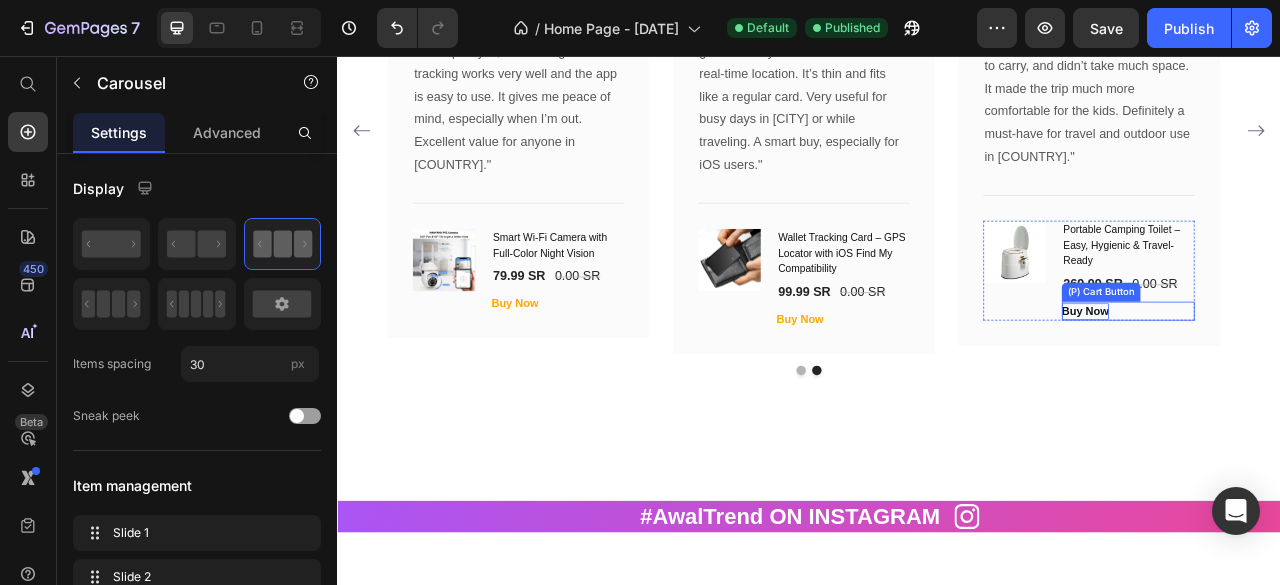 click on "Buy Now" at bounding box center [1288, 380] 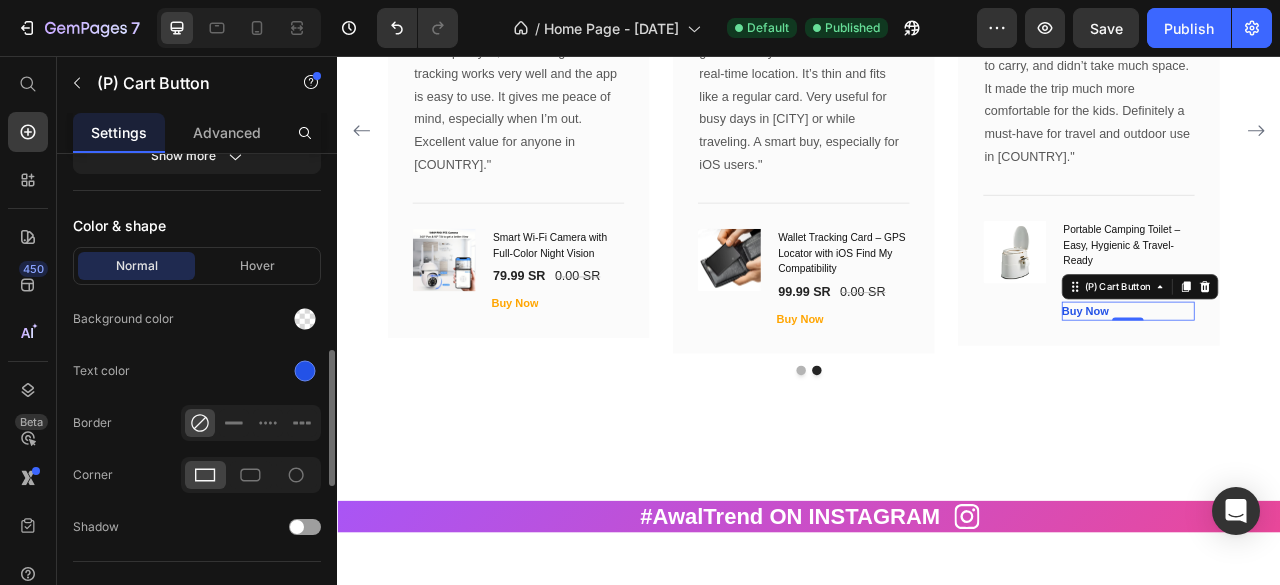 scroll, scrollTop: 892, scrollLeft: 0, axis: vertical 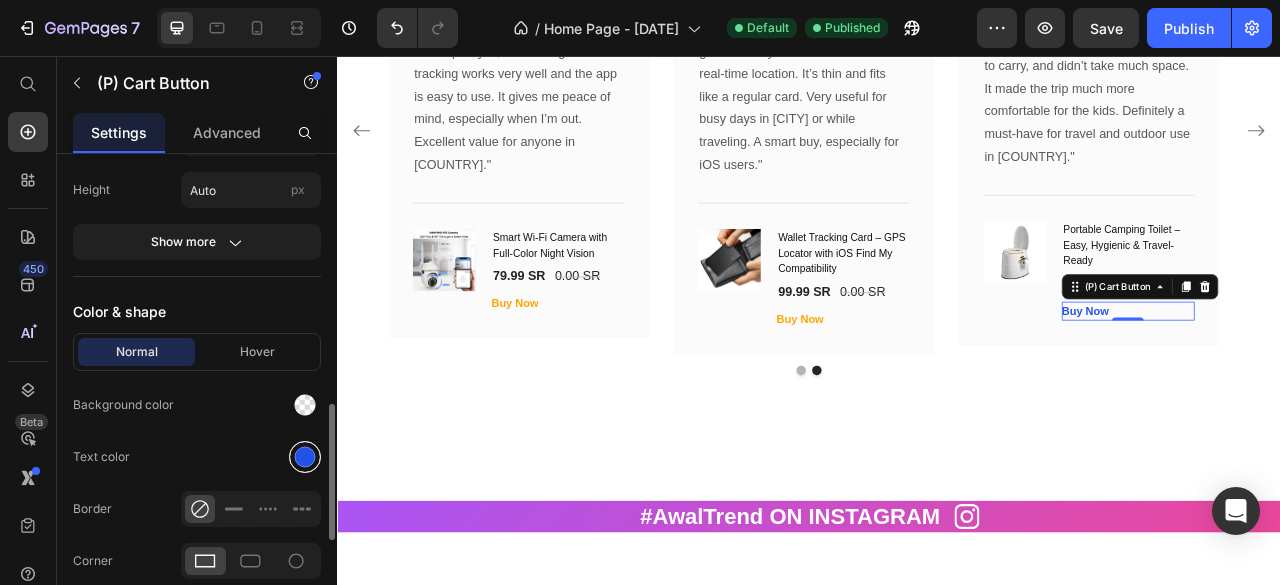 click at bounding box center [305, 457] 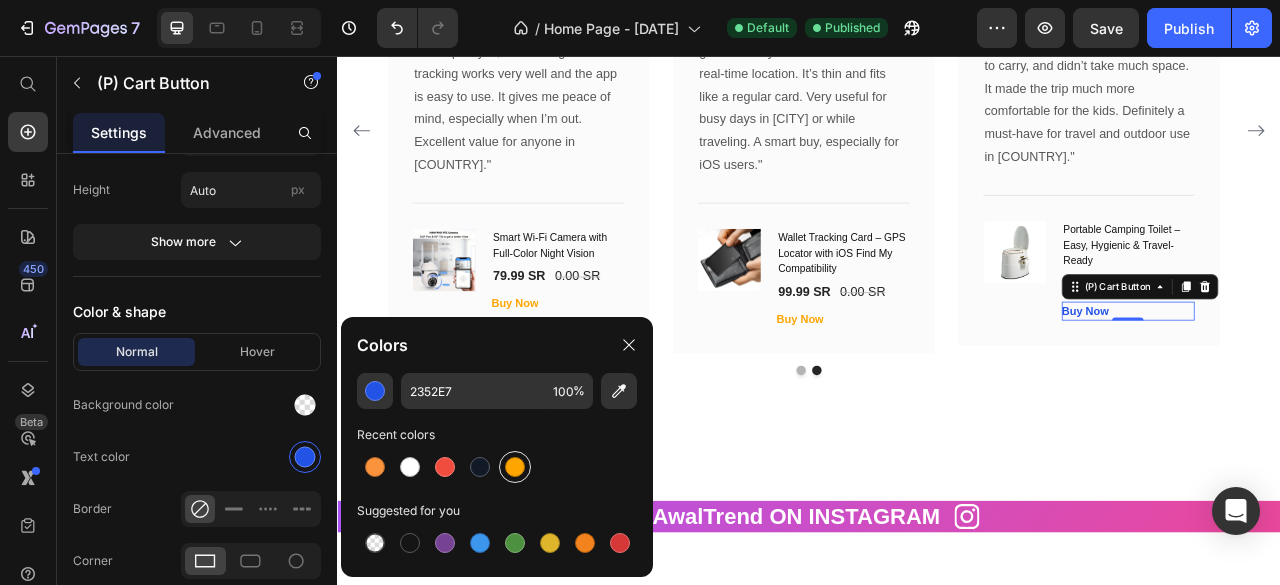 click at bounding box center (515, 467) 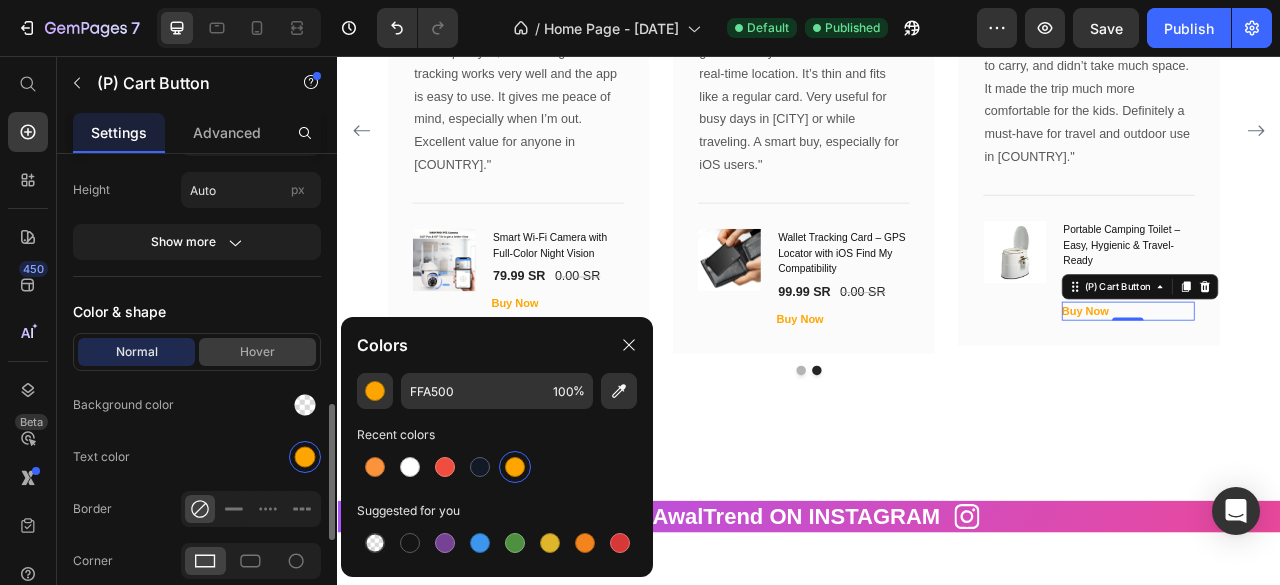 click on "Hover" at bounding box center [257, 352] 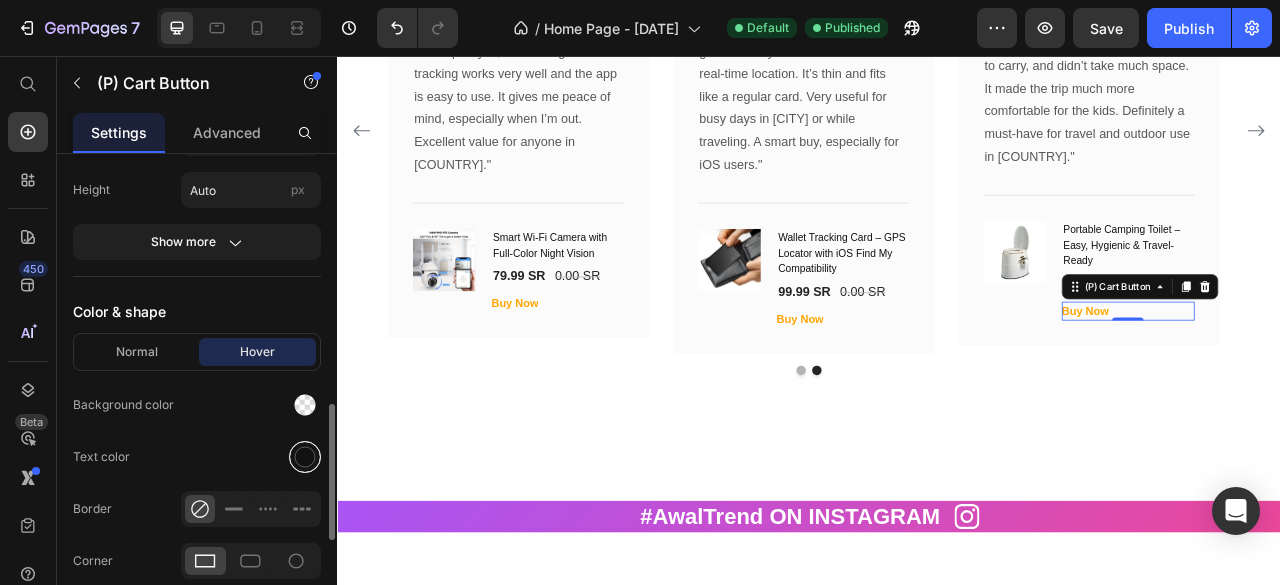 click at bounding box center (305, 457) 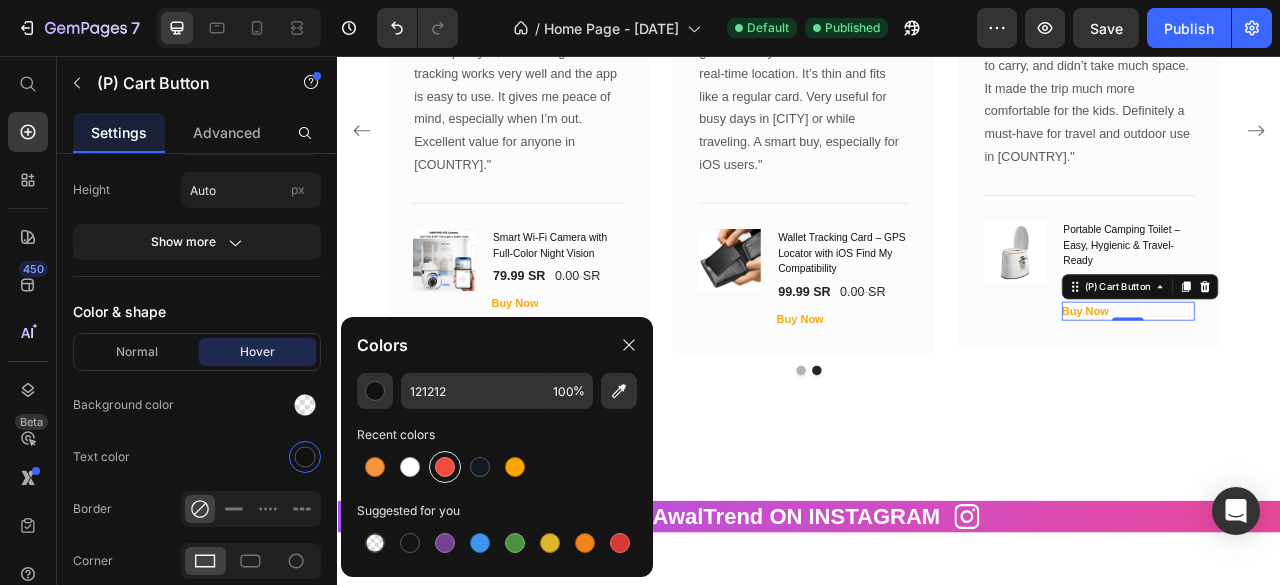 click at bounding box center (445, 467) 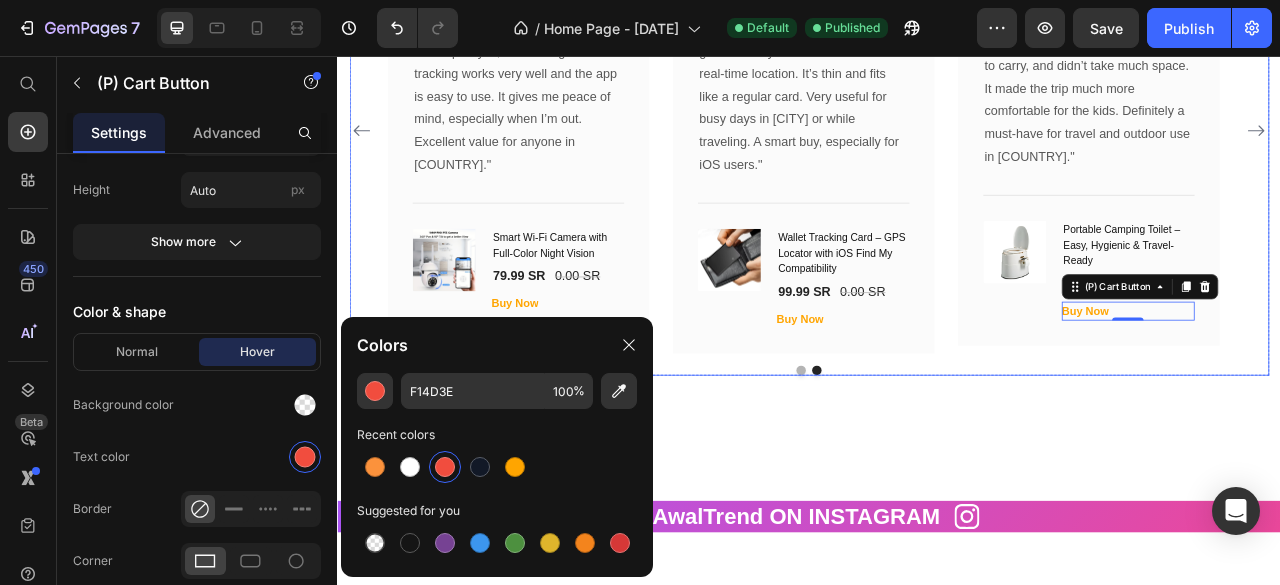 click 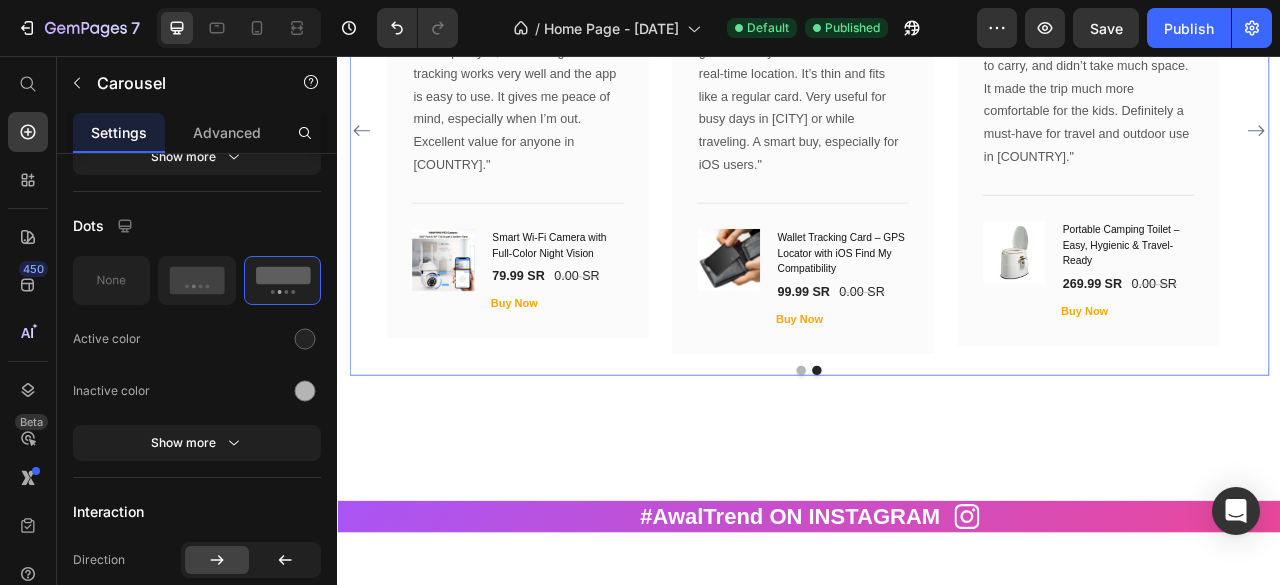 scroll, scrollTop: 0, scrollLeft: 0, axis: both 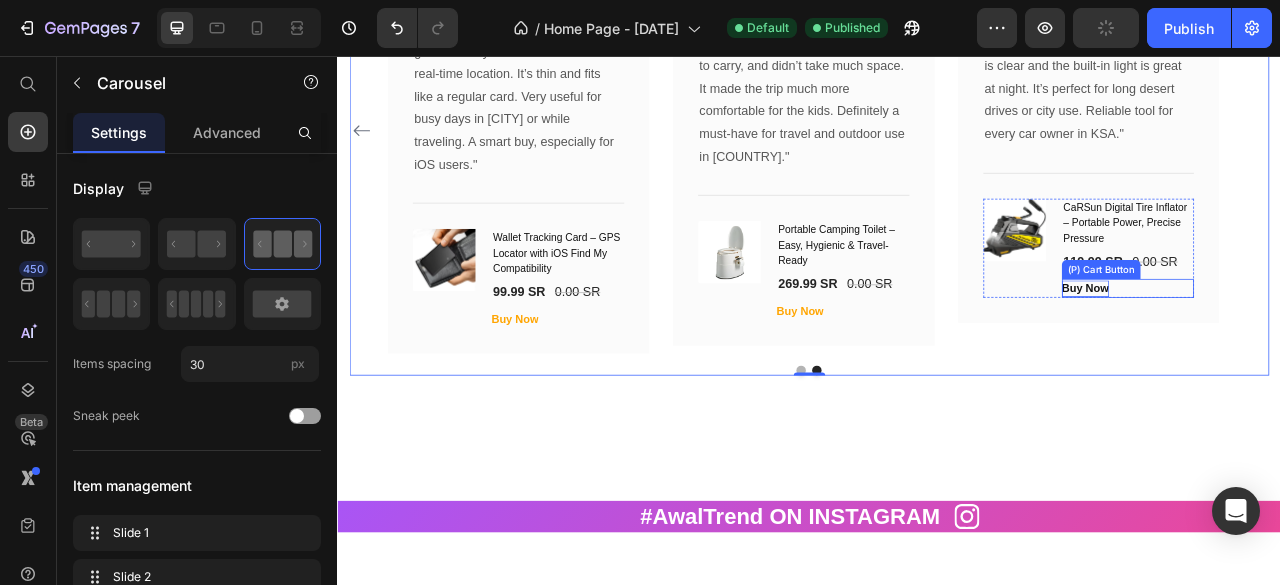 click on "Buy Now" at bounding box center (1288, 351) 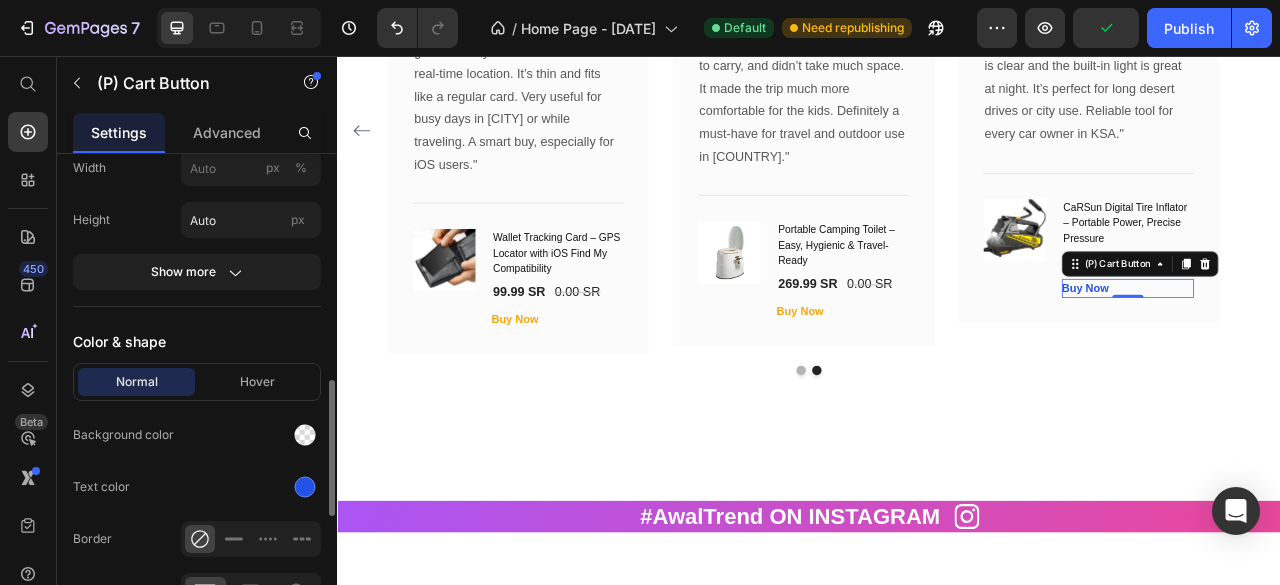 scroll, scrollTop: 850, scrollLeft: 0, axis: vertical 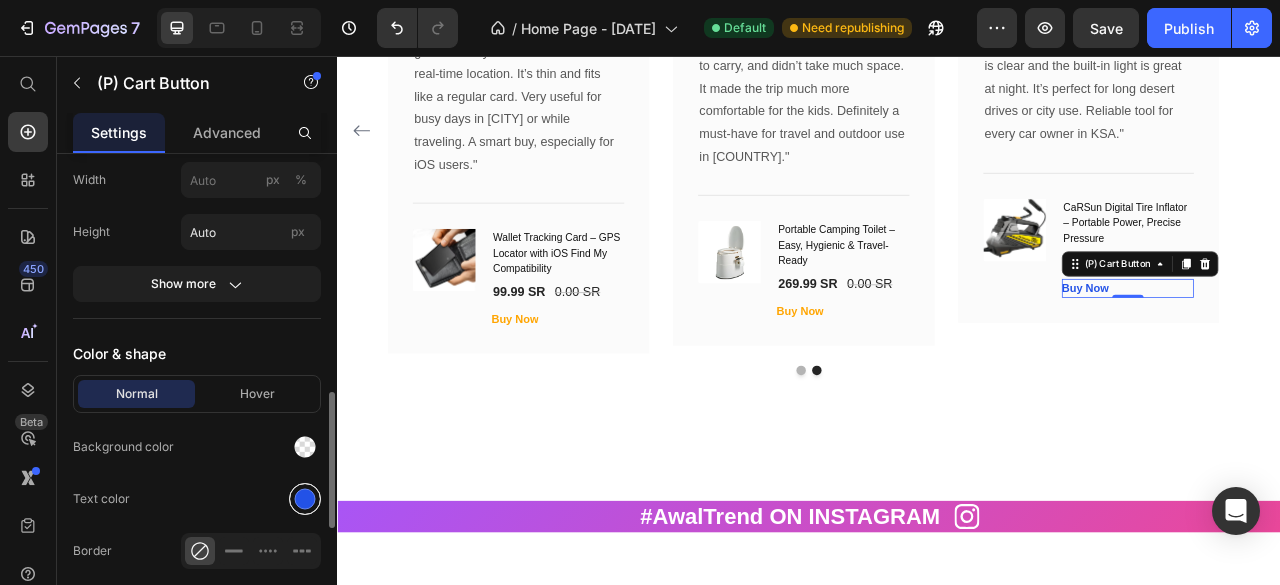 click at bounding box center (305, 499) 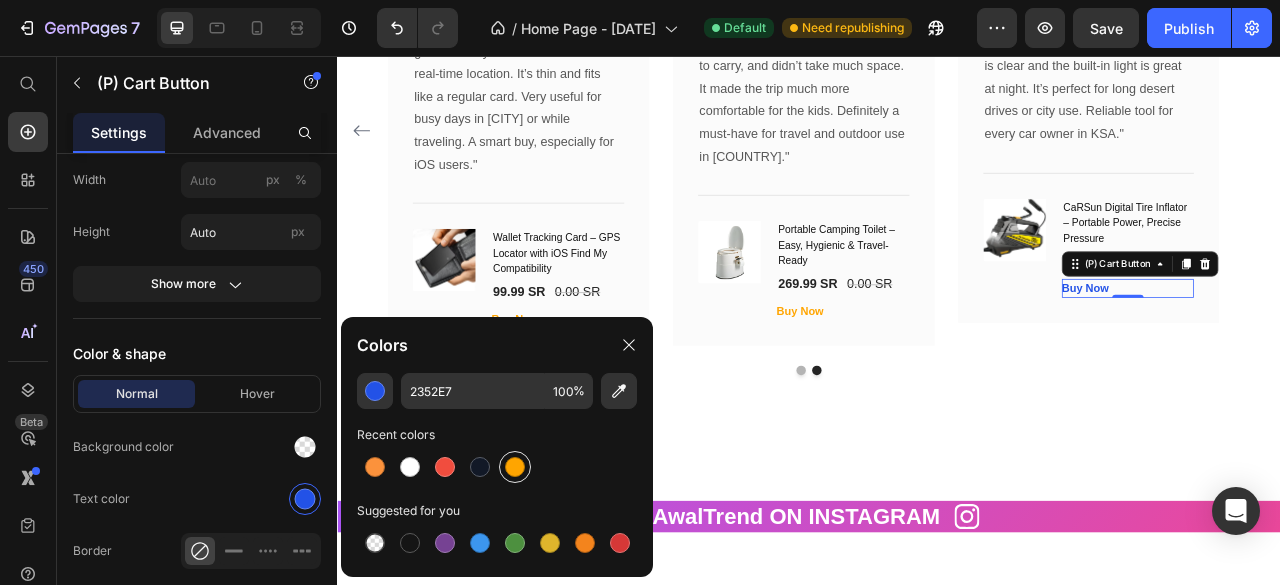 click at bounding box center (515, 467) 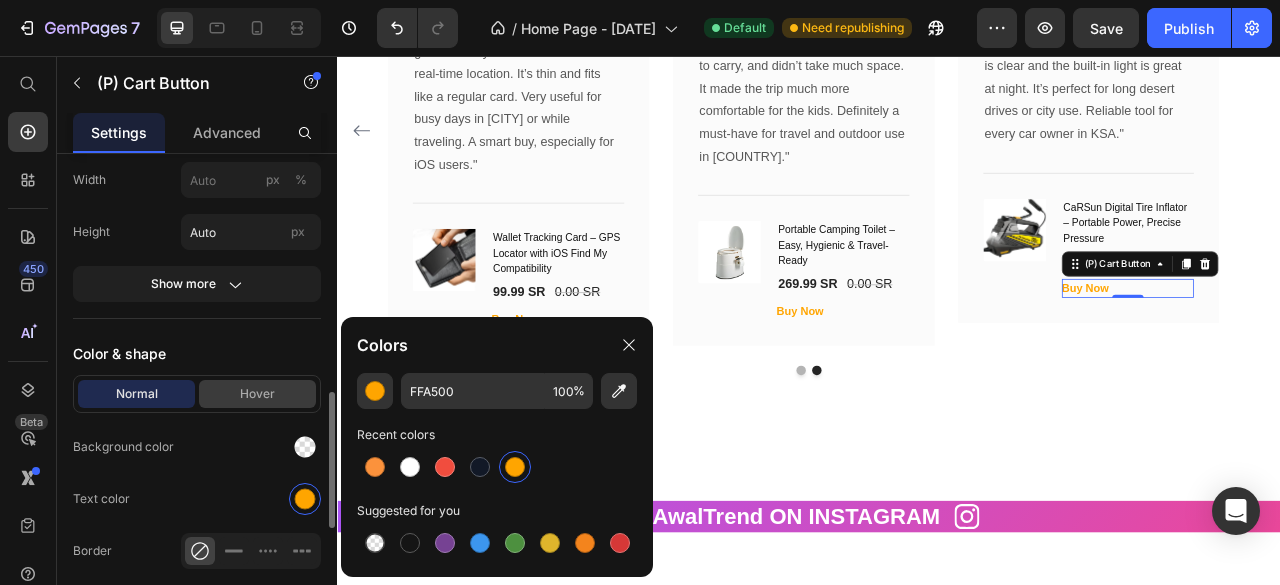 click on "Hover" at bounding box center [257, 394] 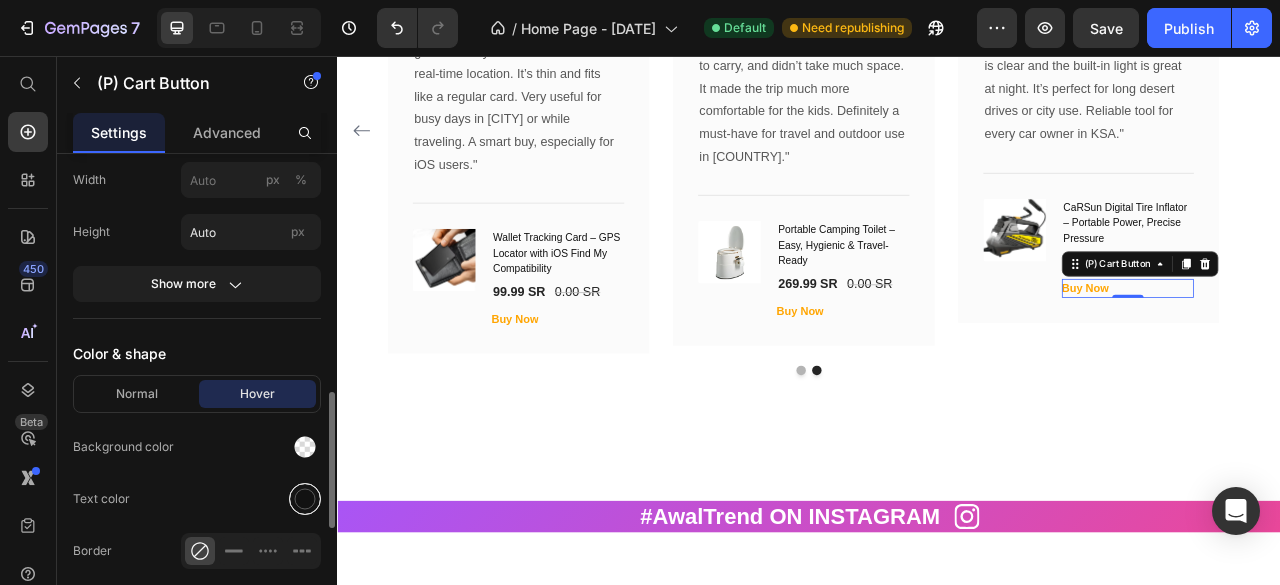 click at bounding box center (305, 499) 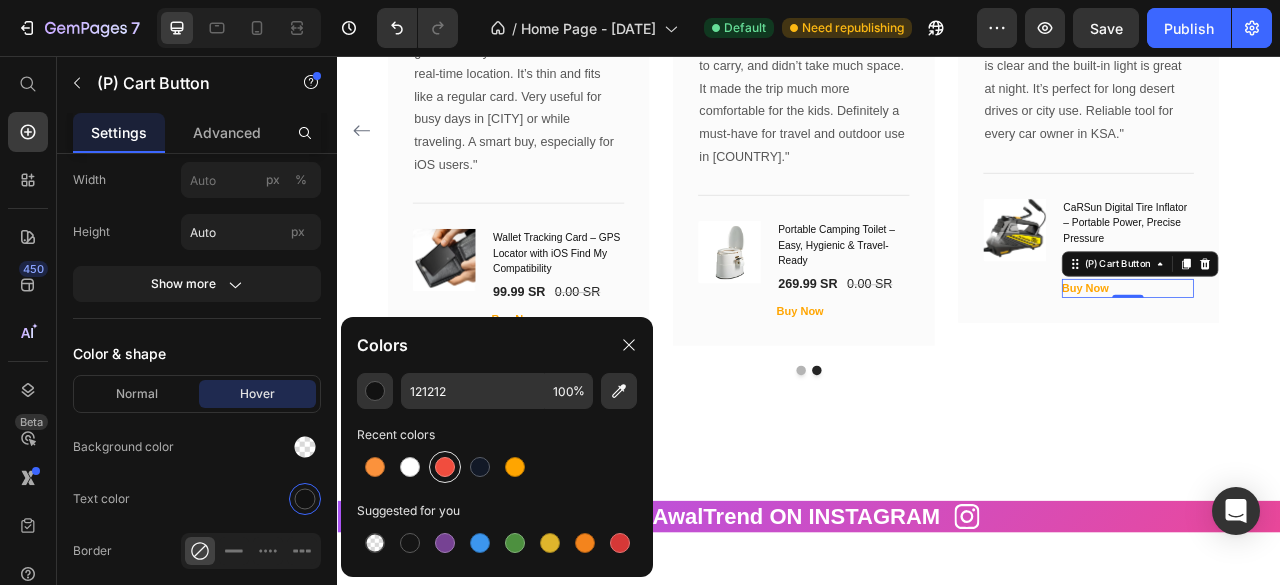 click at bounding box center (445, 467) 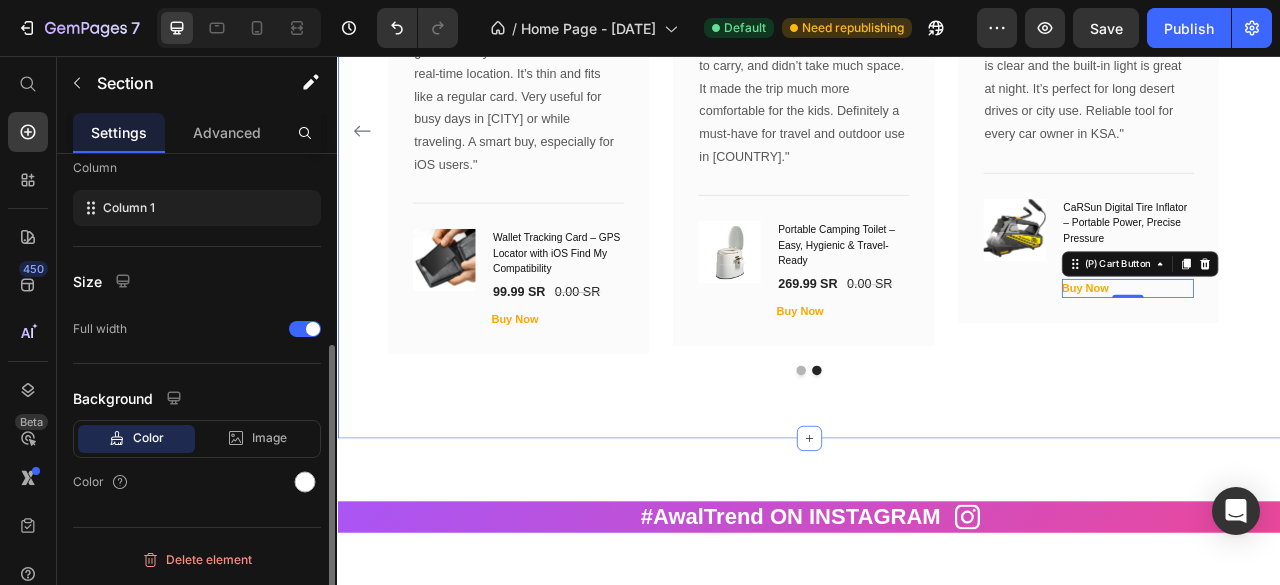 scroll, scrollTop: 0, scrollLeft: 0, axis: both 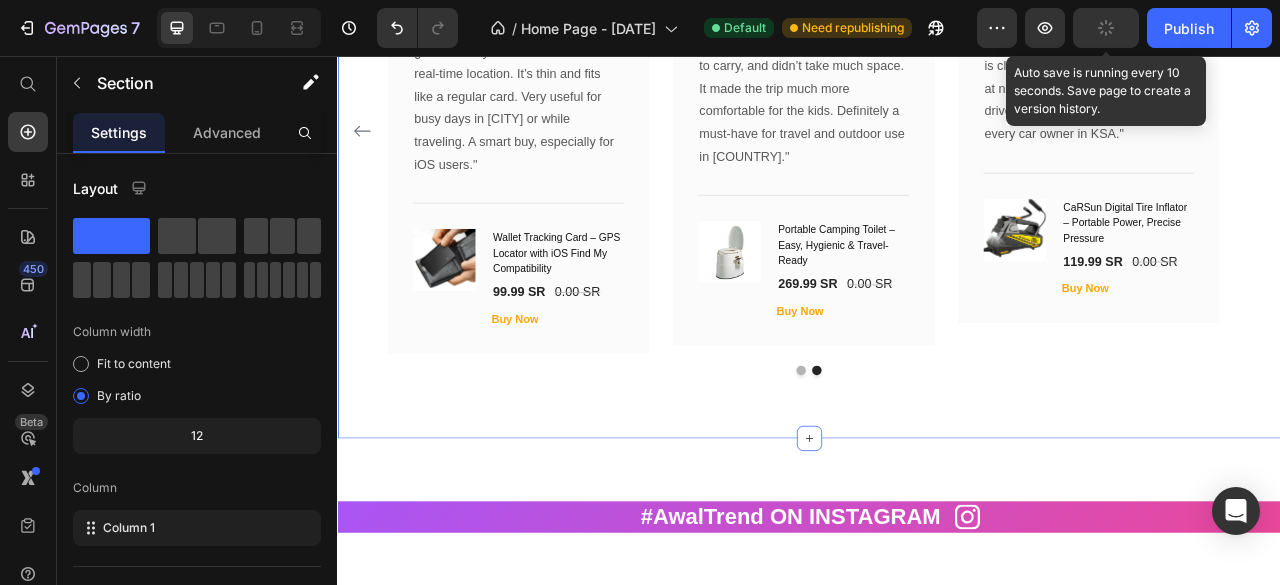 click 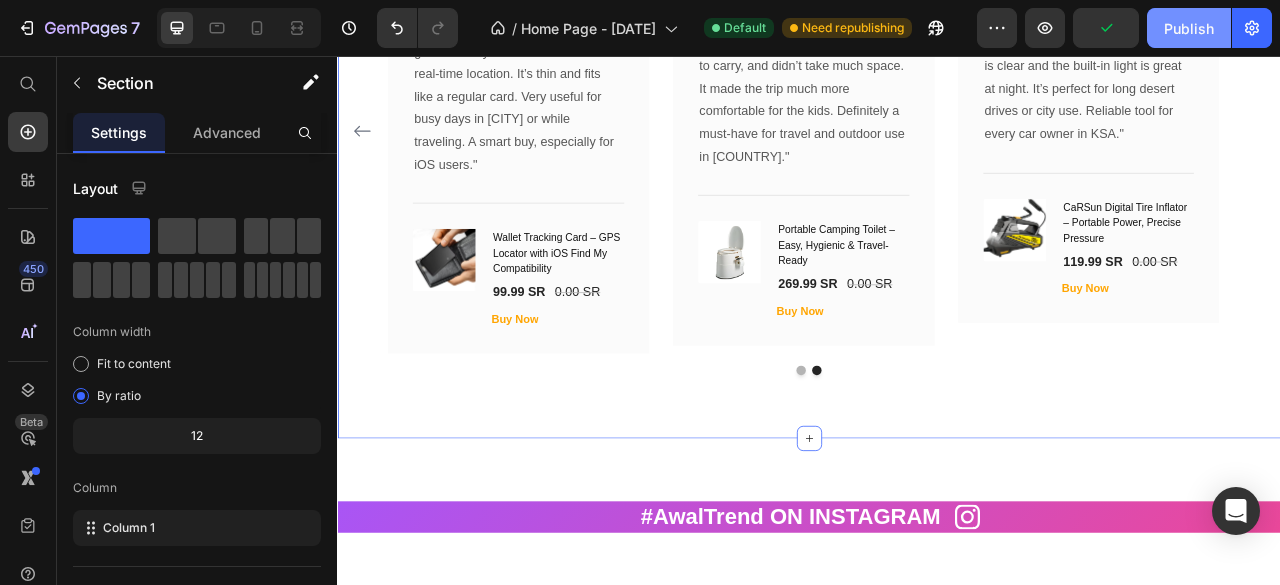 click on "Publish" at bounding box center (1189, 28) 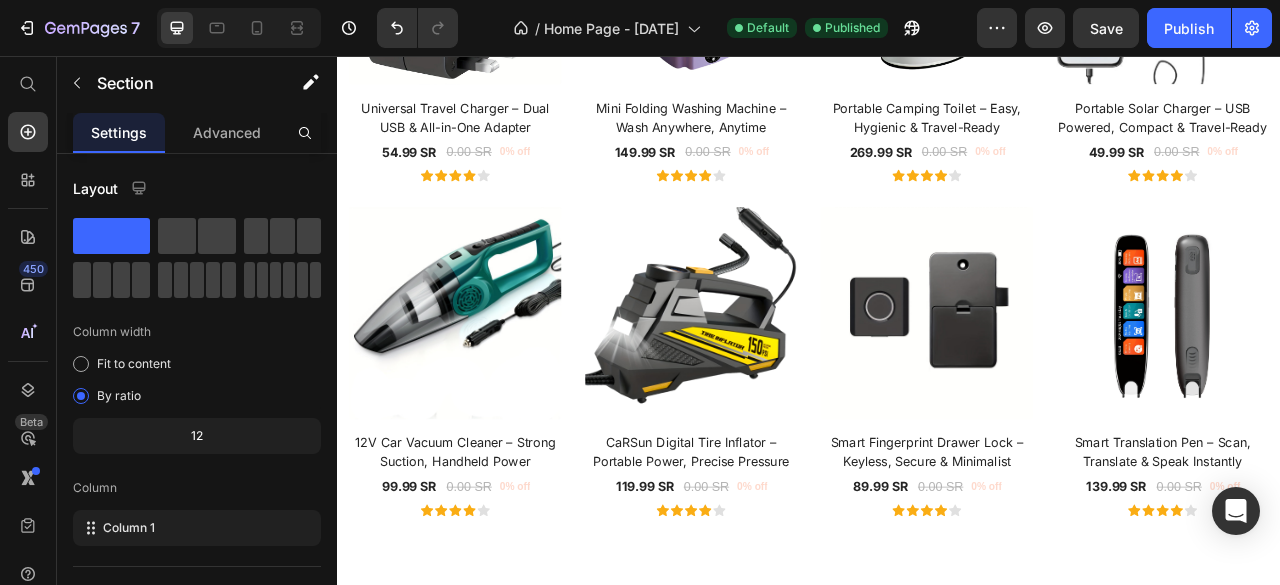 scroll, scrollTop: 0, scrollLeft: 0, axis: both 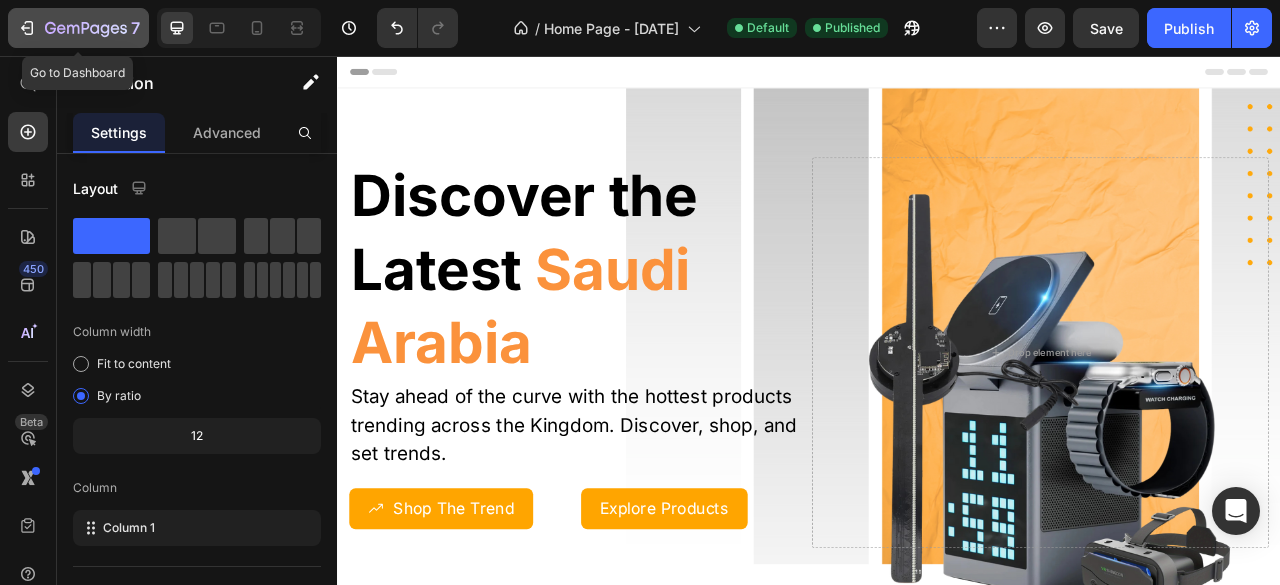 click 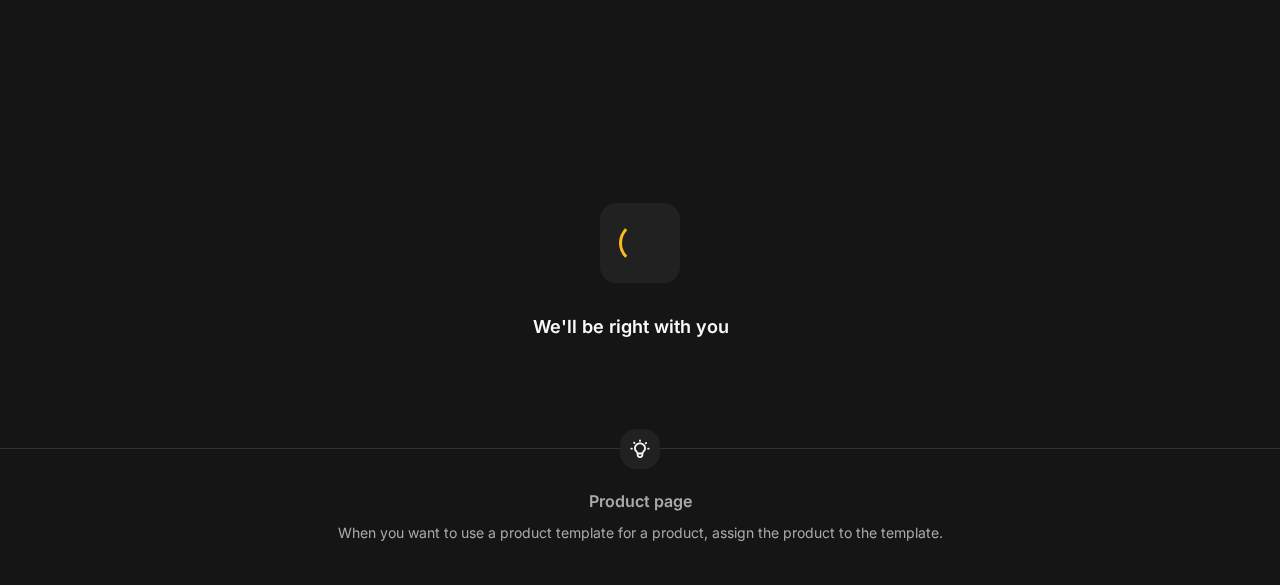 scroll, scrollTop: 0, scrollLeft: 0, axis: both 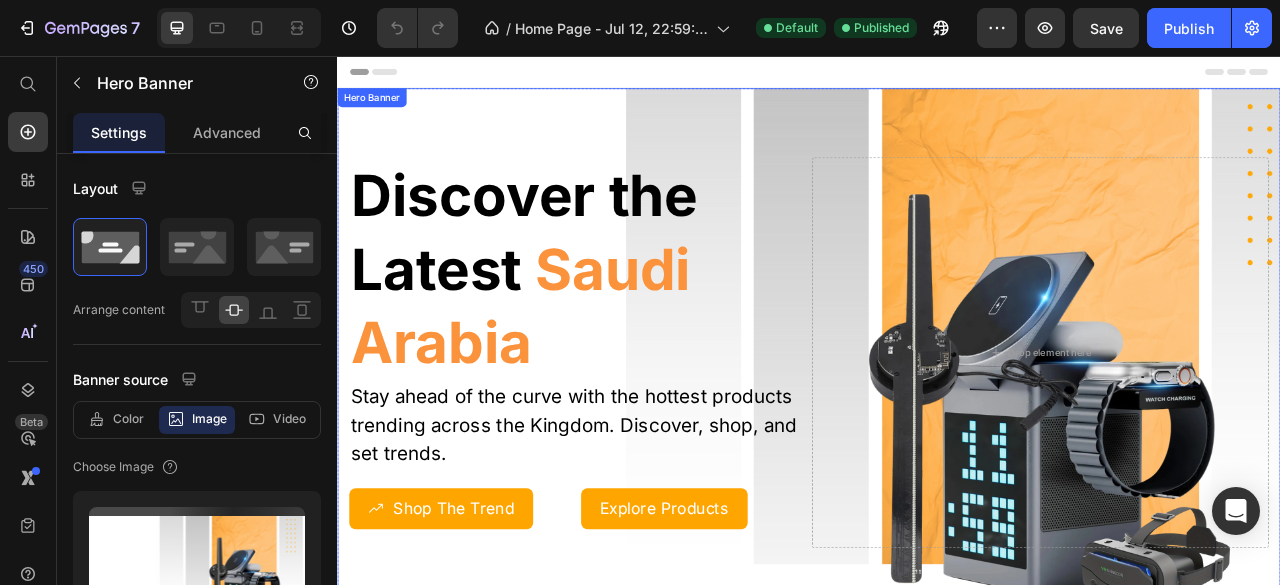 click at bounding box center (937, 433) 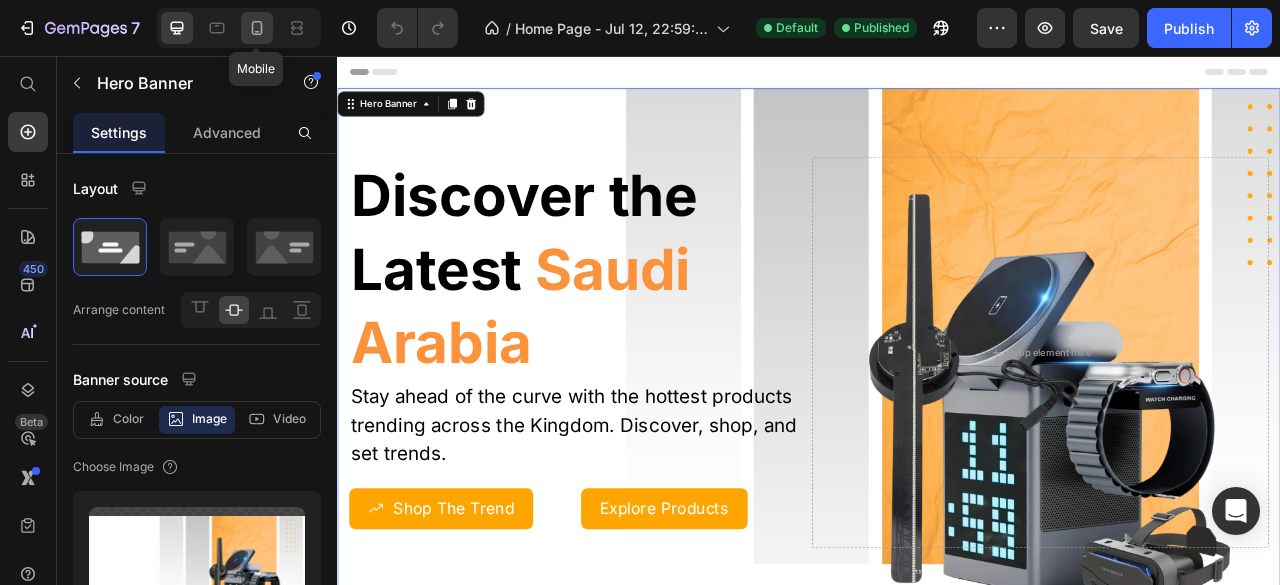 click 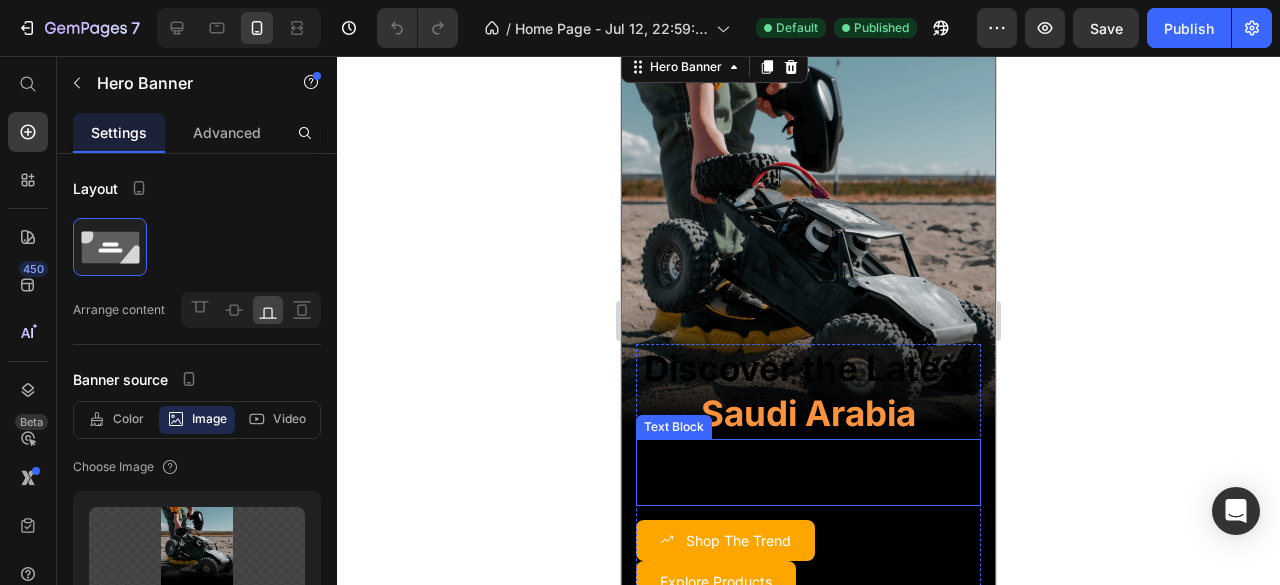 scroll, scrollTop: 0, scrollLeft: 0, axis: both 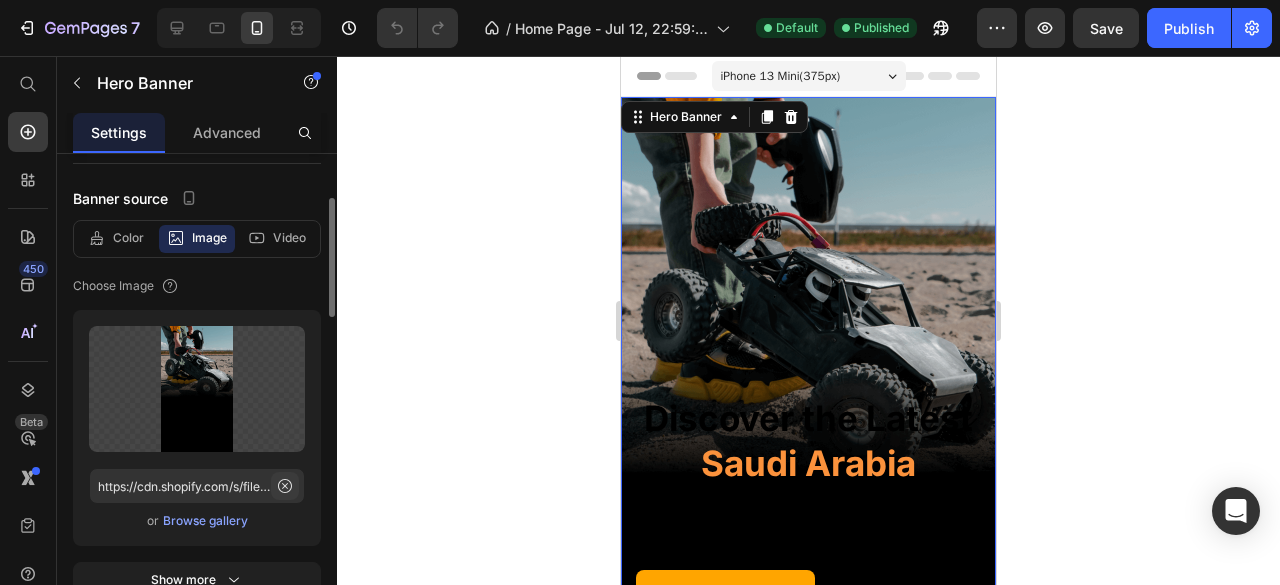 click 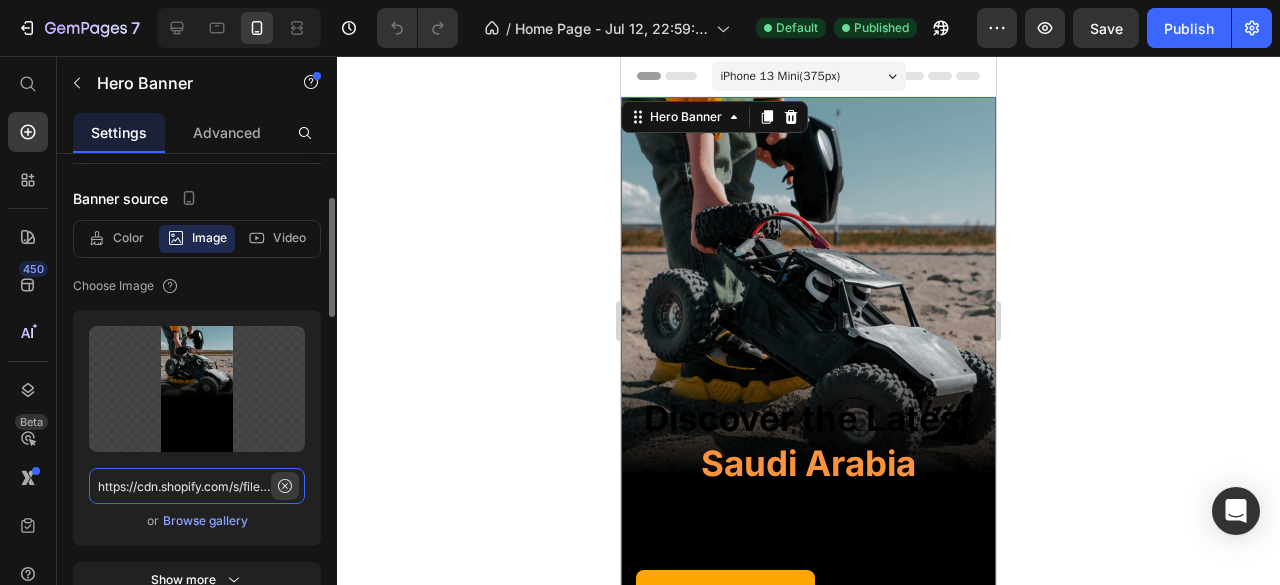 type 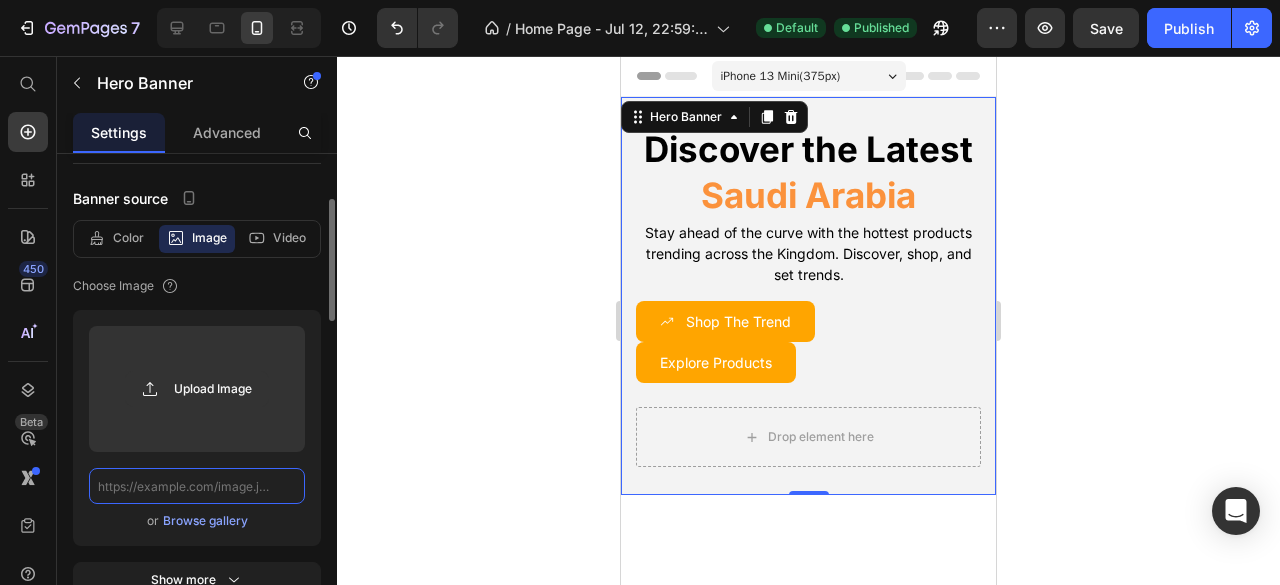 scroll, scrollTop: 0, scrollLeft: 0, axis: both 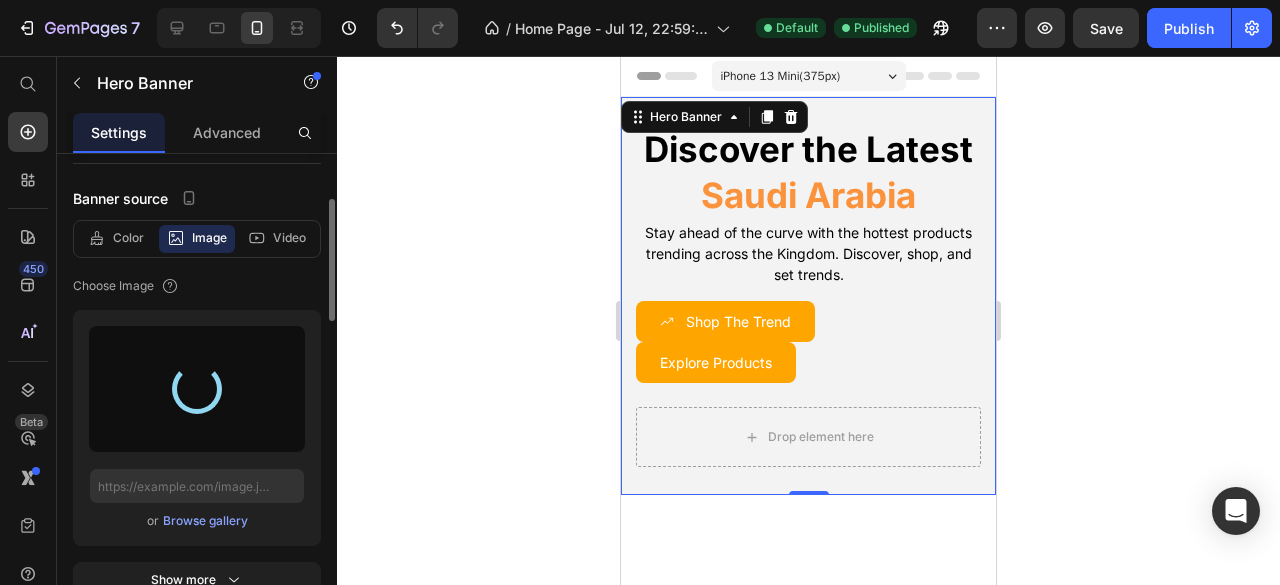 click on "Choose Image" 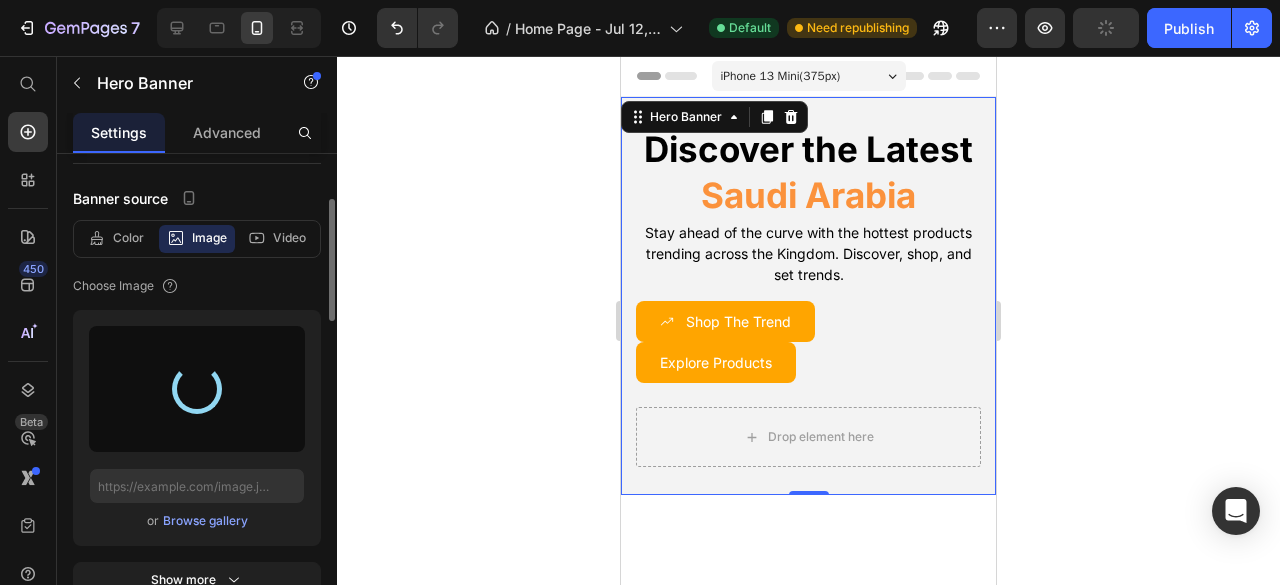 type on "https://cdn.shopify.com/s/files/1/0764/6039/2692/files/gempages_575110641933615972-0b87ca12-f790-4ddc-946a-81885a6b63ca.svg" 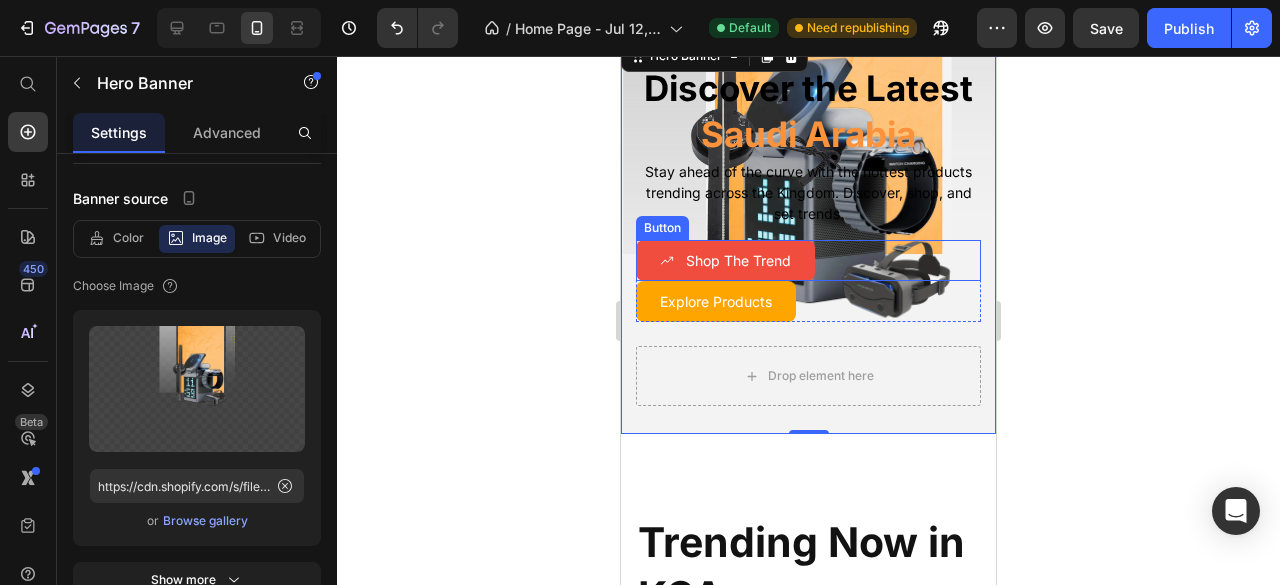 scroll, scrollTop: 0, scrollLeft: 0, axis: both 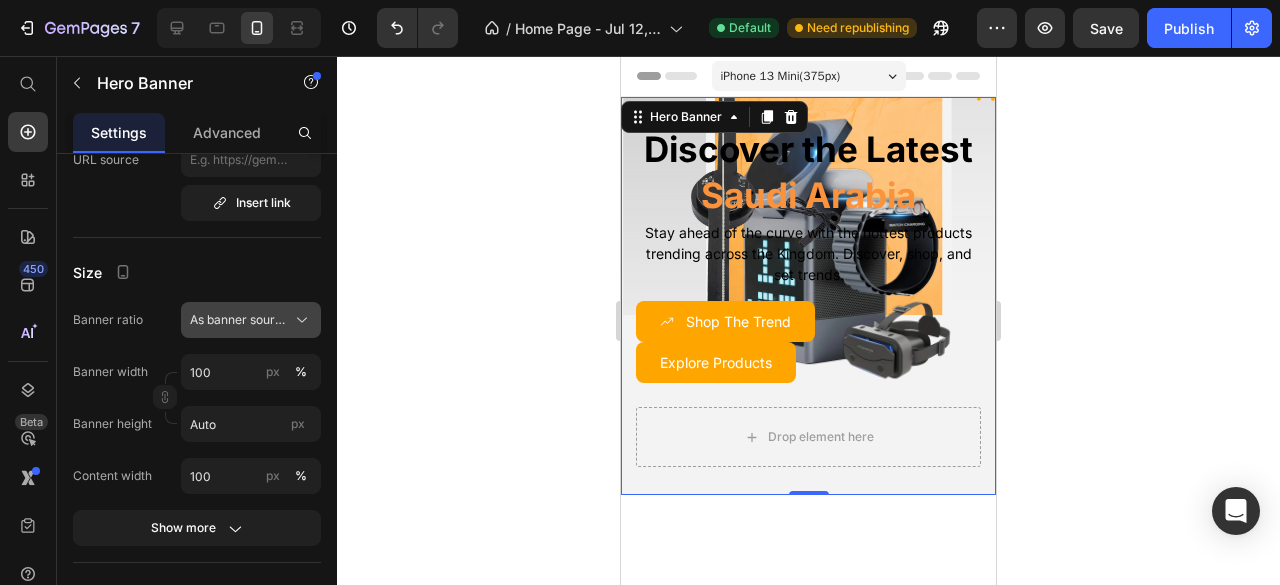 click on "As banner source" at bounding box center [251, 320] 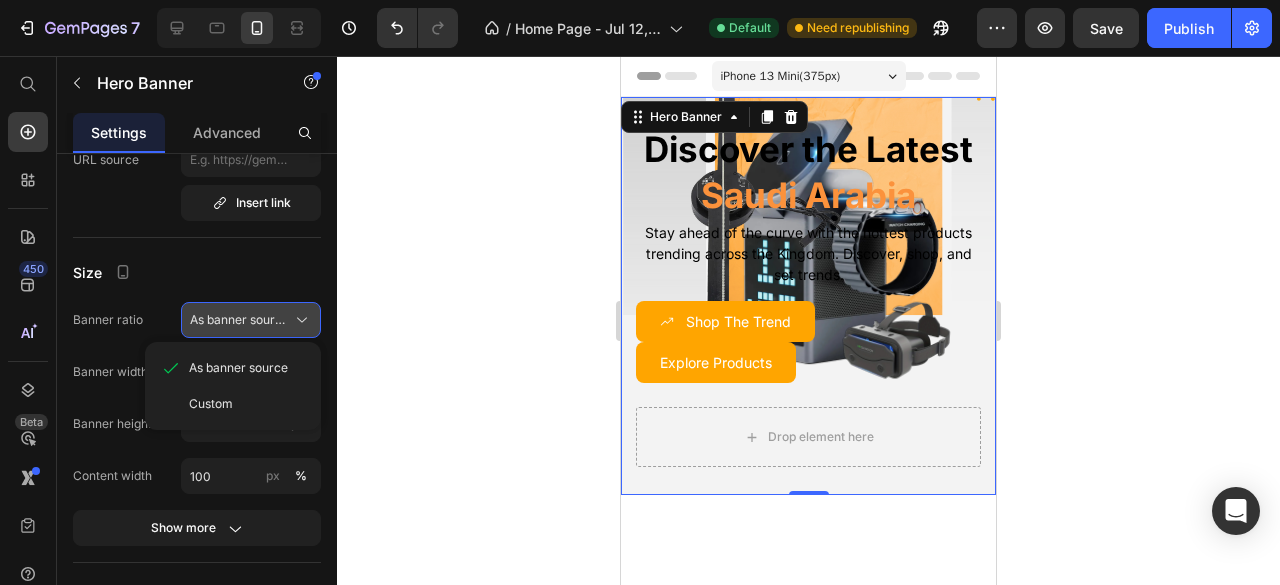 click on "As banner source" at bounding box center (251, 320) 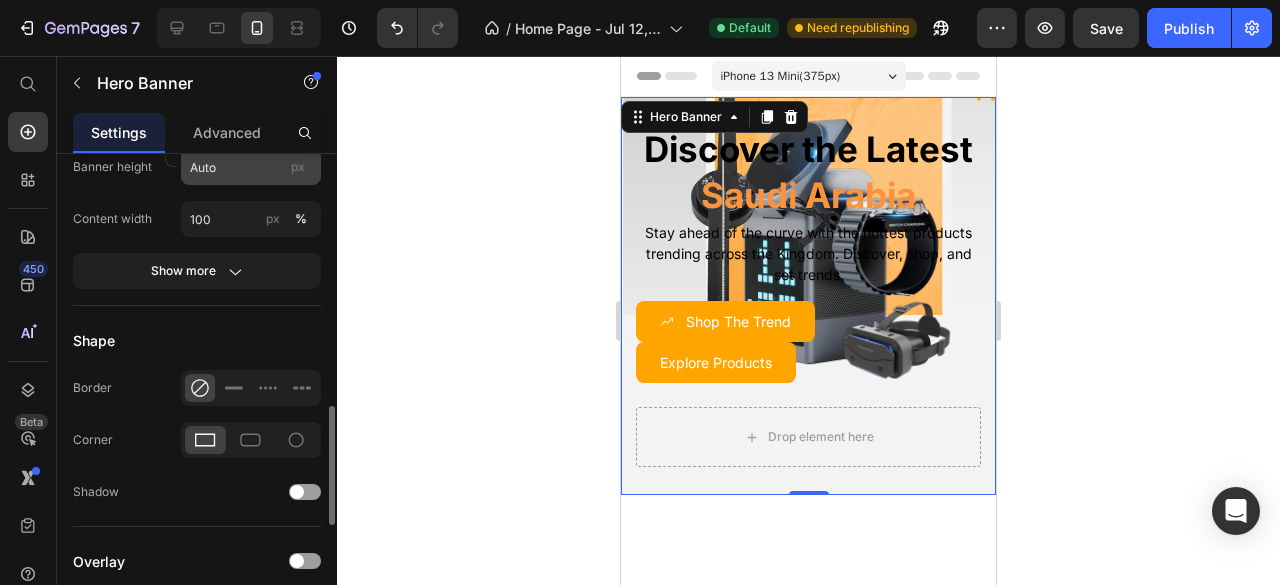 scroll, scrollTop: 1030, scrollLeft: 0, axis: vertical 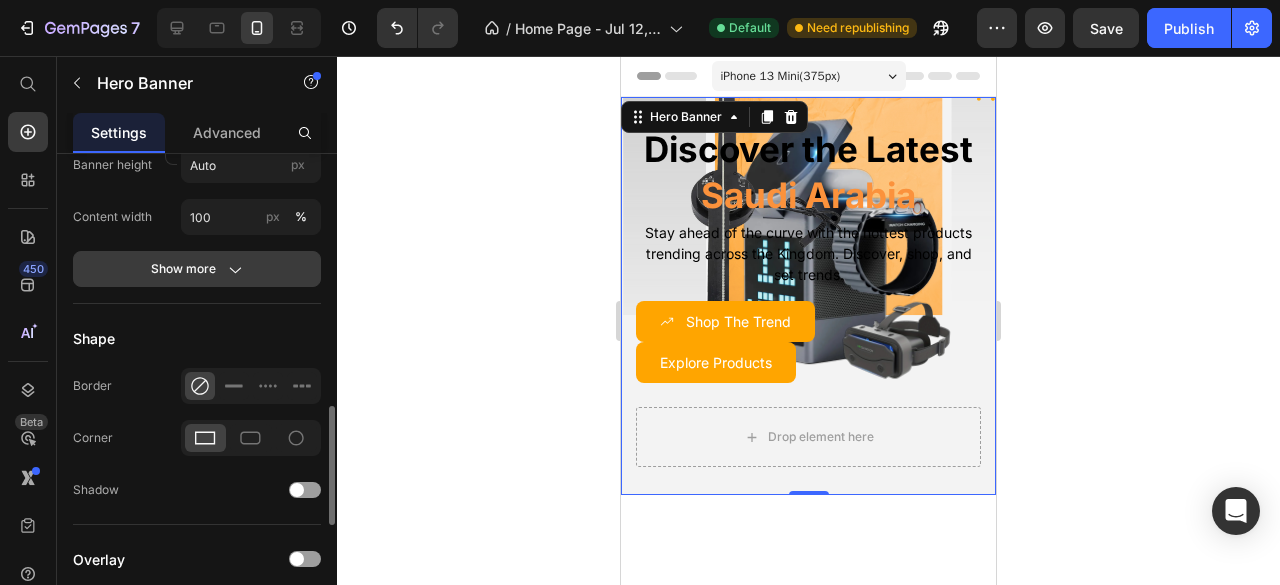 click on "Show more" at bounding box center (197, 269) 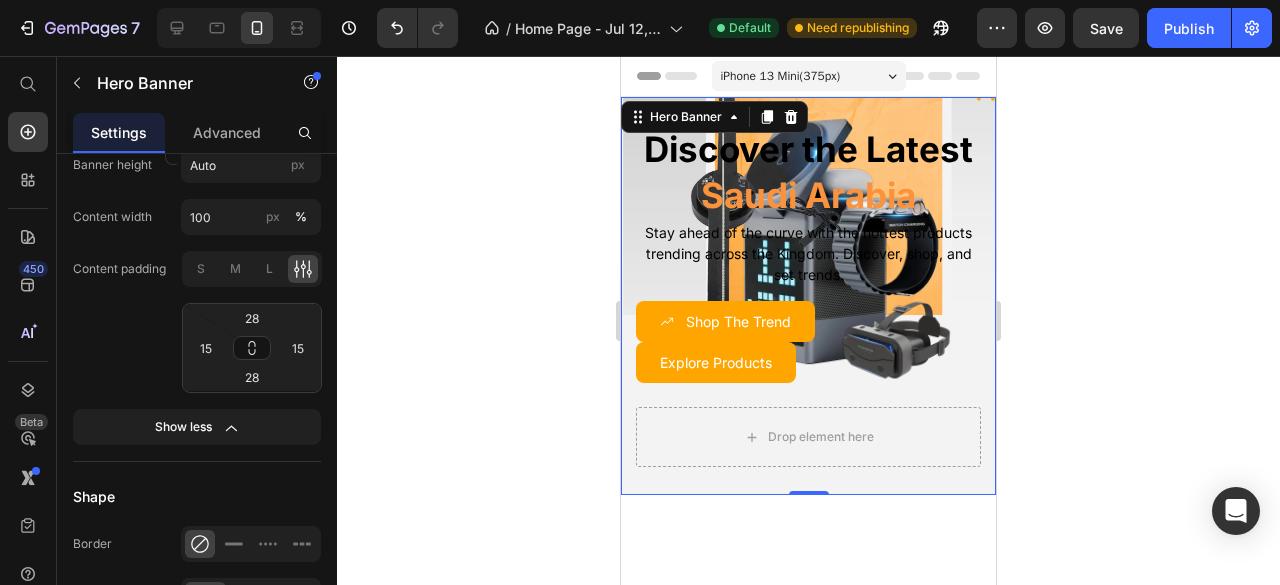 click on "Content padding S M L 28 15 28 15" 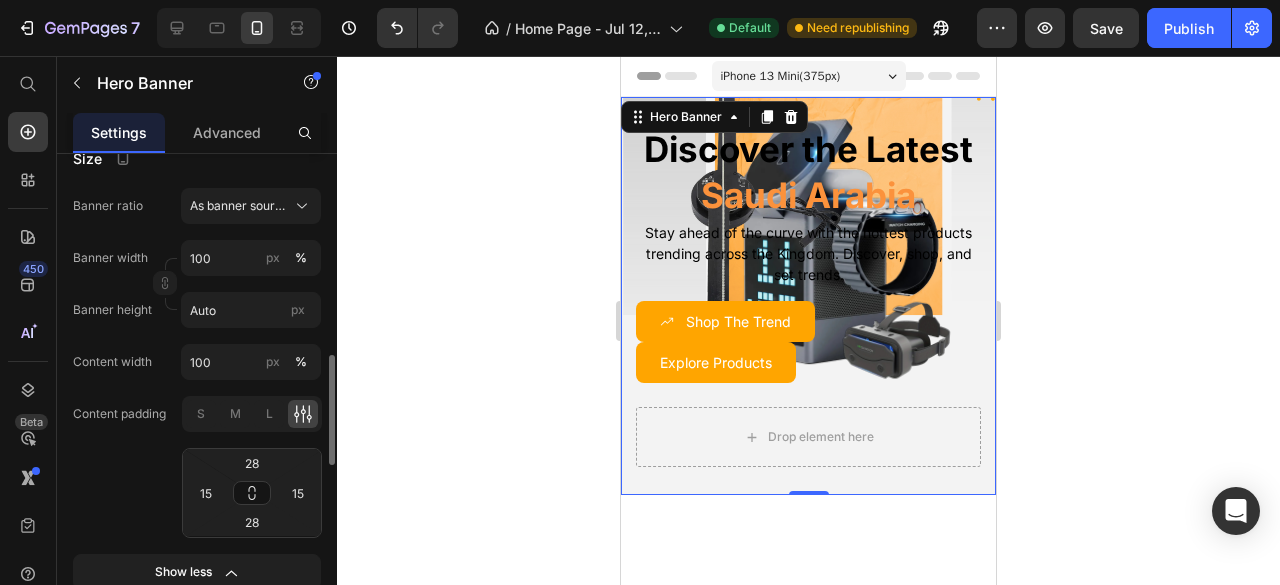 scroll, scrollTop: 884, scrollLeft: 0, axis: vertical 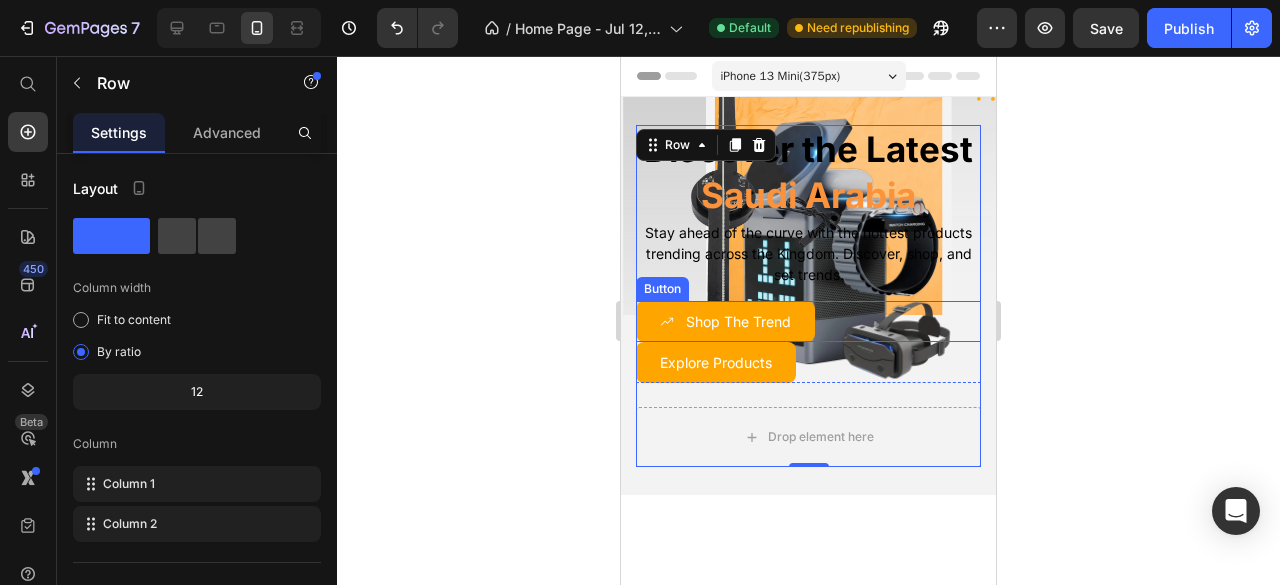 click on "Shop The Trend Button" at bounding box center (808, 321) 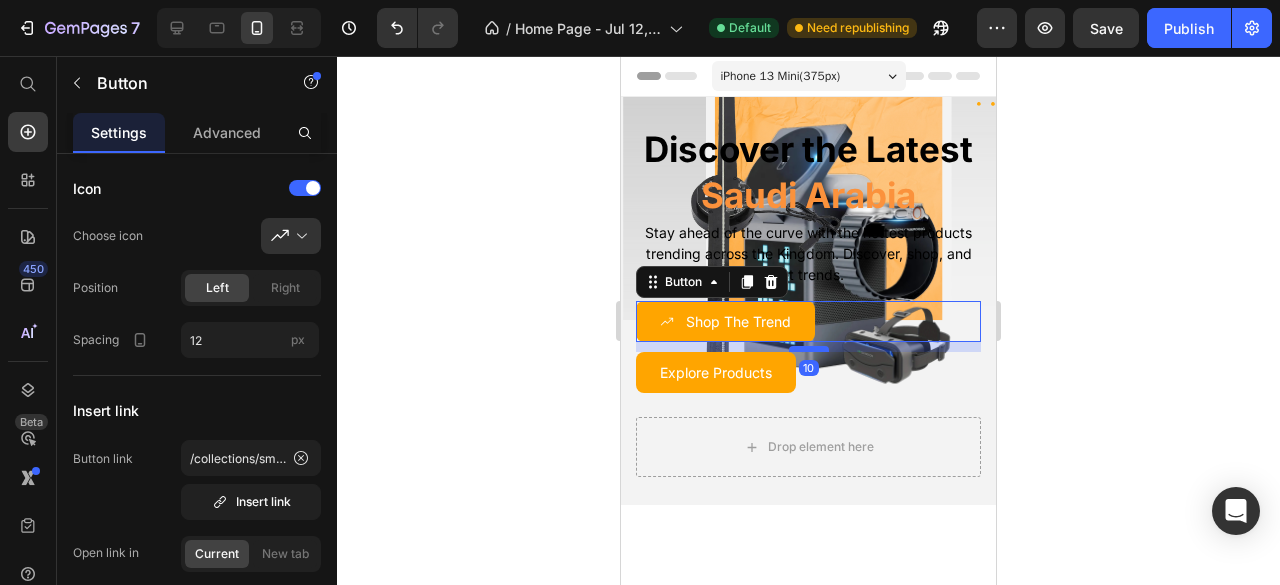 drag, startPoint x: 803, startPoint y: 385, endPoint x: 806, endPoint y: 395, distance: 10.440307 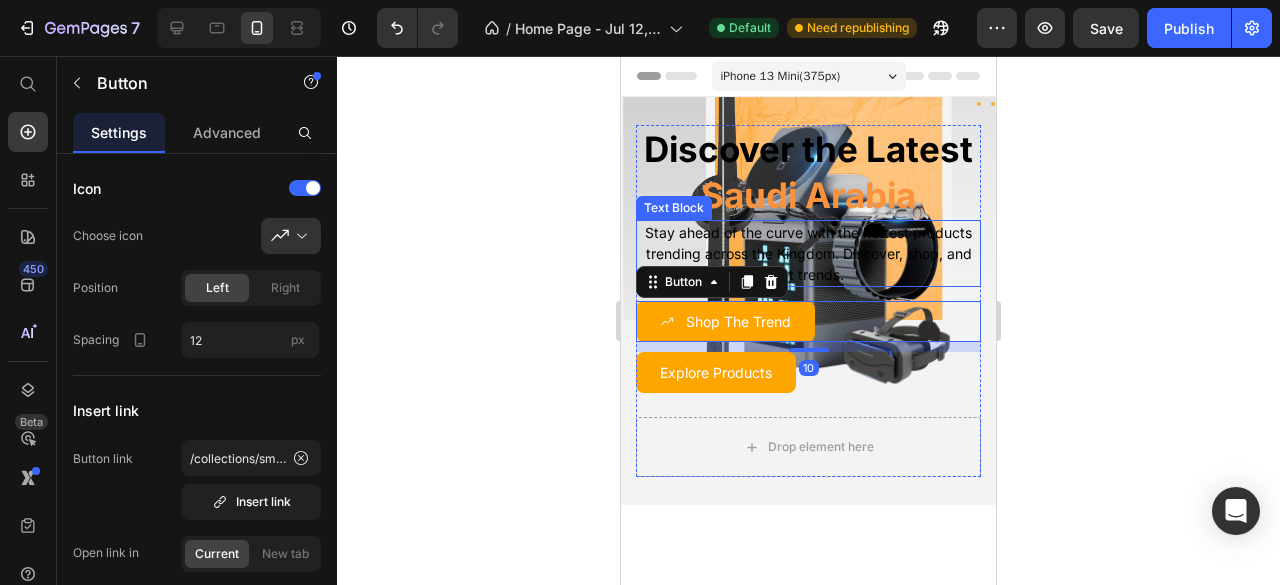 click on "Stay ahead of the curve with the hottest products trending across the Kingdom. Discover, shop, and set trends." at bounding box center (808, 253) 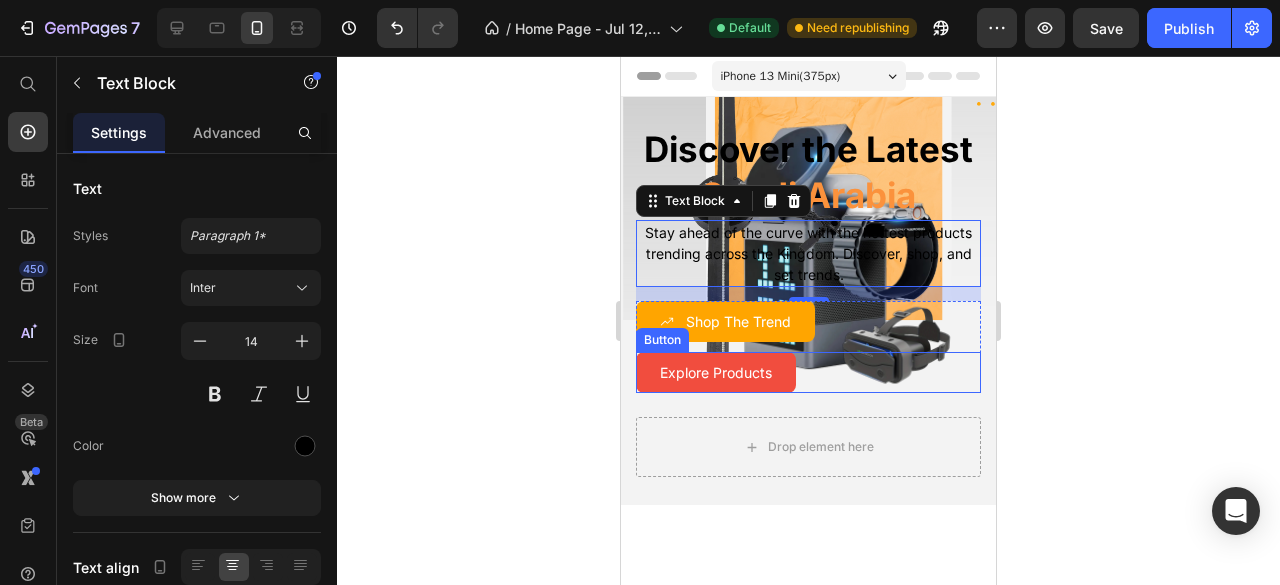 click on "Explore Products" at bounding box center (716, 372) 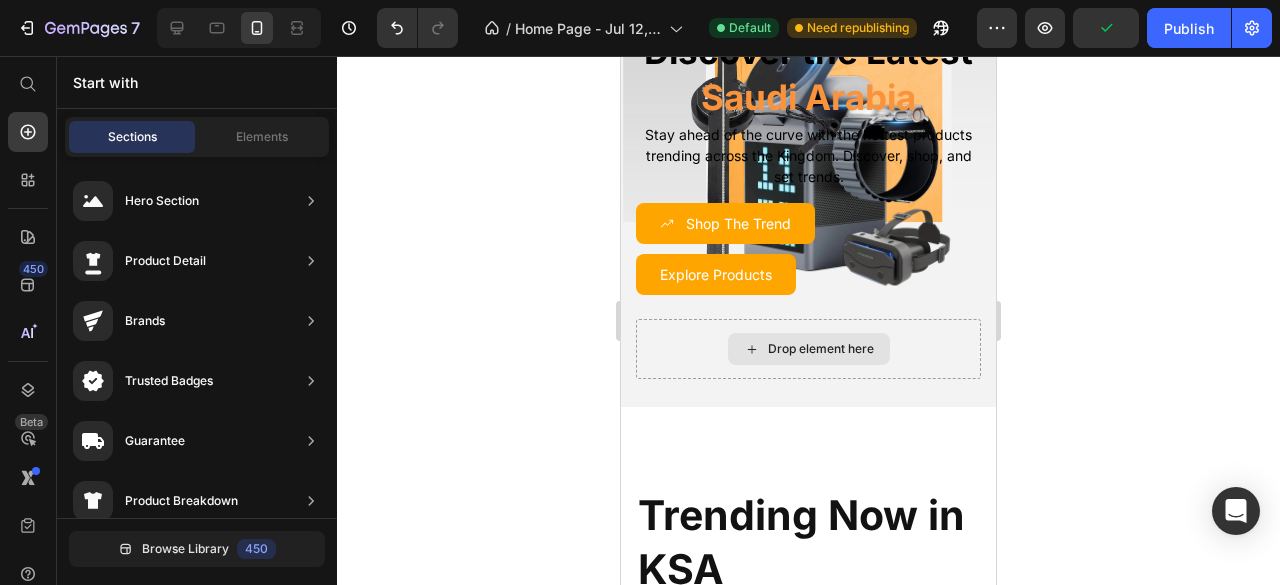 scroll, scrollTop: 0, scrollLeft: 0, axis: both 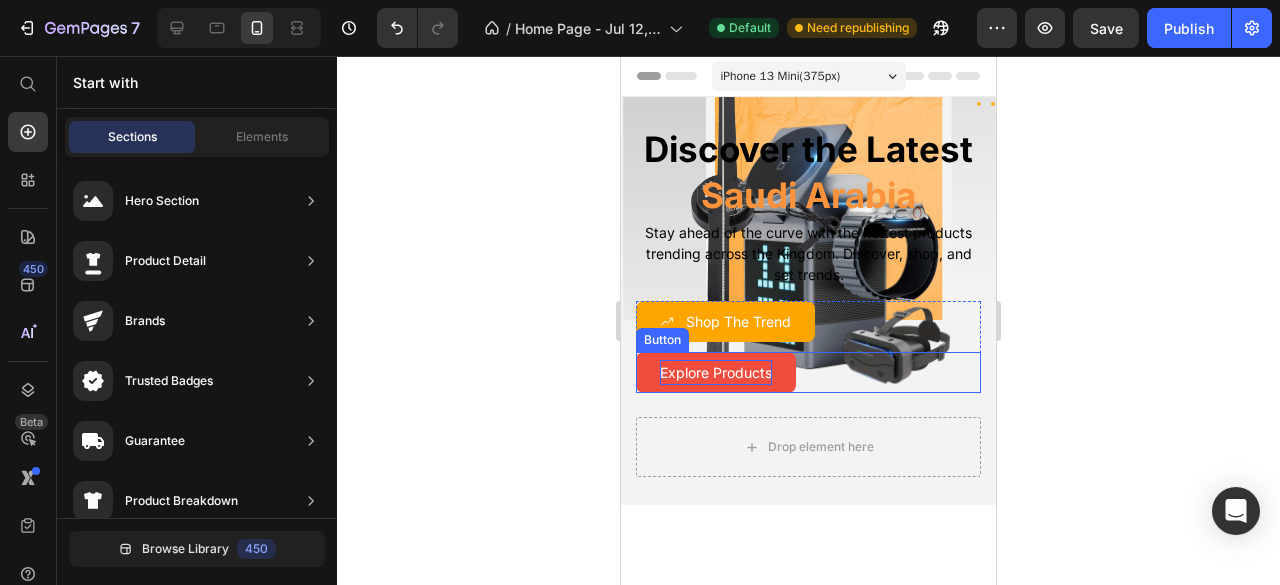 click on "Explore Products" at bounding box center [716, 372] 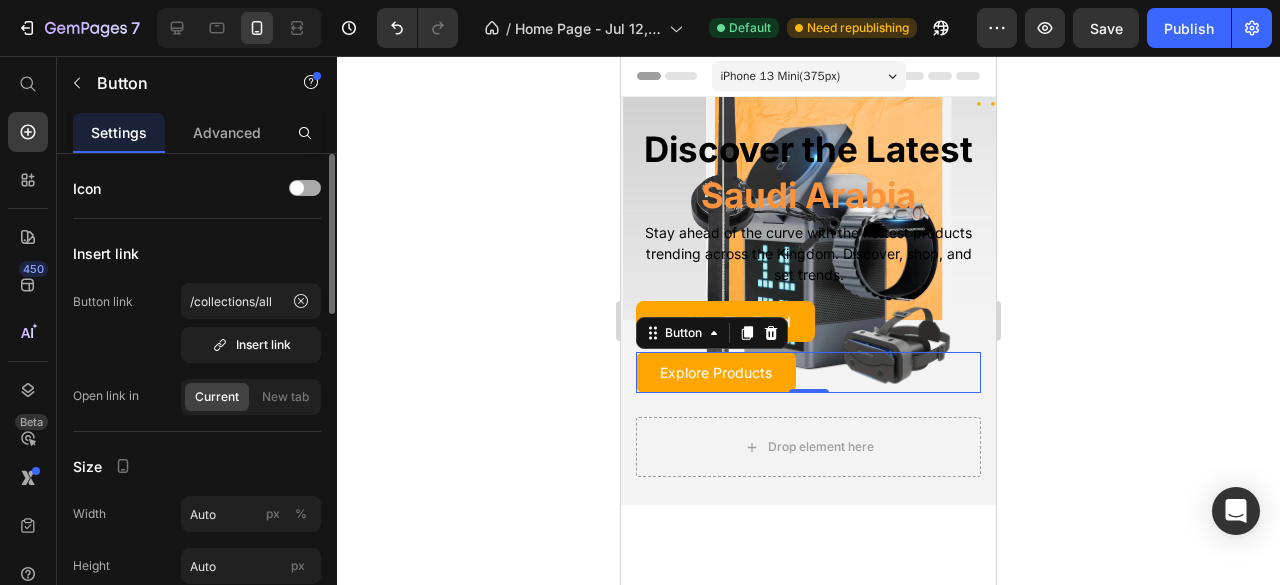 click at bounding box center (305, 188) 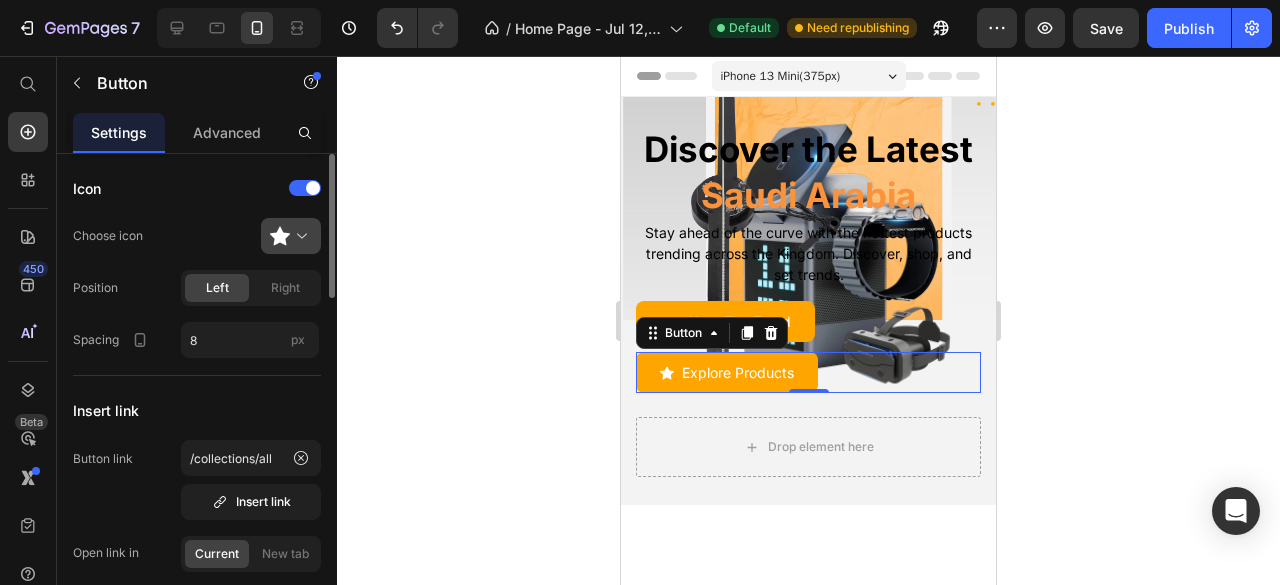 click at bounding box center (299, 236) 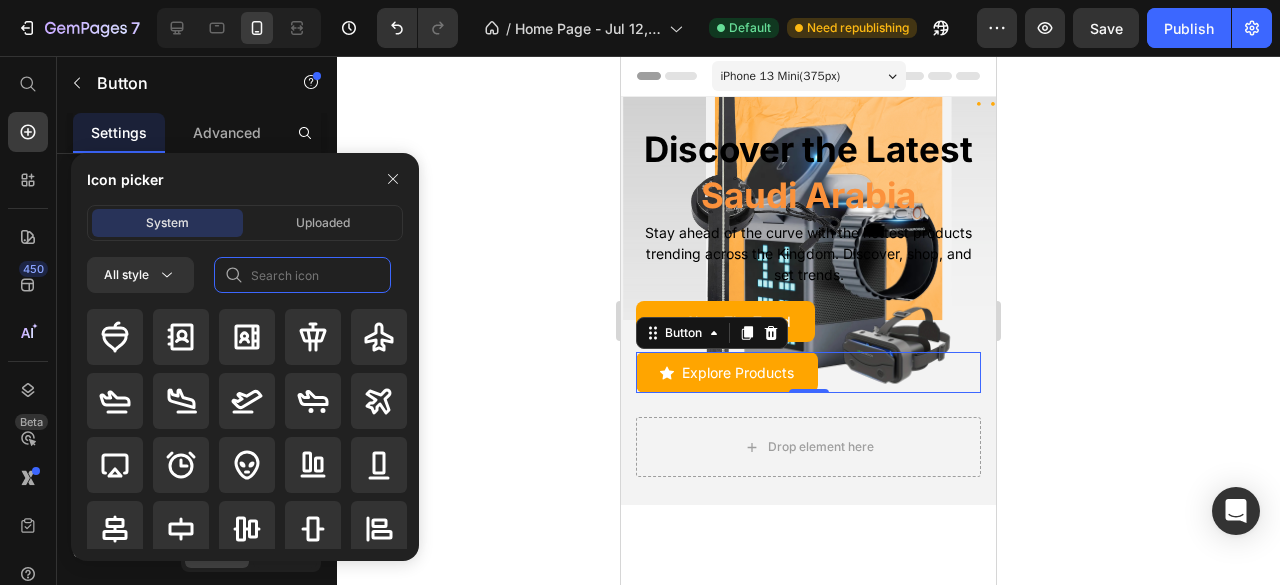click 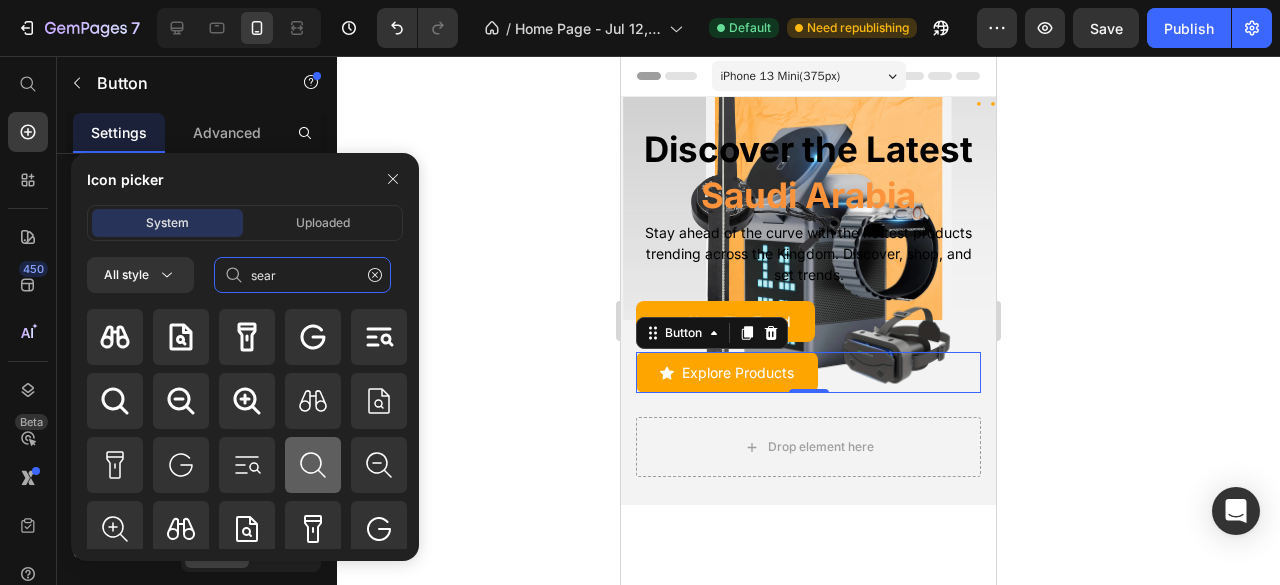 type on "sear" 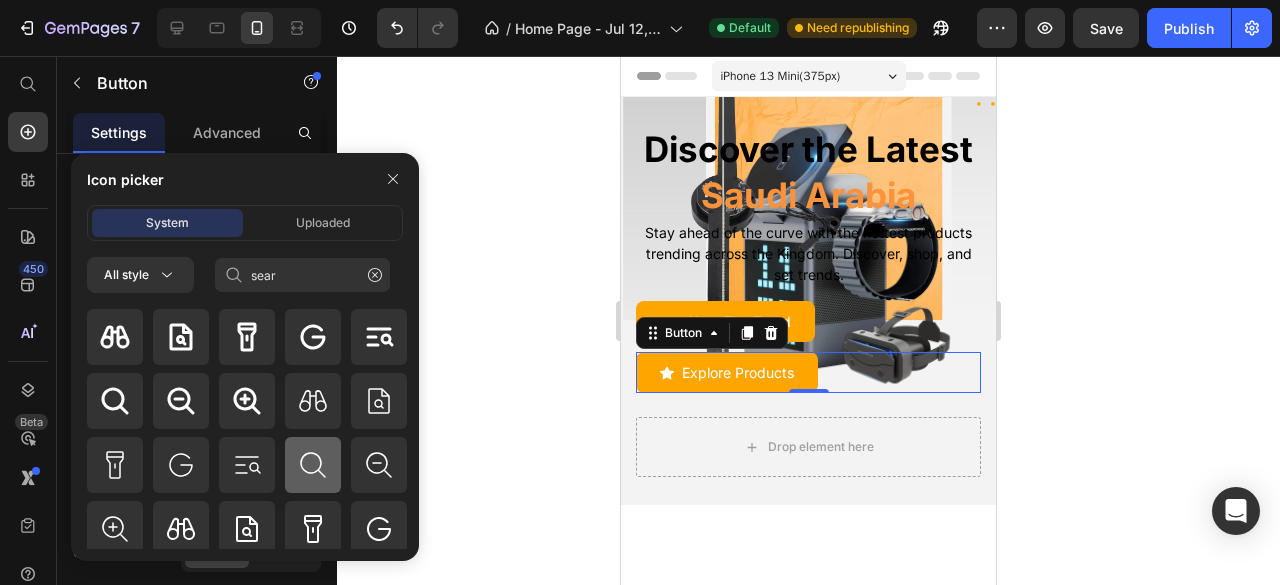 click 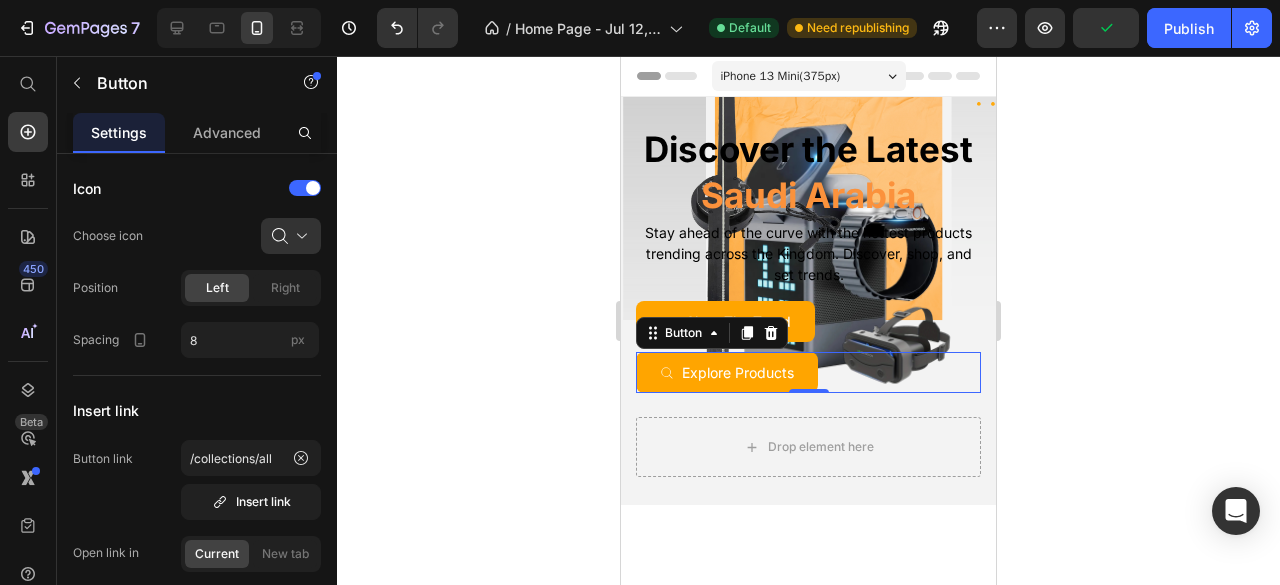 click 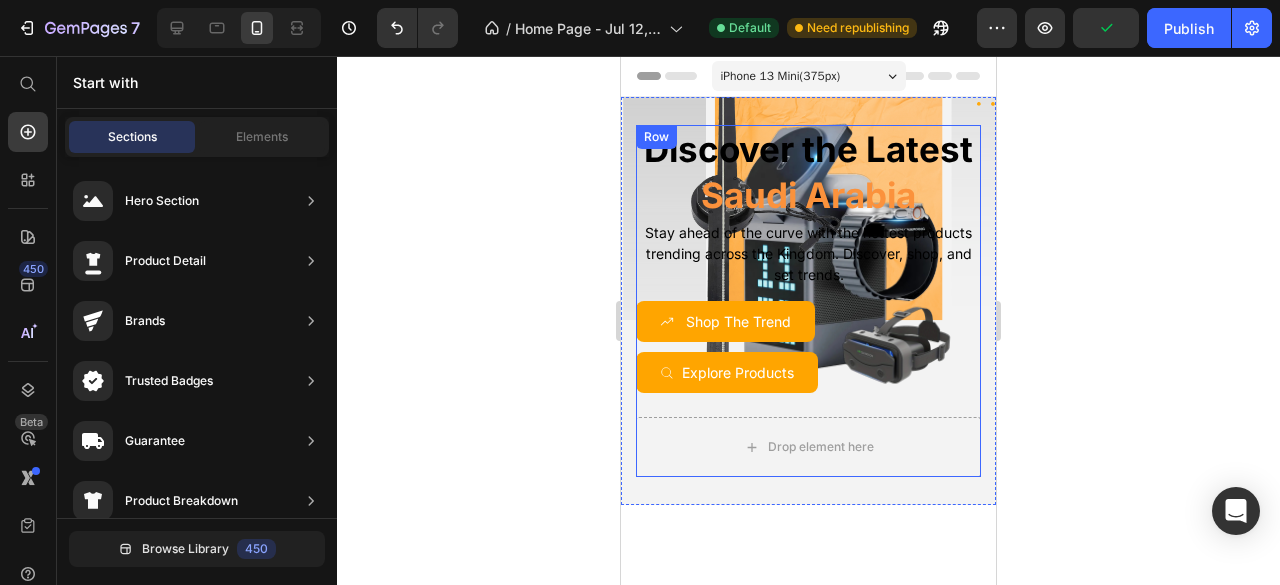 click on "Discover the Latest   Saudi Arabia Heading Stay ahead of the curve with the hottest products trending across the Kingdom. Discover, shop, and set trends. Text Block
Shop The Trend Button
Explore Products Button Row" at bounding box center [808, 271] 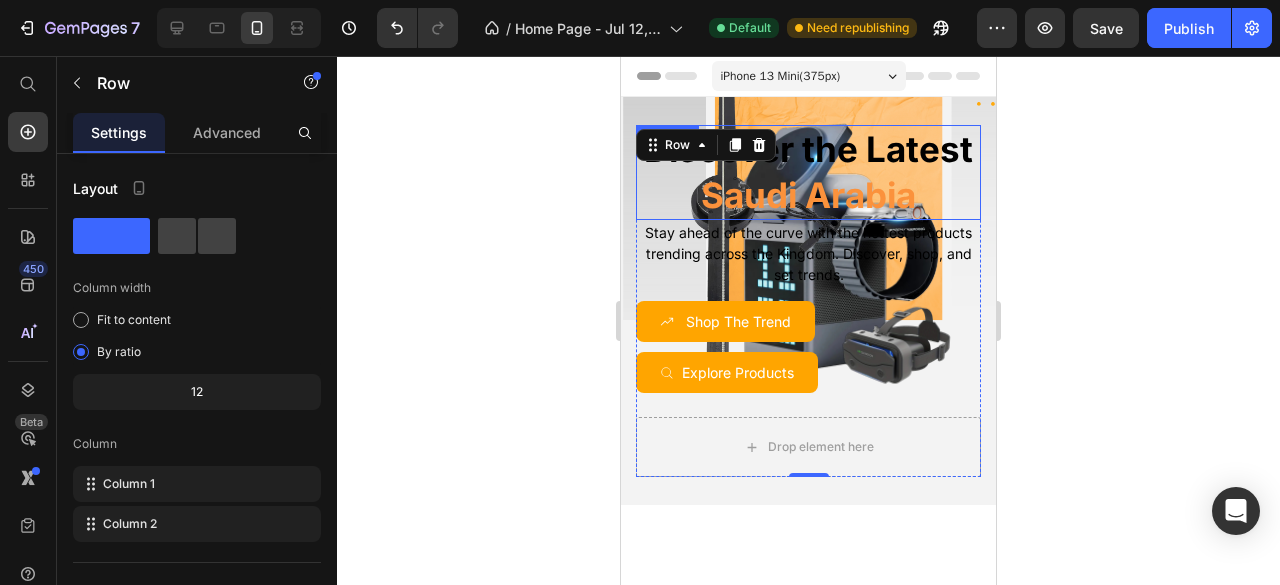 click on "Saudi Arabia" at bounding box center (808, 195) 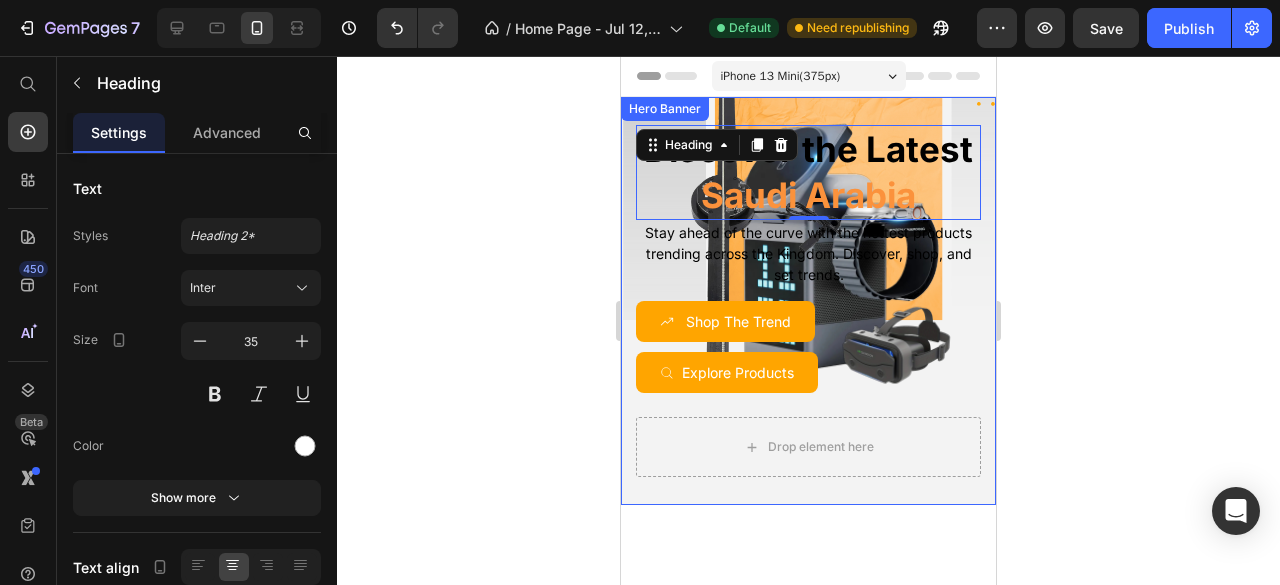 click on "Discover the Latest   Saudi Arabia Heading   0 Stay ahead of the curve with the hottest products trending across the Kingdom. Discover, shop, and set trends. Text Block
Shop The Trend Button
Explore Products Button Row
Drop element here Row" at bounding box center (808, 301) 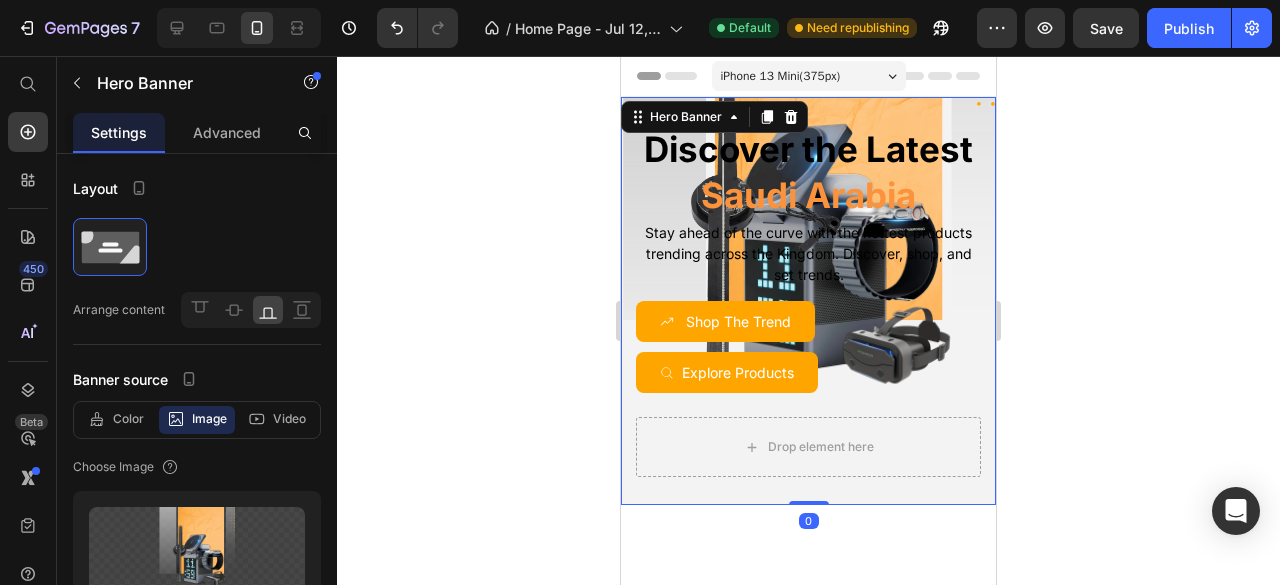 click 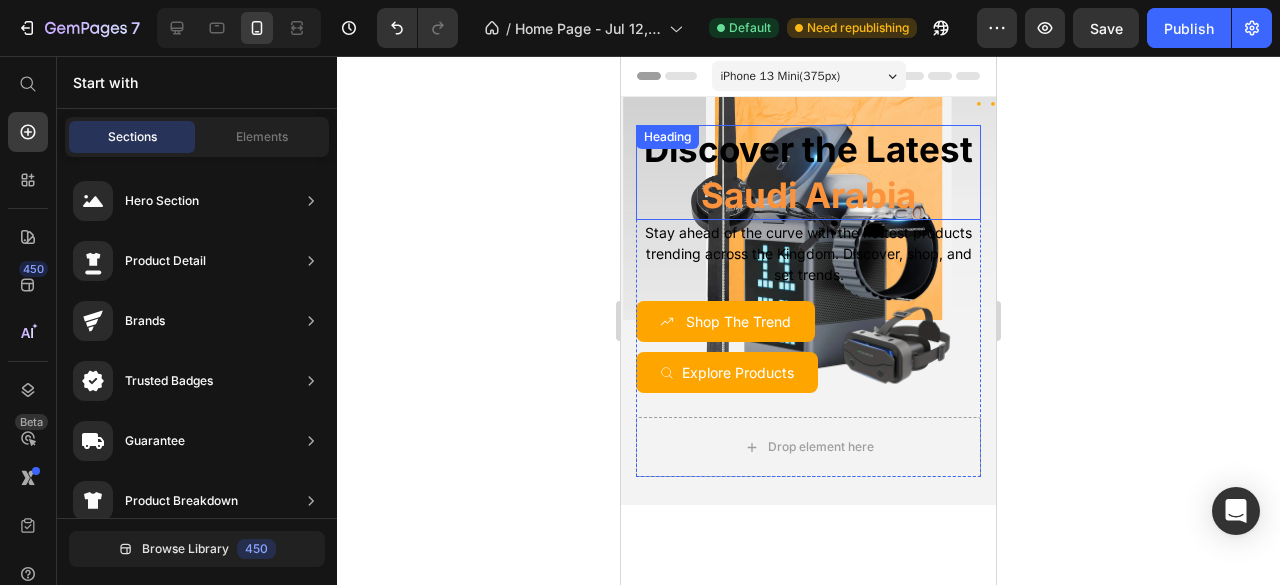click on "Discover the Latest" at bounding box center (808, 149) 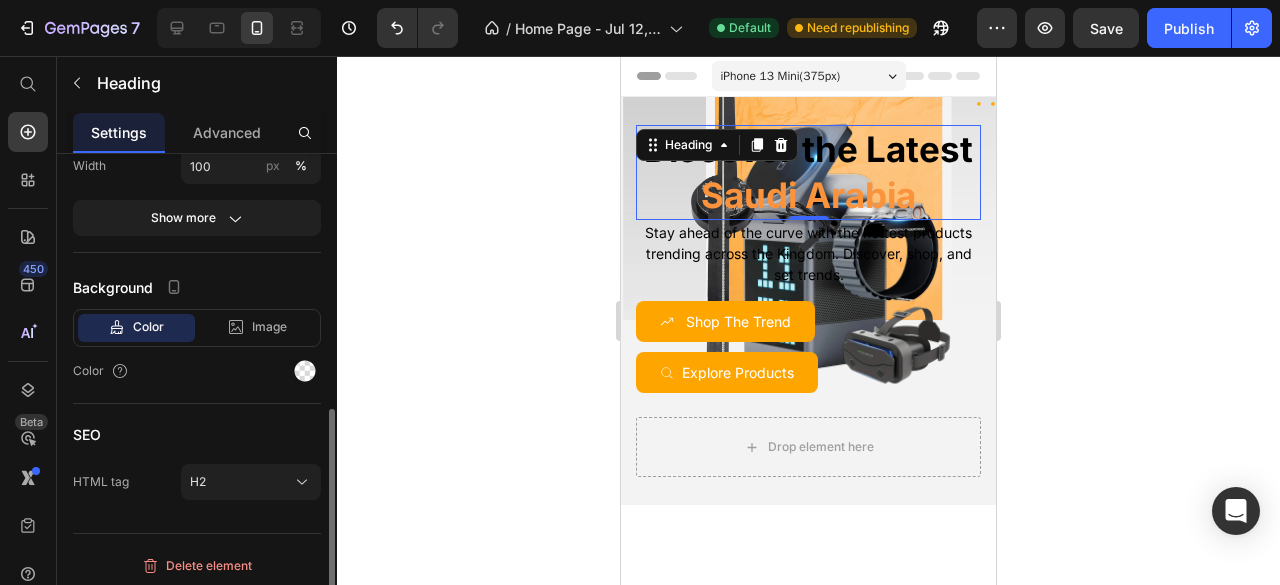 scroll, scrollTop: 520, scrollLeft: 0, axis: vertical 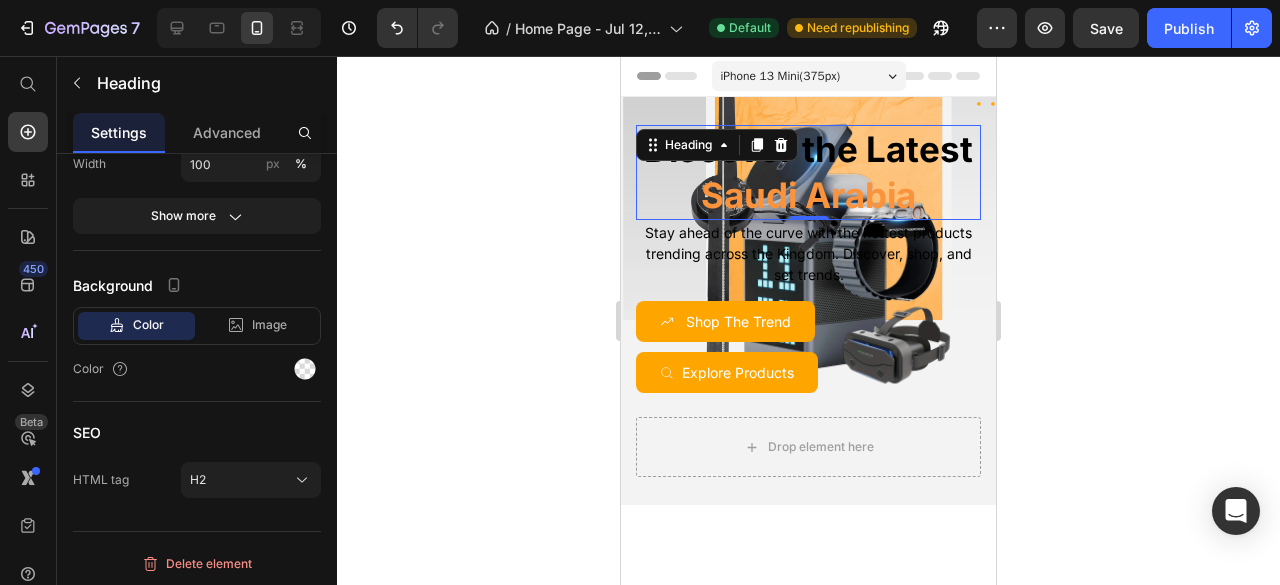 click 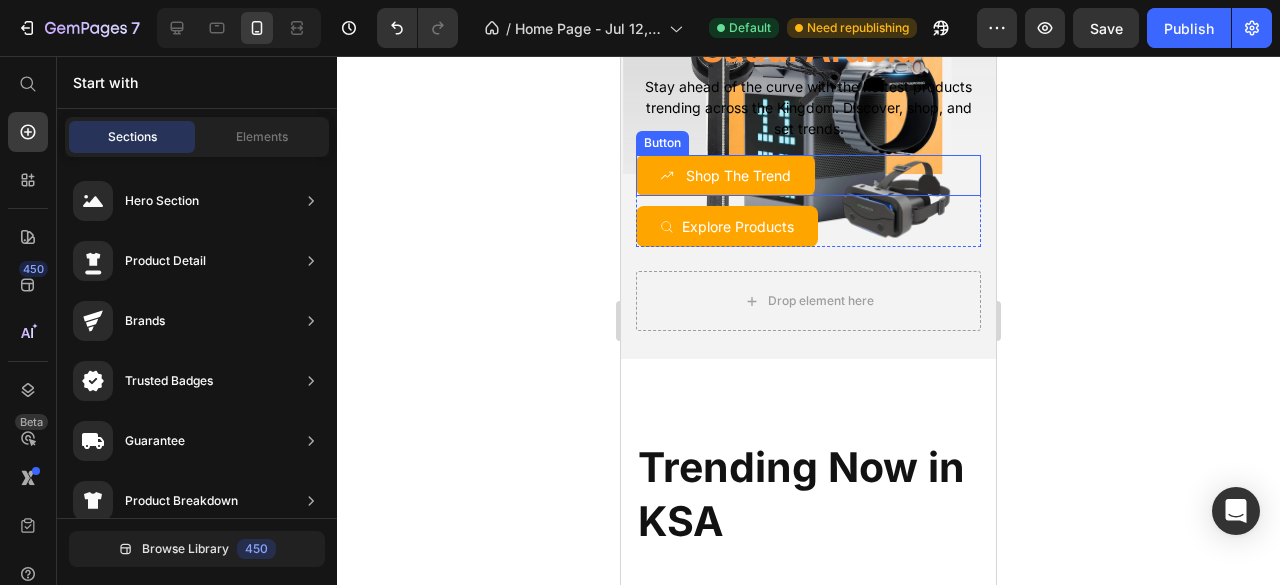 scroll, scrollTop: 0, scrollLeft: 0, axis: both 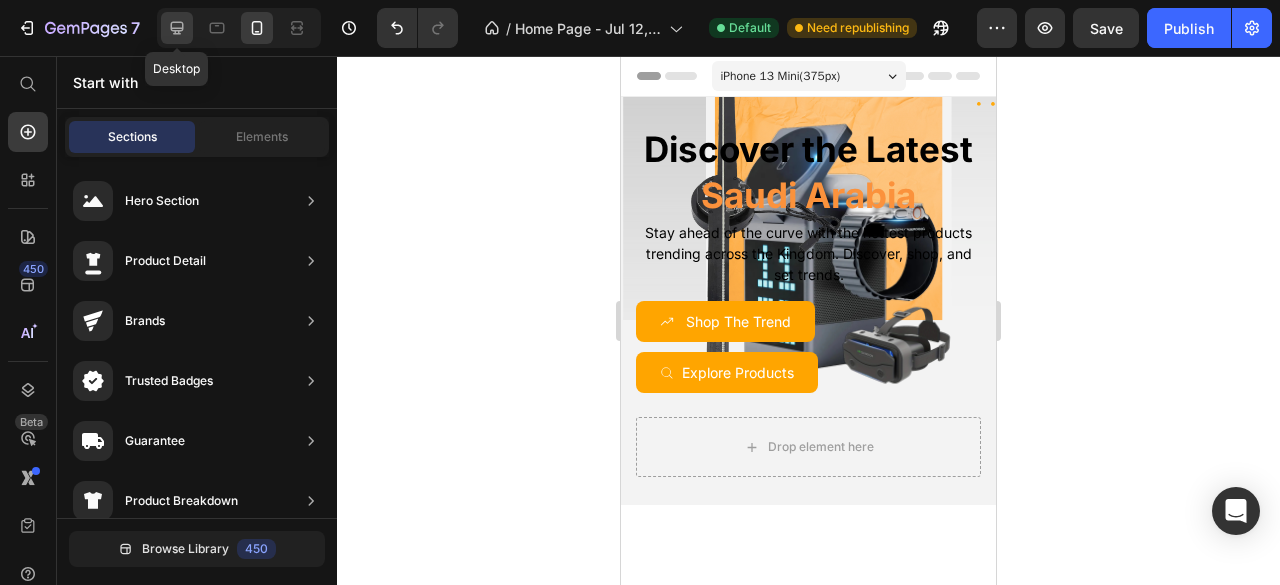 click 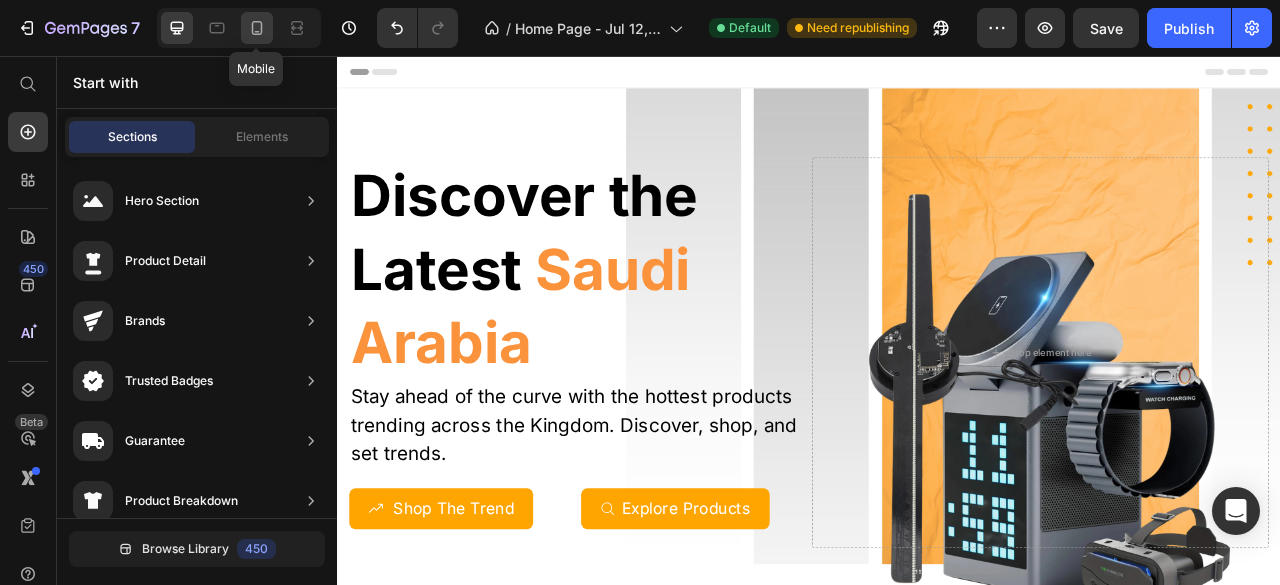 click 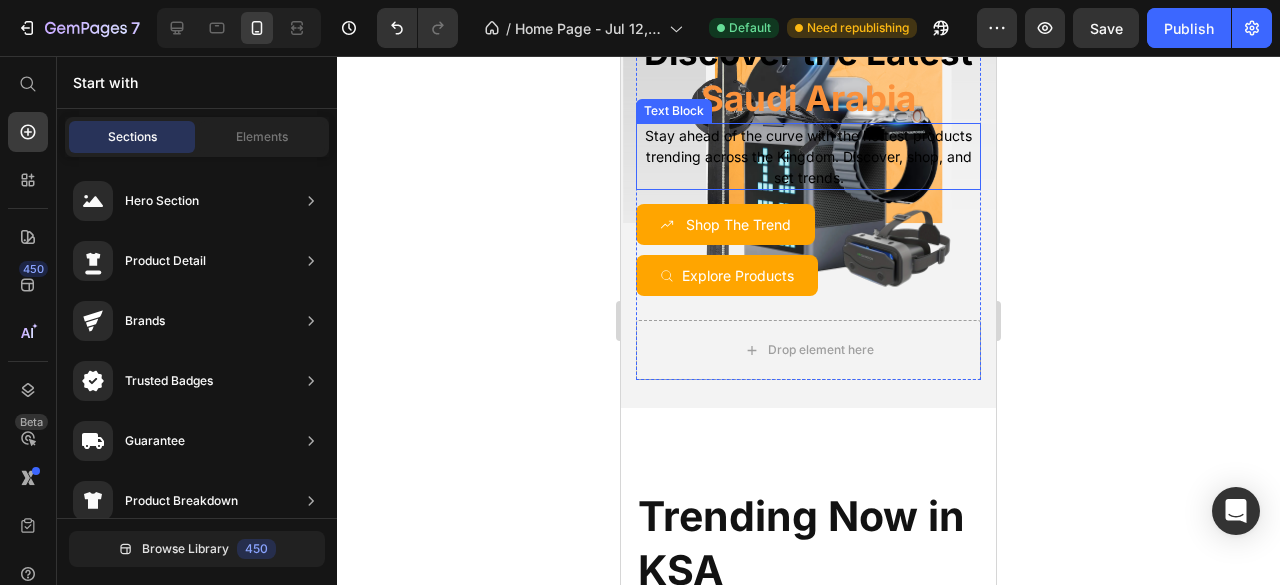 scroll, scrollTop: 0, scrollLeft: 0, axis: both 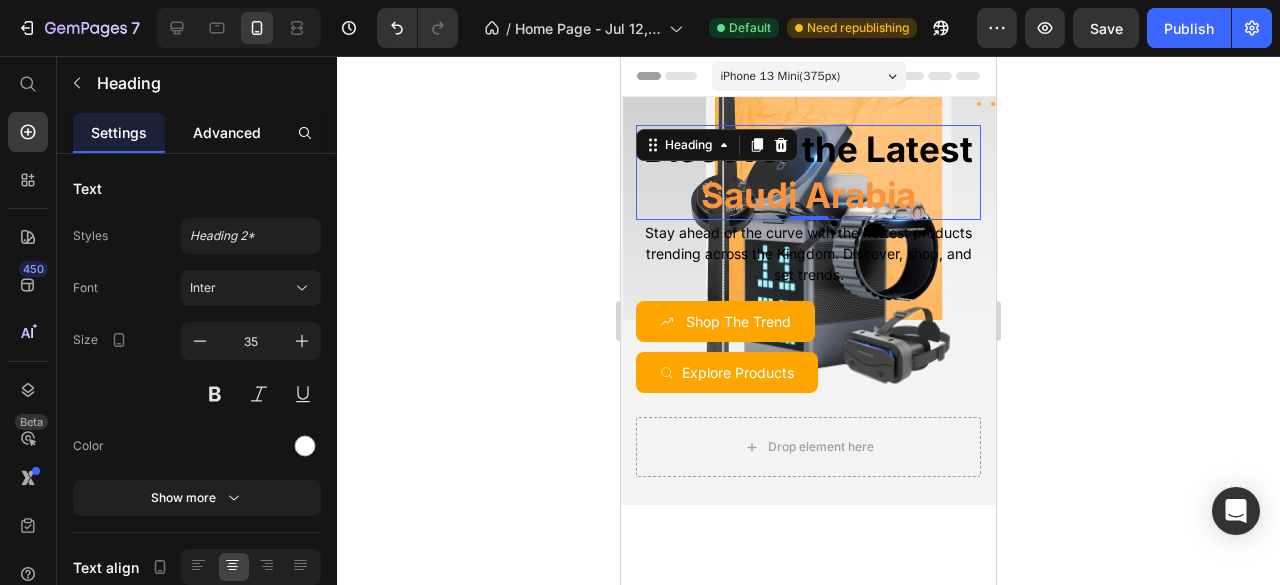 click on "Advanced" at bounding box center [227, 132] 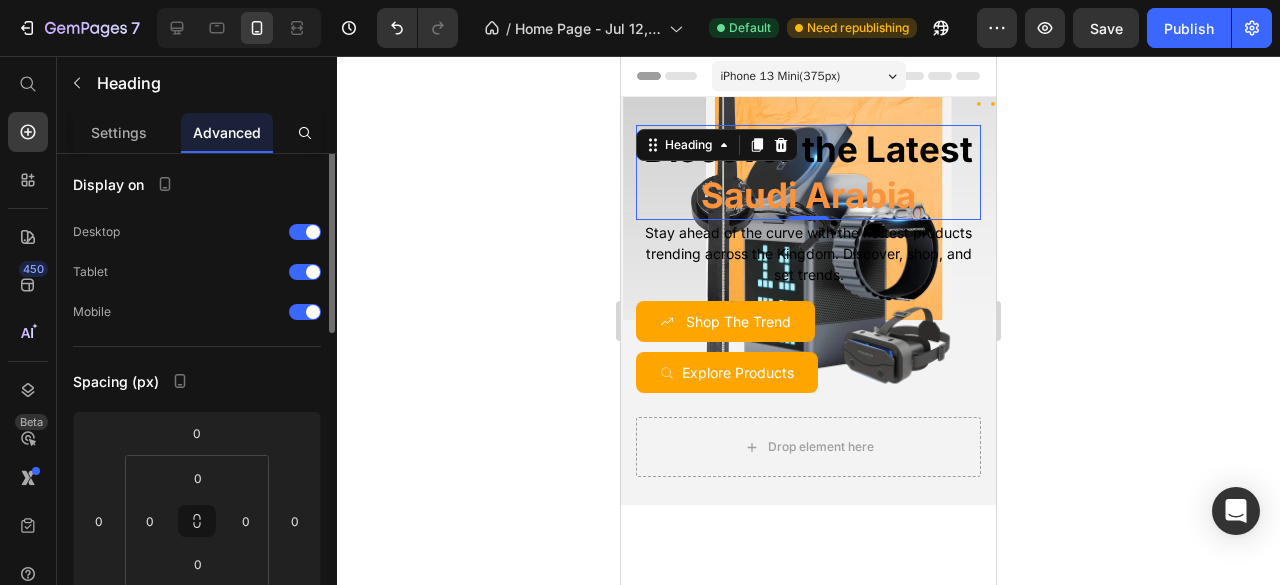 scroll, scrollTop: 0, scrollLeft: 0, axis: both 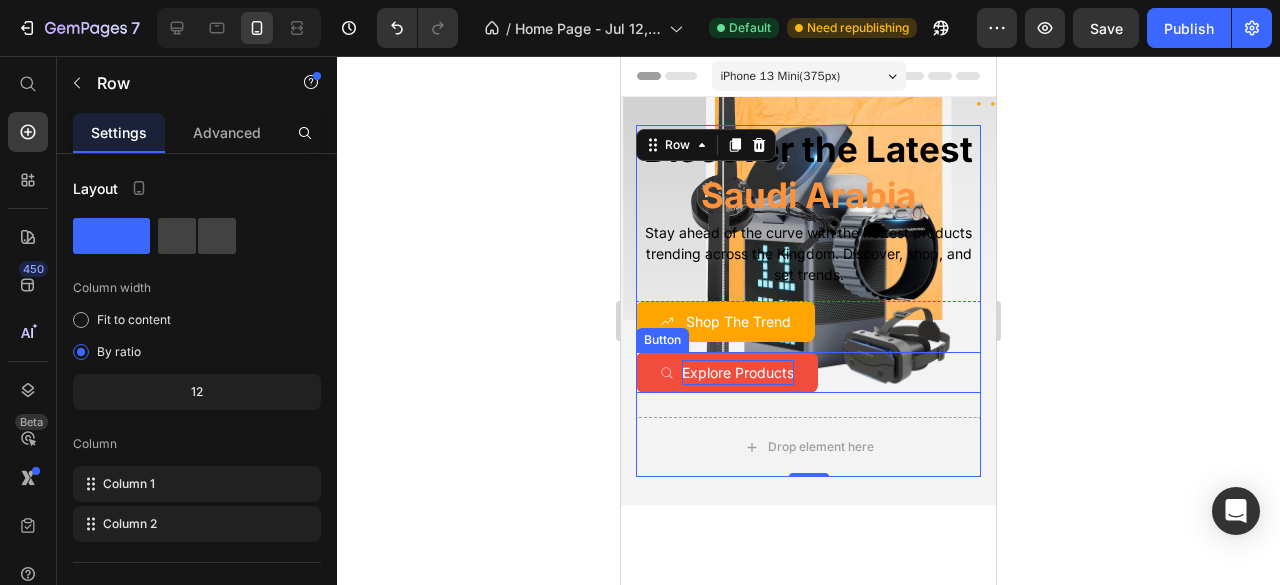 click on "Explore Products" at bounding box center (738, 372) 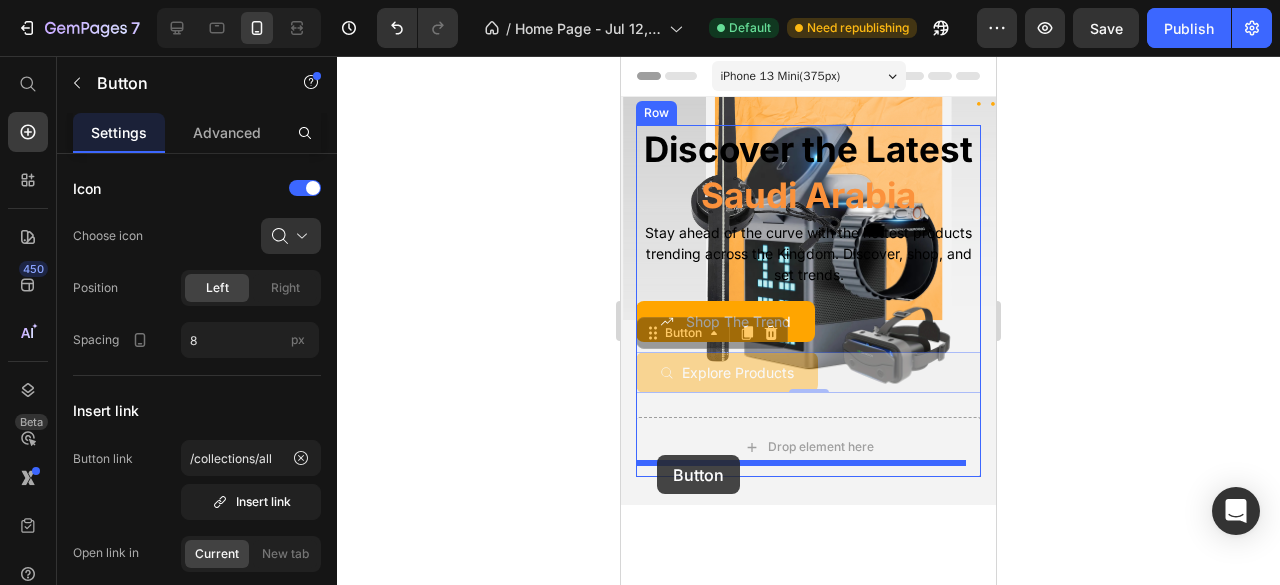 drag, startPoint x: 655, startPoint y: 378, endPoint x: 658, endPoint y: 457, distance: 79.05694 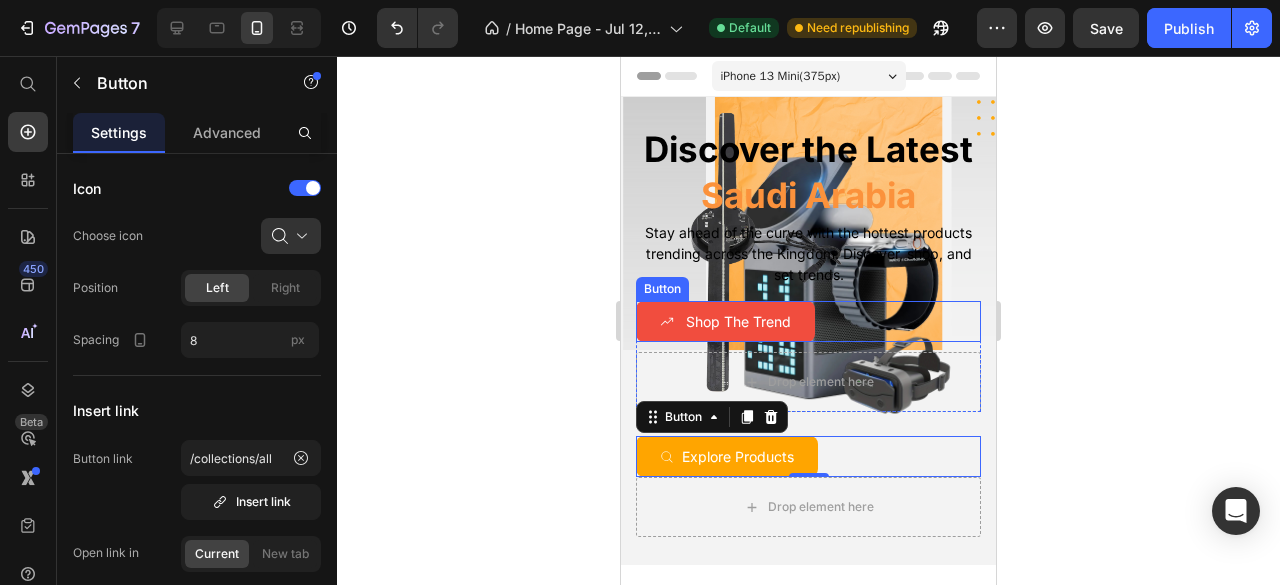 click on "Shop The Trend" at bounding box center [725, 321] 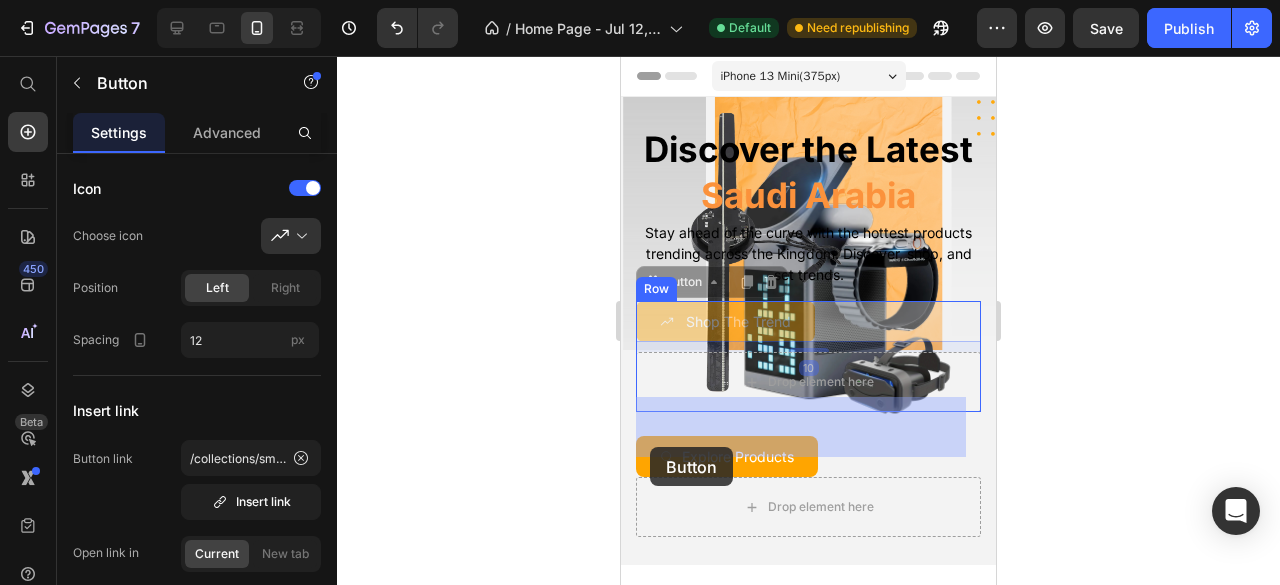 drag, startPoint x: 654, startPoint y: 328, endPoint x: 650, endPoint y: 447, distance: 119.06721 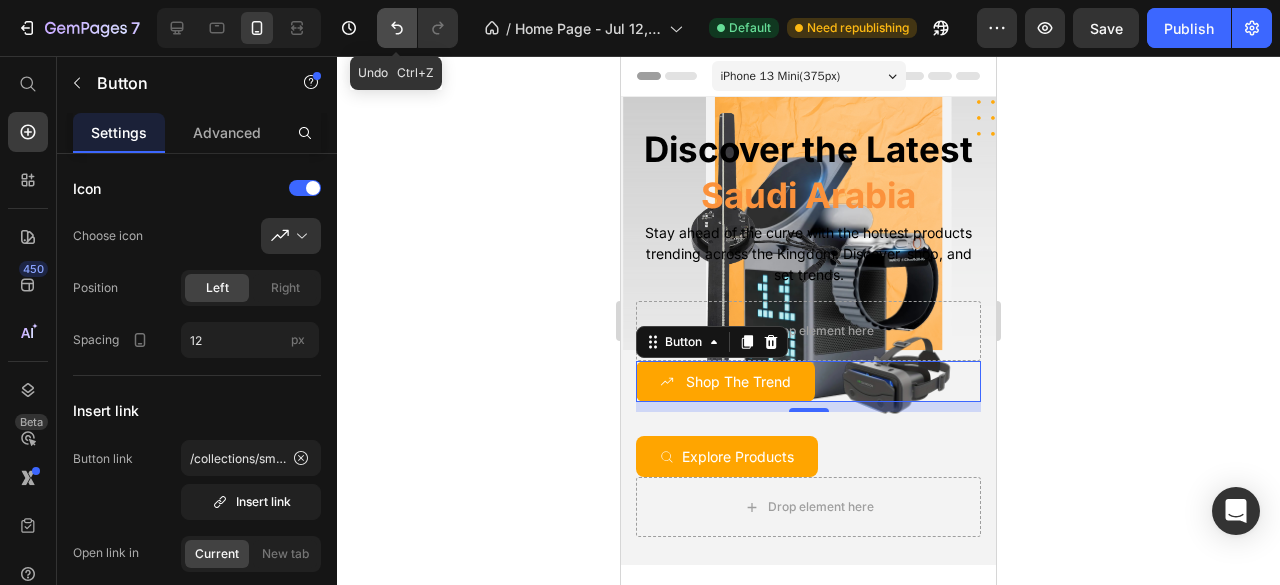 click 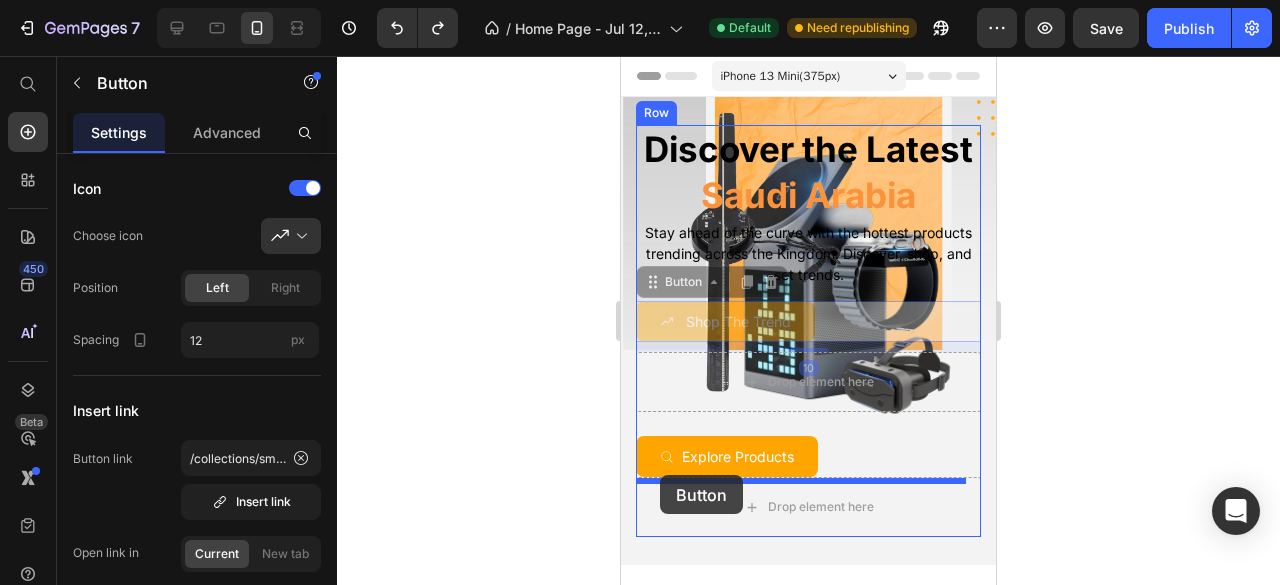 drag, startPoint x: 652, startPoint y: 323, endPoint x: 660, endPoint y: 475, distance: 152.21039 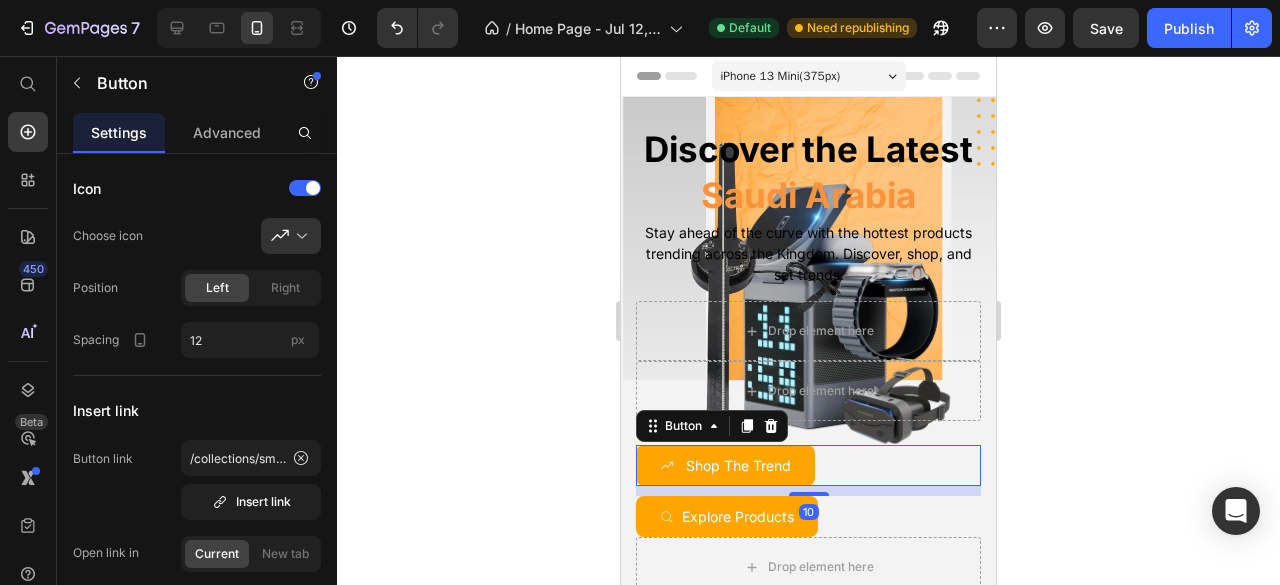 click 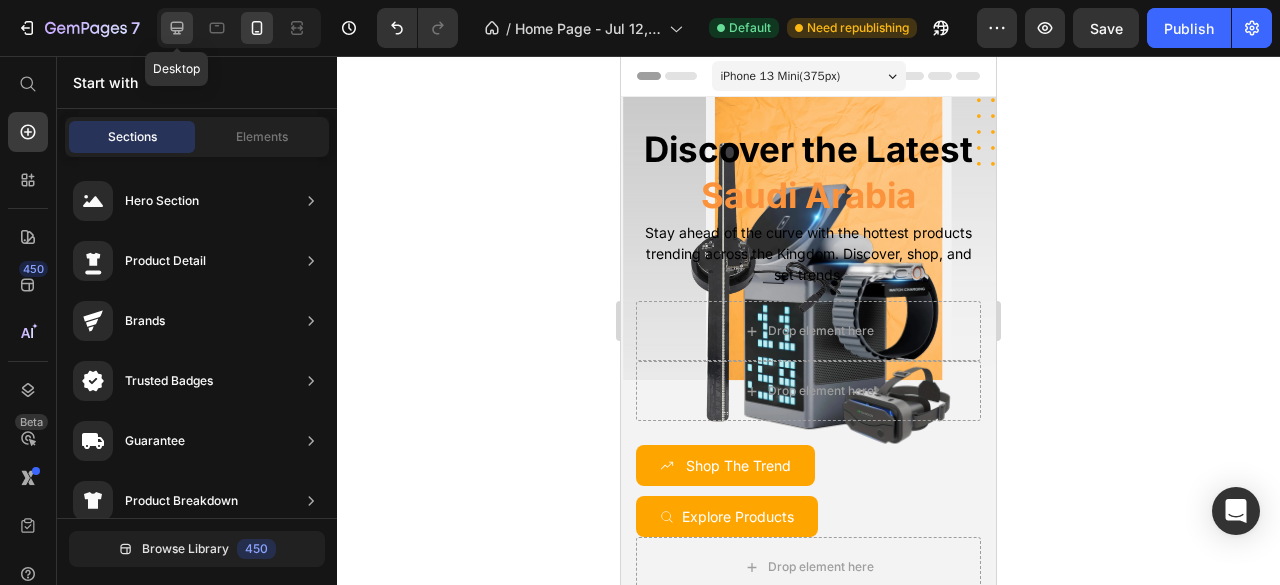 click 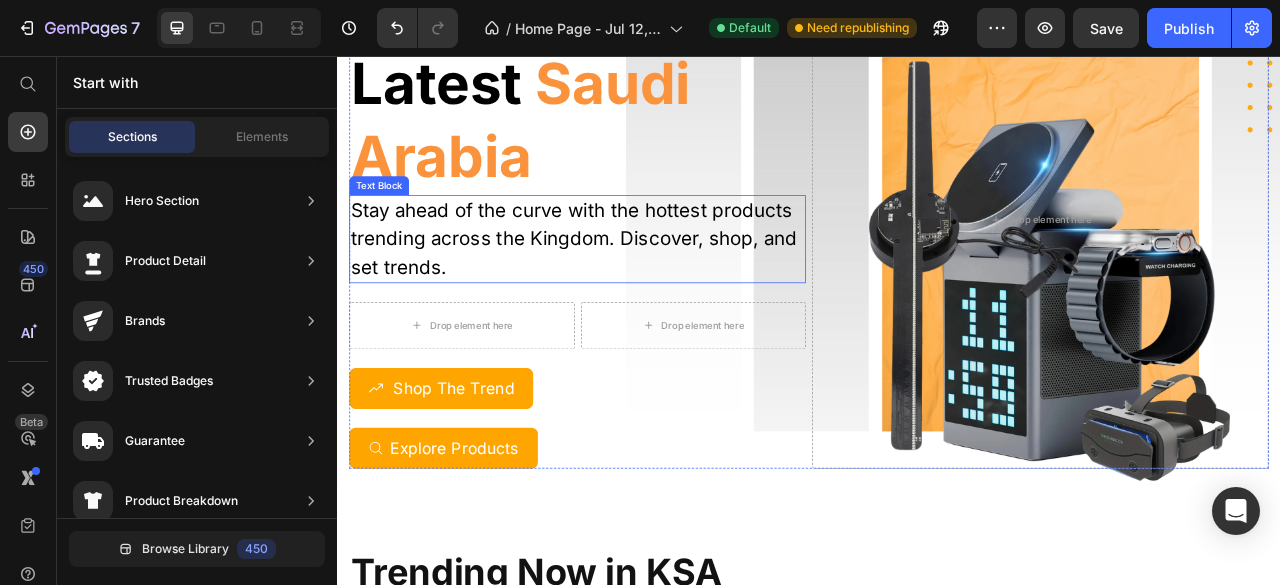 scroll, scrollTop: 170, scrollLeft: 0, axis: vertical 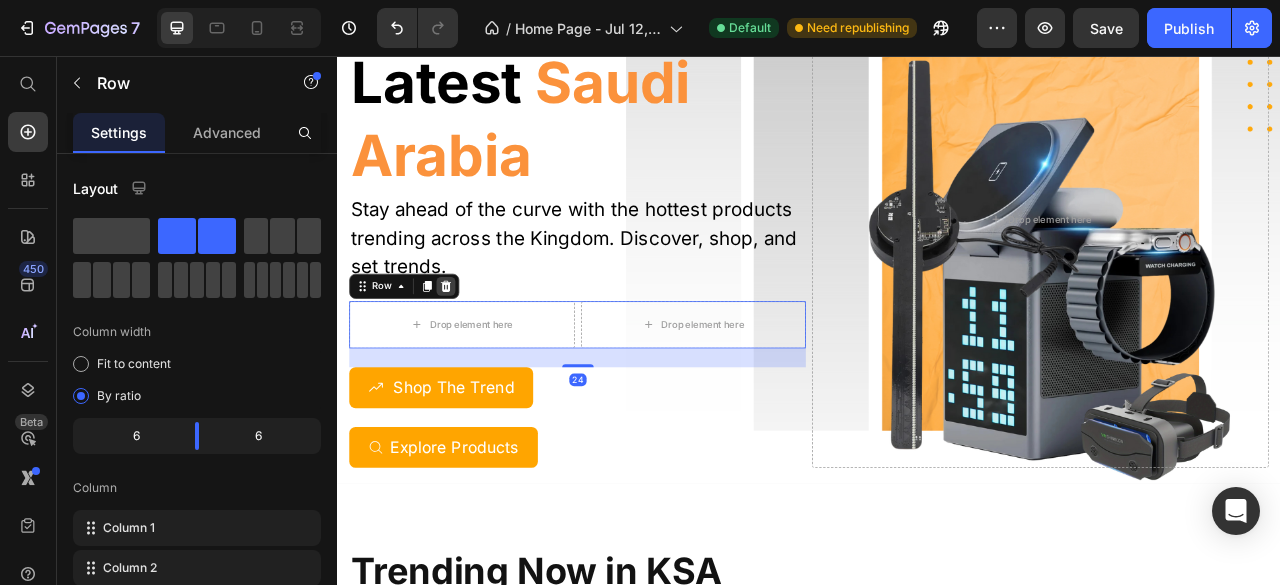 click 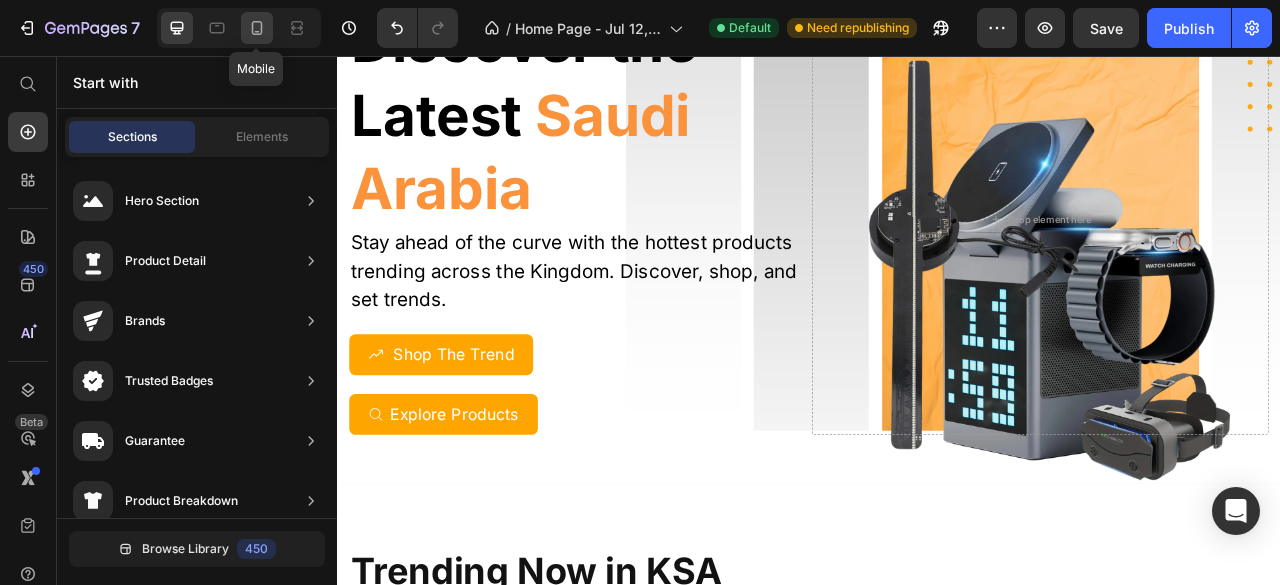 click 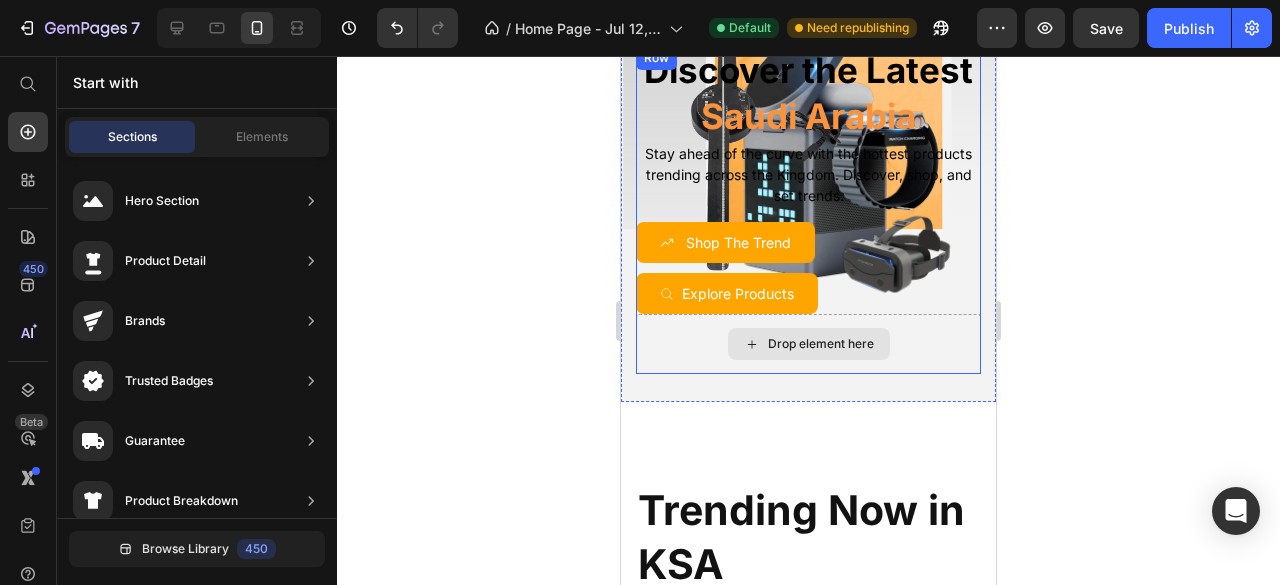 scroll, scrollTop: 0, scrollLeft: 0, axis: both 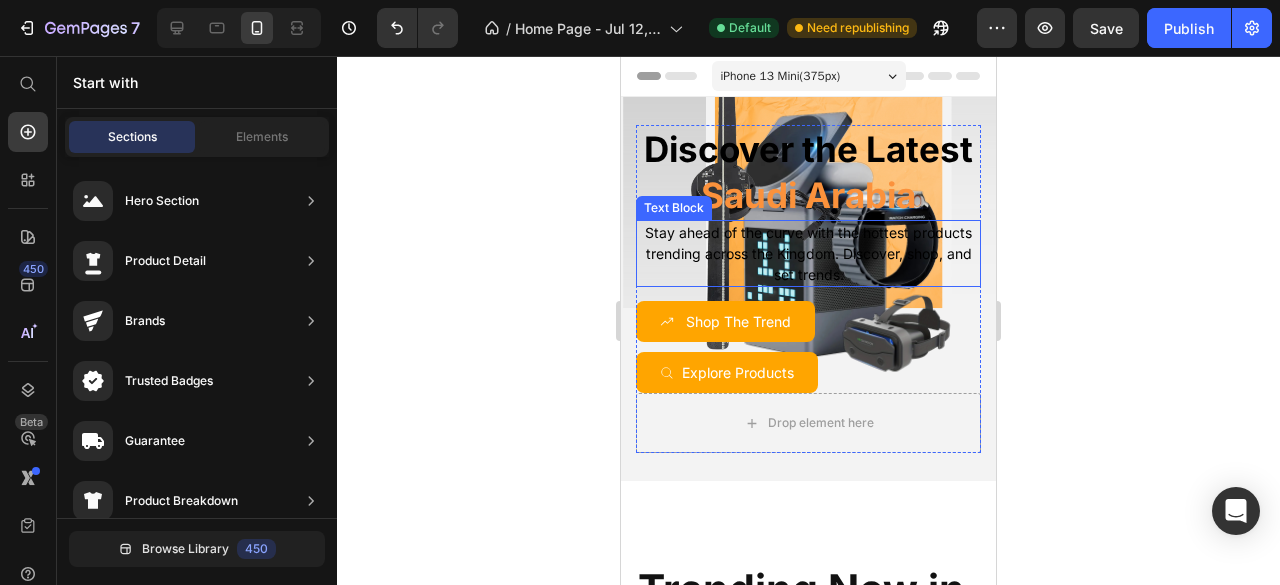 click on "Stay ahead of the curve with the hottest products trending across the Kingdom. Discover, shop, and set trends." at bounding box center (808, 253) 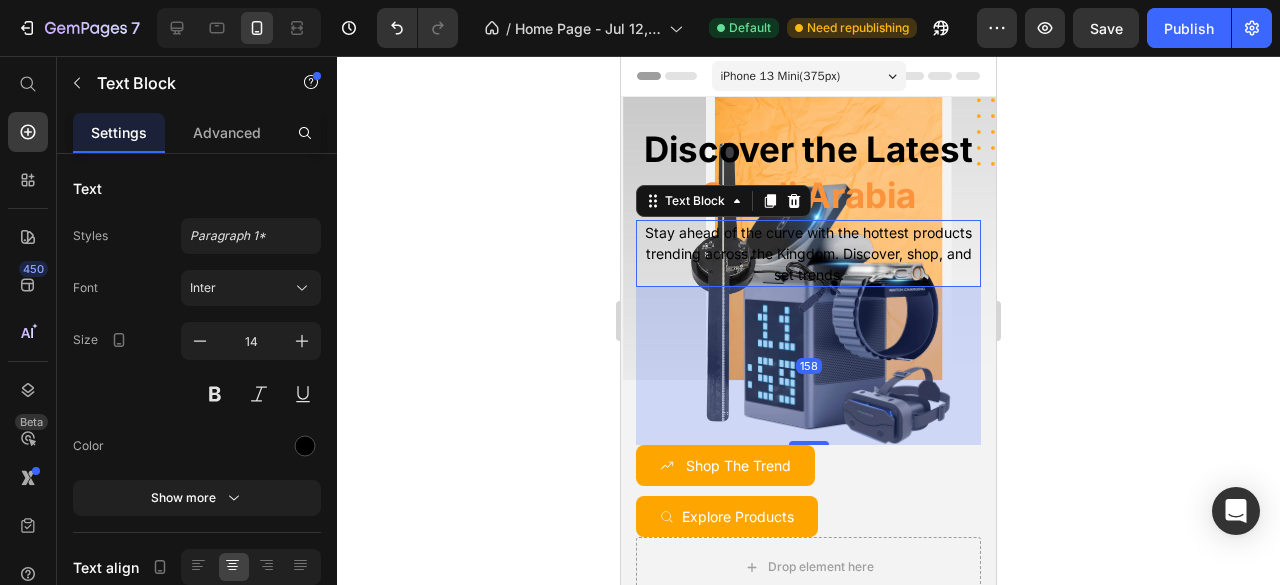 drag, startPoint x: 808, startPoint y: 343, endPoint x: 828, endPoint y: 485, distance: 143.40154 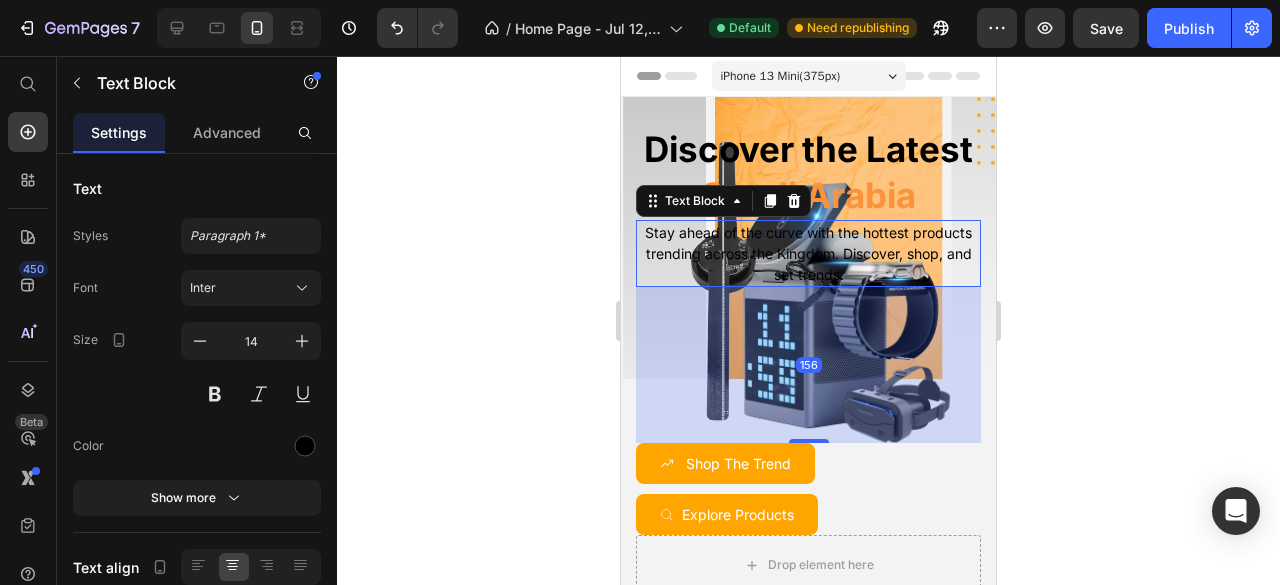 click 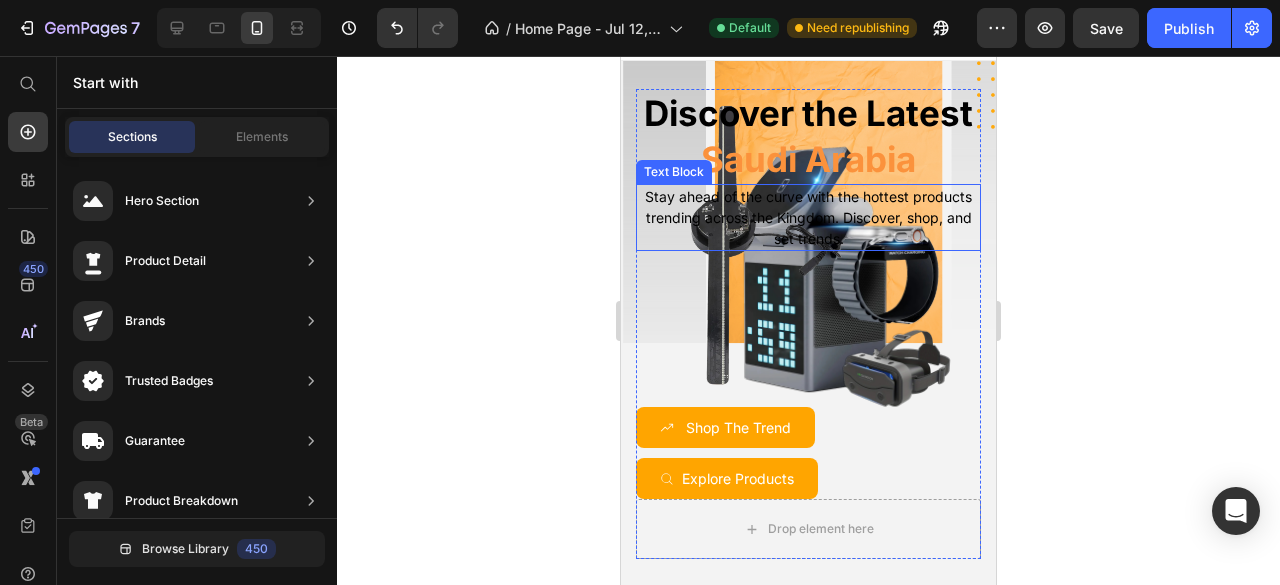 scroll, scrollTop: 0, scrollLeft: 0, axis: both 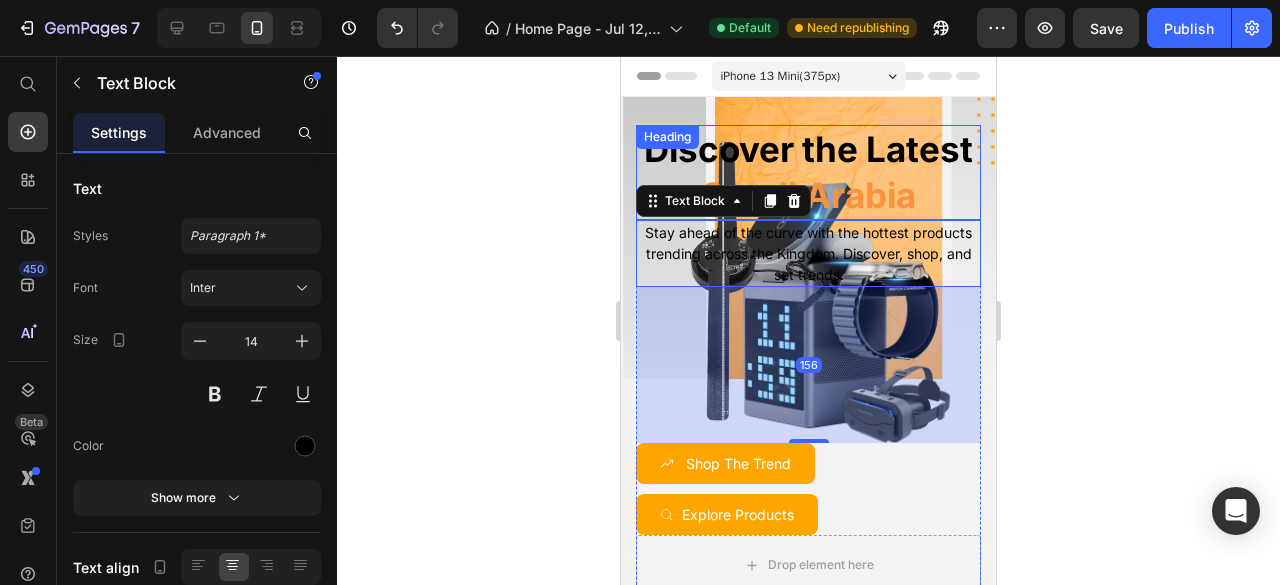 click on "Saudi Arabia" at bounding box center (808, 195) 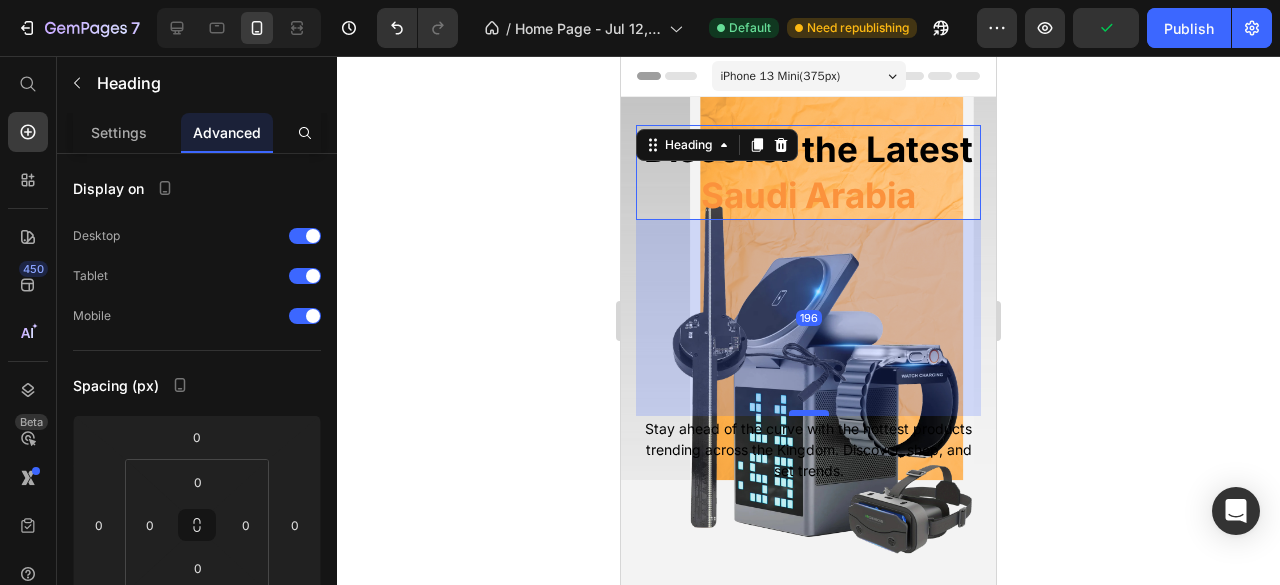 drag, startPoint x: 802, startPoint y: 263, endPoint x: 804, endPoint y: 459, distance: 196.01021 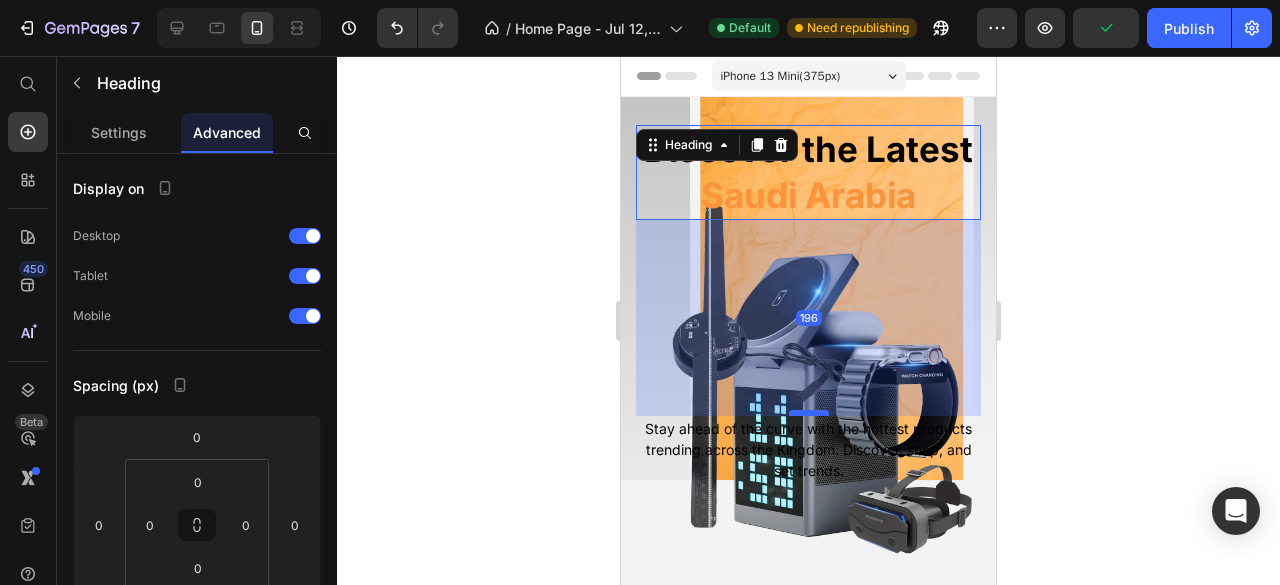 click at bounding box center (809, 413) 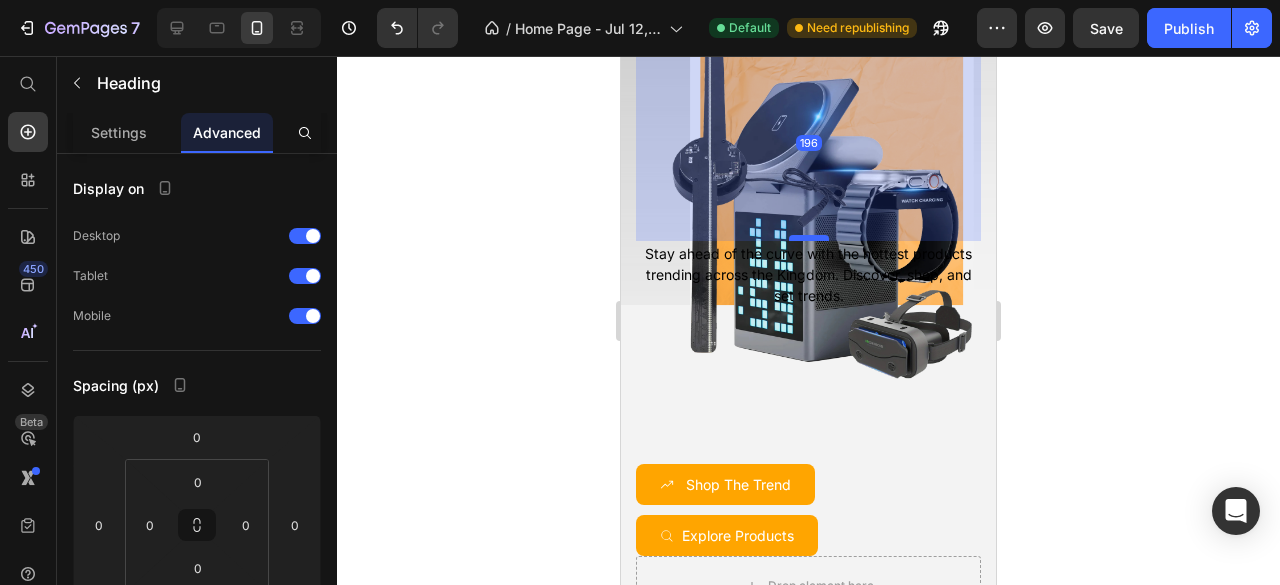 scroll, scrollTop: 176, scrollLeft: 0, axis: vertical 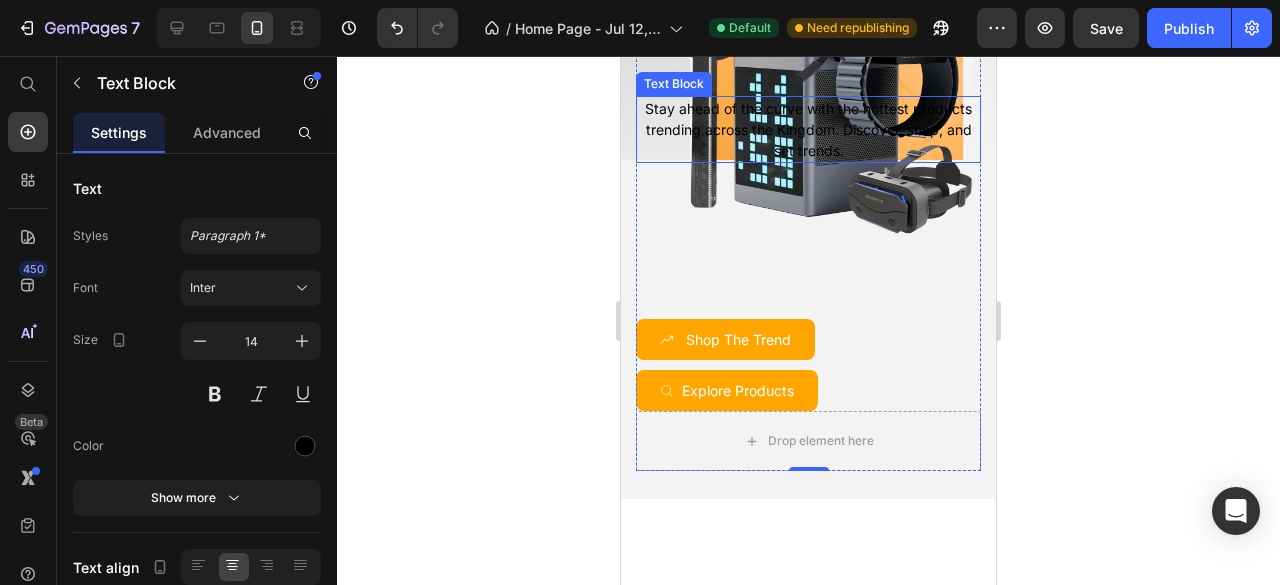 click on "Stay ahead of the curve with the hottest products trending across the Kingdom. Discover, shop, and set trends." at bounding box center (808, 129) 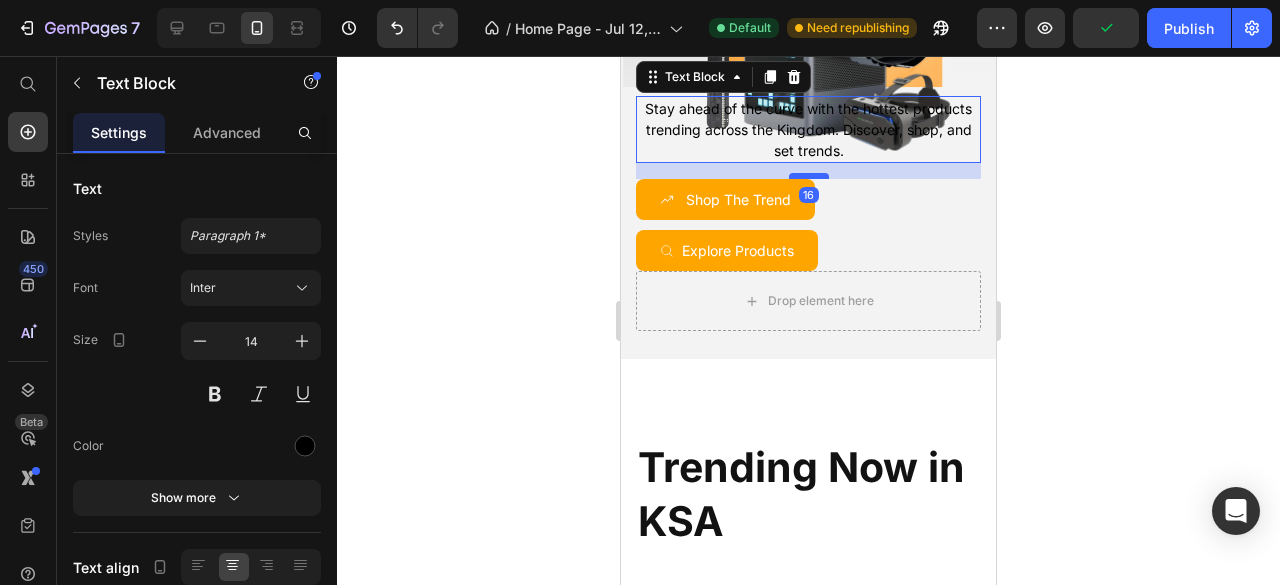 drag, startPoint x: 802, startPoint y: 363, endPoint x: 787, endPoint y: 223, distance: 140.80128 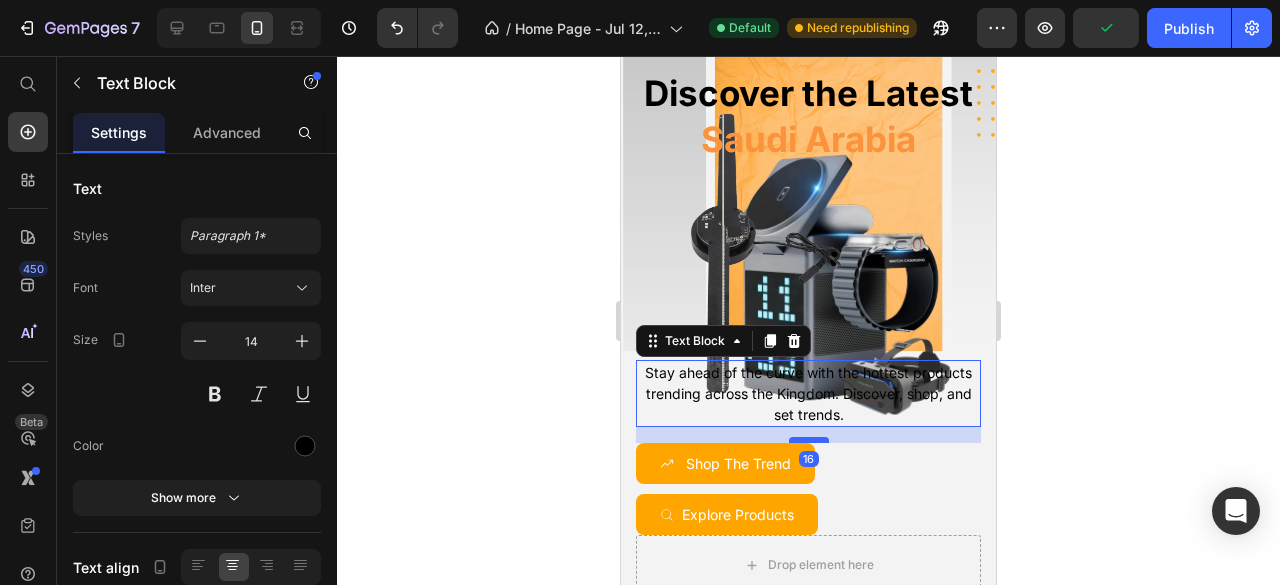 scroll, scrollTop: 45, scrollLeft: 0, axis: vertical 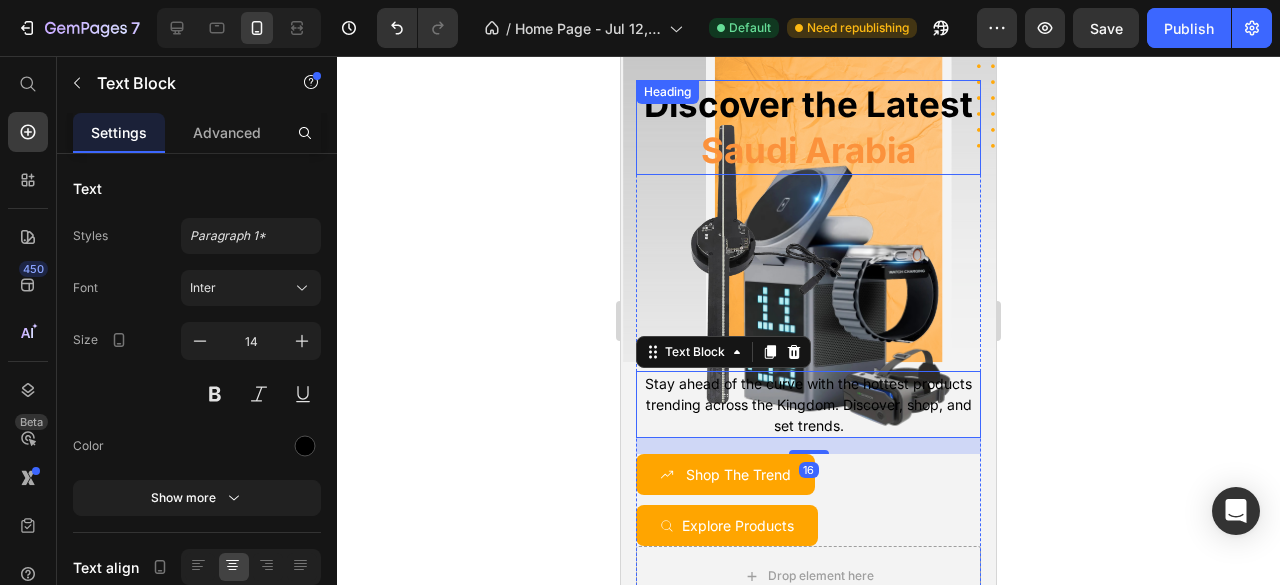 click on "Saudi Arabia" at bounding box center [808, 150] 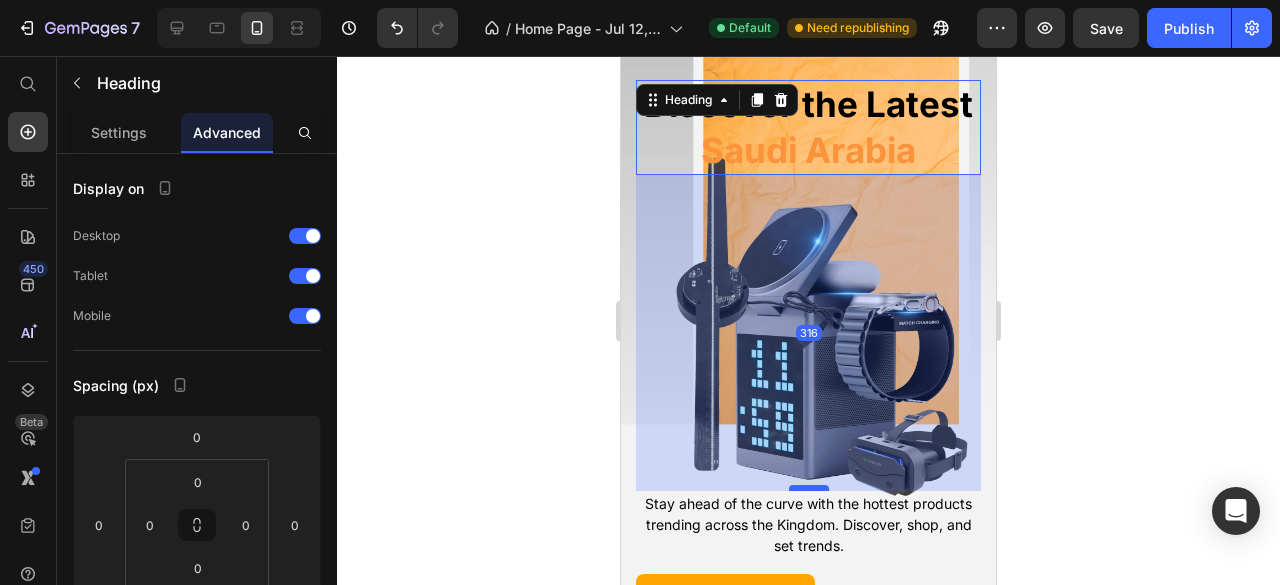 drag, startPoint x: 804, startPoint y: 415, endPoint x: 812, endPoint y: 535, distance: 120.26637 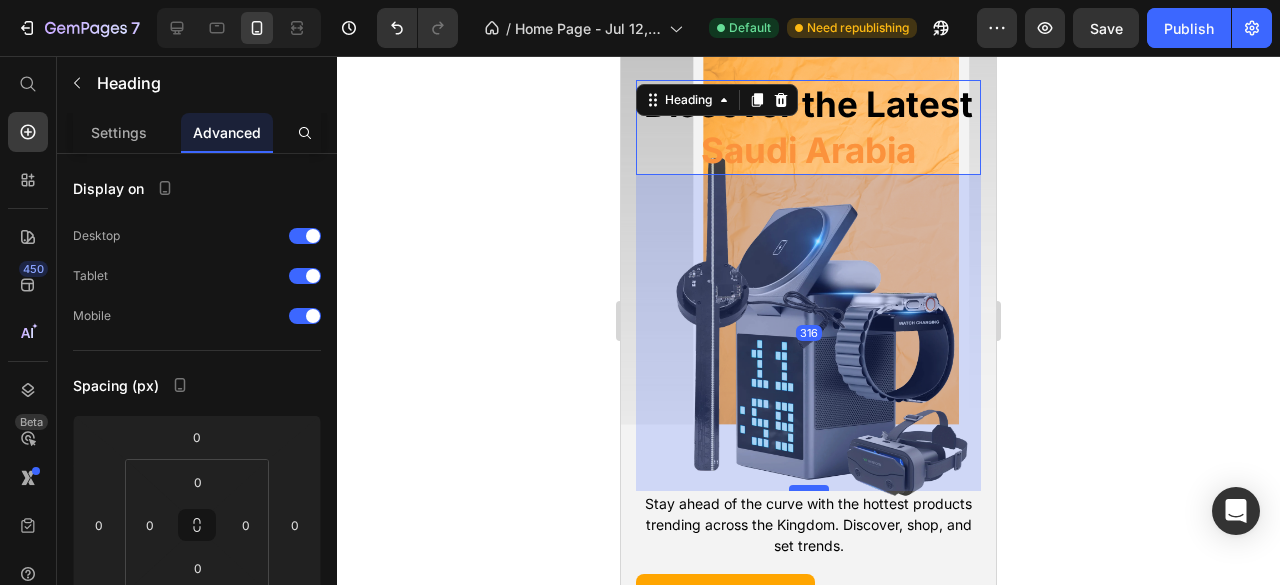 click at bounding box center [809, 488] 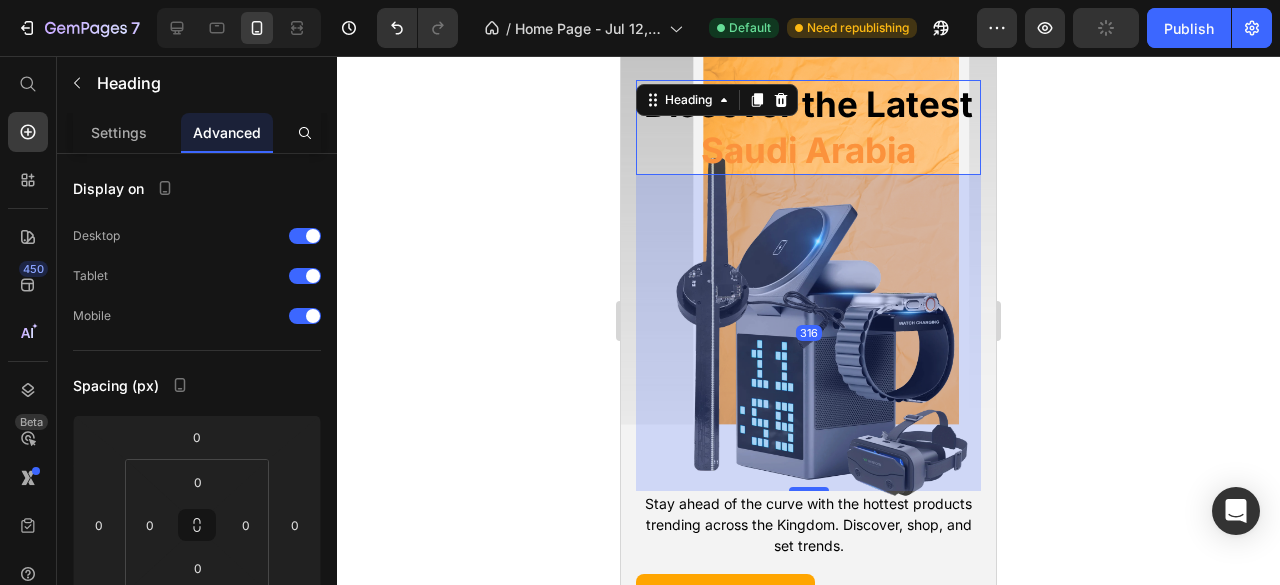 click 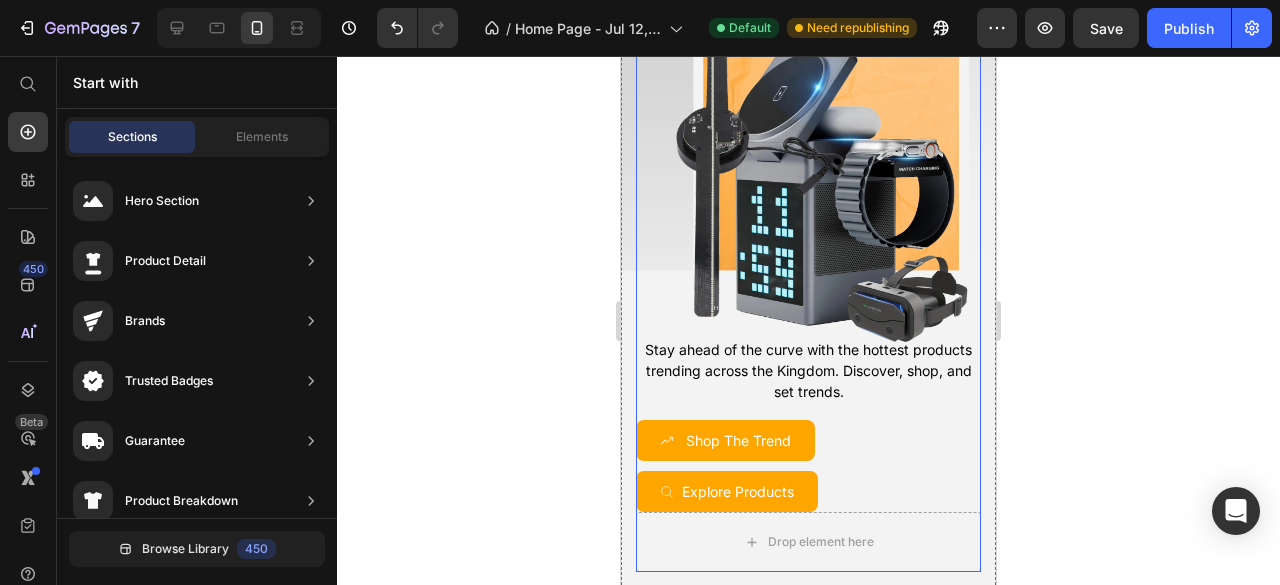 scroll, scrollTop: 196, scrollLeft: 0, axis: vertical 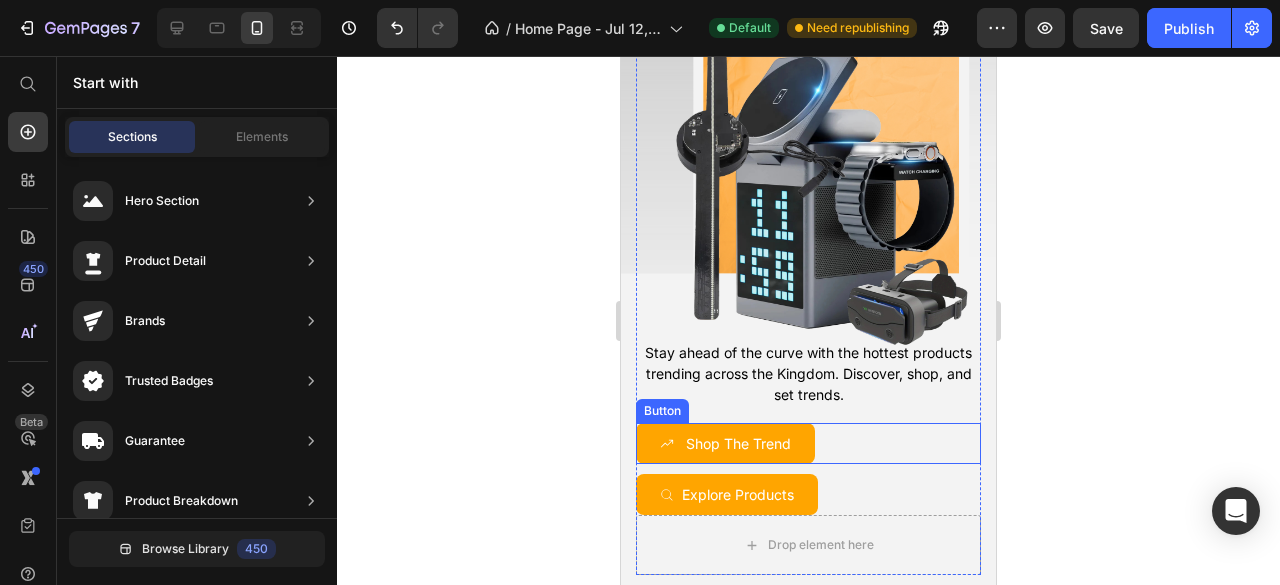 click on "Shop The Trend Button" at bounding box center [808, 443] 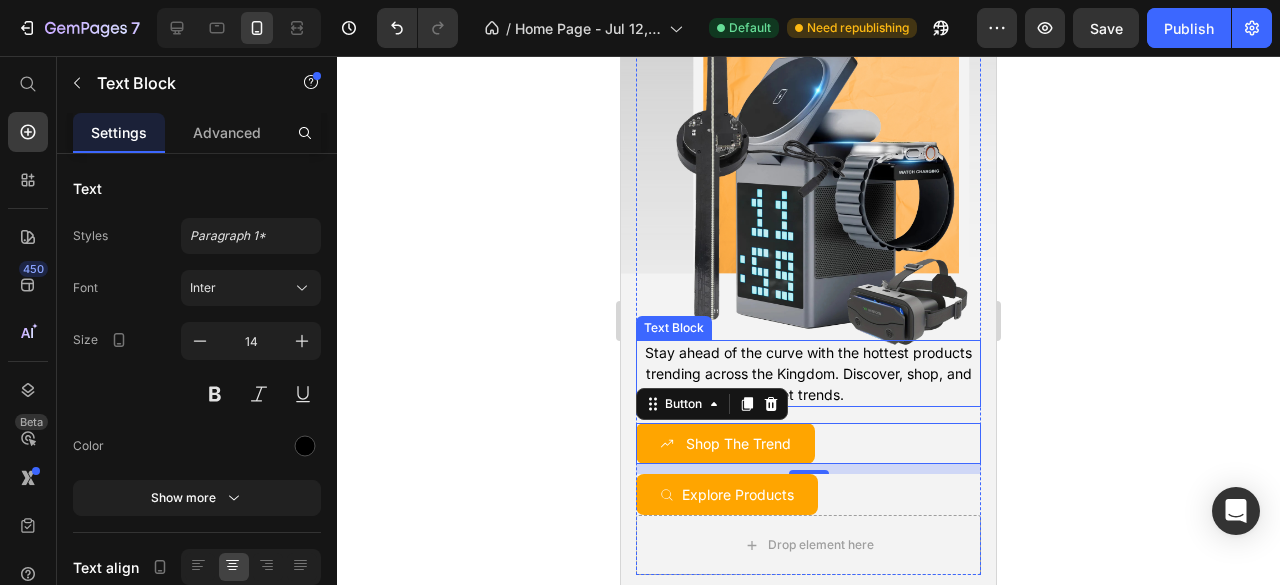 click on "Stay ahead of the curve with the hottest products trending across the Kingdom. Discover, shop, and set trends." at bounding box center [808, 373] 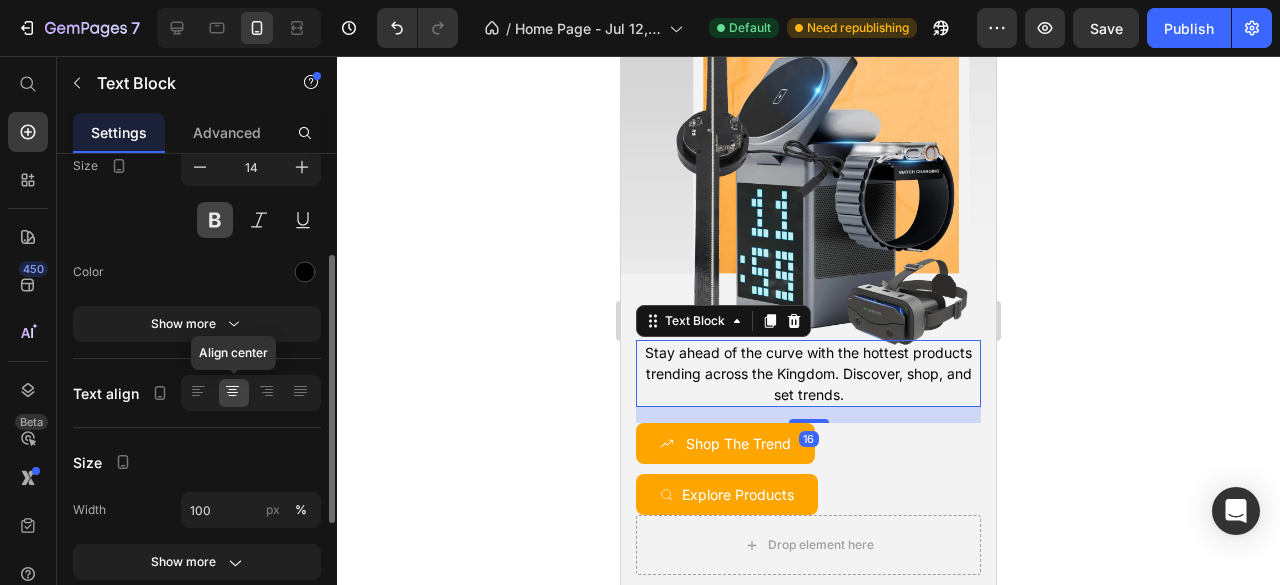 scroll, scrollTop: 178, scrollLeft: 0, axis: vertical 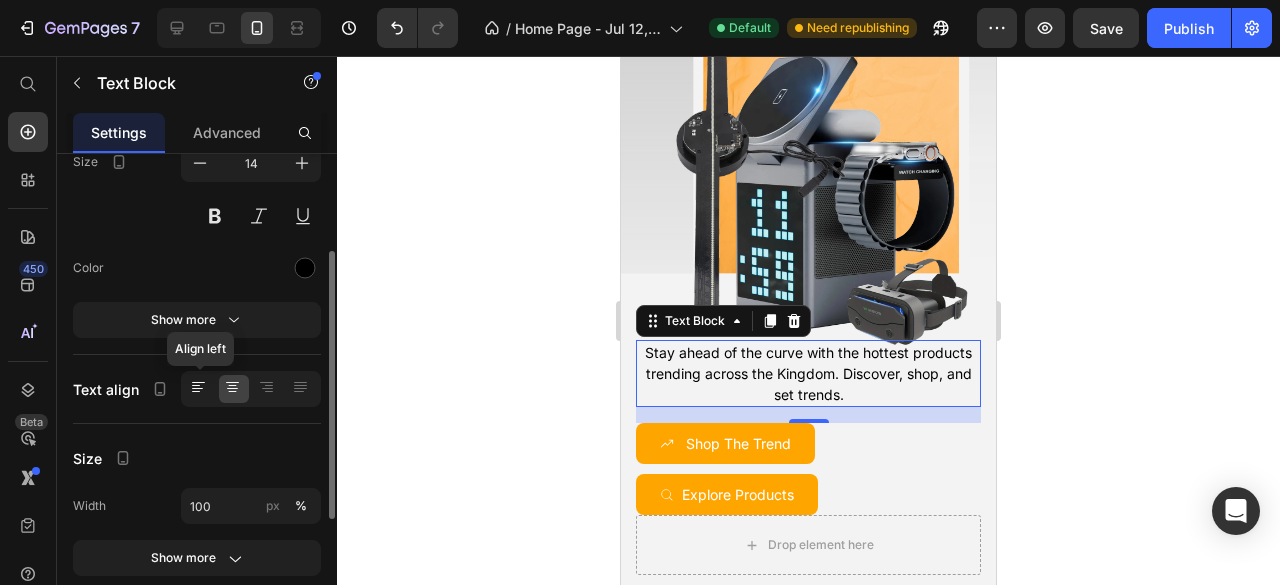 click 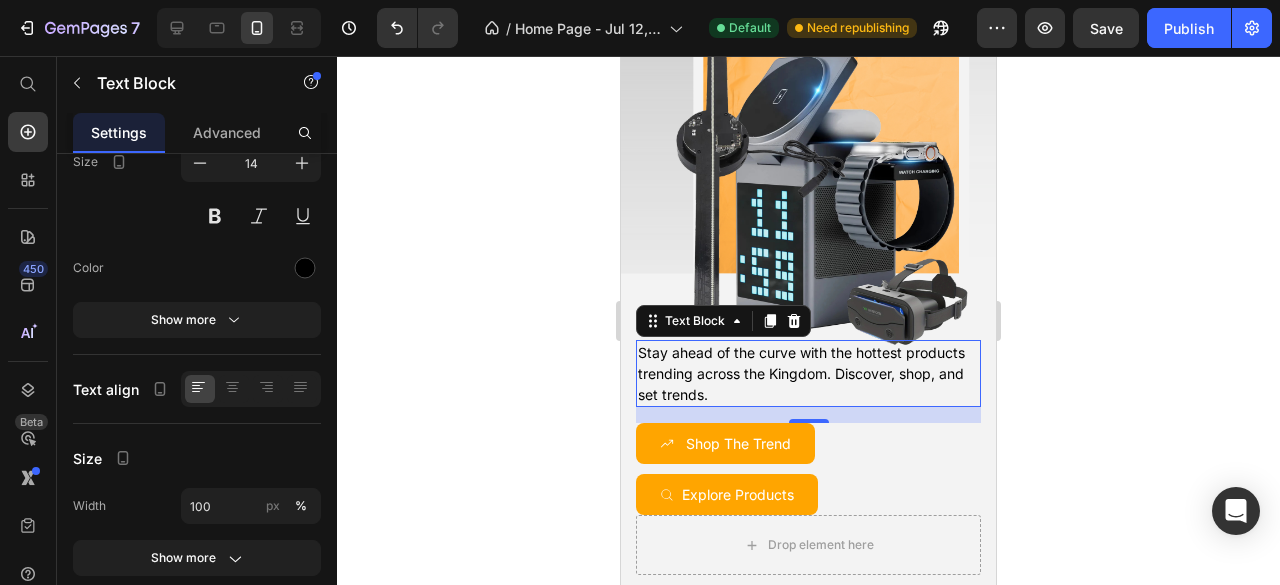 click 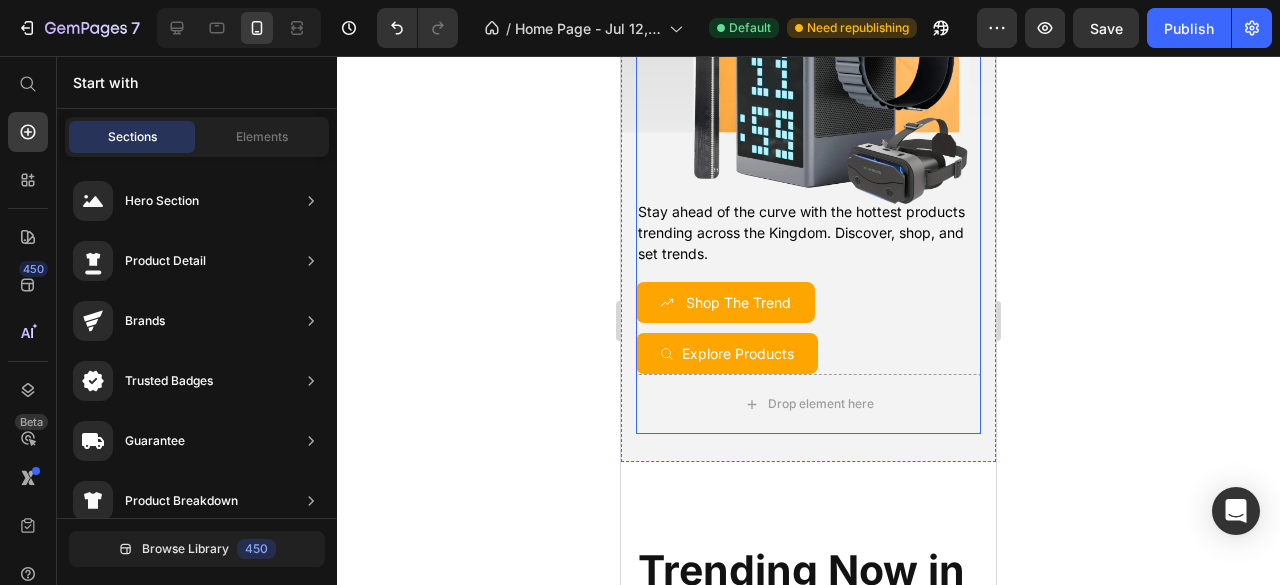 scroll, scrollTop: 354, scrollLeft: 0, axis: vertical 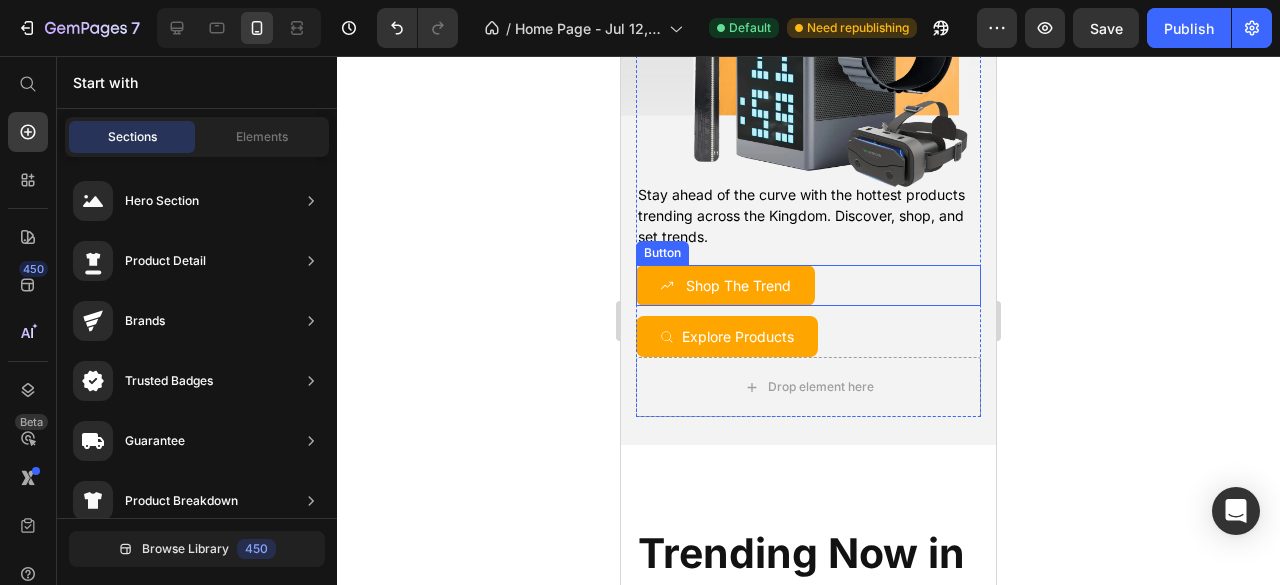 click on "Shop The Trend Button" at bounding box center (808, 285) 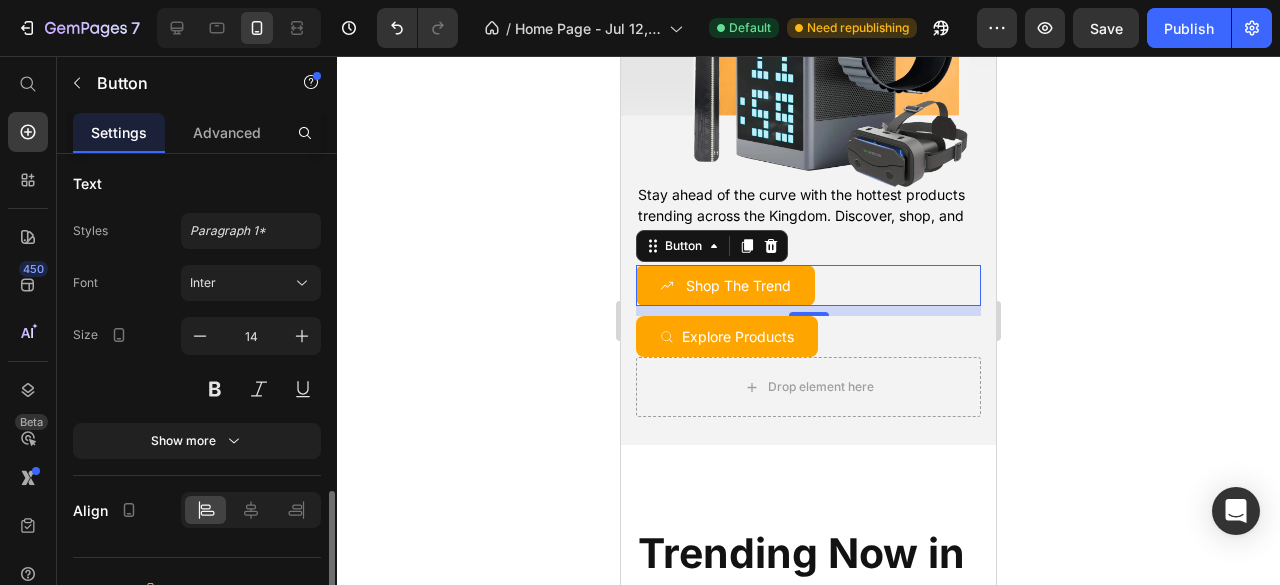 scroll, scrollTop: 1162, scrollLeft: 0, axis: vertical 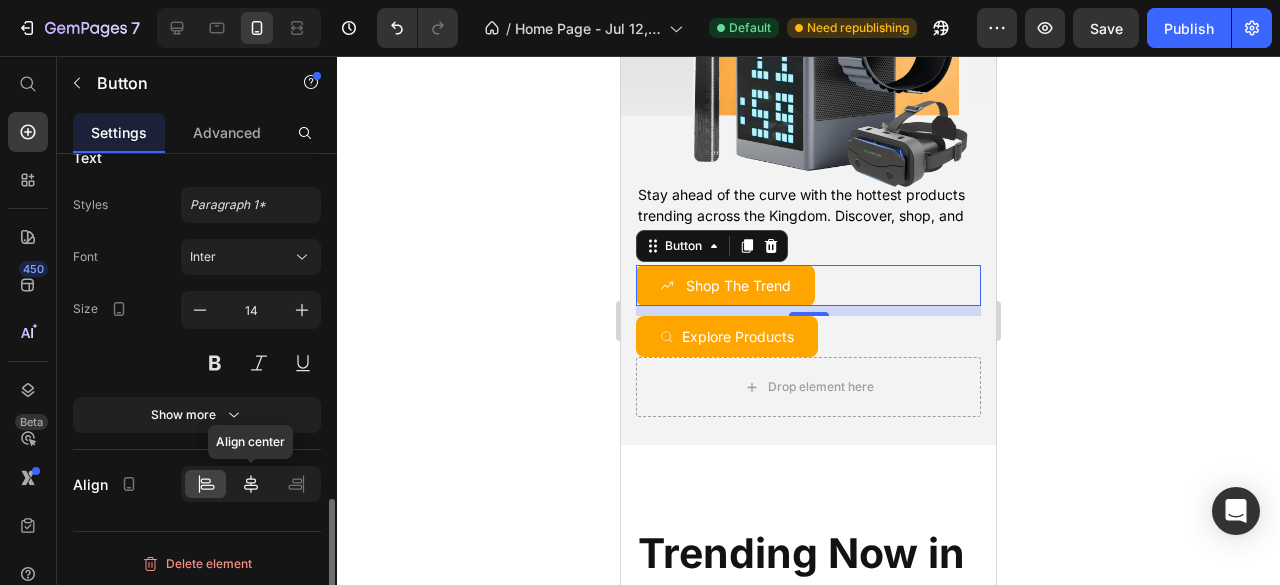 click 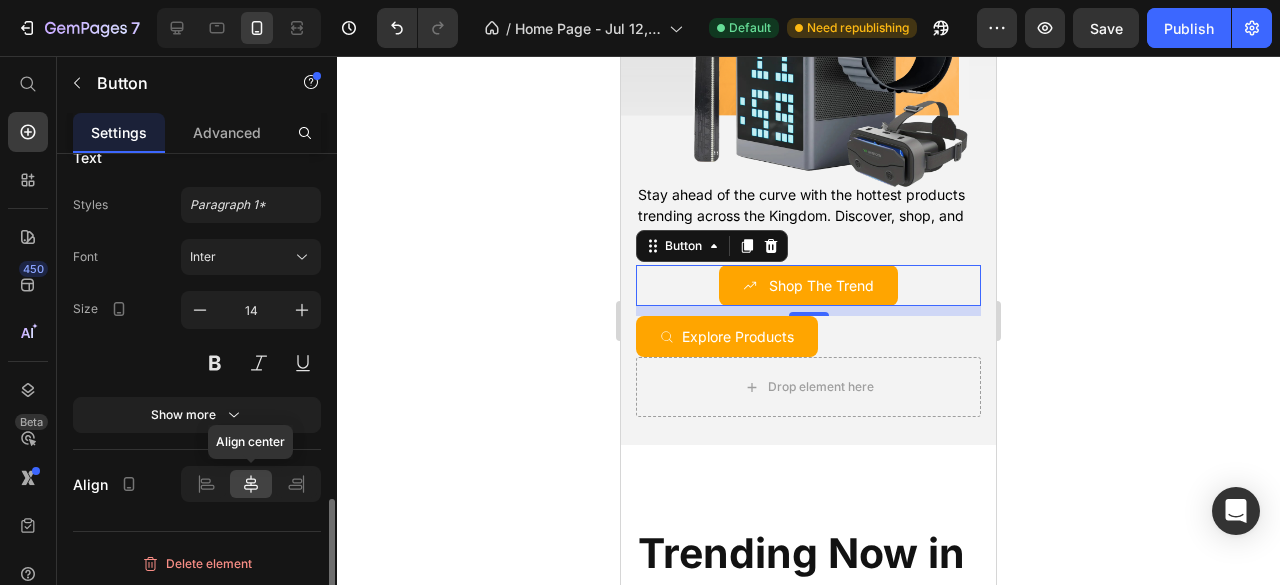 scroll, scrollTop: 1162, scrollLeft: 0, axis: vertical 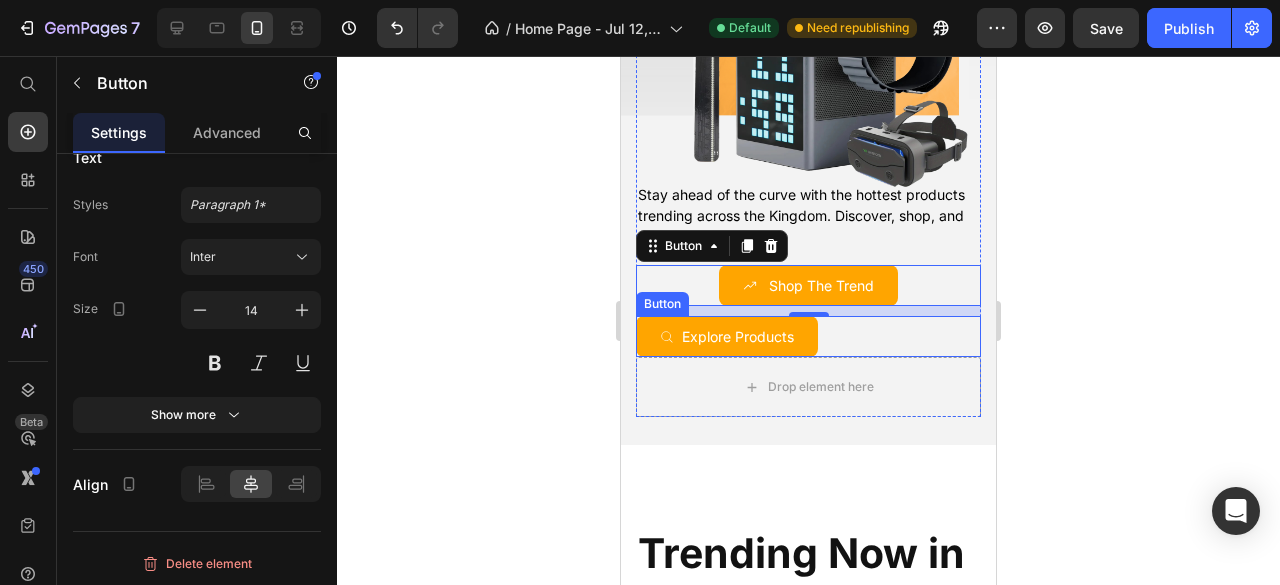 click on "Explore Products Button" at bounding box center (808, 336) 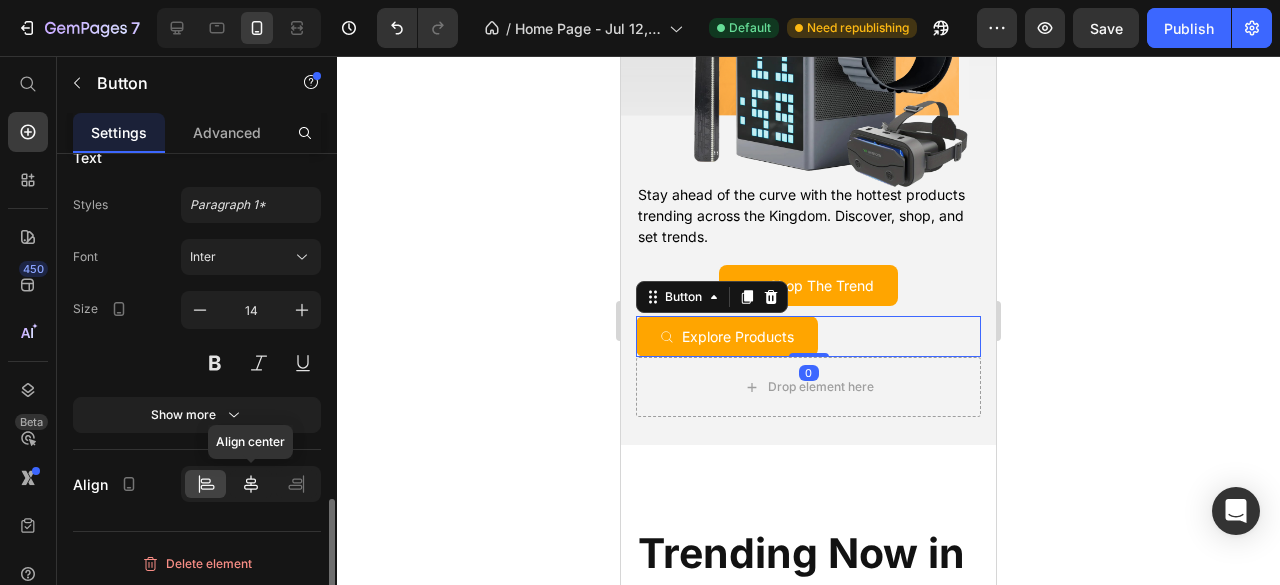 click 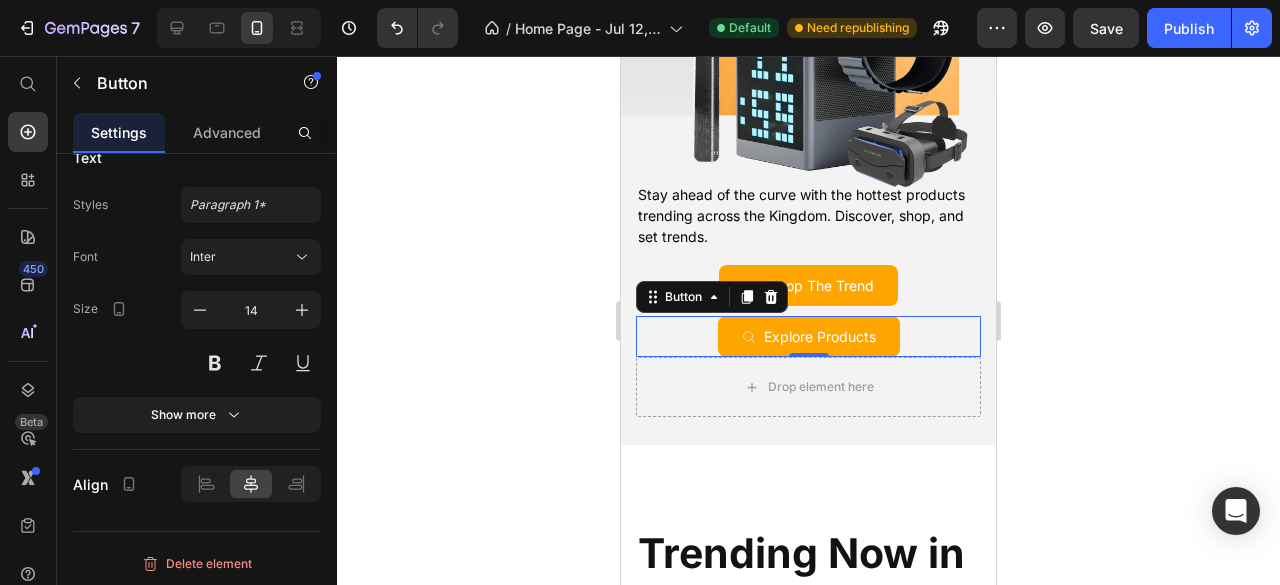 click 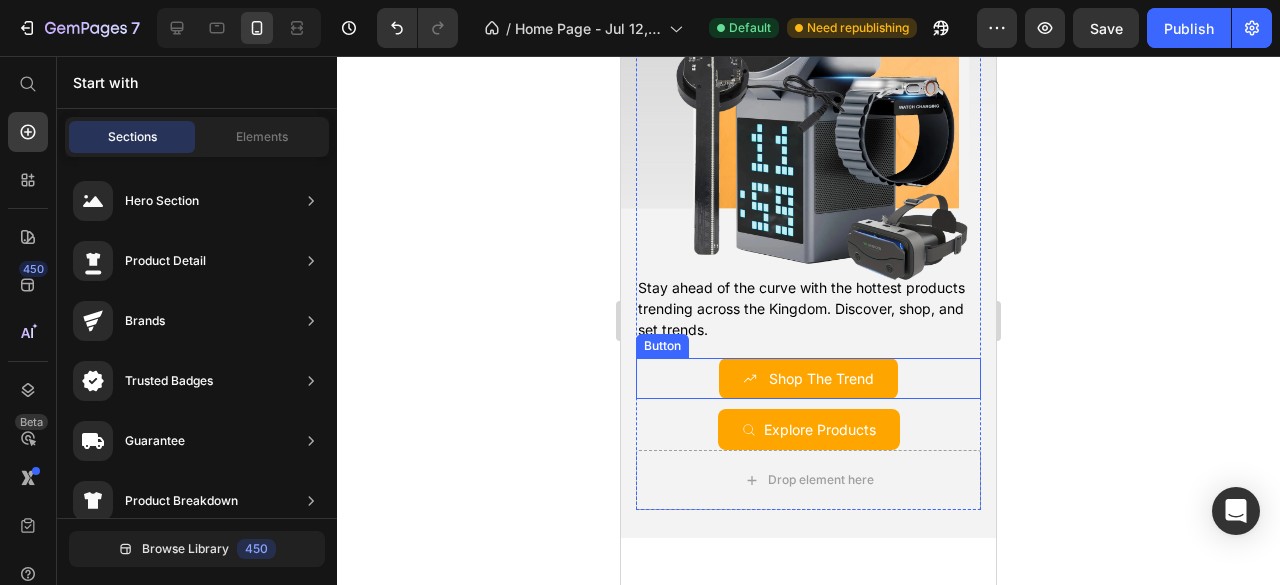 scroll, scrollTop: 252, scrollLeft: 0, axis: vertical 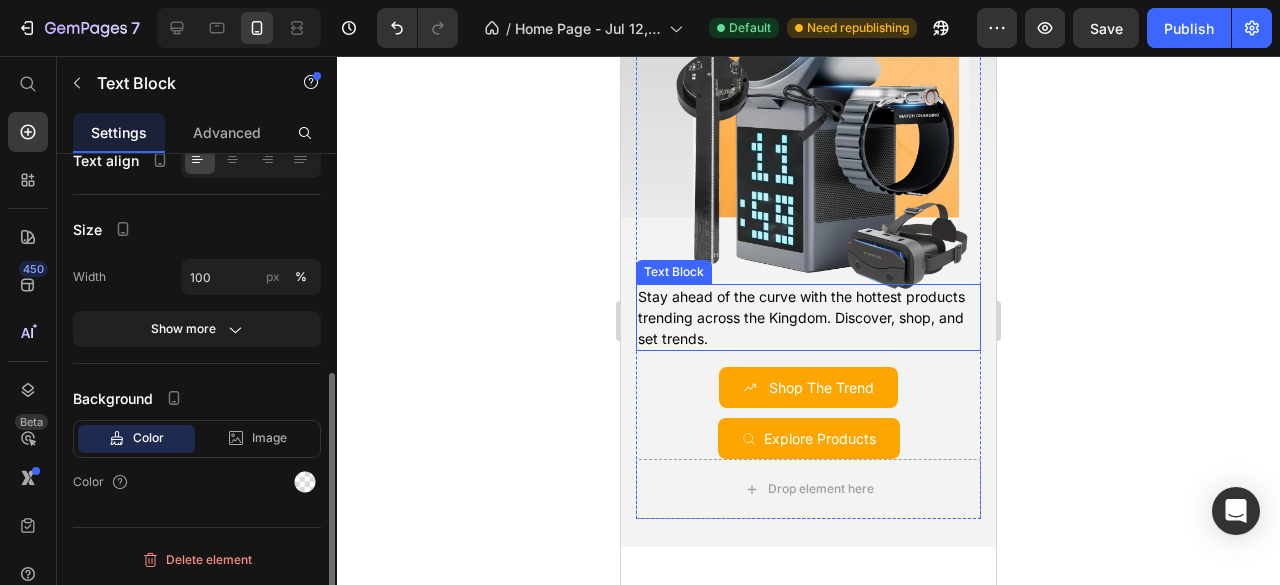 click on "Stay ahead of the curve with the hottest products trending across the Kingdom. Discover, shop, and set trends." at bounding box center [808, 317] 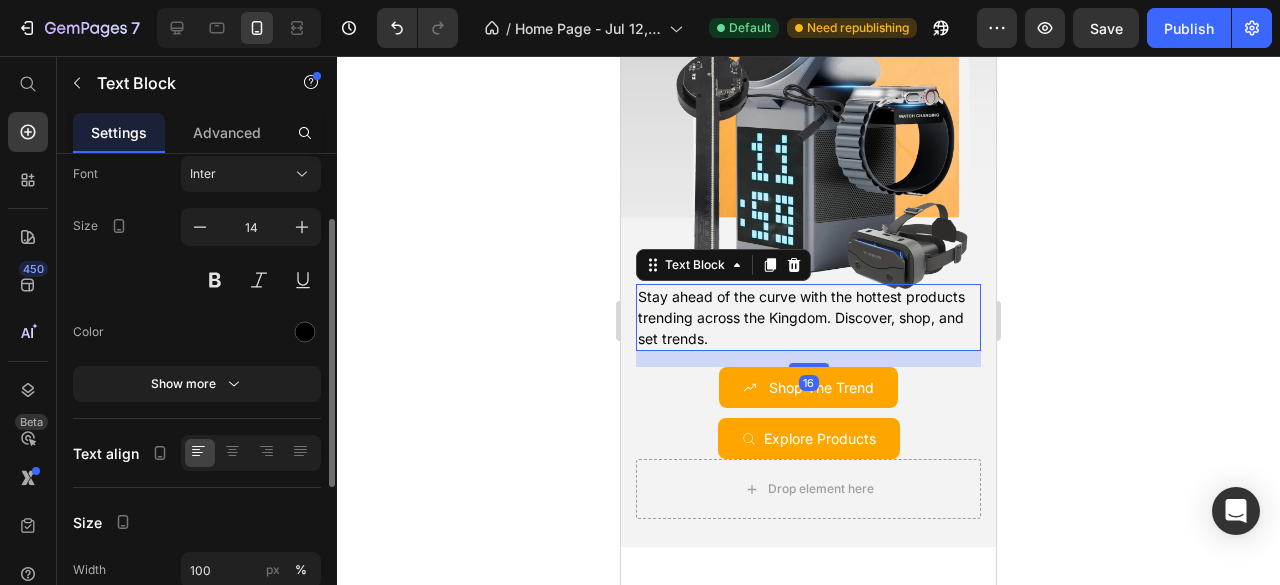 scroll, scrollTop: 116, scrollLeft: 0, axis: vertical 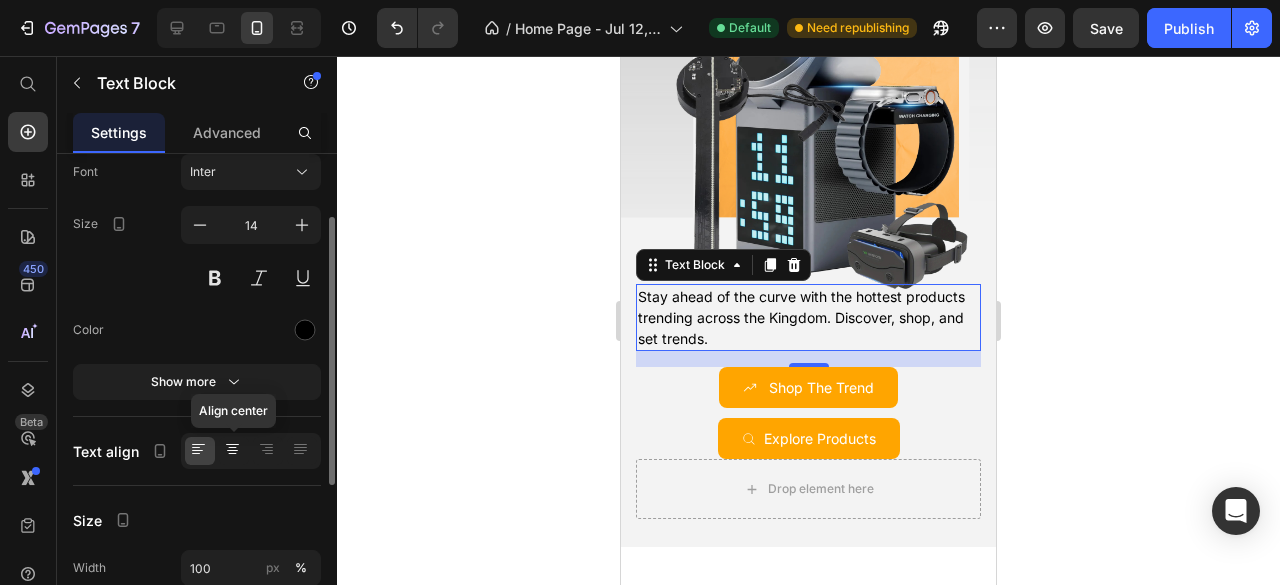 click 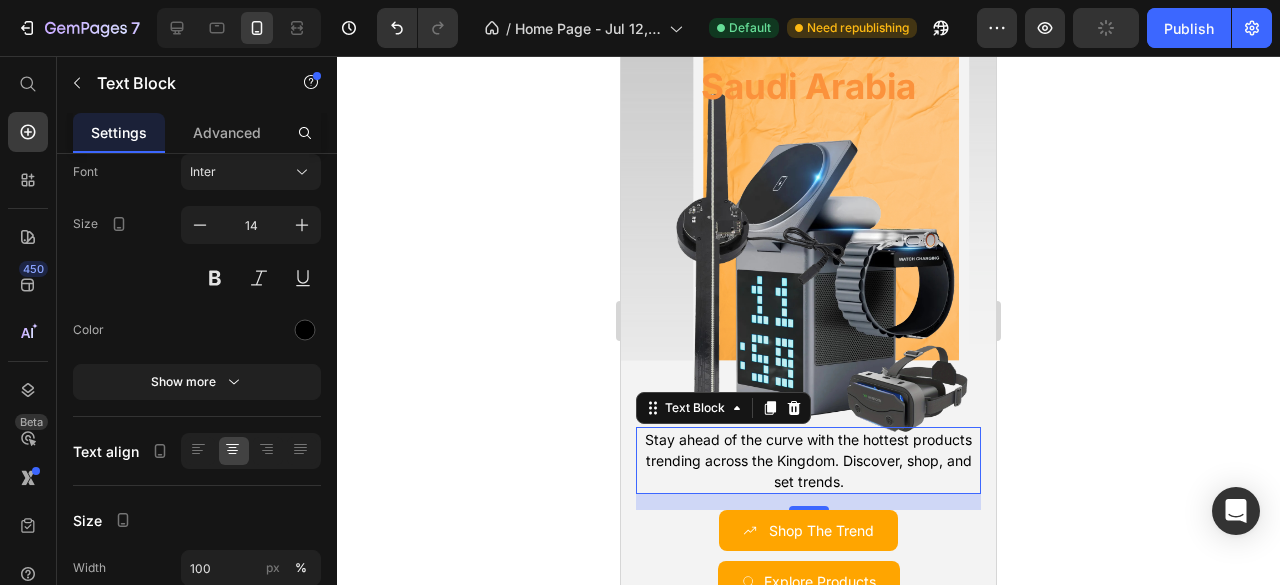 scroll, scrollTop: 100, scrollLeft: 0, axis: vertical 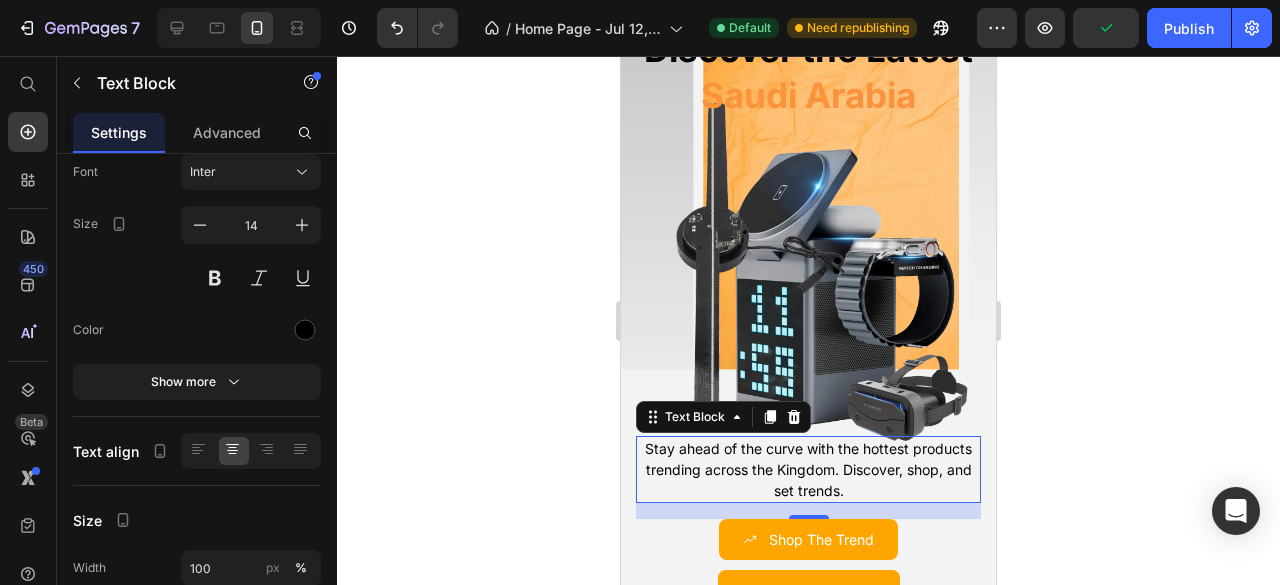 click 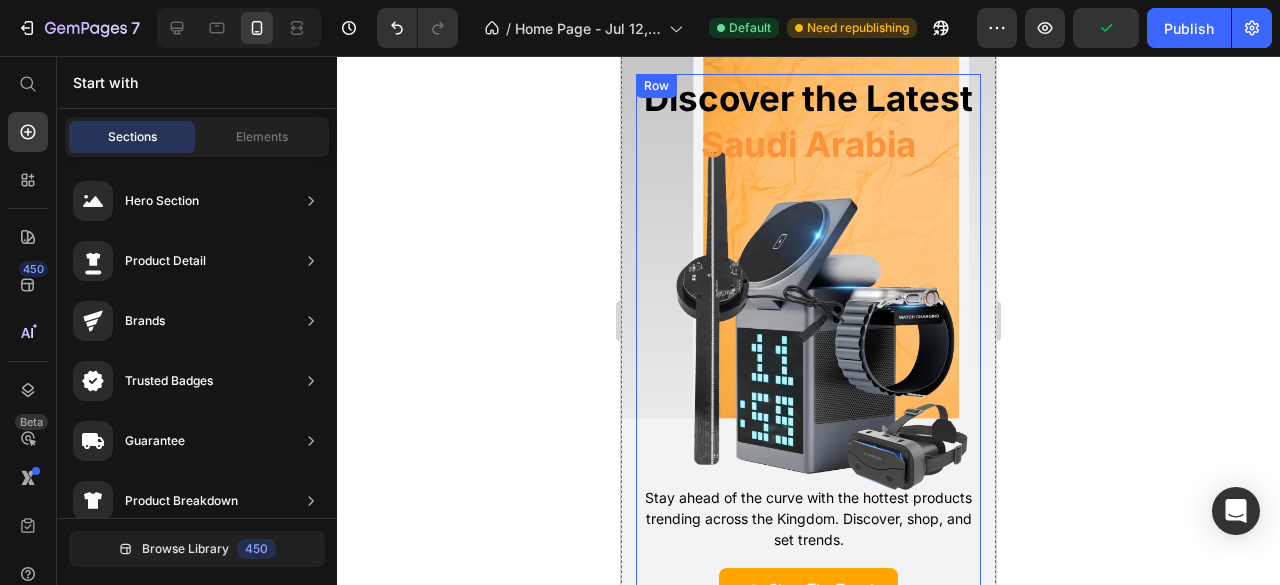 scroll, scrollTop: 0, scrollLeft: 0, axis: both 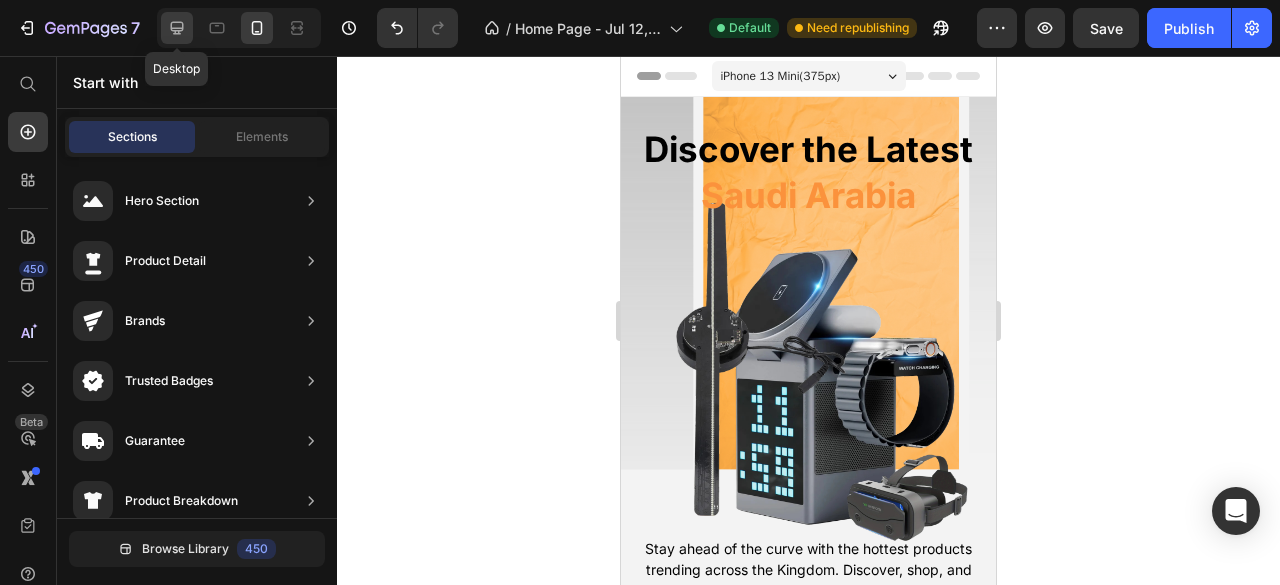 click 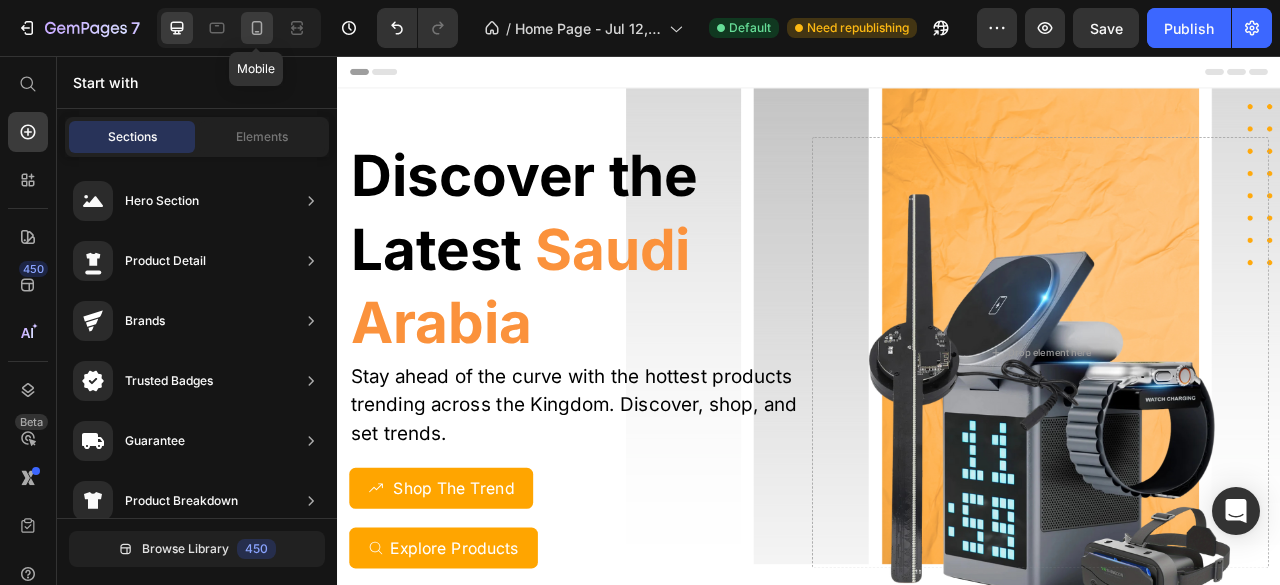 click 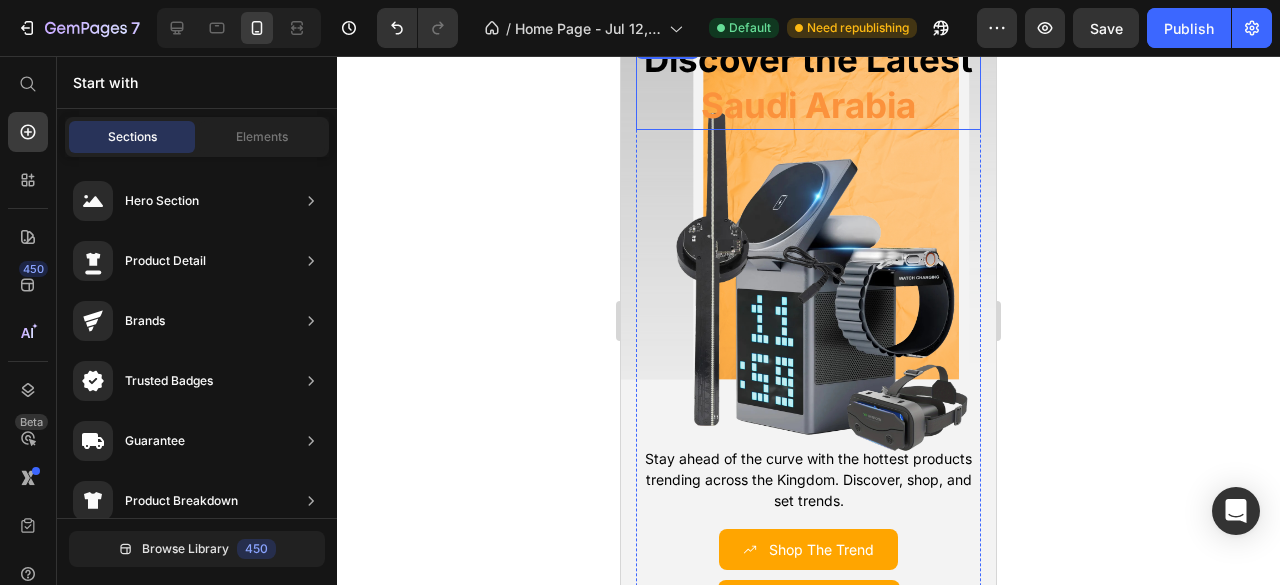 scroll, scrollTop: 0, scrollLeft: 0, axis: both 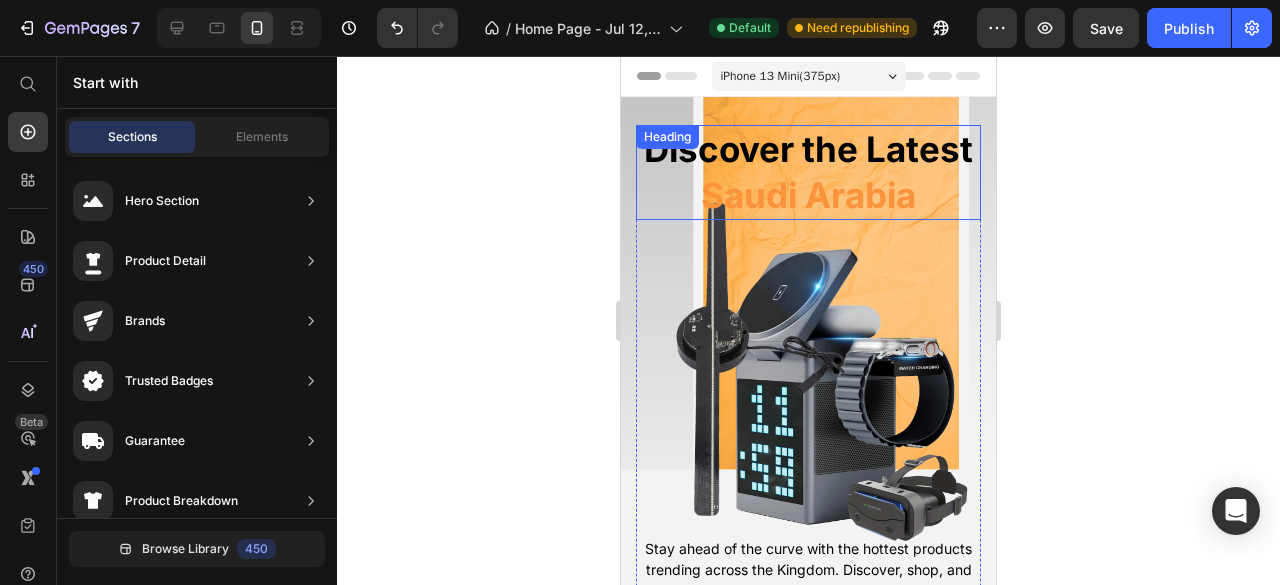 click on "Saudi Arabia" at bounding box center [808, 195] 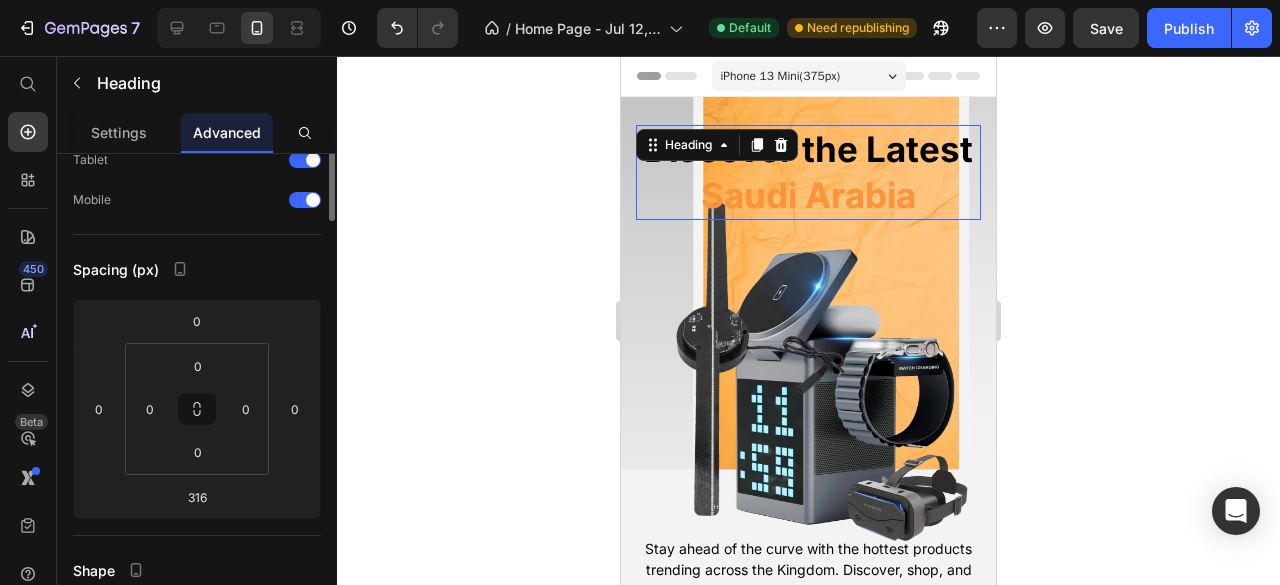 scroll, scrollTop: 0, scrollLeft: 0, axis: both 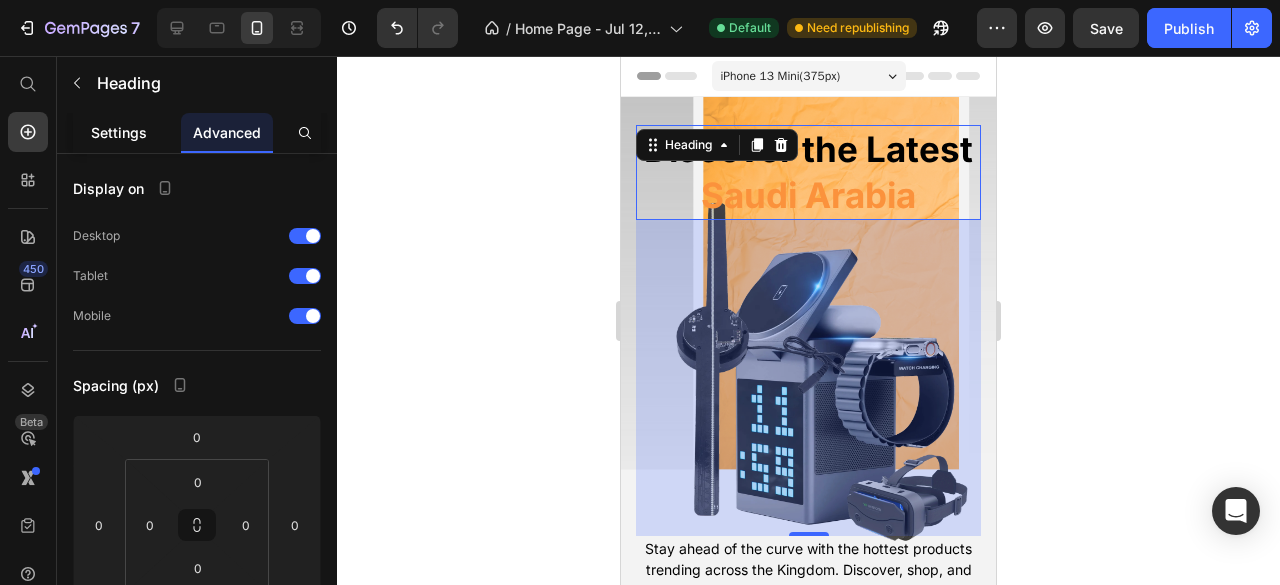 click on "Settings" at bounding box center (119, 132) 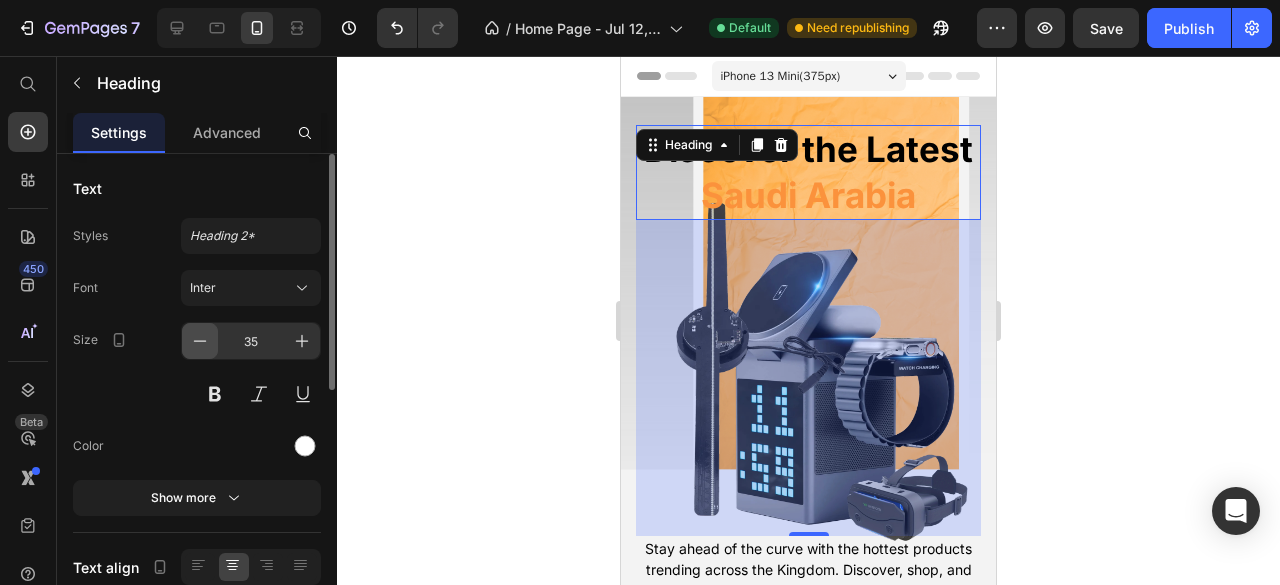 click 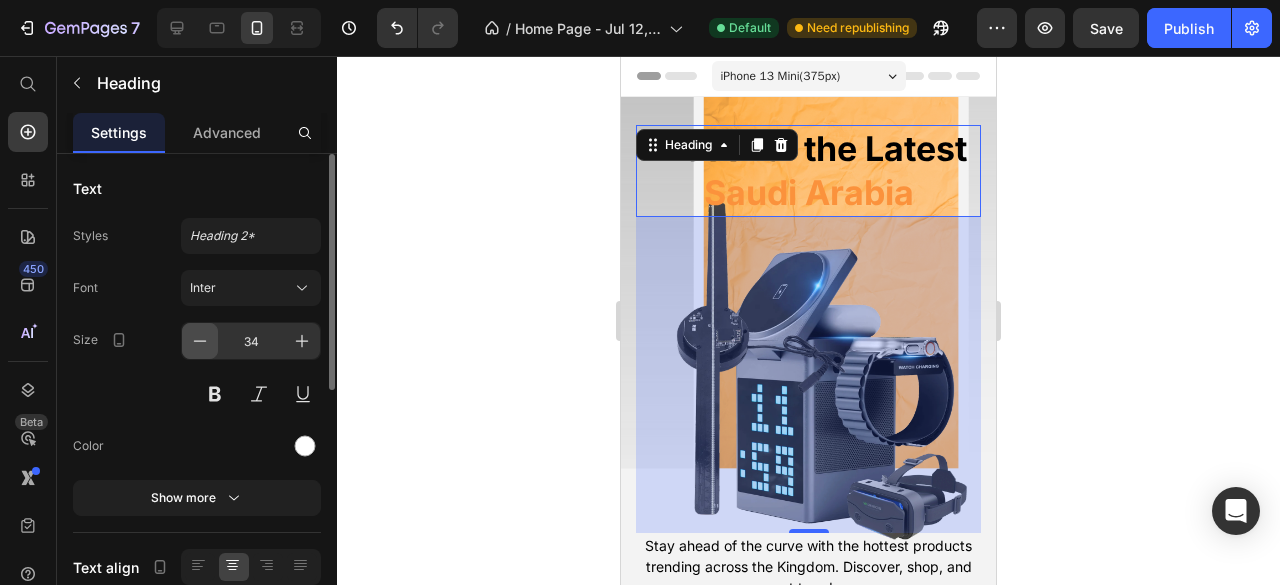 click 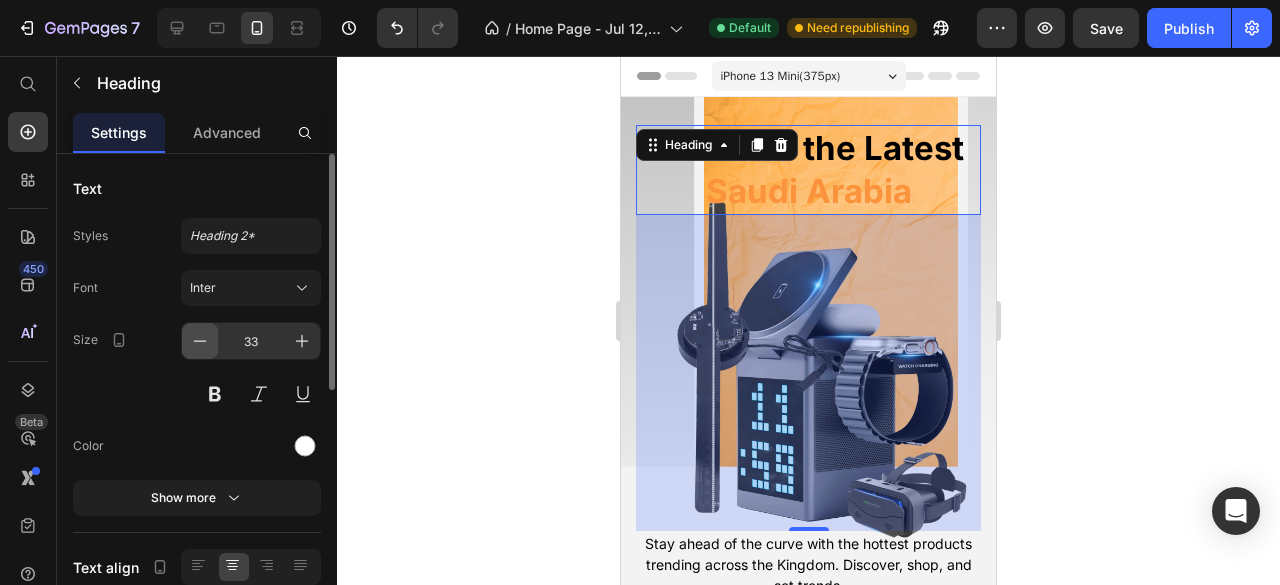 click 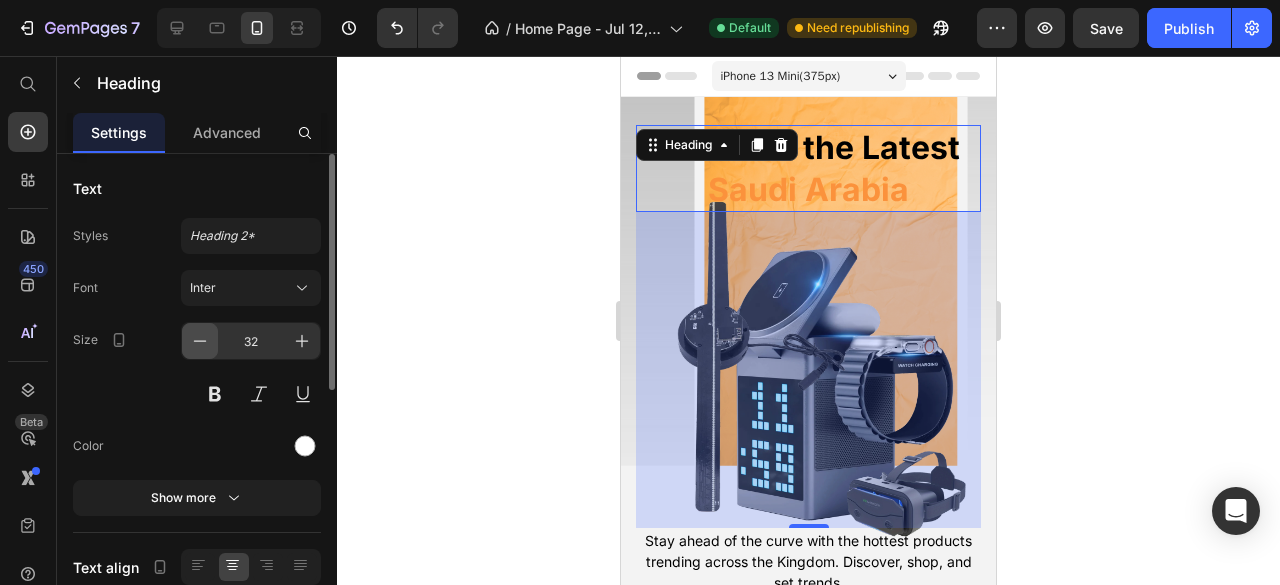 click 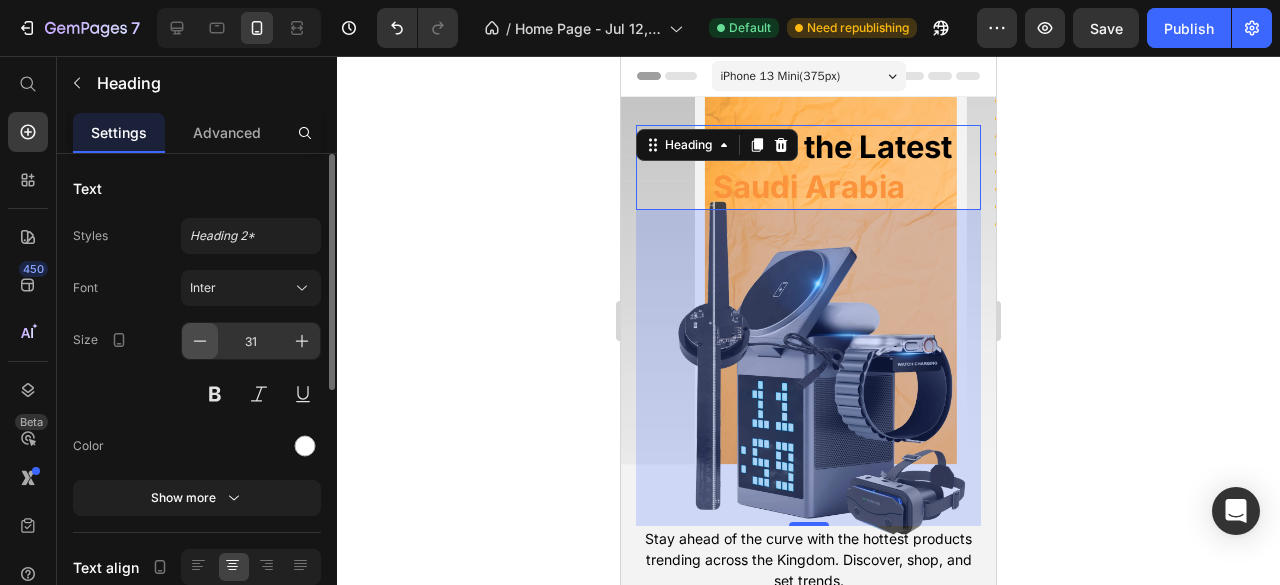 click 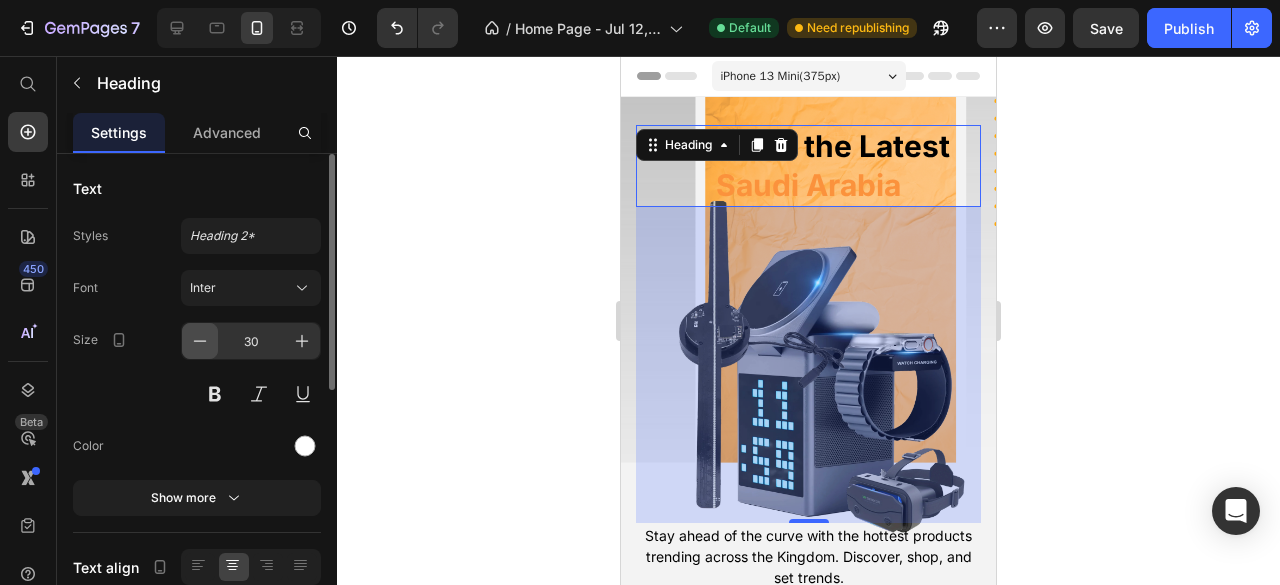 click 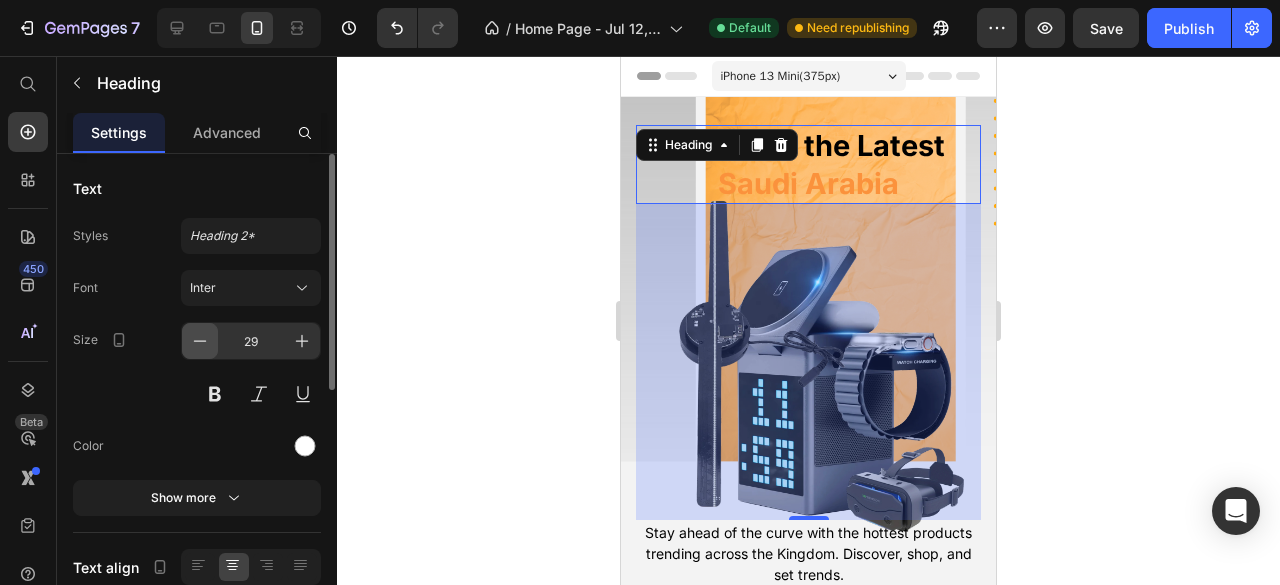 click 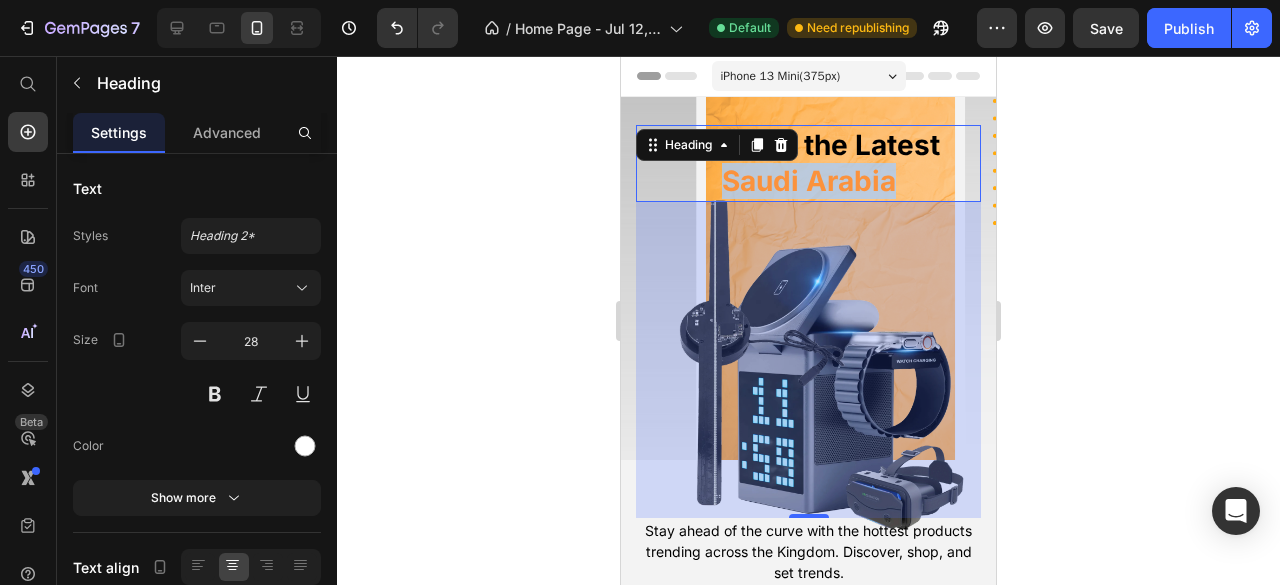 drag, startPoint x: 910, startPoint y: 191, endPoint x: 714, endPoint y: 191, distance: 196 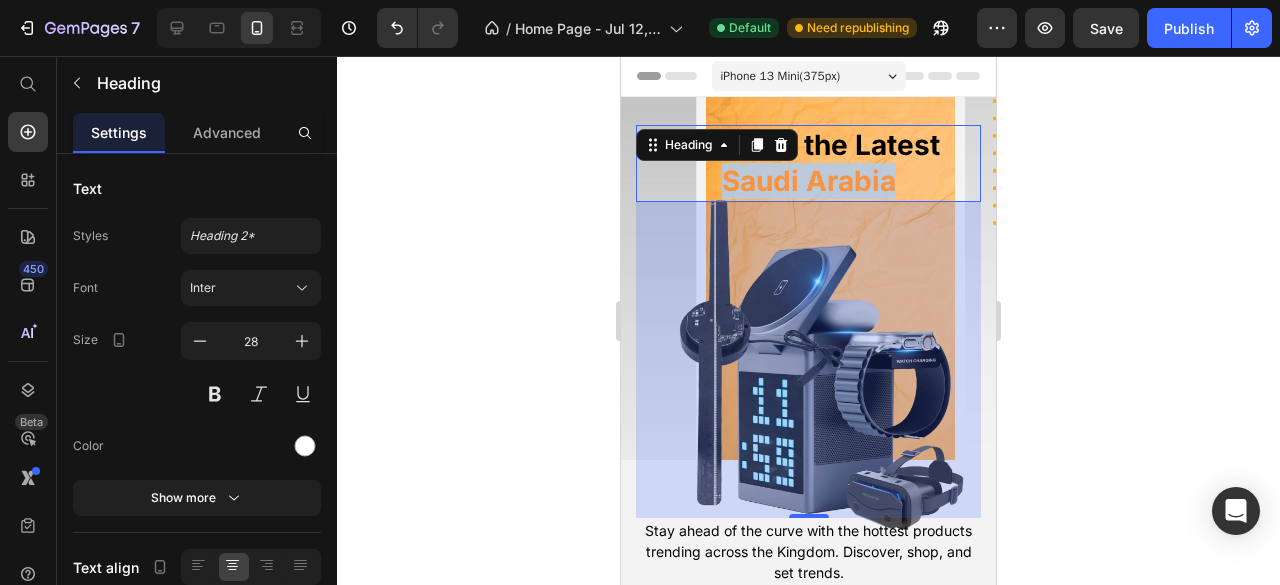 click on "Discover the Latest   Saudi Arabia" at bounding box center (808, 163) 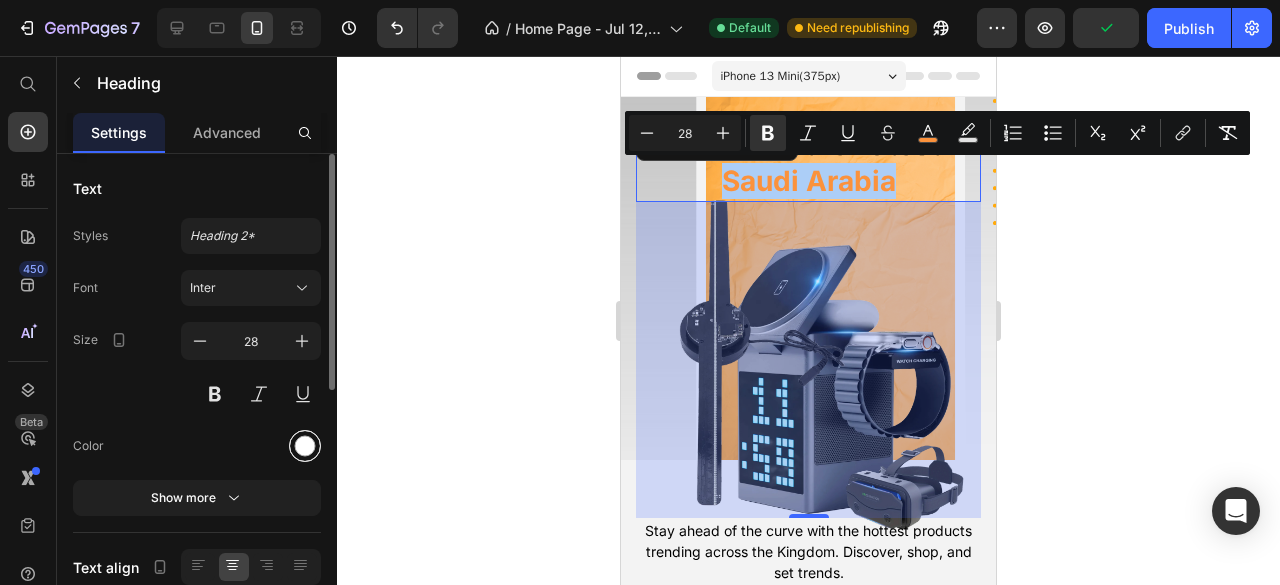 click at bounding box center [305, 446] 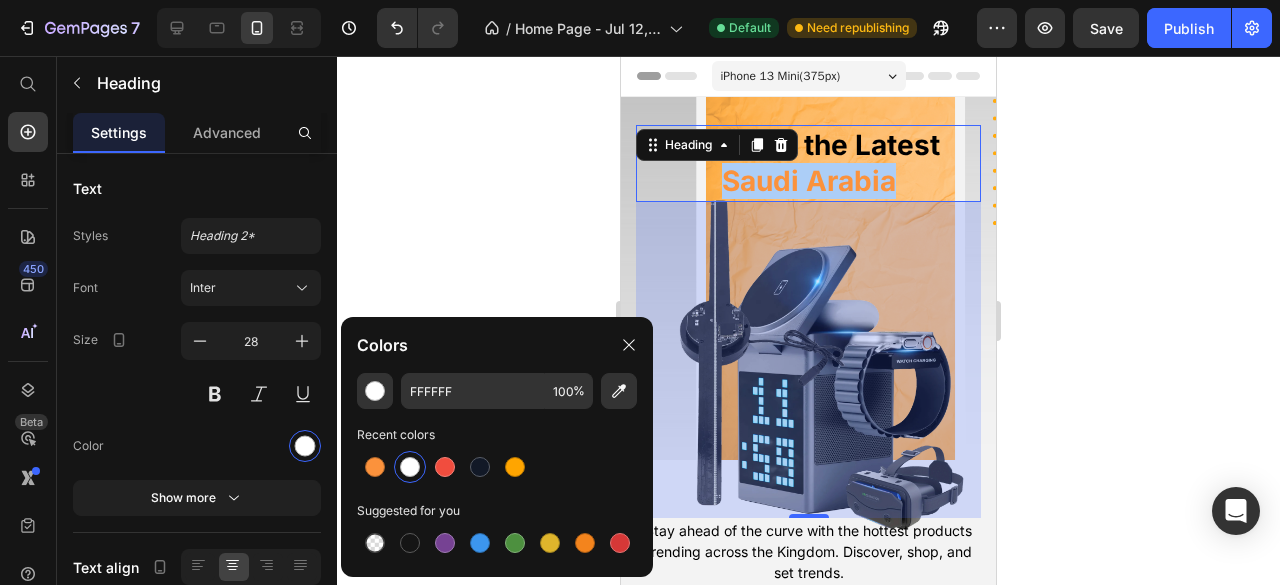 click at bounding box center (410, 467) 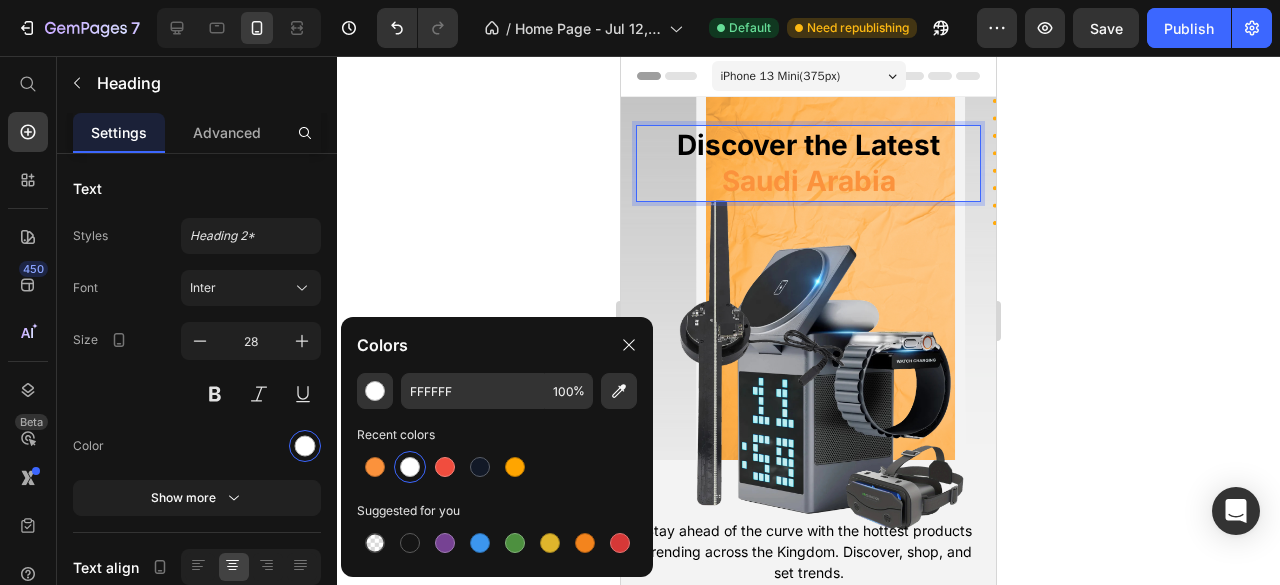 click on "Discover the Latest   Saudi Arabia" at bounding box center [808, 163] 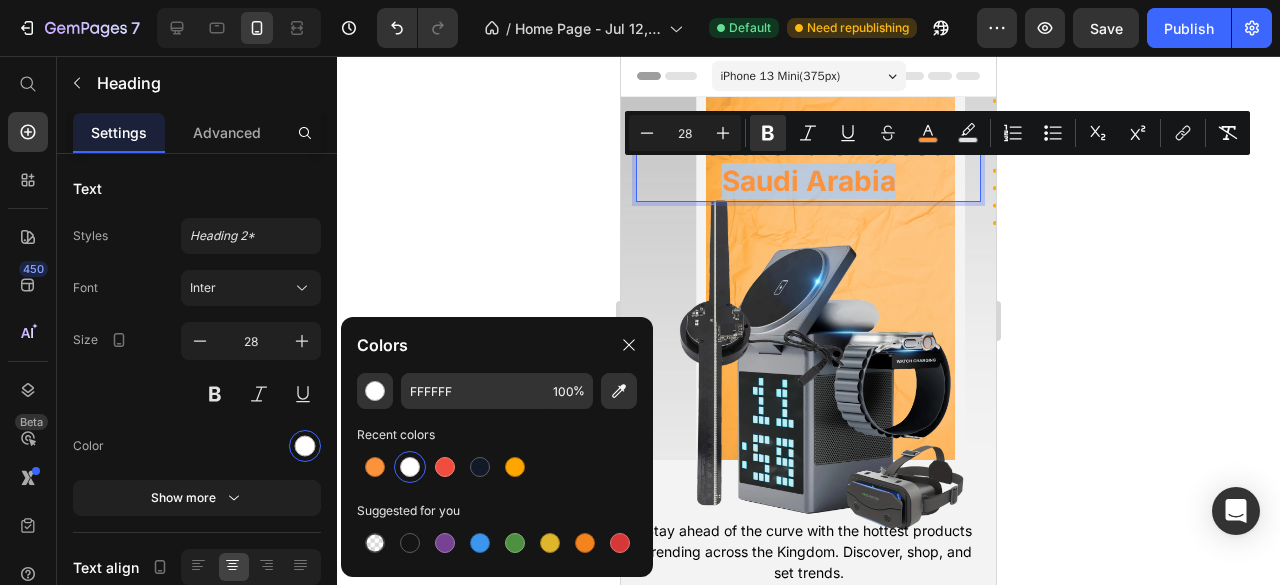 drag, startPoint x: 896, startPoint y: 170, endPoint x: 718, endPoint y: 185, distance: 178.6309 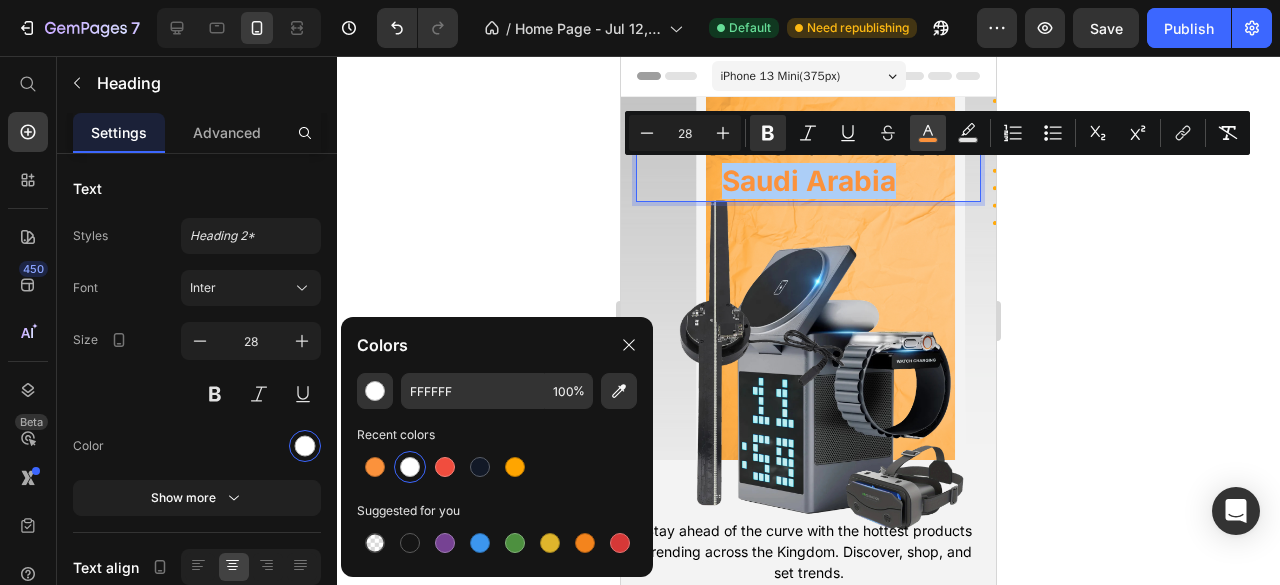 click 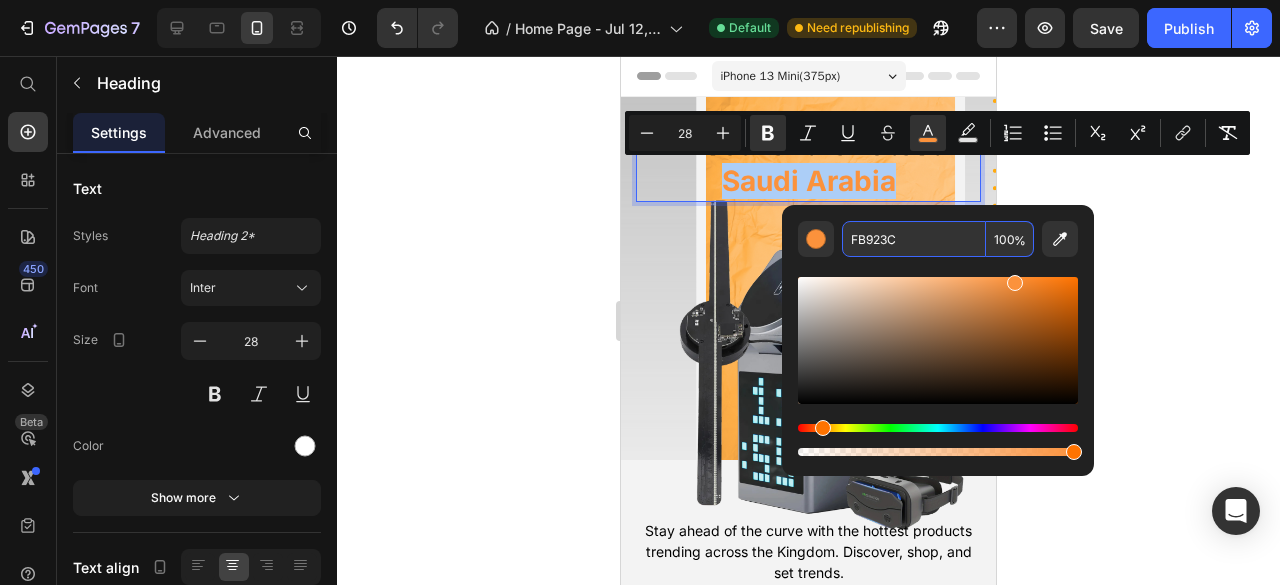 click on "FB923C" at bounding box center (914, 239) 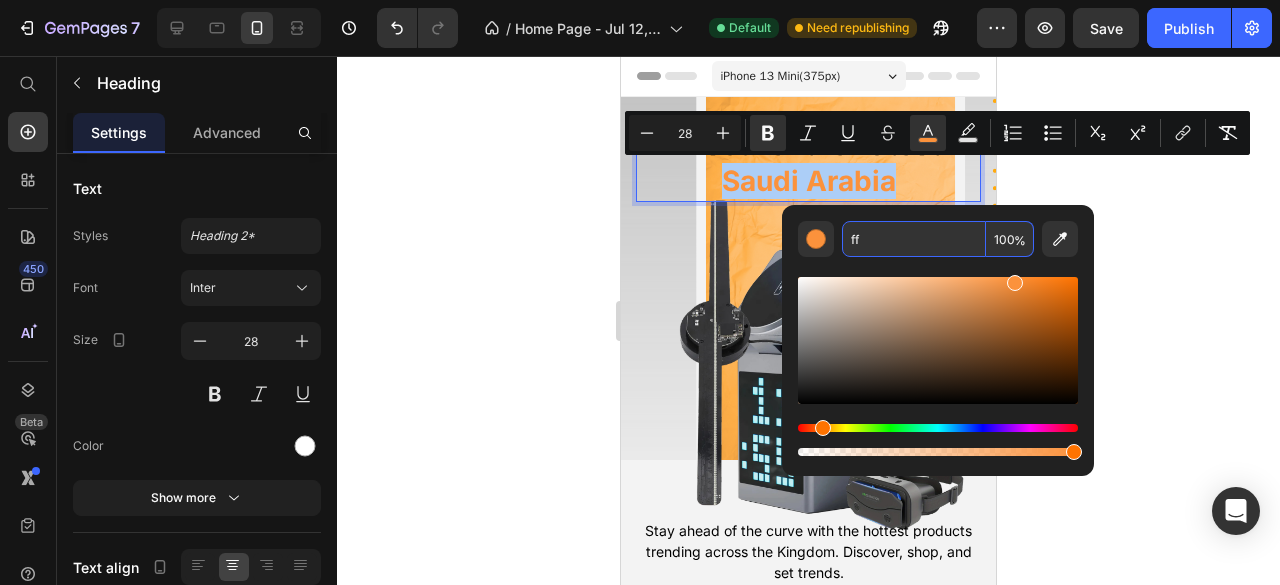 type on "fff" 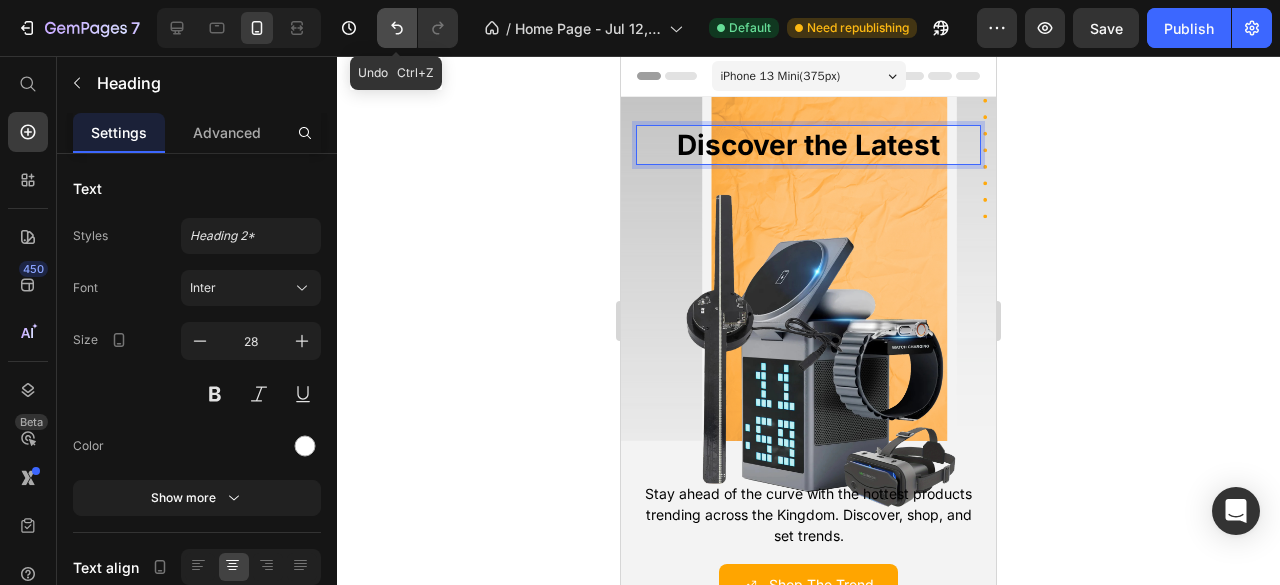 click 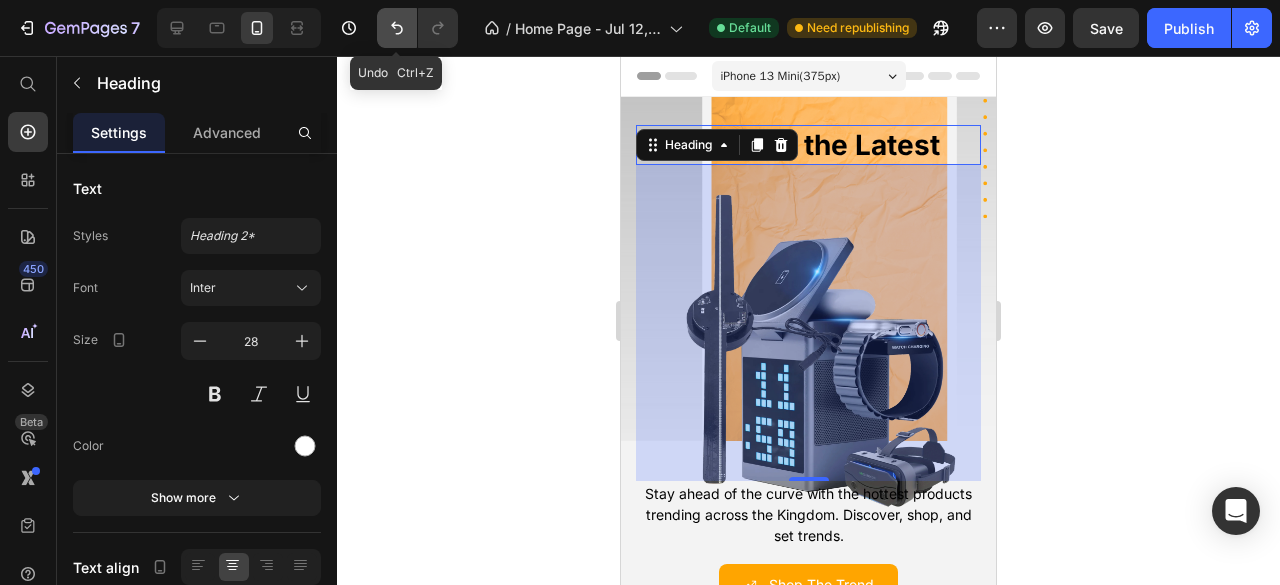 click 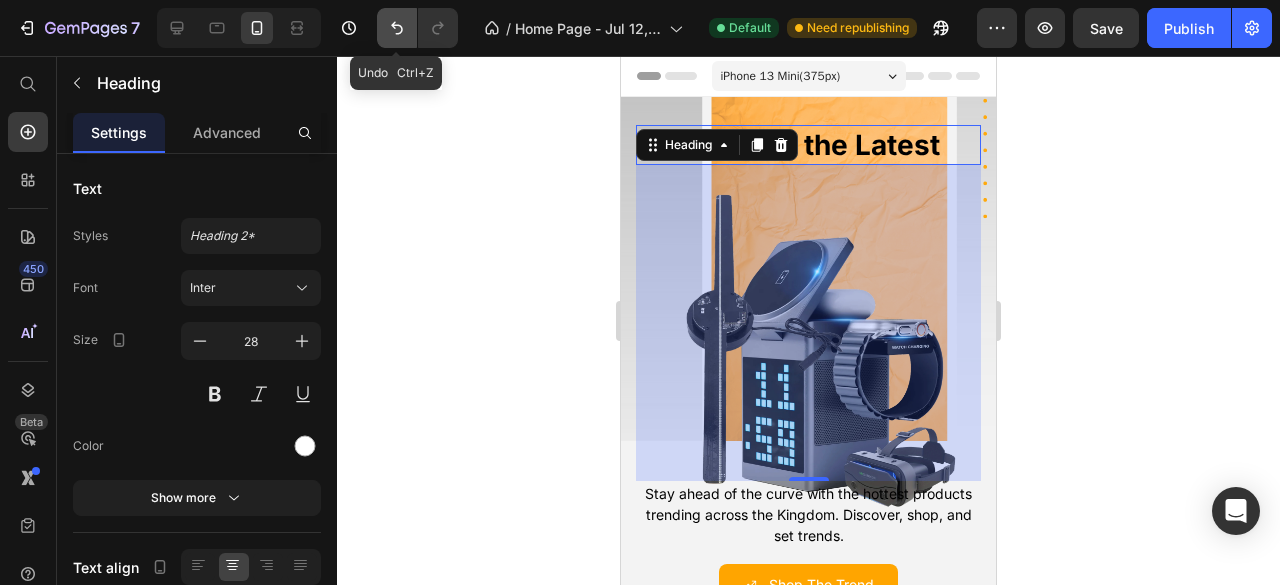 click 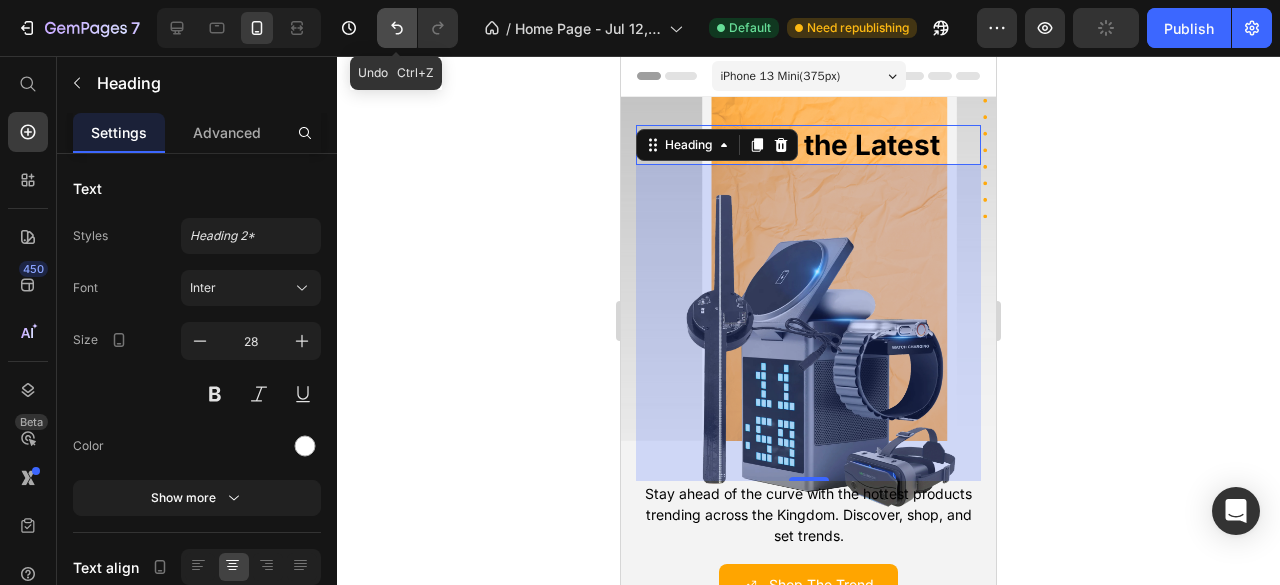 click 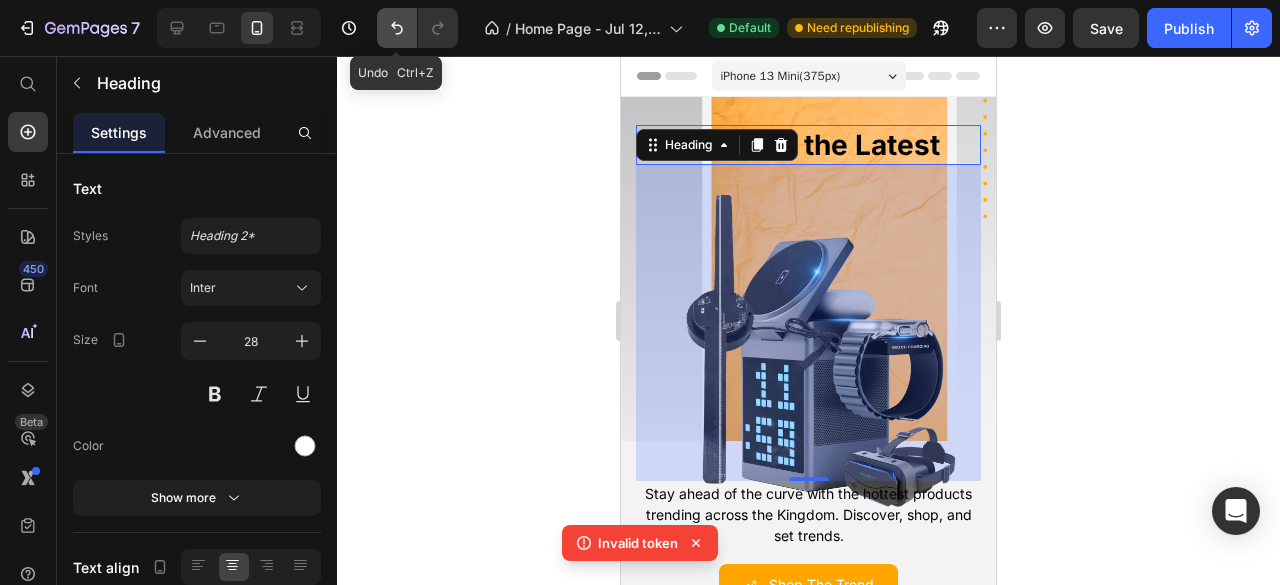 click 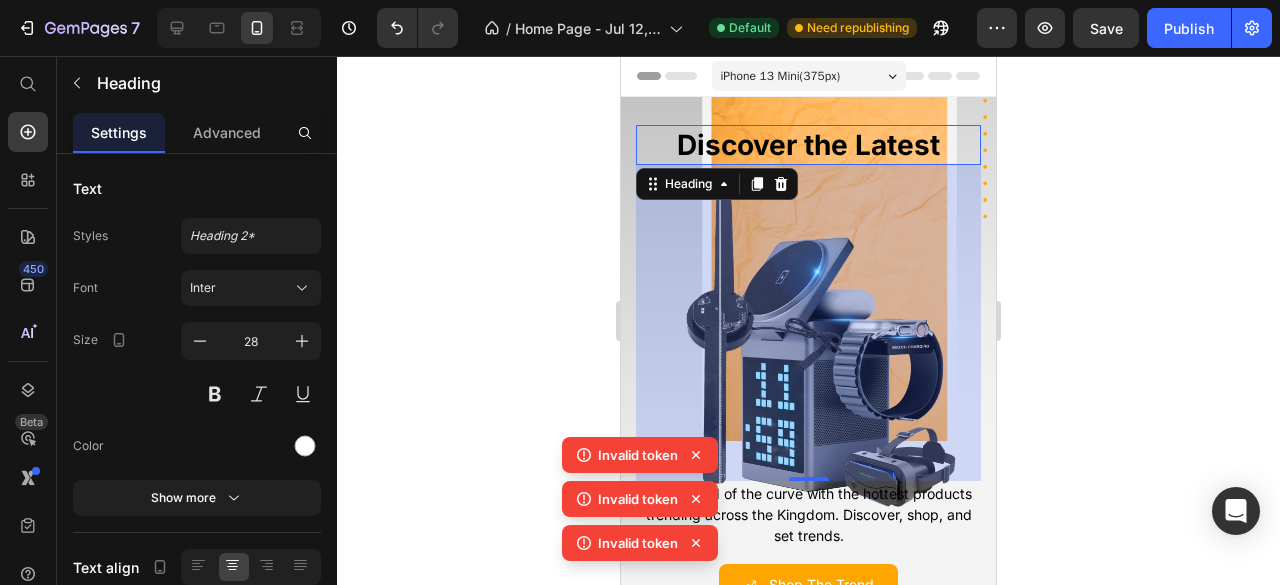 click on "Discover the Latest" at bounding box center (808, 145) 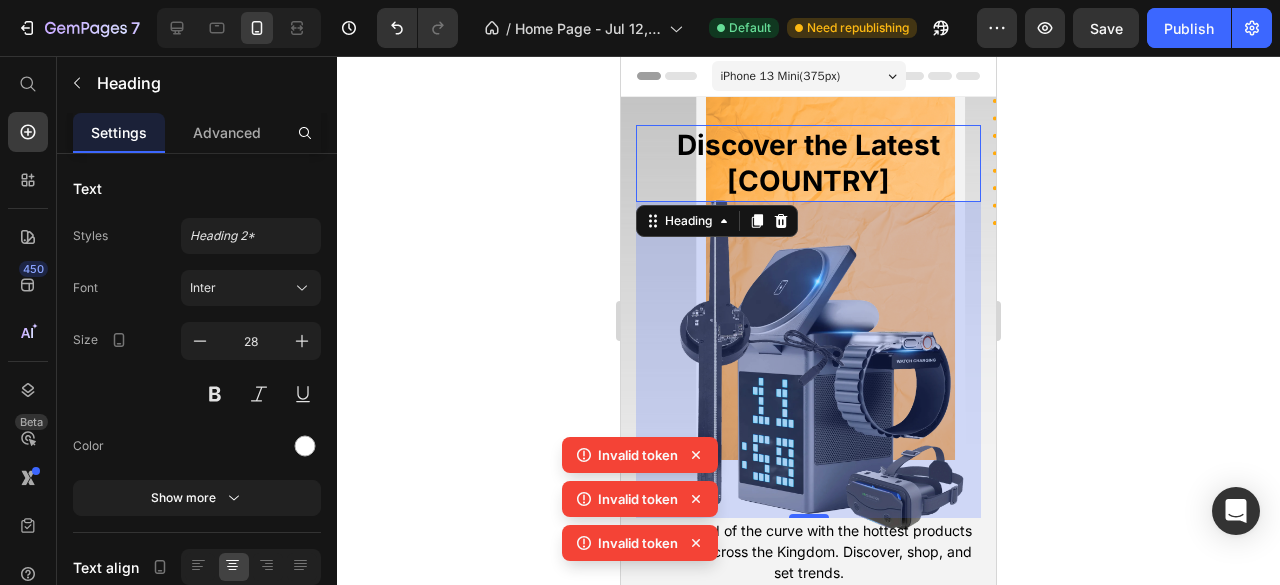 click 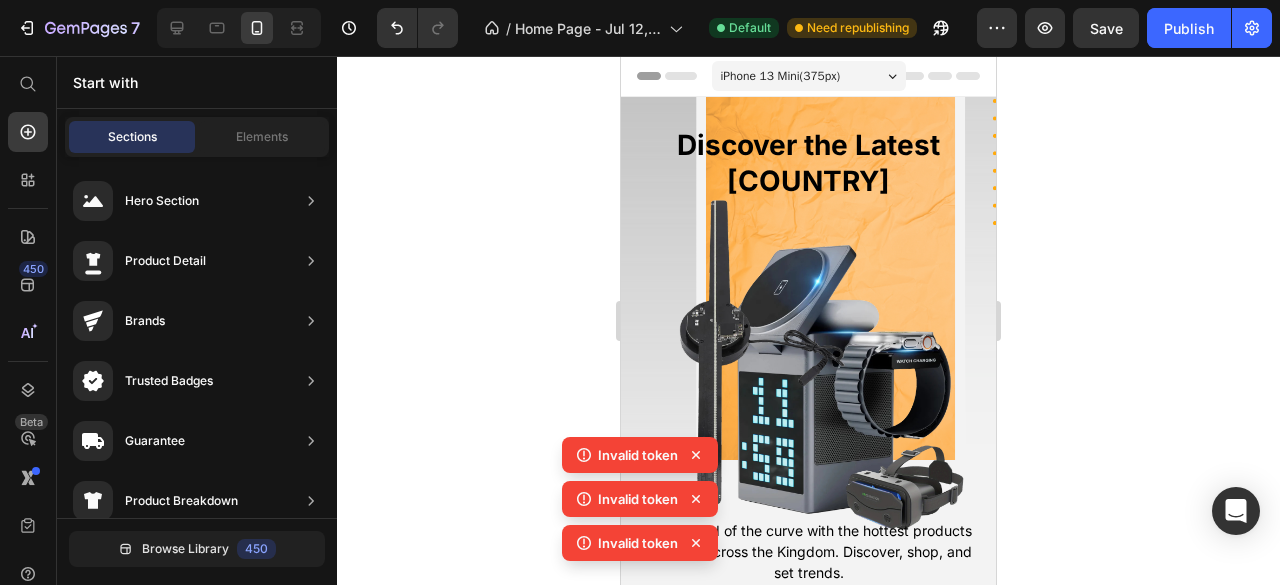 click 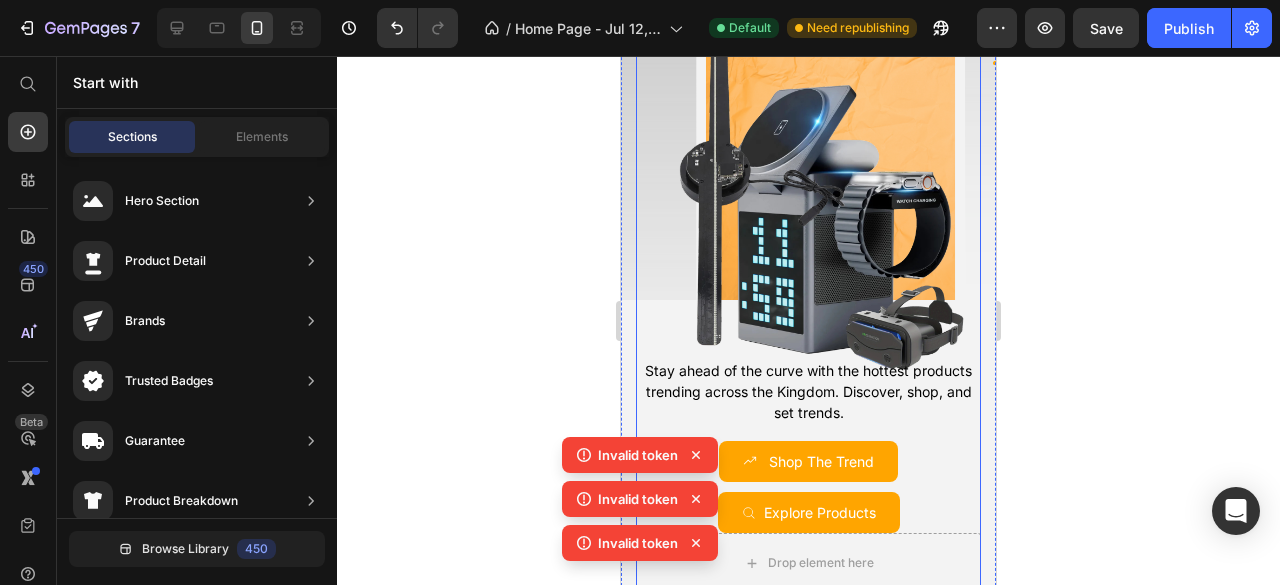 scroll, scrollTop: 0, scrollLeft: 0, axis: both 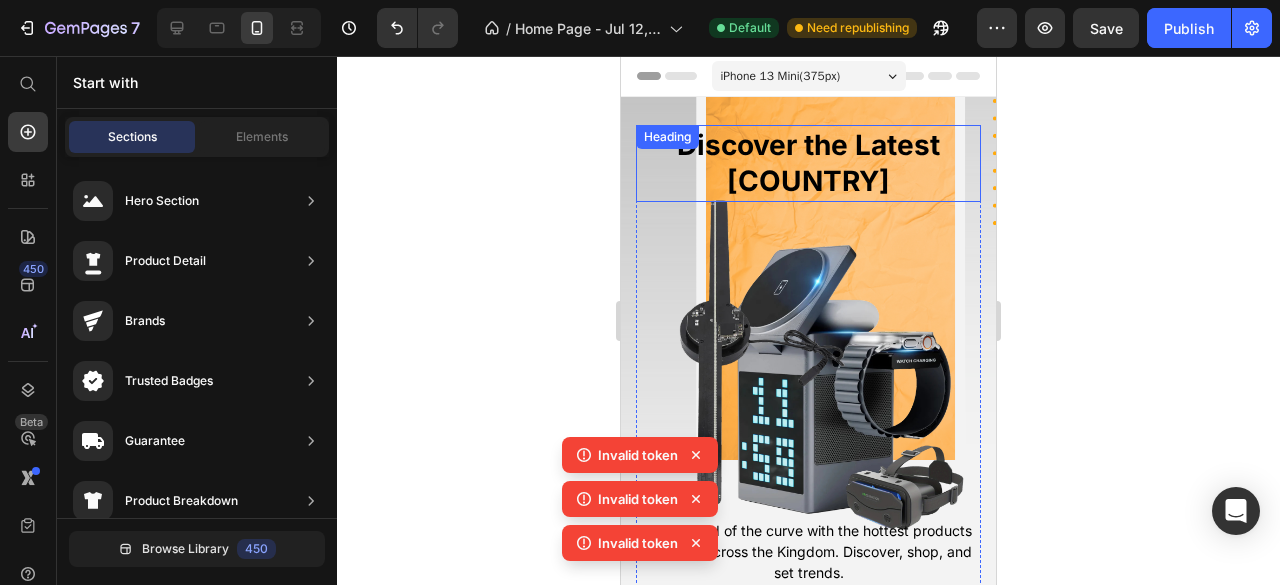 click on "⁠⁠⁠⁠⁠⁠⁠ Discover the Latest Saudi Arabia" at bounding box center [808, 163] 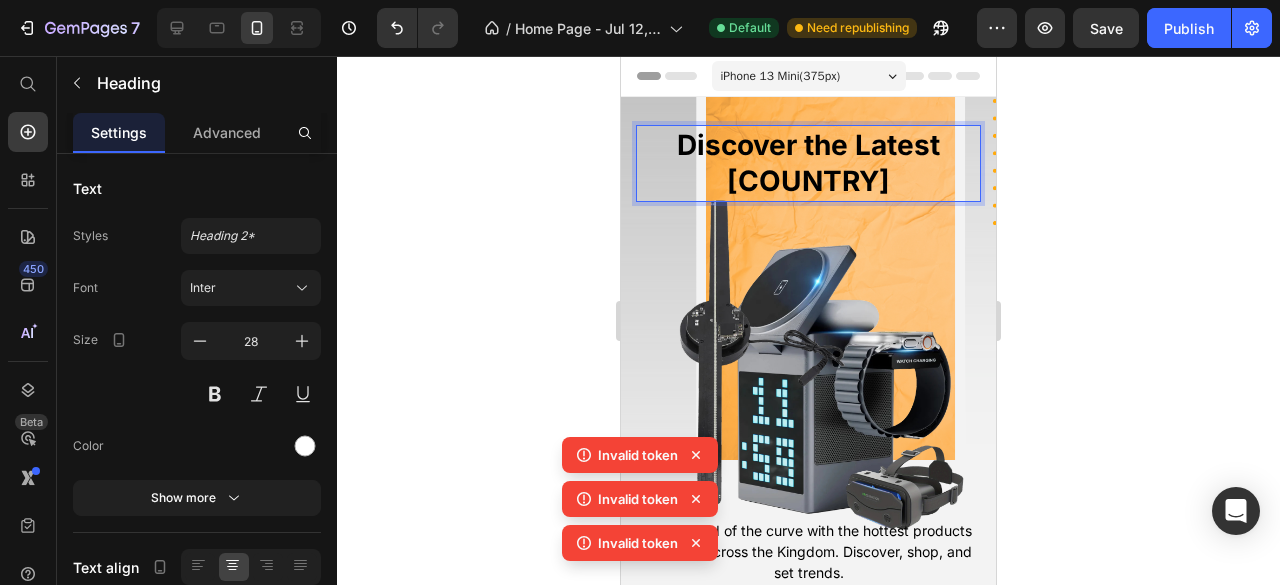 drag, startPoint x: 892, startPoint y: 182, endPoint x: 714, endPoint y: 189, distance: 178.13759 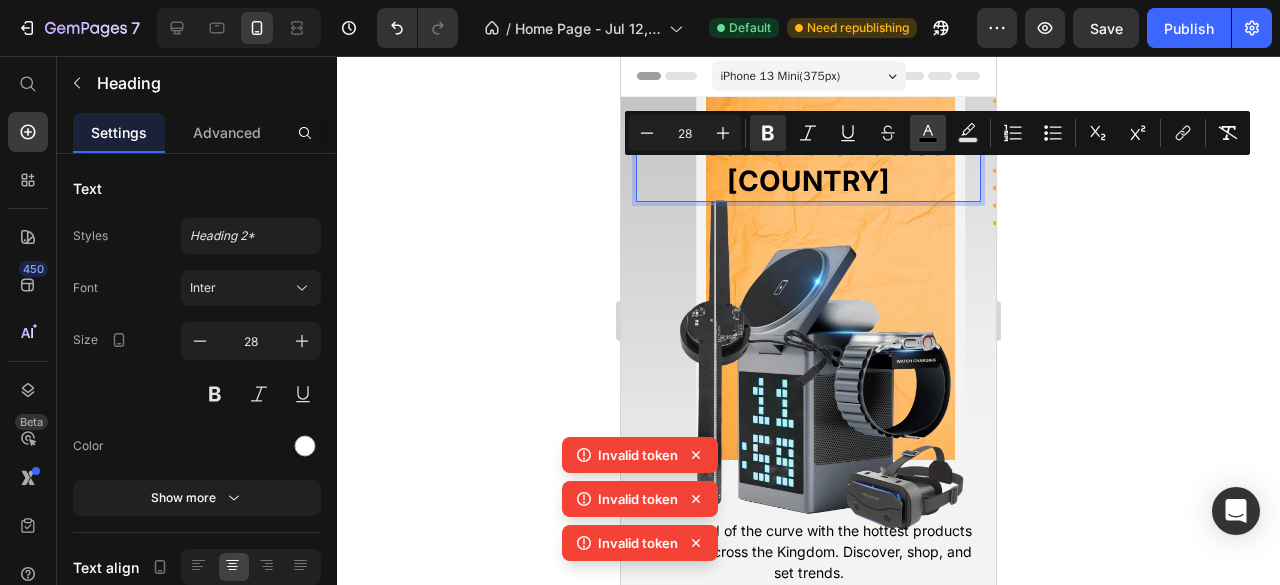 click 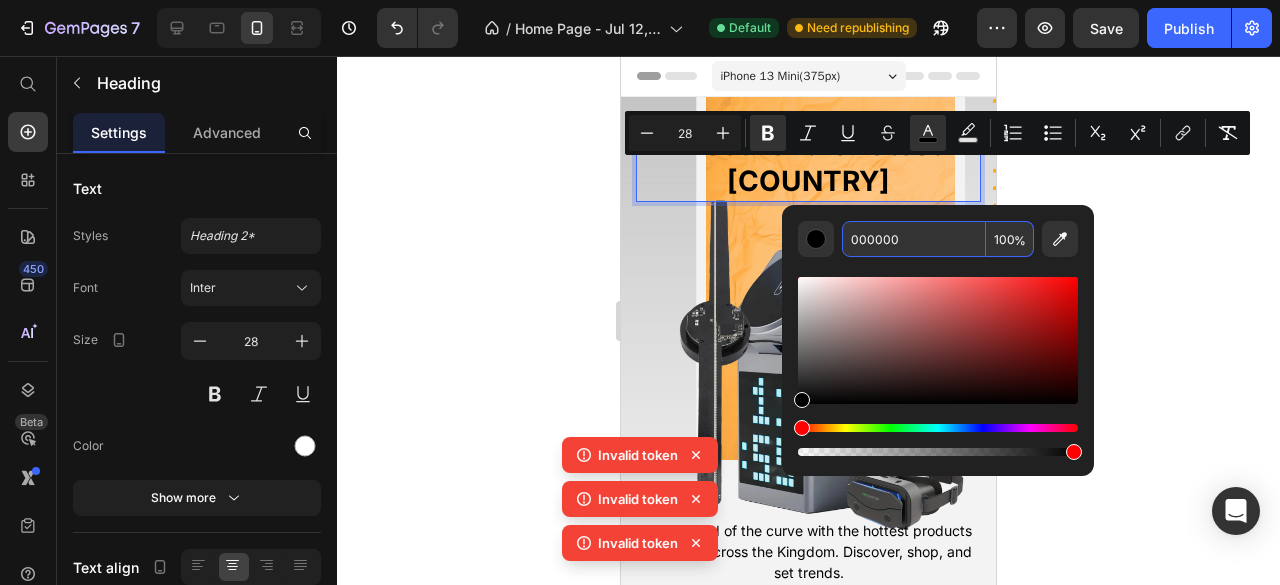 click on "000000" at bounding box center (914, 239) 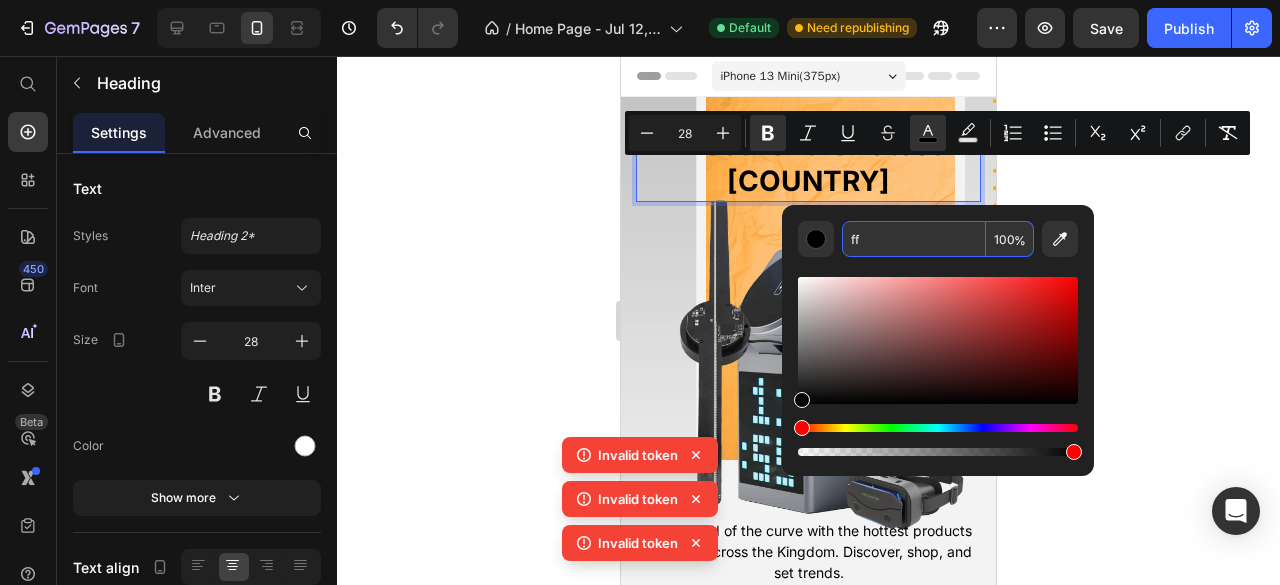 type on "fff" 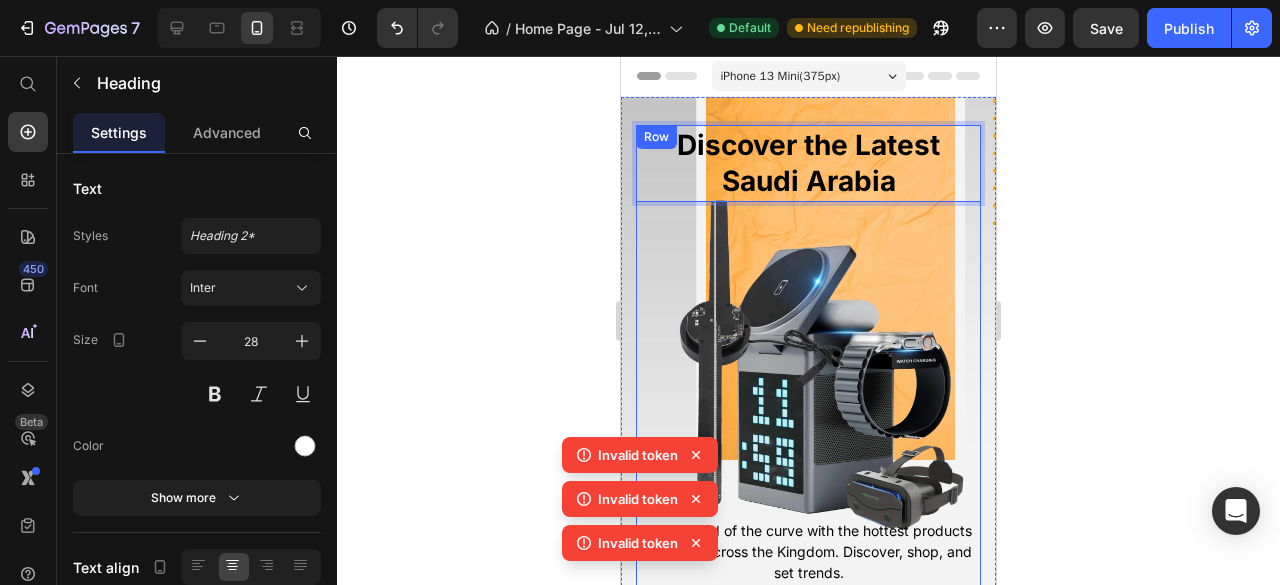 click on "Discover the Latest Saudi Arabia Heading   316 Stay ahead of the curve with the hottest products trending across the Kingdom. Discover, shop, and set trends. Text Block
Shop The Trend Button
Explore Products Button" at bounding box center [808, 409] 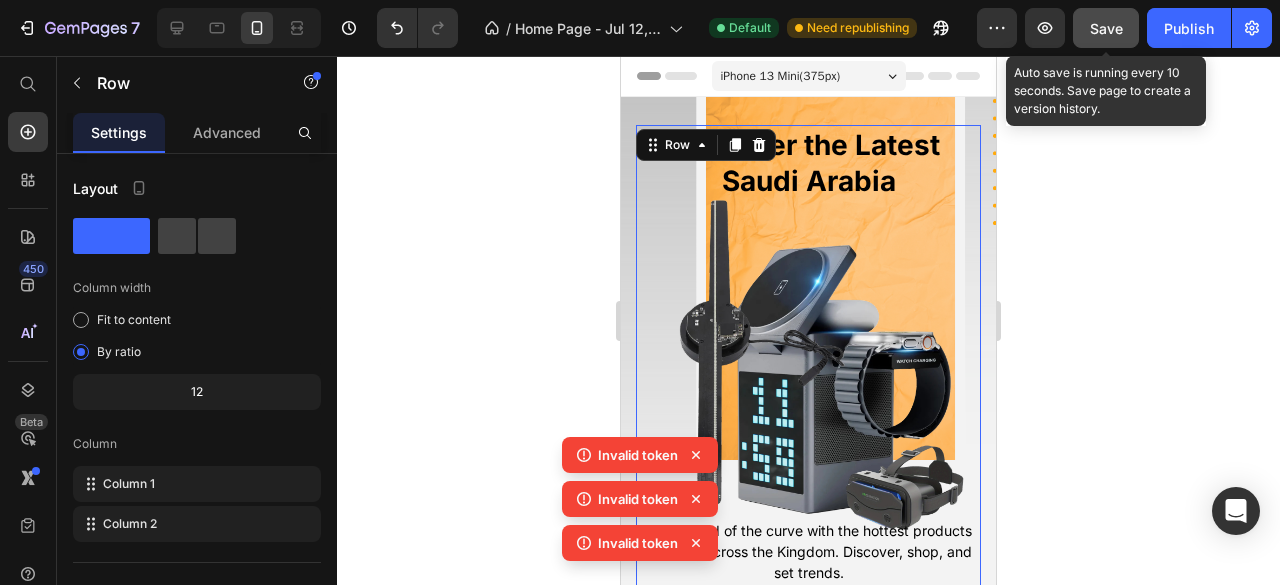 click on "Save" 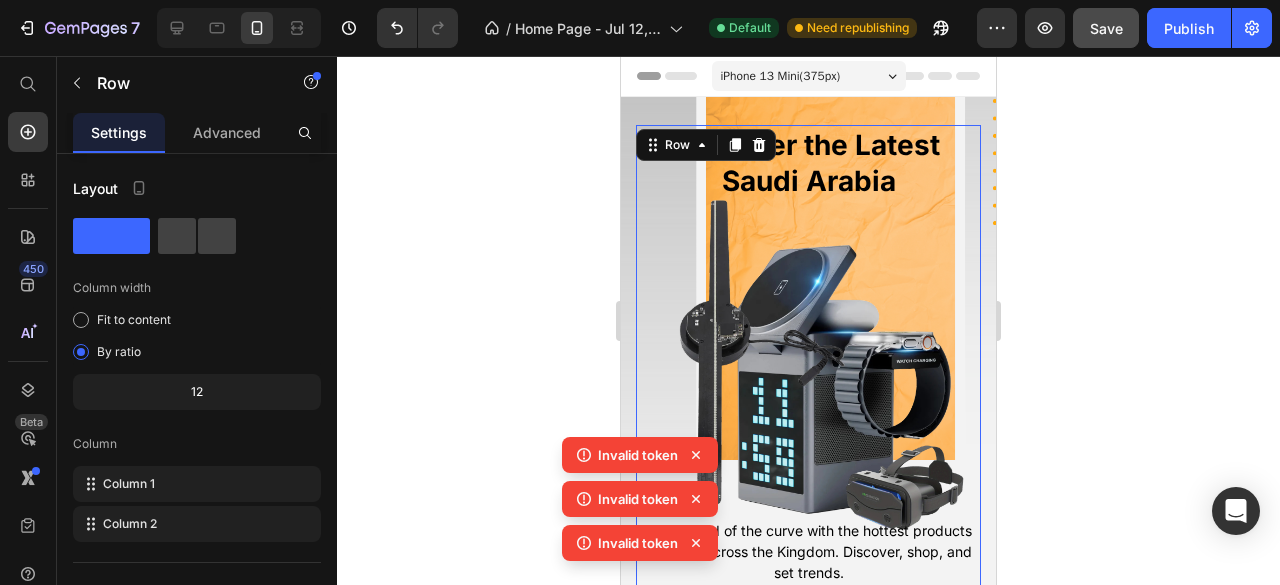 click 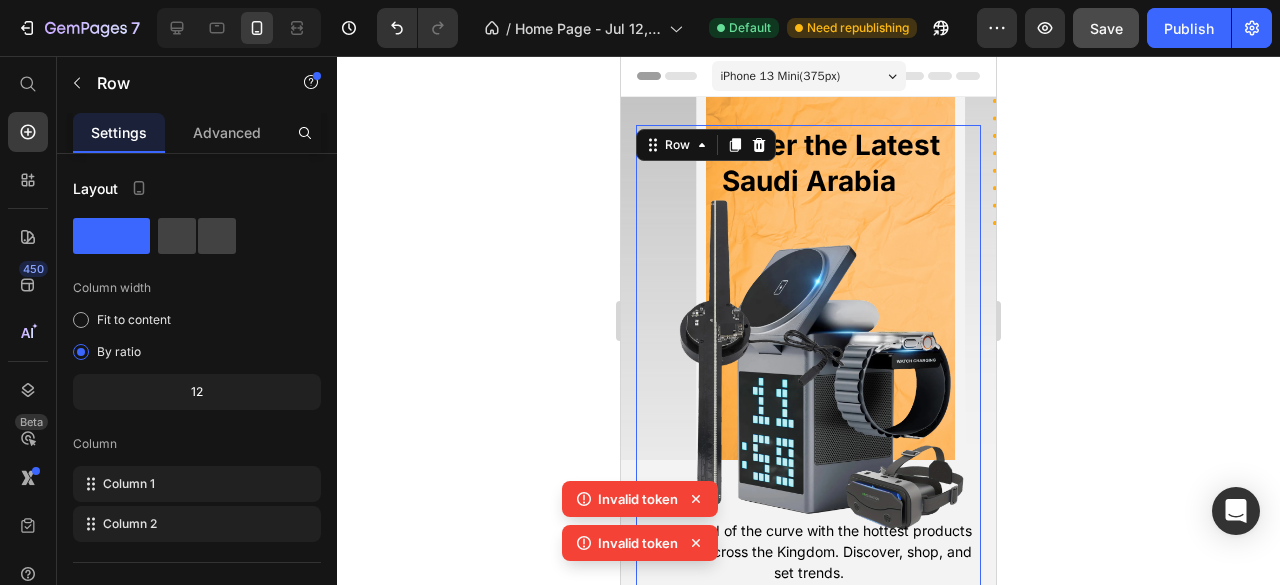 click 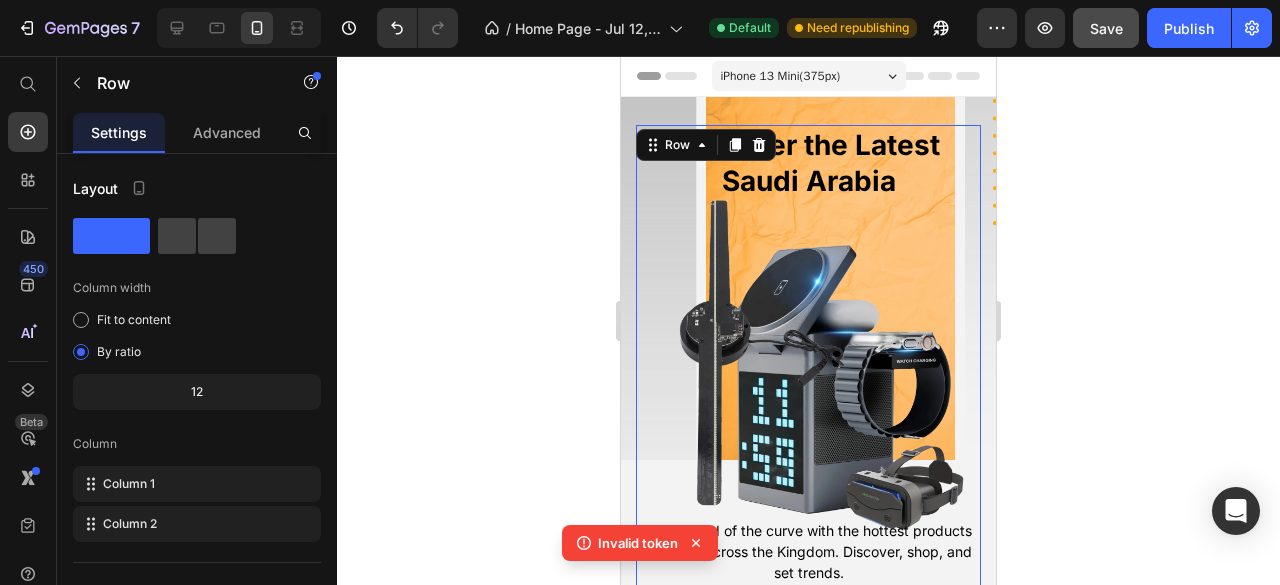 click 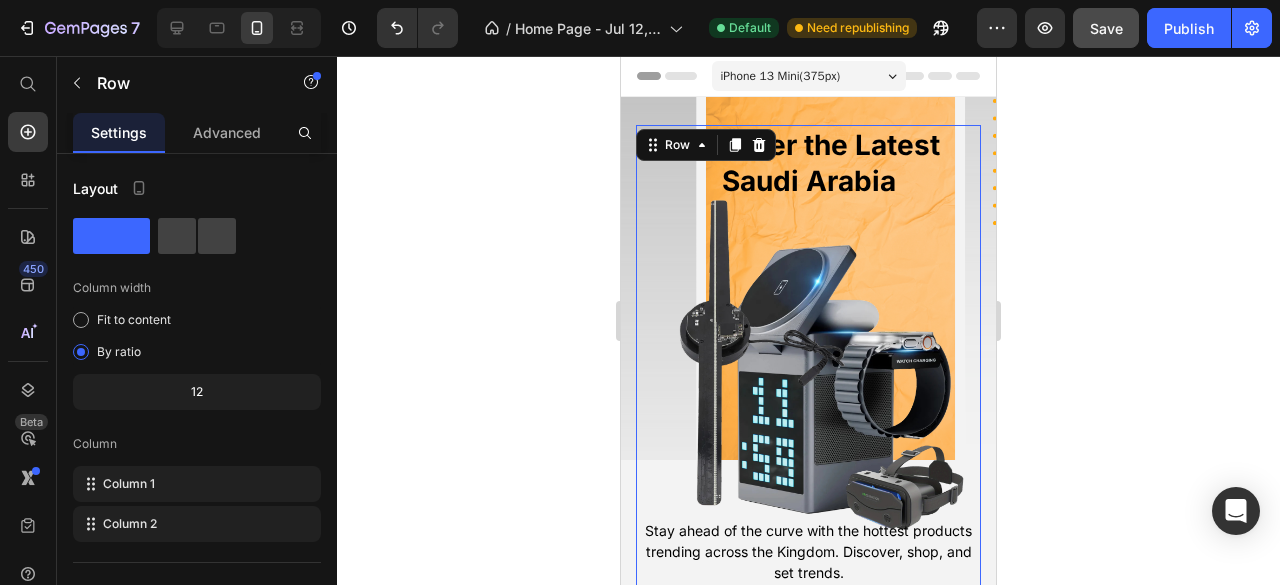 click 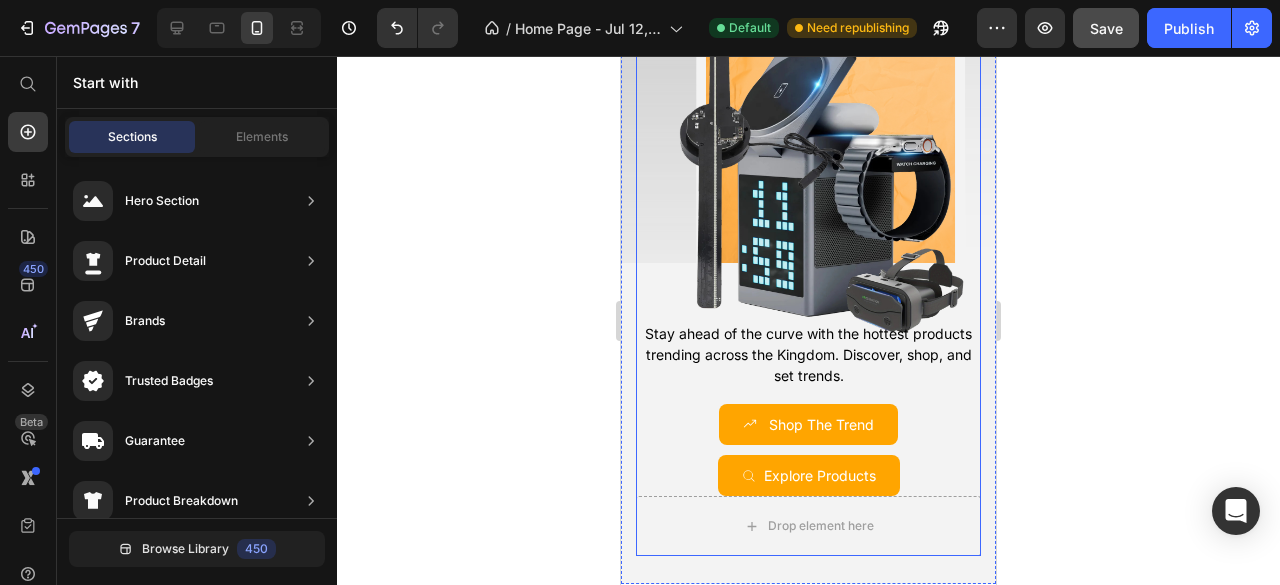 scroll, scrollTop: 0, scrollLeft: 0, axis: both 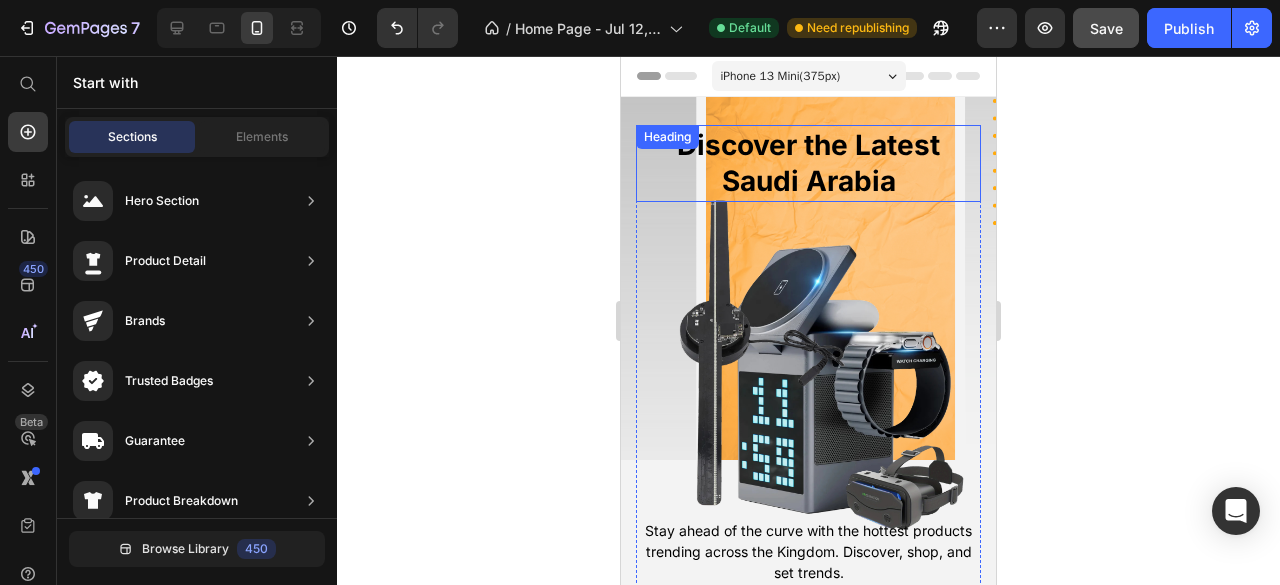 click on "⁠⁠⁠⁠⁠⁠⁠ Discover the Latest Saudi Arabia" at bounding box center (808, 163) 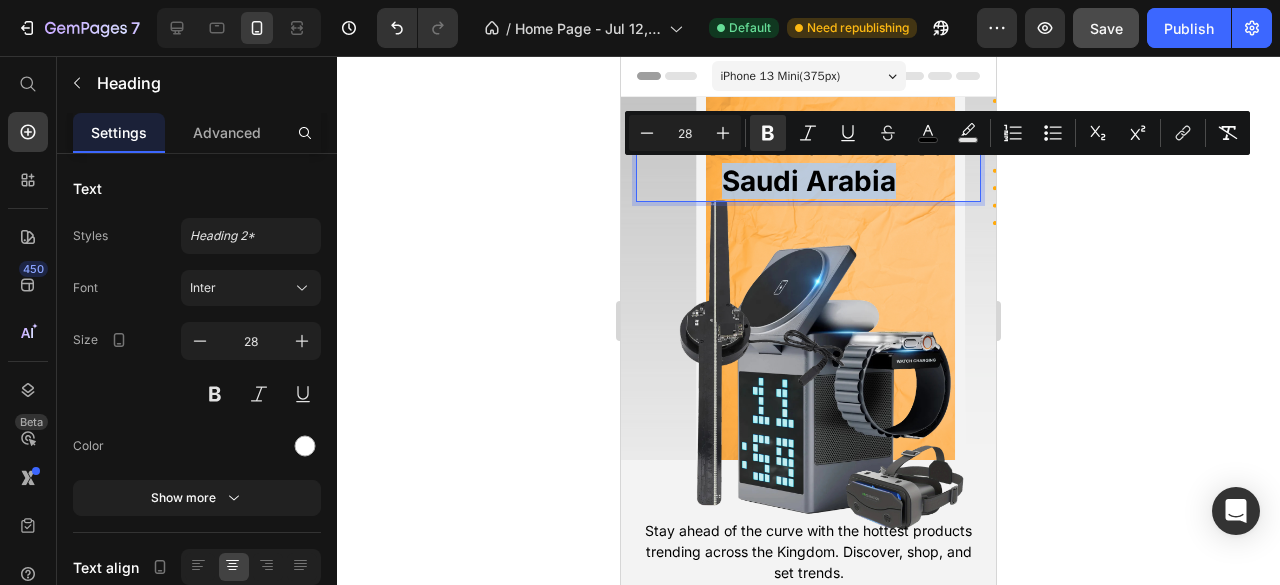 drag, startPoint x: 894, startPoint y: 181, endPoint x: 714, endPoint y: 185, distance: 180.04443 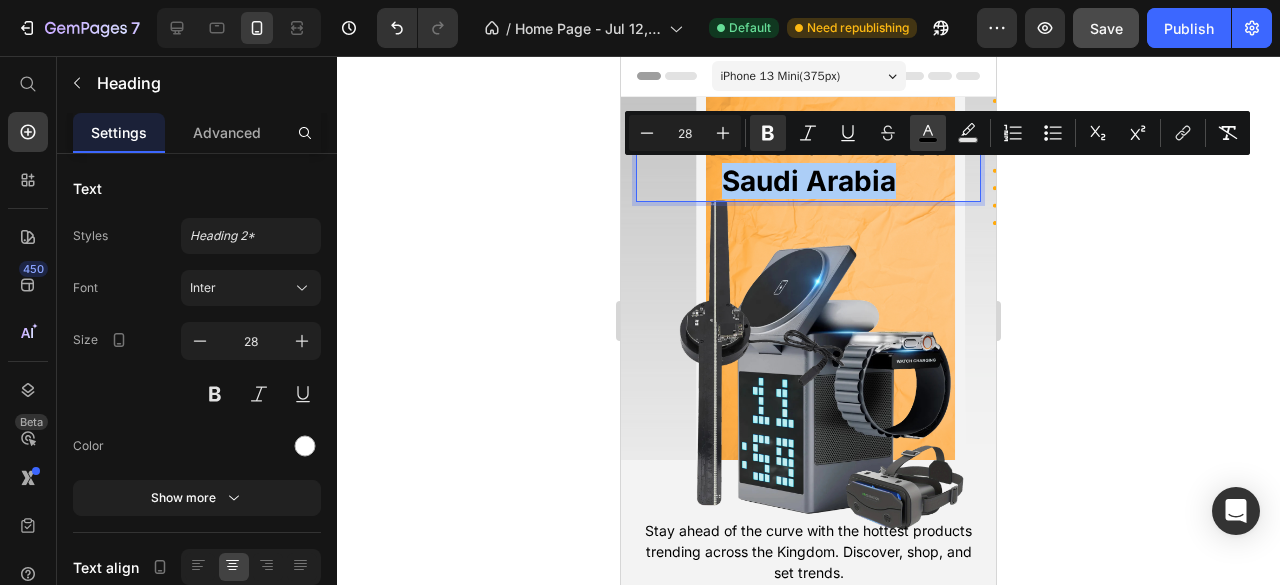click 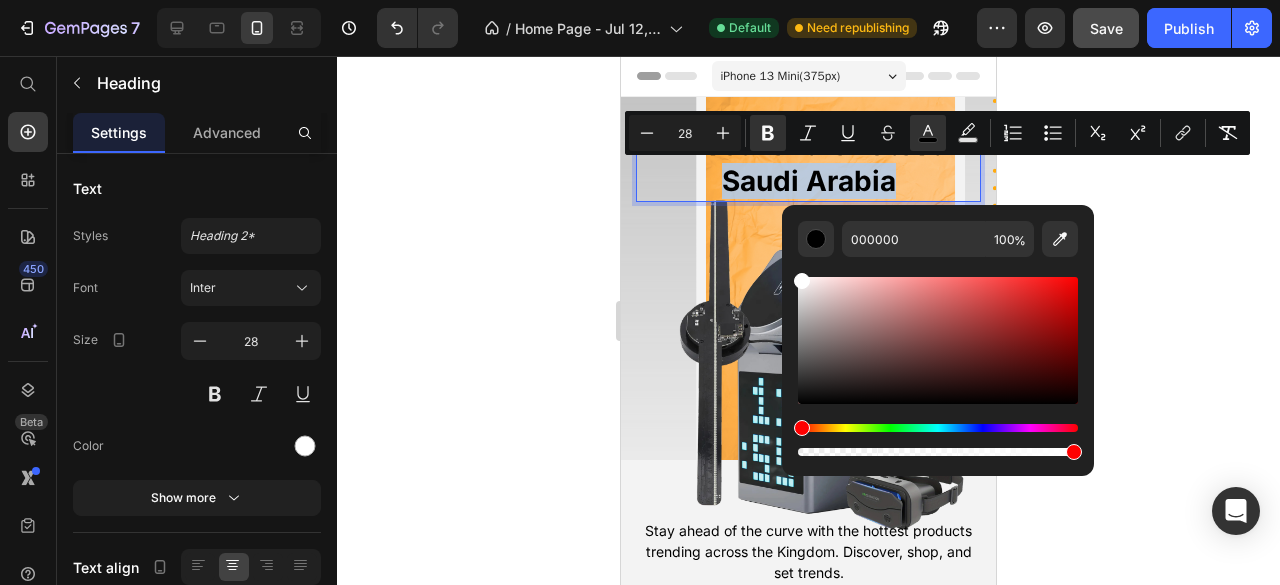 drag, startPoint x: 804, startPoint y: 401, endPoint x: 786, endPoint y: 265, distance: 137.186 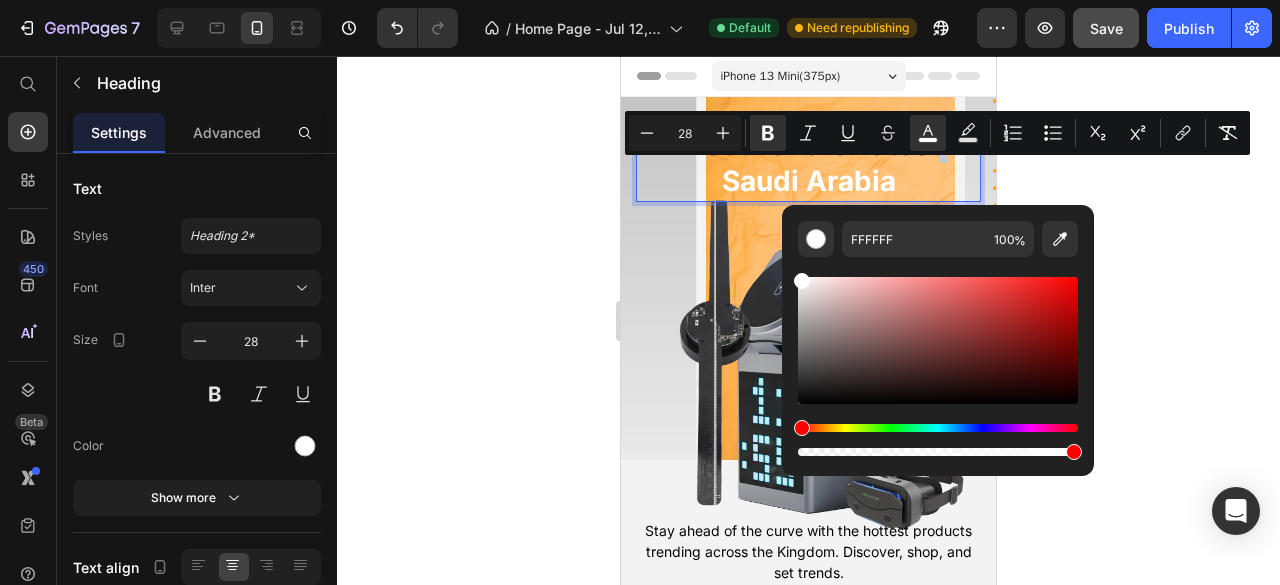 click on "Discover the Latest Saudi Arabia" at bounding box center [808, 163] 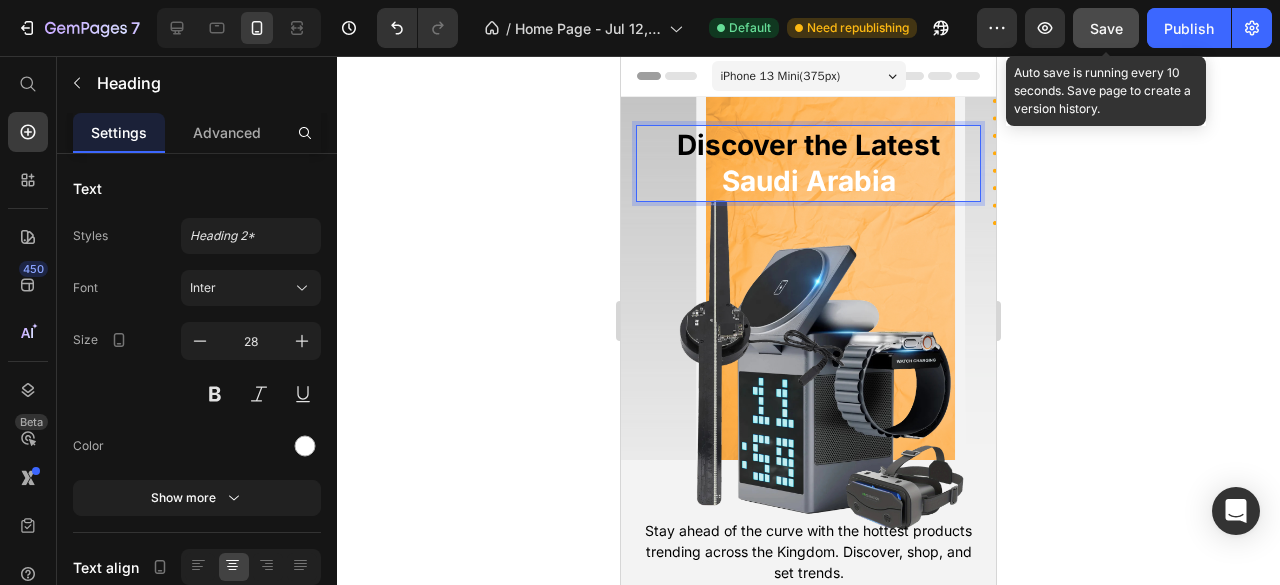 click on "Save" at bounding box center (1106, 28) 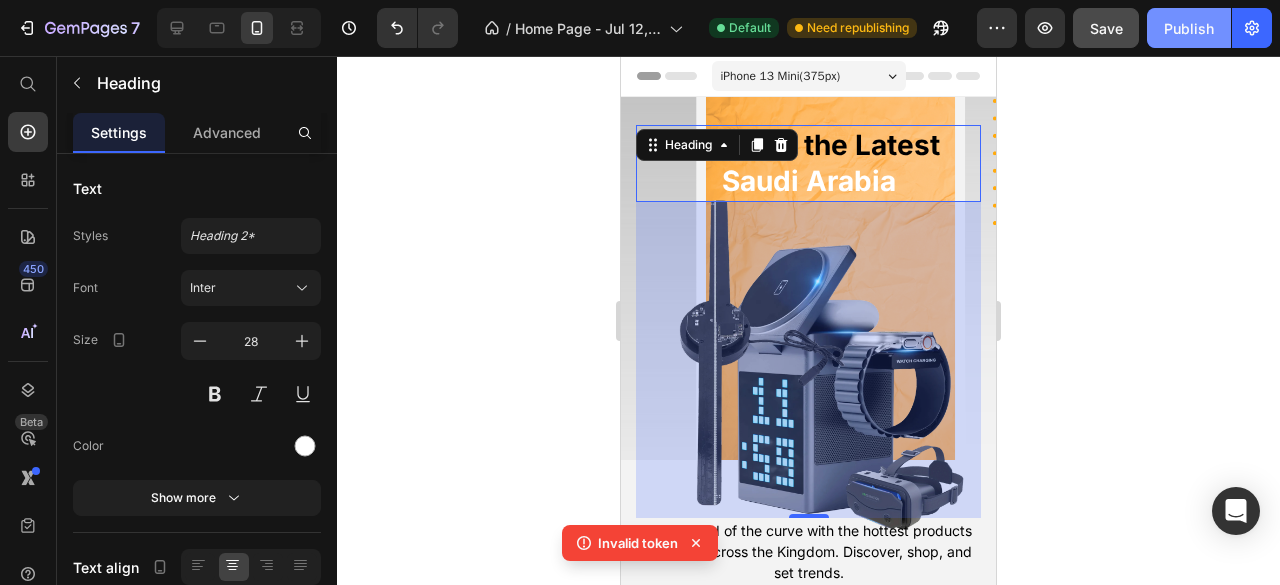 click on "Publish" at bounding box center (1189, 28) 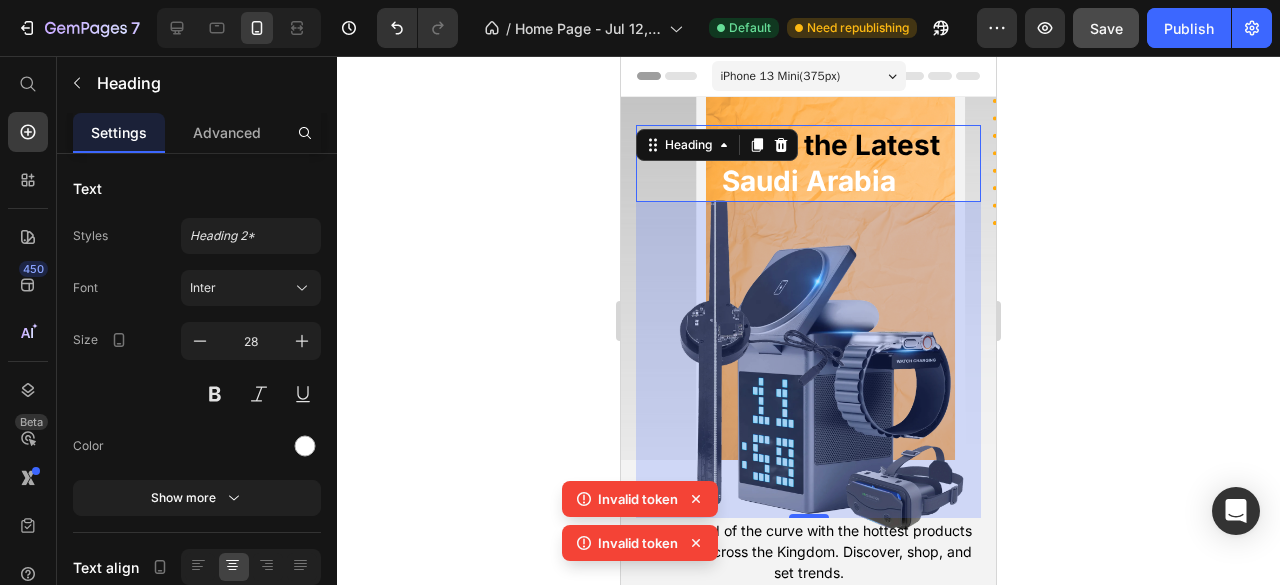 click 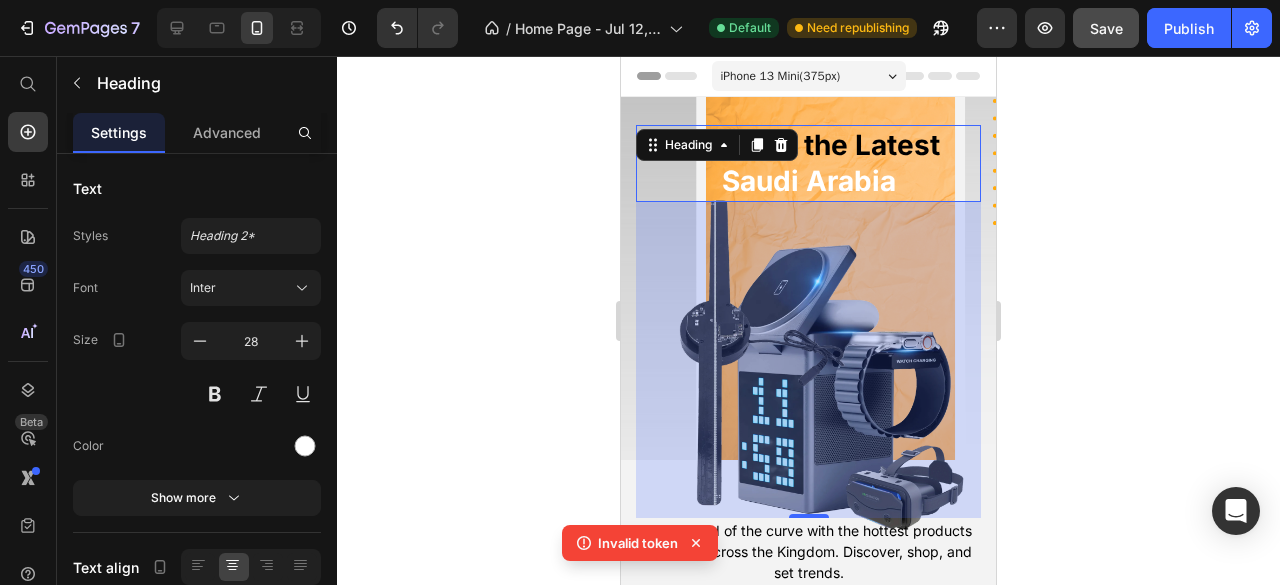 click 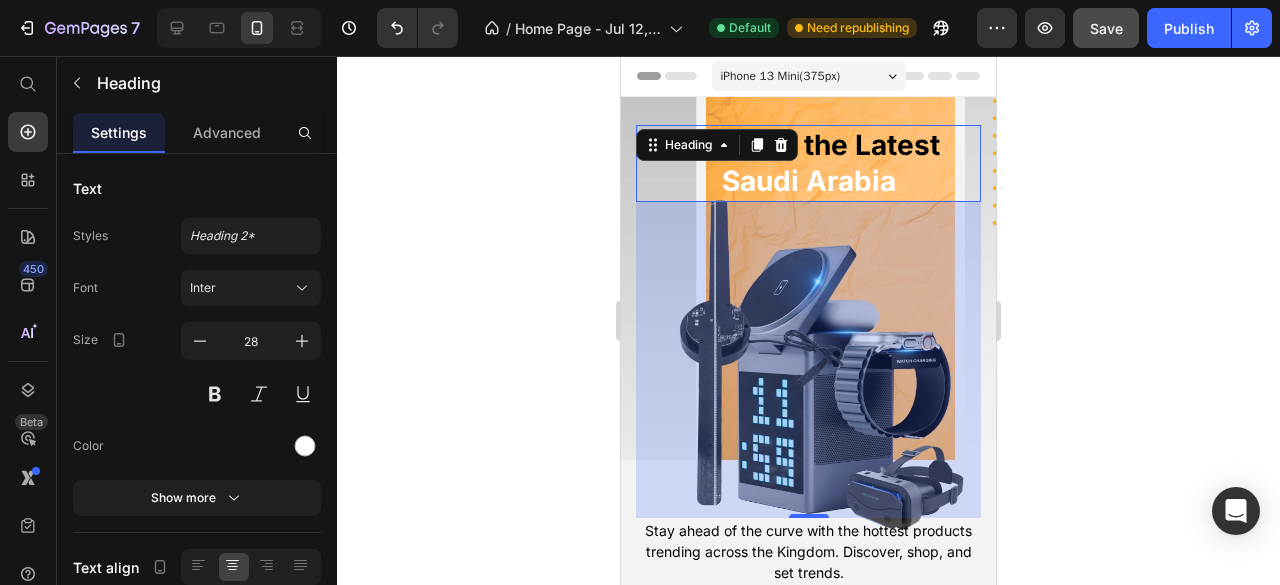 click 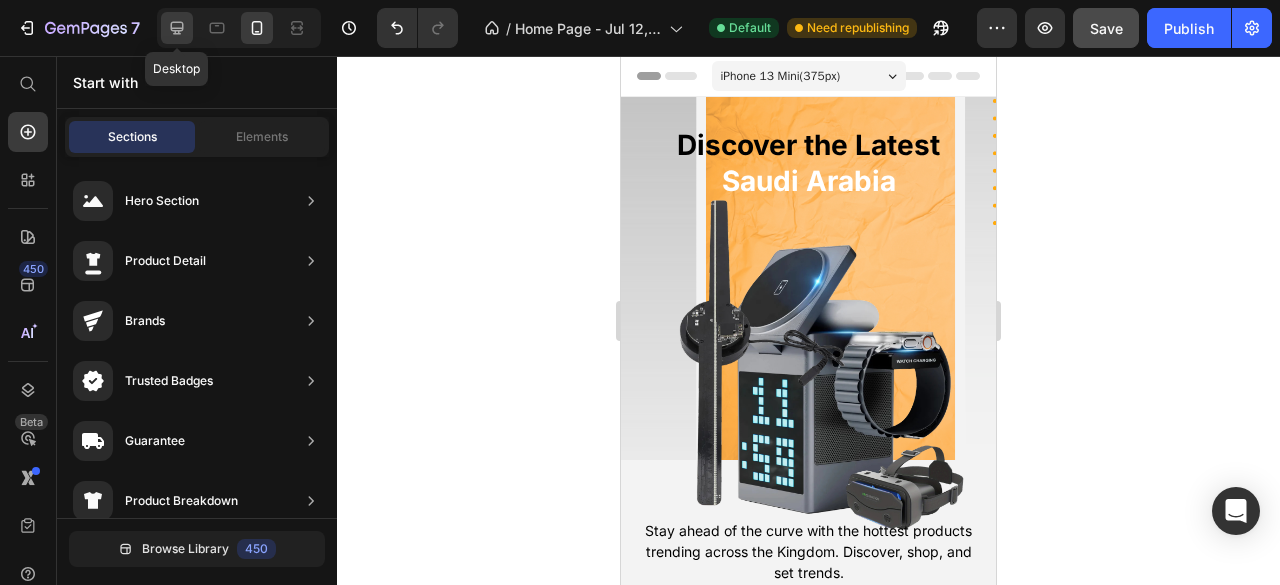 click 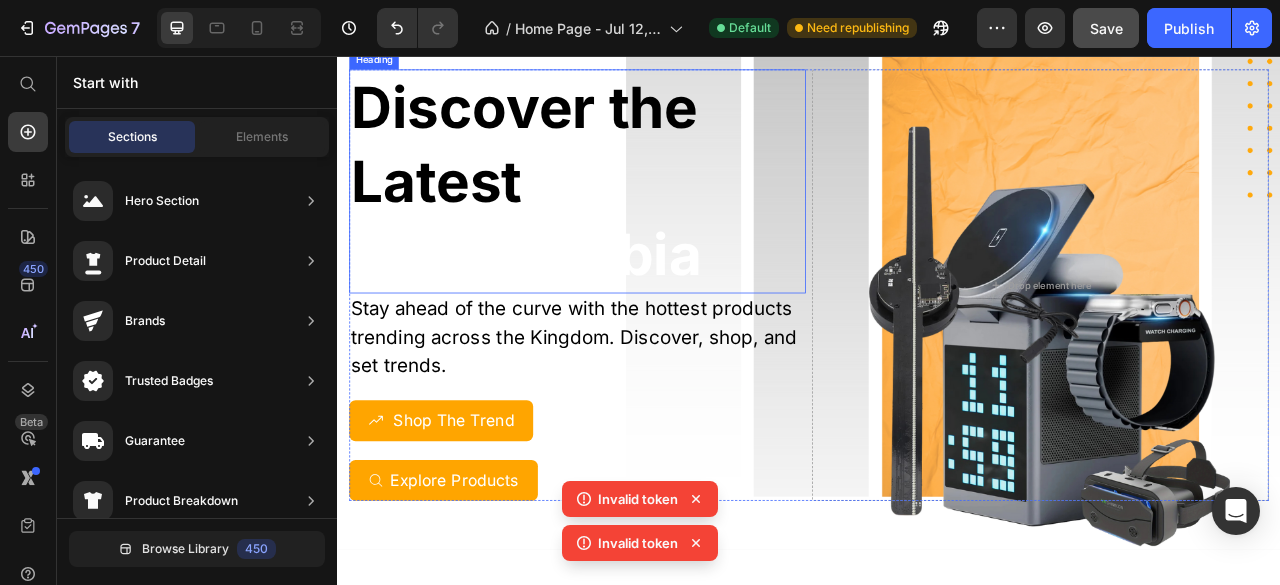 scroll, scrollTop: 24, scrollLeft: 0, axis: vertical 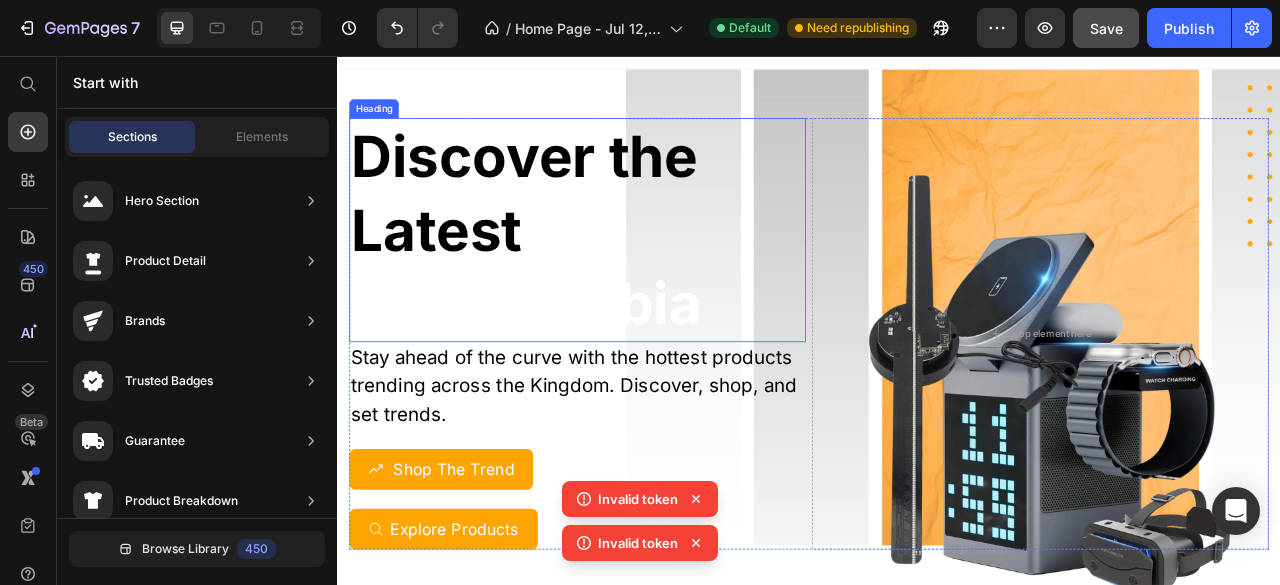 click on "⁠⁠⁠⁠⁠⁠⁠ Discover the Latest Saudi Arabia" at bounding box center [642, 277] 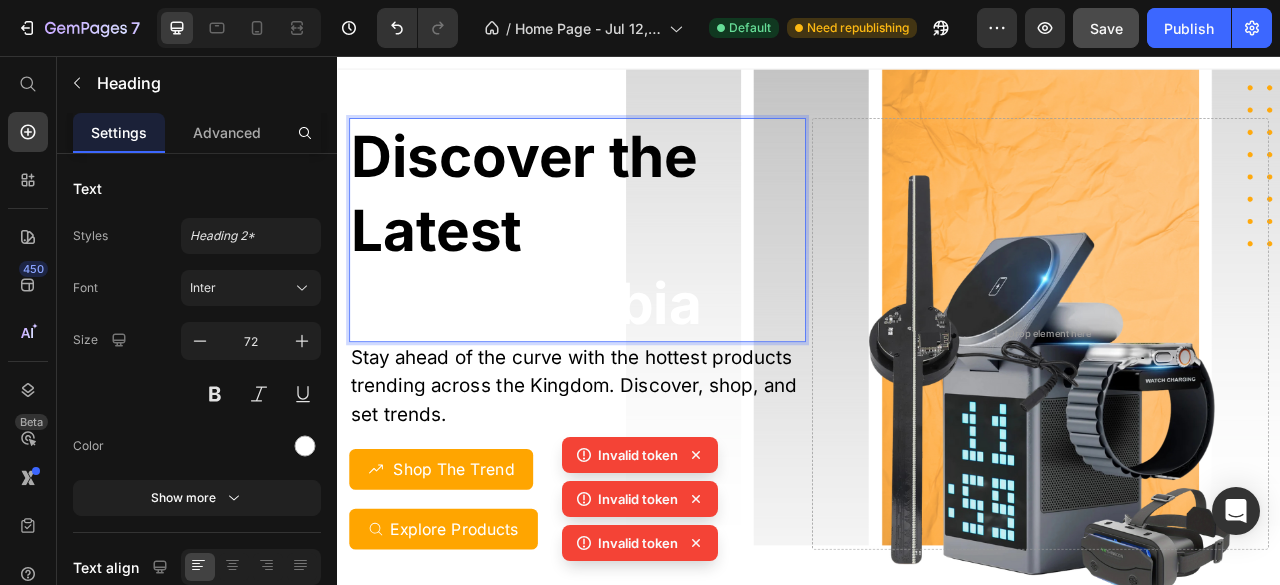 click on "Discover the Latest Saudi Arabia" at bounding box center (642, 277) 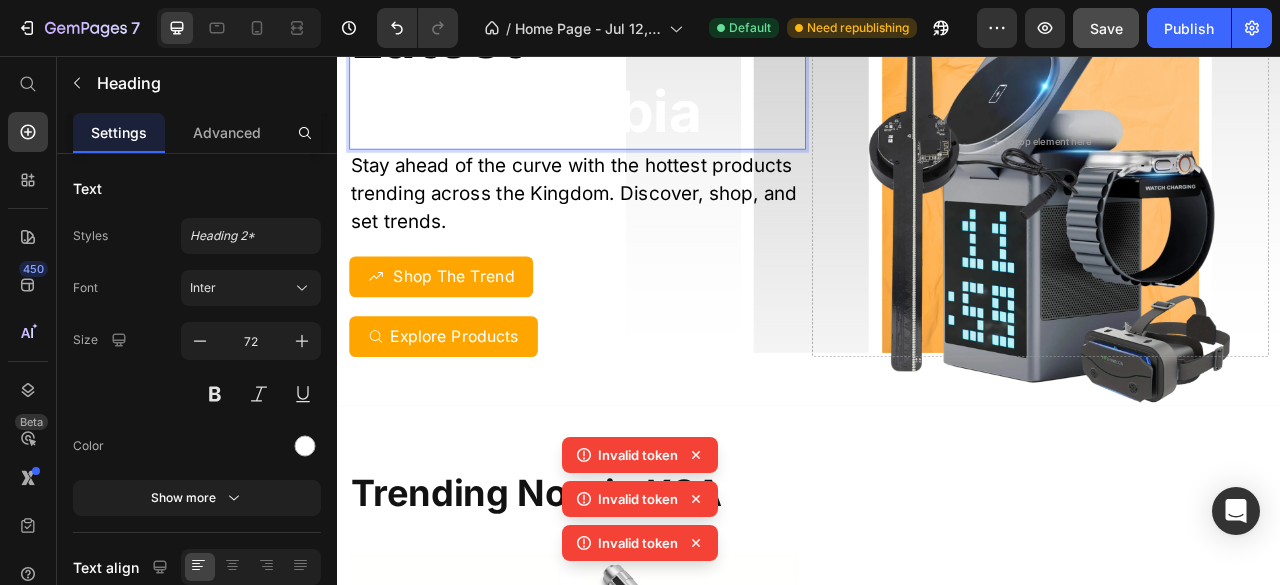 scroll, scrollTop: 313, scrollLeft: 0, axis: vertical 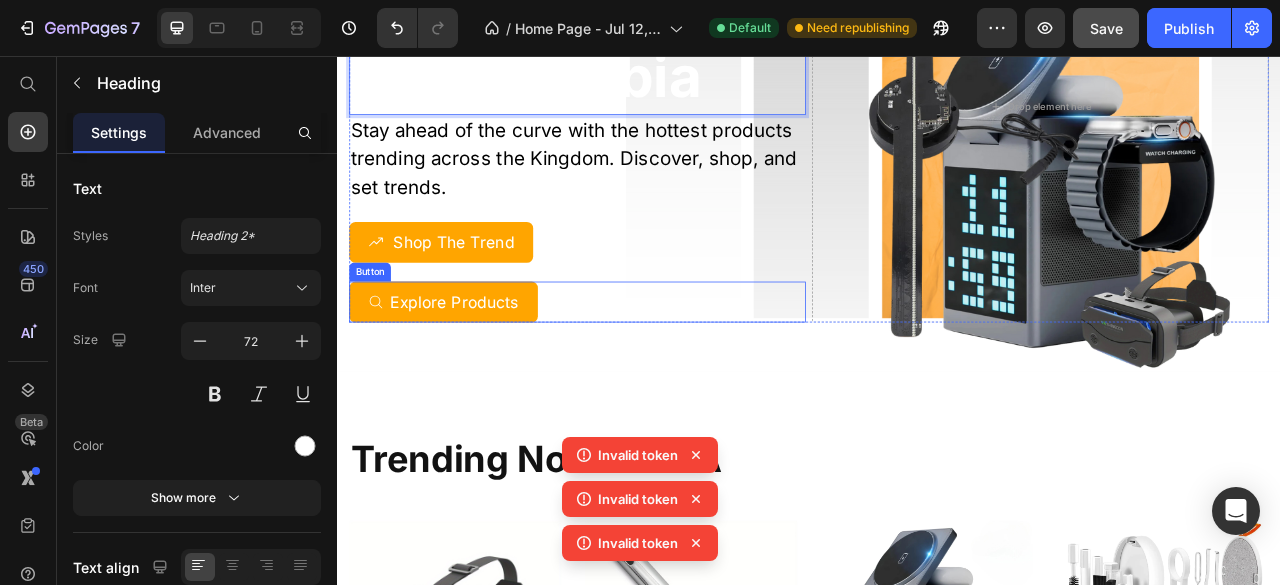click on "Explore Products Button" at bounding box center (642, 369) 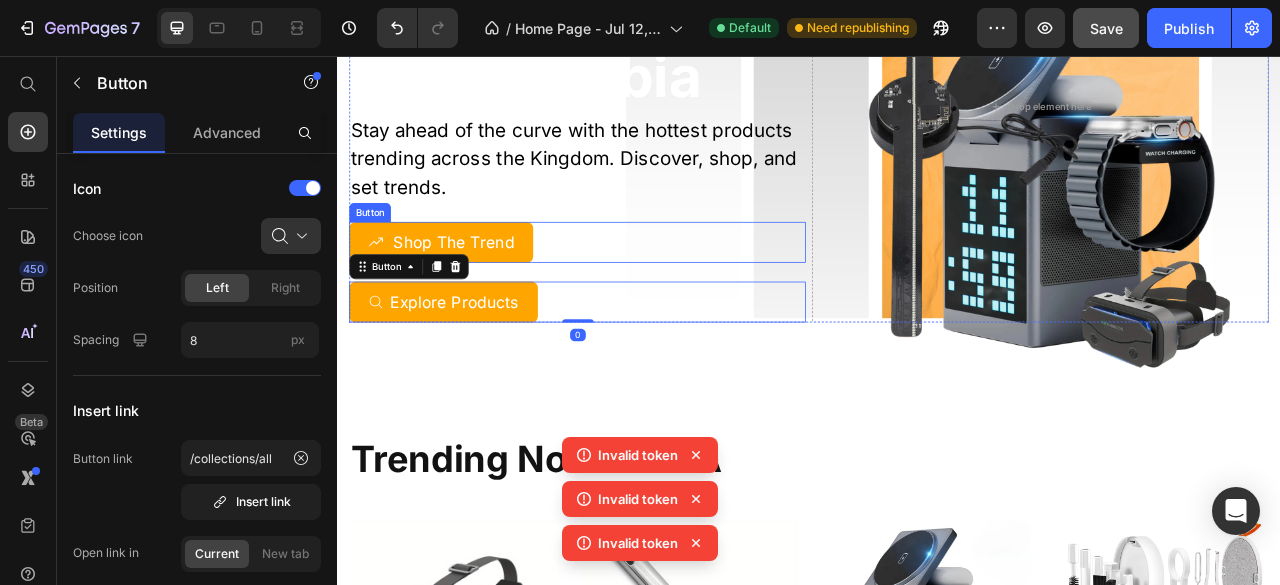 click on "Shop The Trend Button" at bounding box center (642, 293) 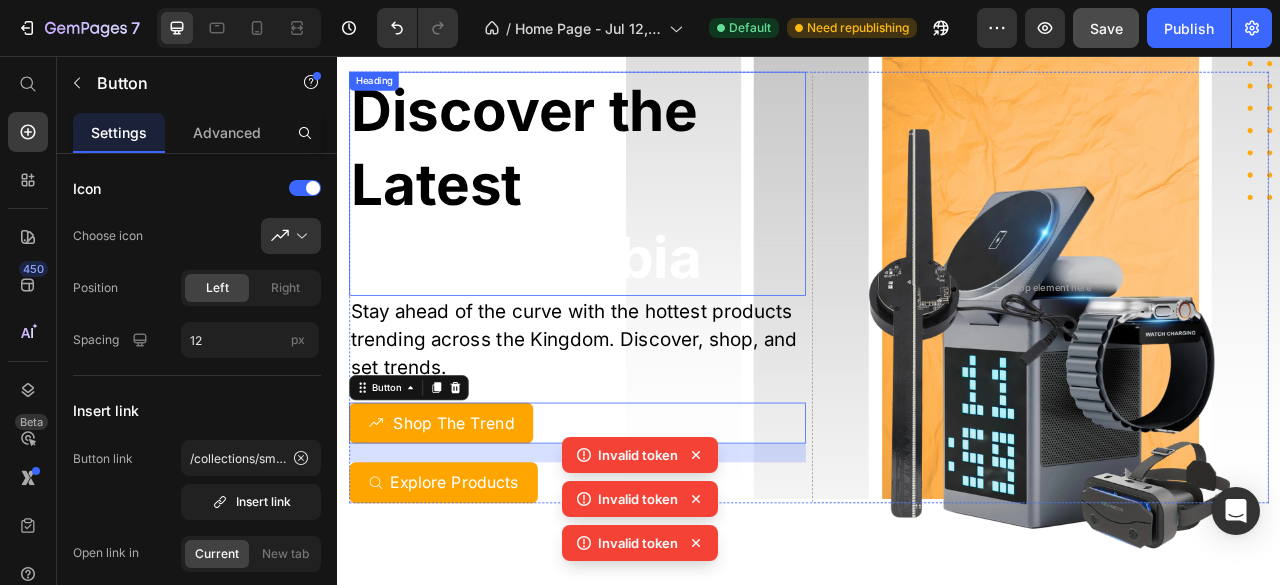 scroll, scrollTop: 53, scrollLeft: 0, axis: vertical 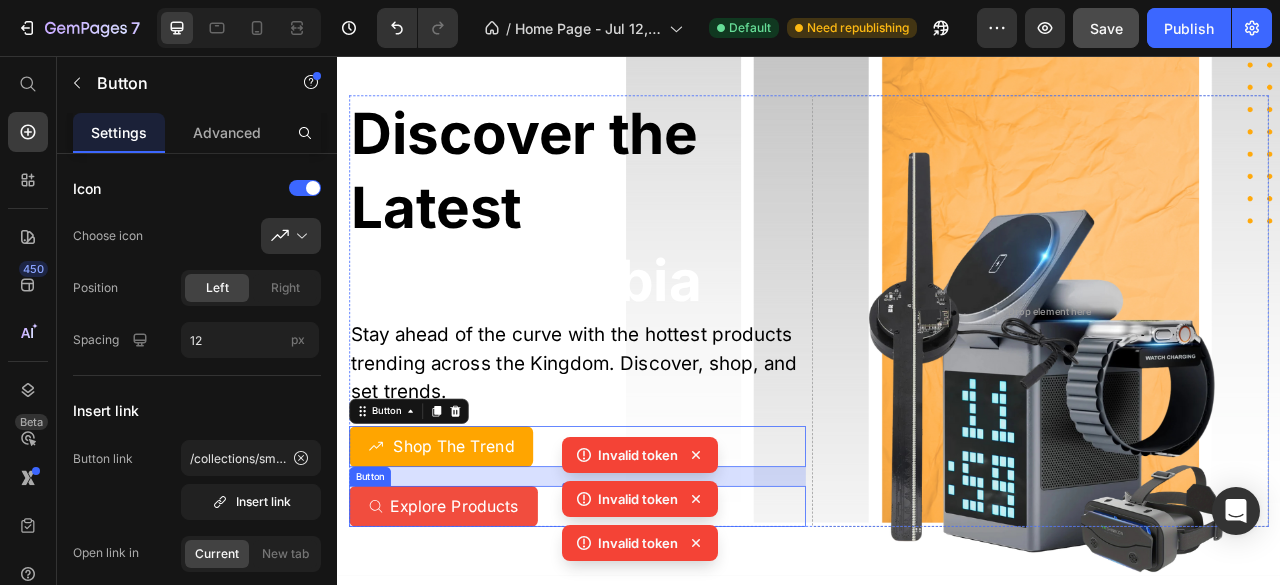 click on "Explore Products" at bounding box center [472, 629] 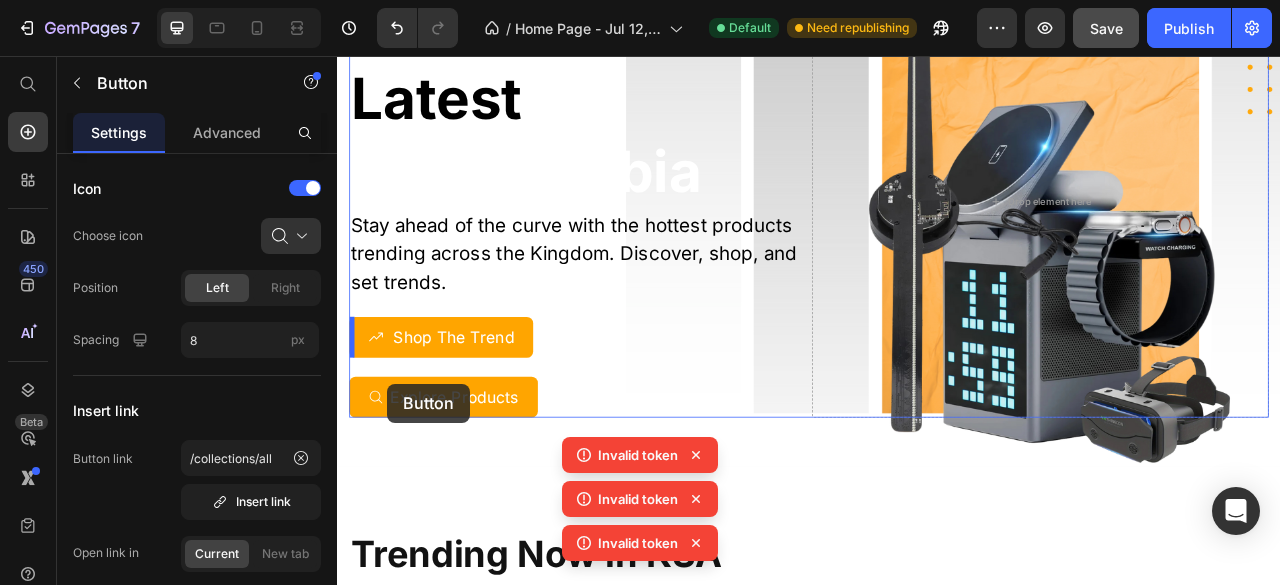 scroll, scrollTop: 210, scrollLeft: 0, axis: vertical 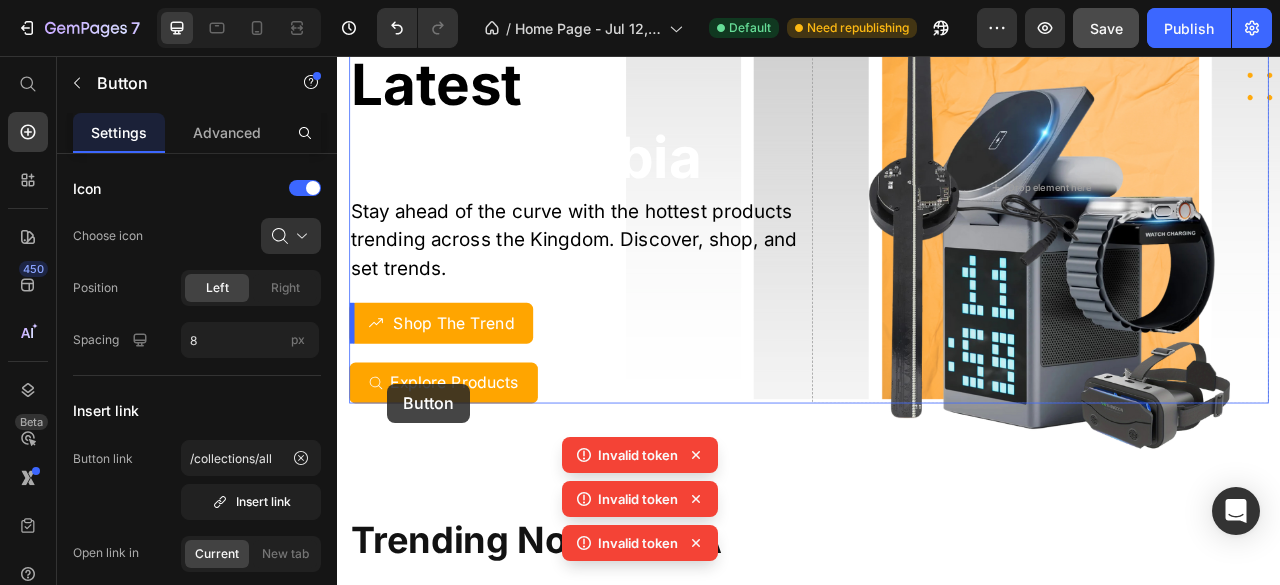 drag, startPoint x: 367, startPoint y: 581, endPoint x: 398, endPoint y: 433, distance: 151.21178 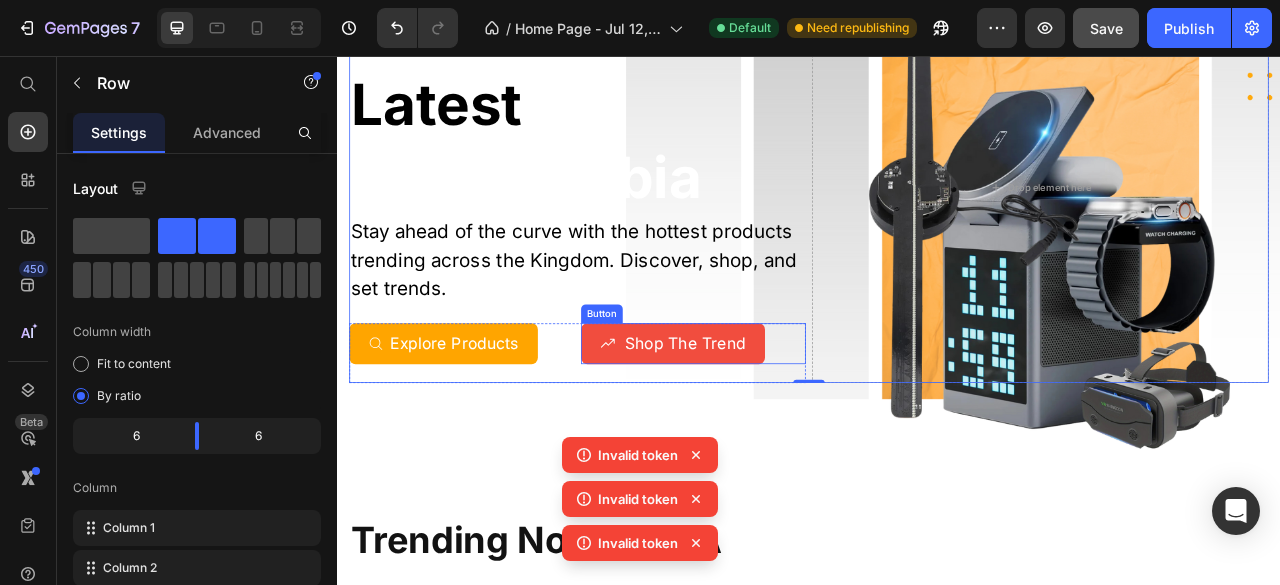 click on "Shop The Trend" at bounding box center (764, 422) 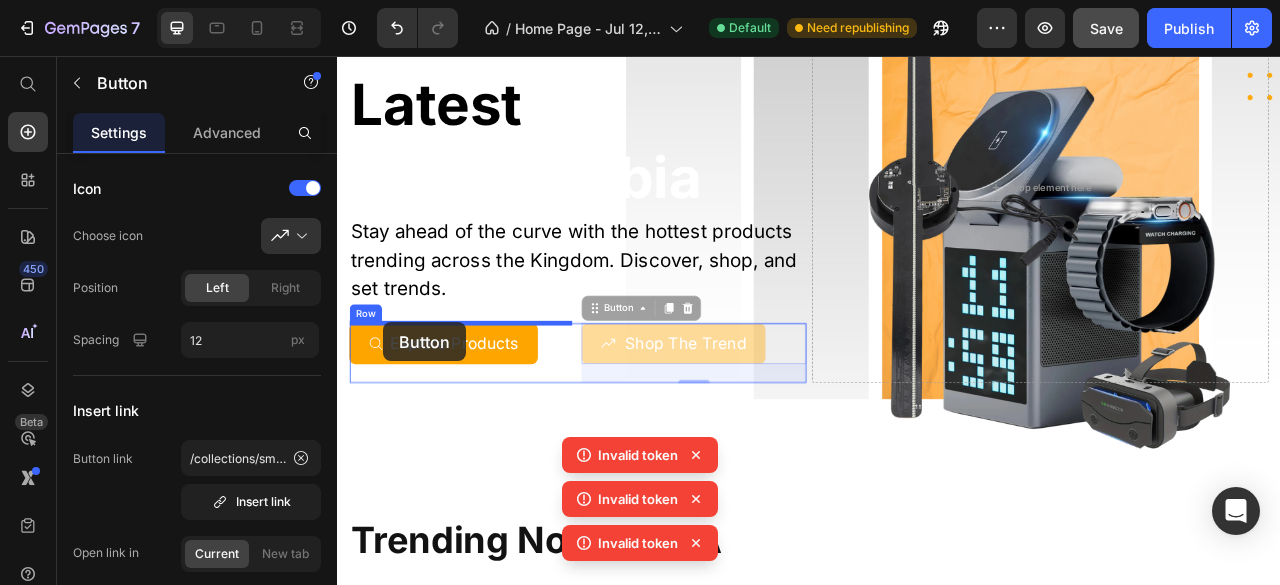 drag, startPoint x: 658, startPoint y: 384, endPoint x: 394, endPoint y: 394, distance: 264.18933 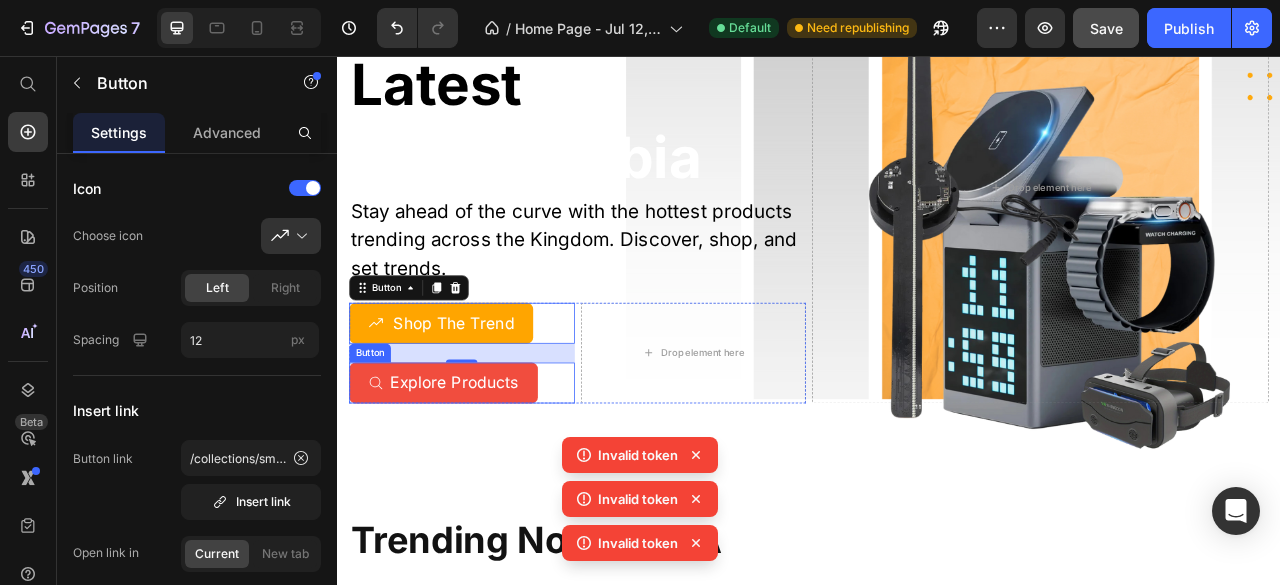 click on "Explore Products" at bounding box center [472, 472] 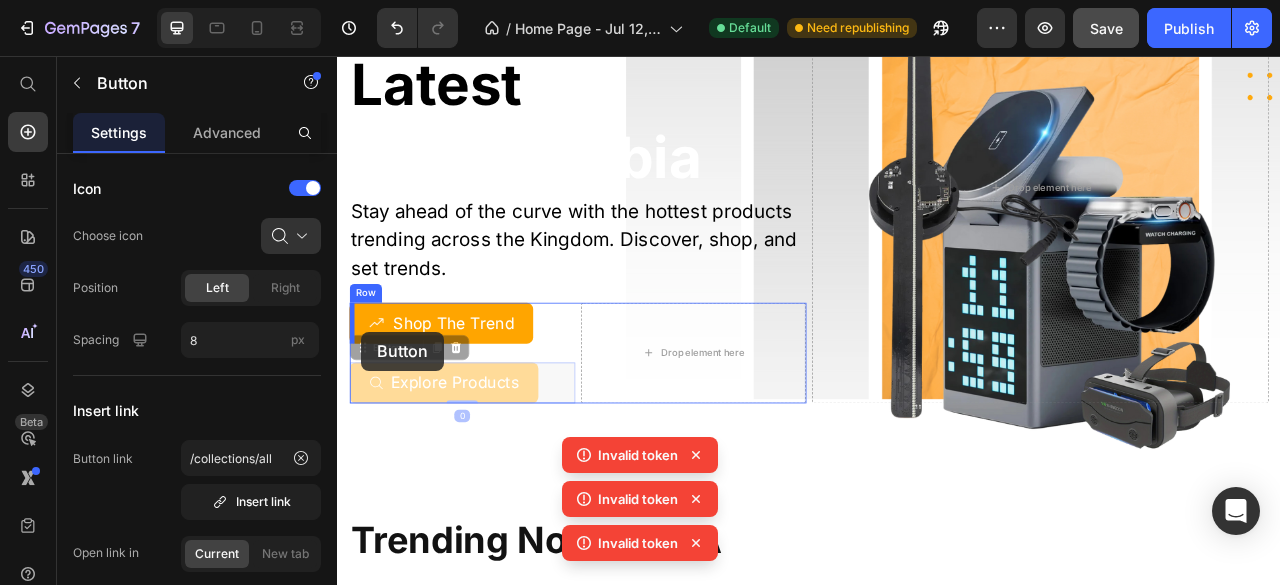 drag, startPoint x: 366, startPoint y: 435, endPoint x: 368, endPoint y: 407, distance: 28.071337 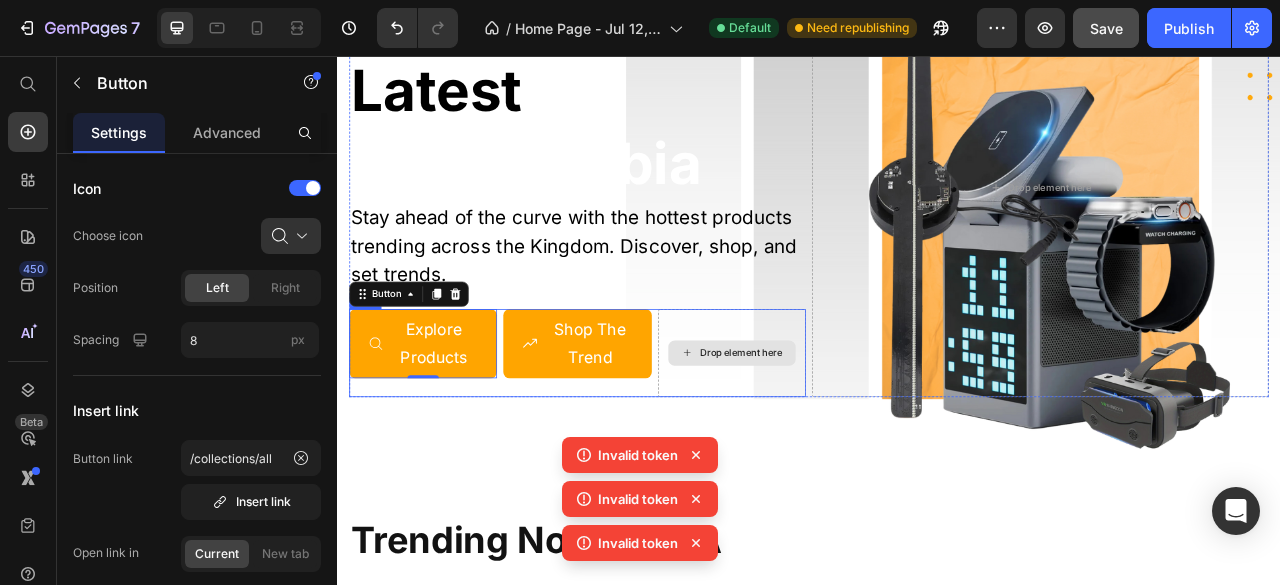 click on "Drop element here" at bounding box center (839, 434) 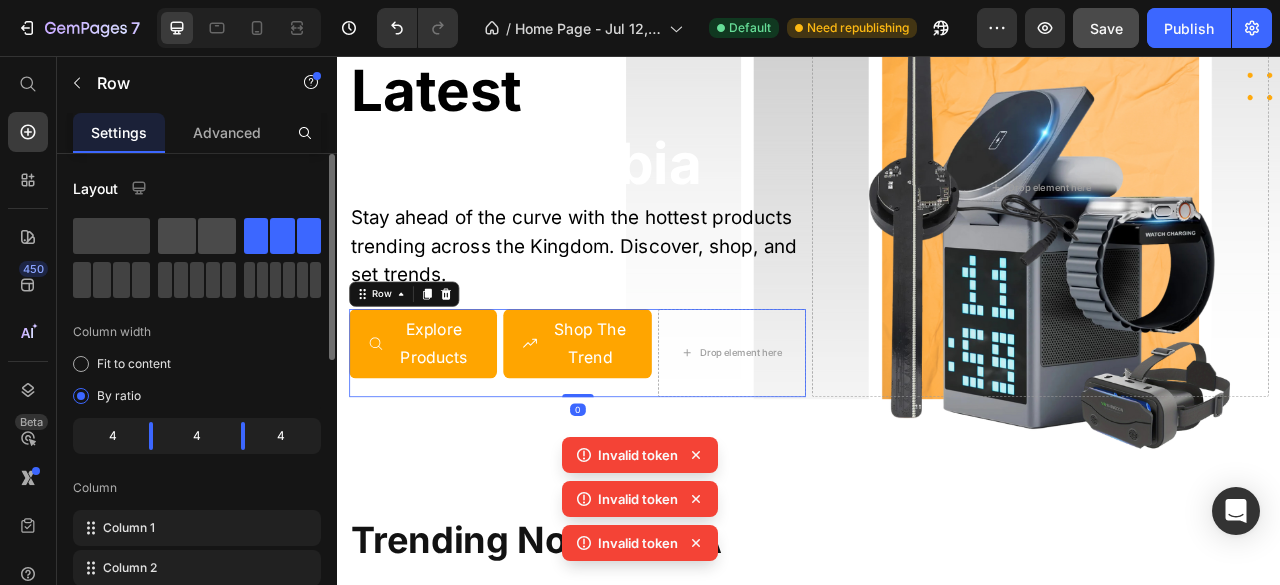 click 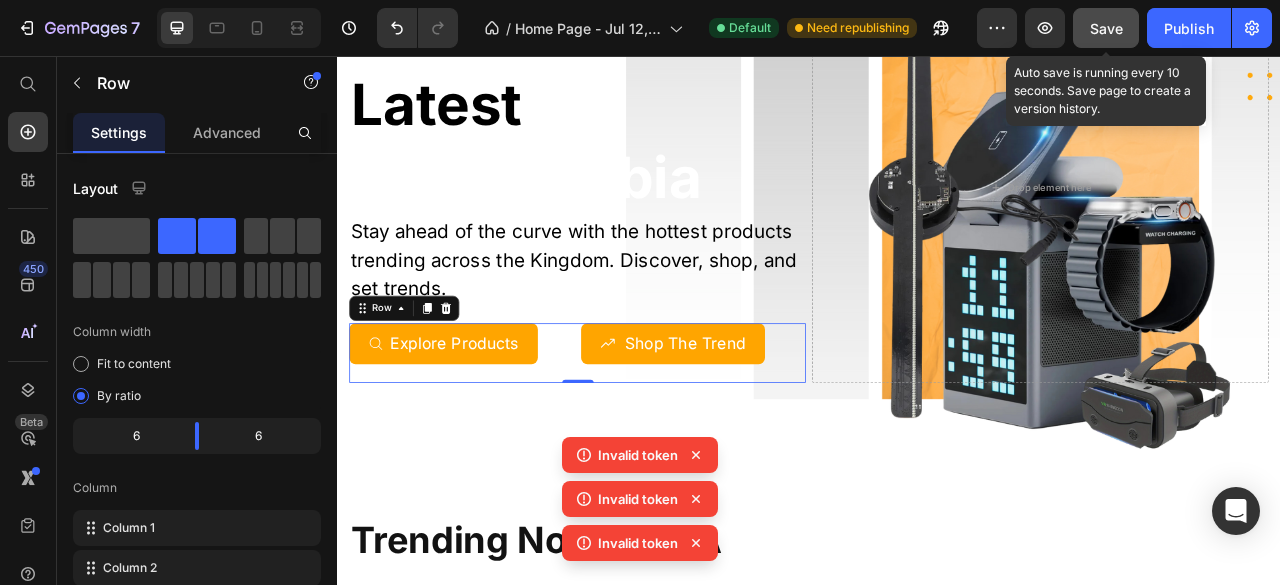 click on "Save" 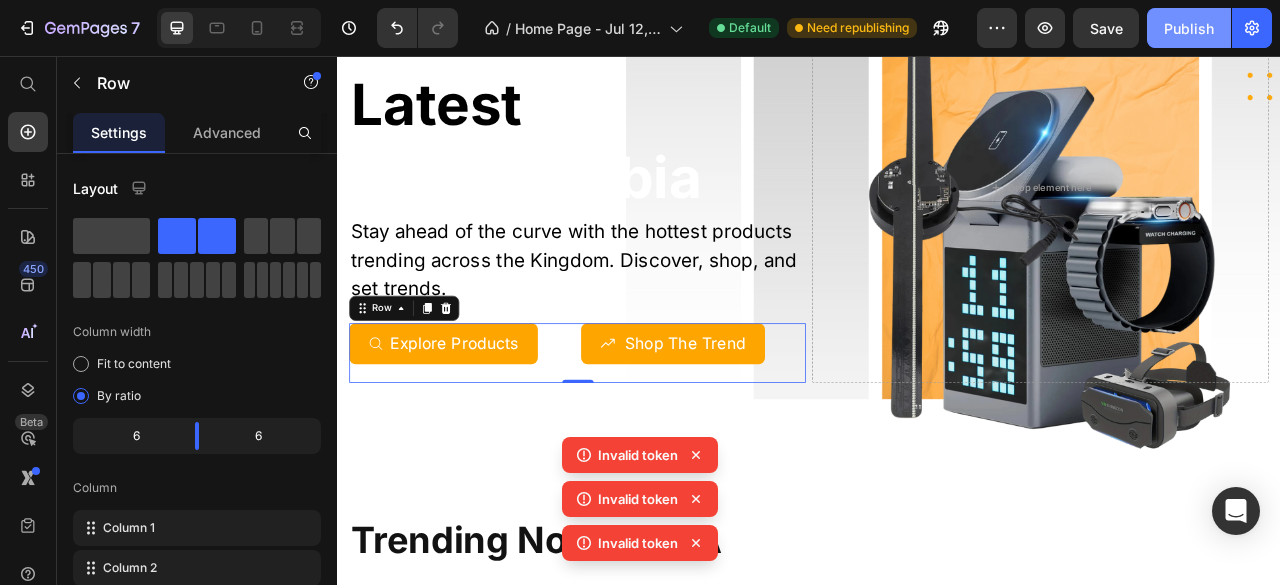 click on "Publish" at bounding box center (1189, 28) 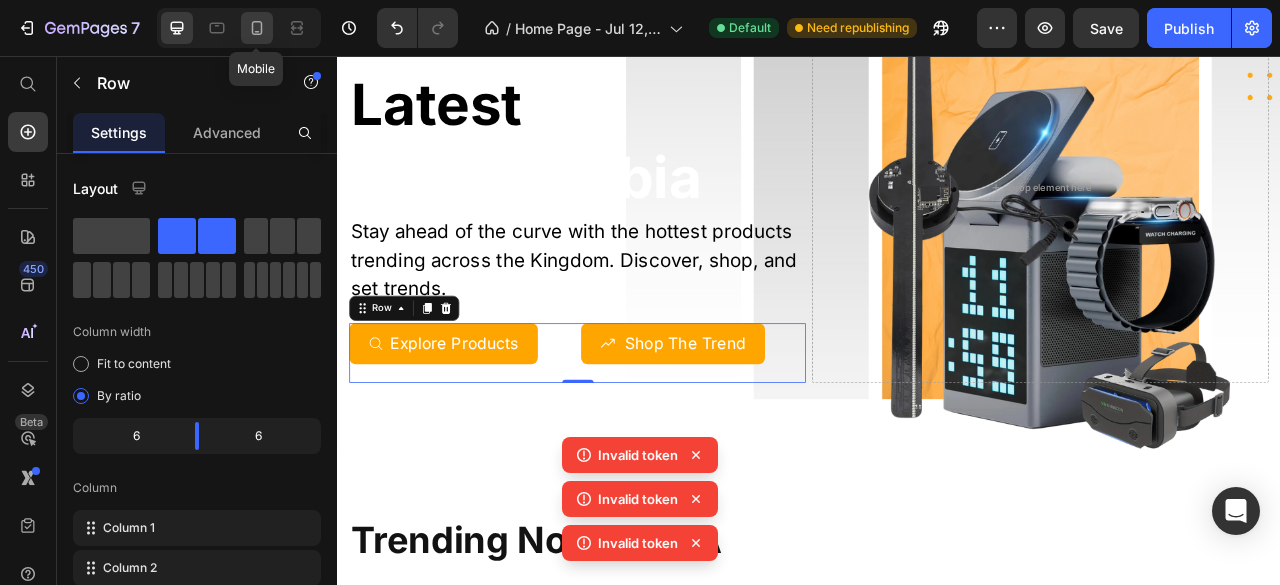 click 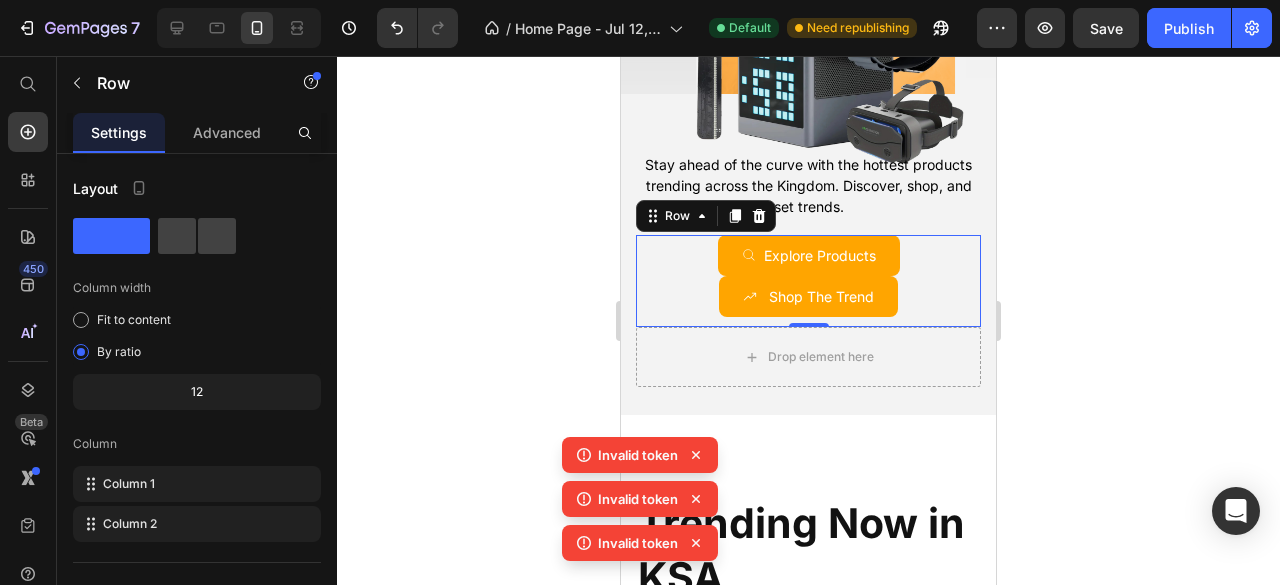 scroll, scrollTop: 474, scrollLeft: 0, axis: vertical 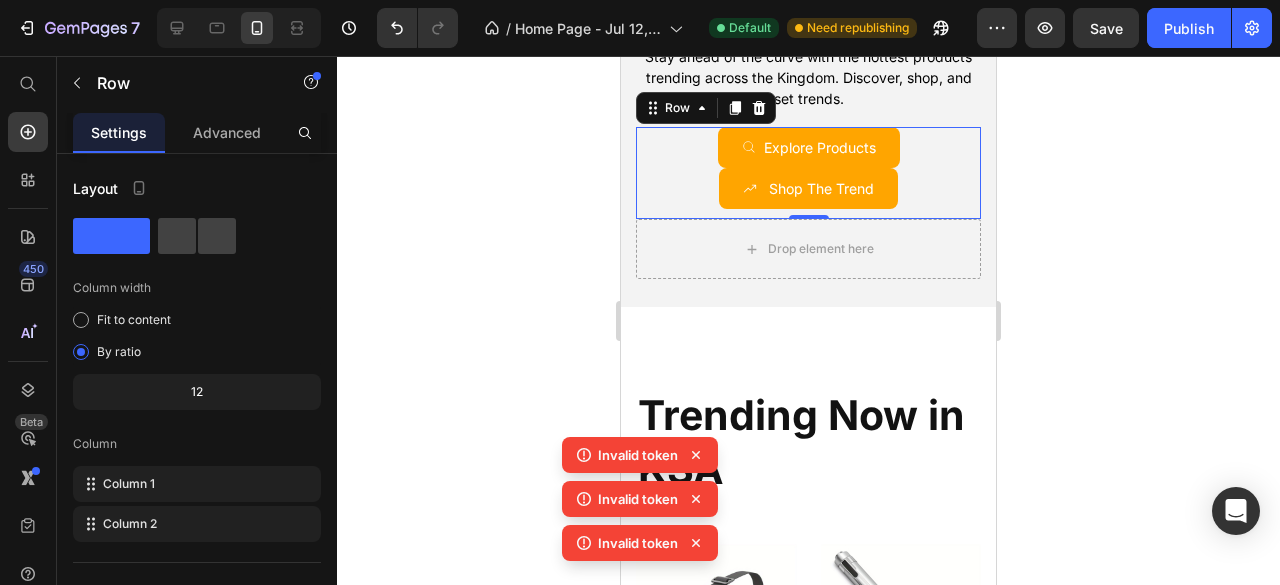 click 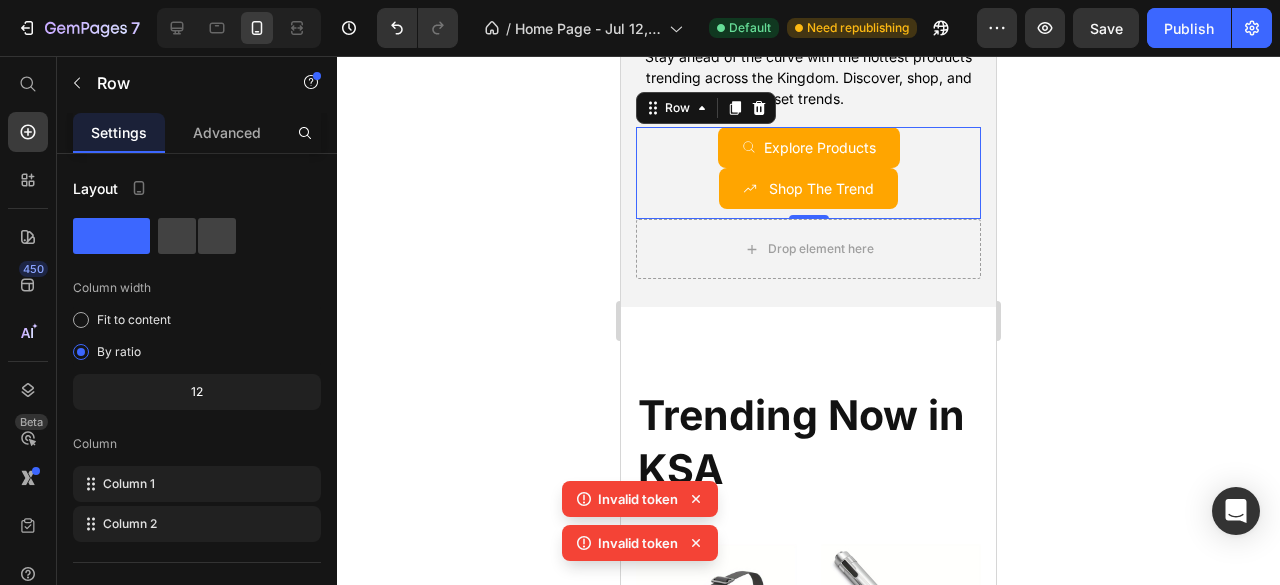 click 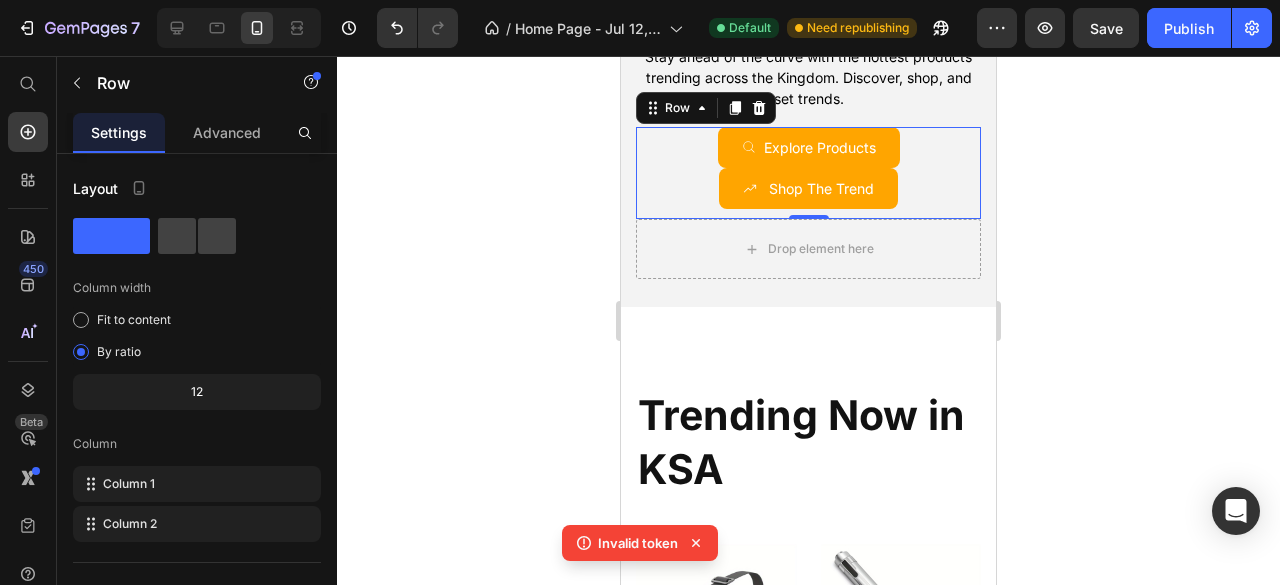 click 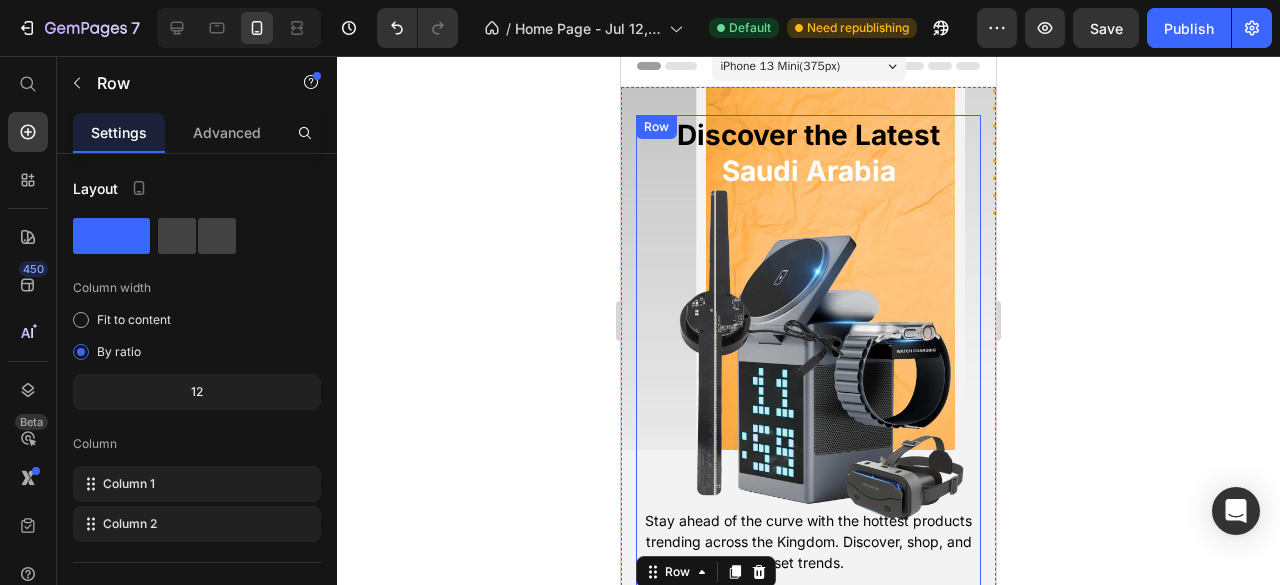 scroll, scrollTop: 8, scrollLeft: 0, axis: vertical 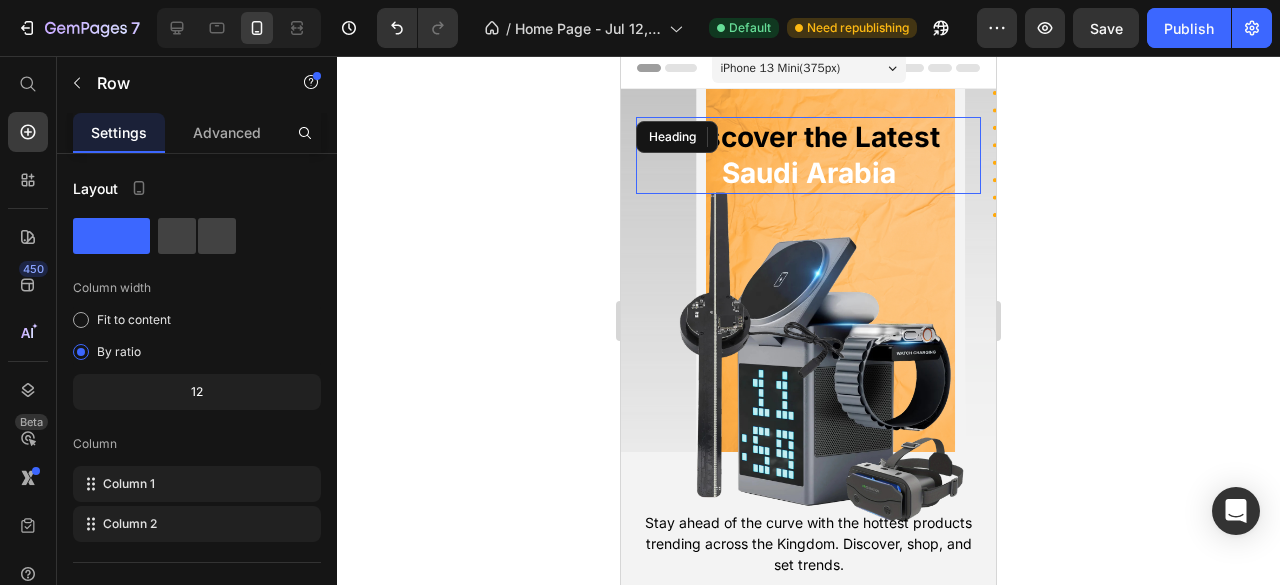 click on "Discover the Latest Saudi Arabia" at bounding box center (808, 155) 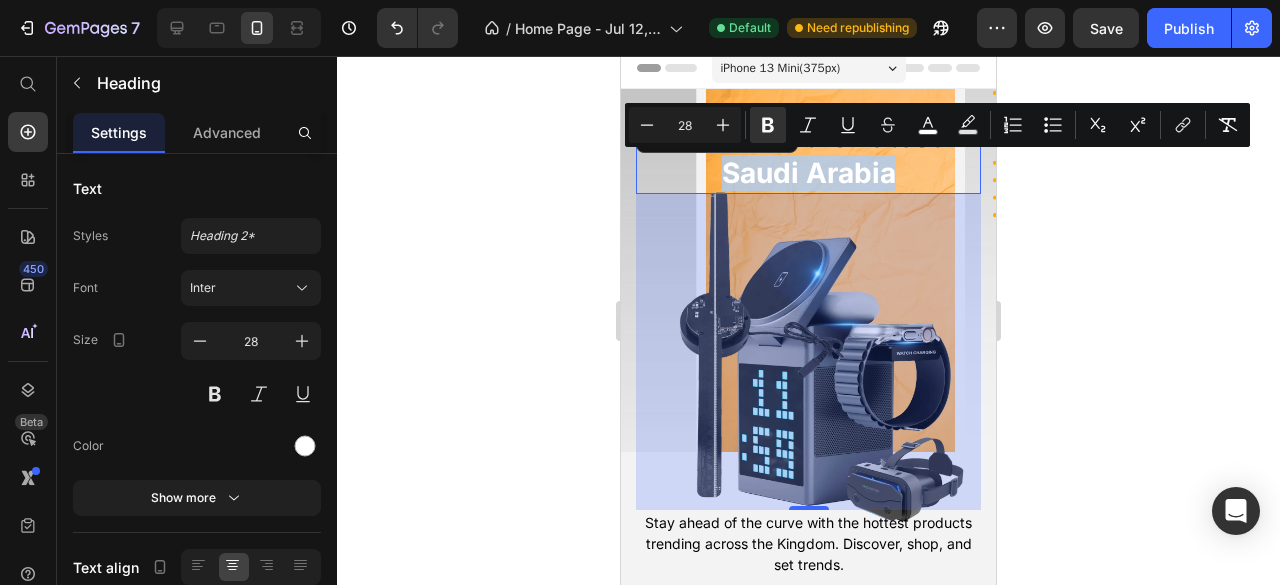 drag, startPoint x: 892, startPoint y: 180, endPoint x: 712, endPoint y: 177, distance: 180.025 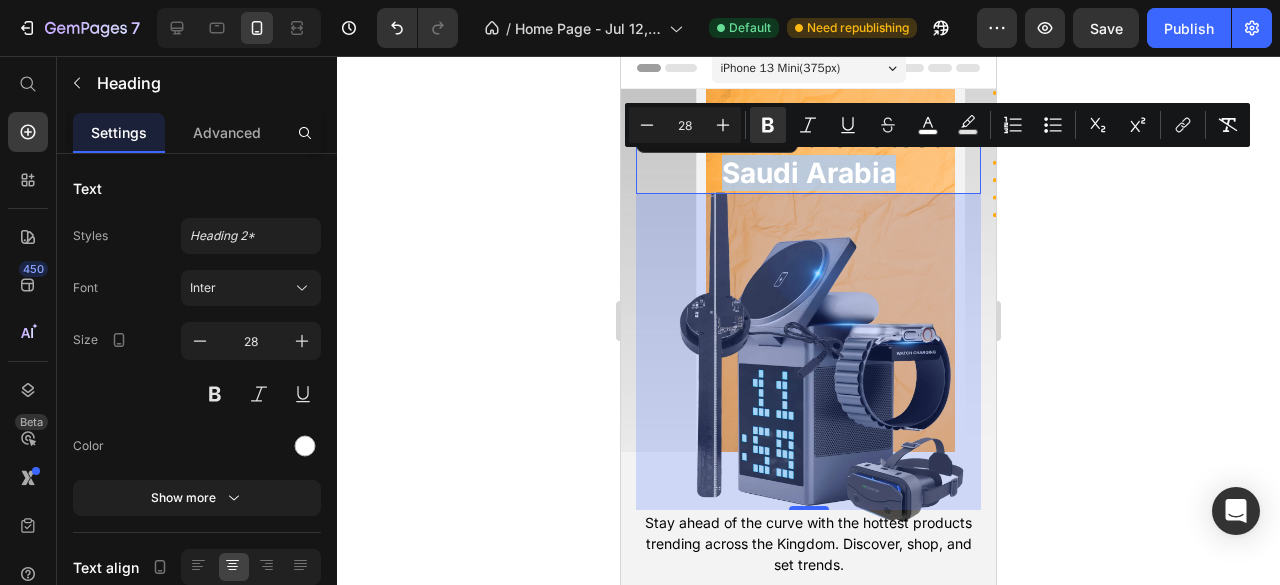click on "Discover the Latest Saudi Arabia" at bounding box center [808, 155] 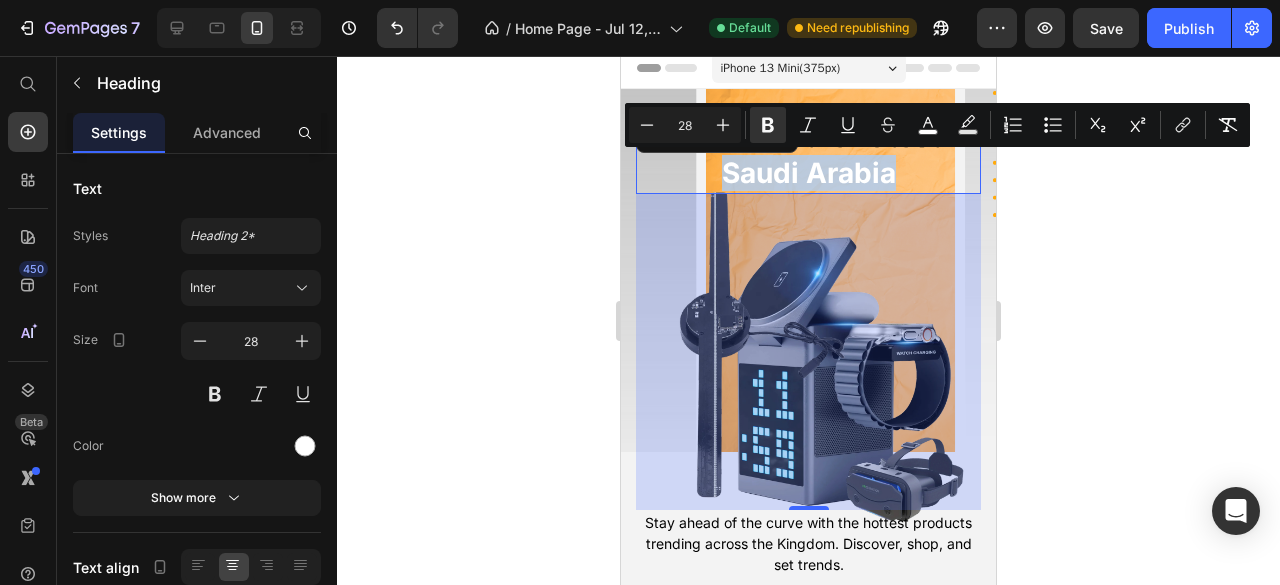 click on "Discover the Latest Saudi Arabia" at bounding box center [808, 155] 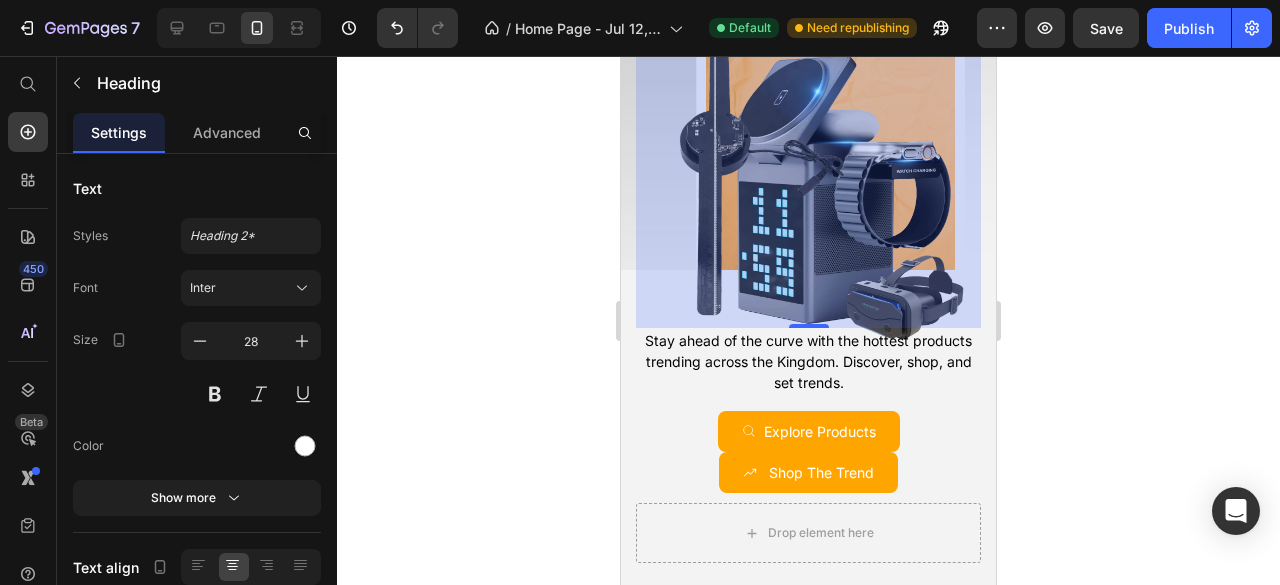 scroll, scrollTop: 190, scrollLeft: 0, axis: vertical 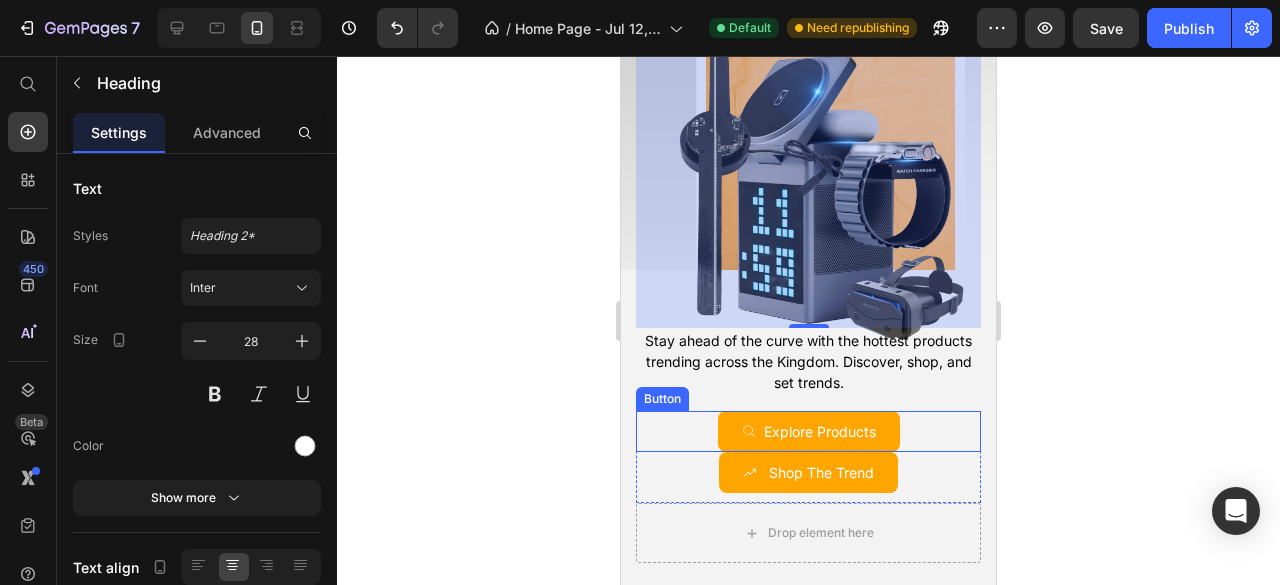 click on "Explore Products Button" at bounding box center (808, 431) 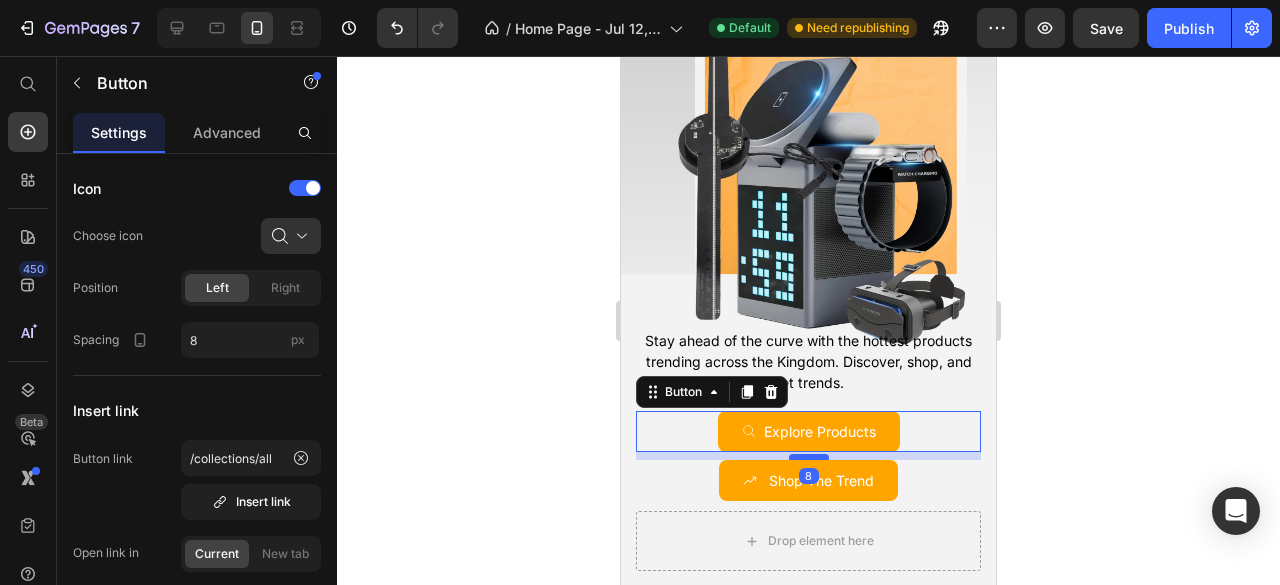 click at bounding box center [809, 457] 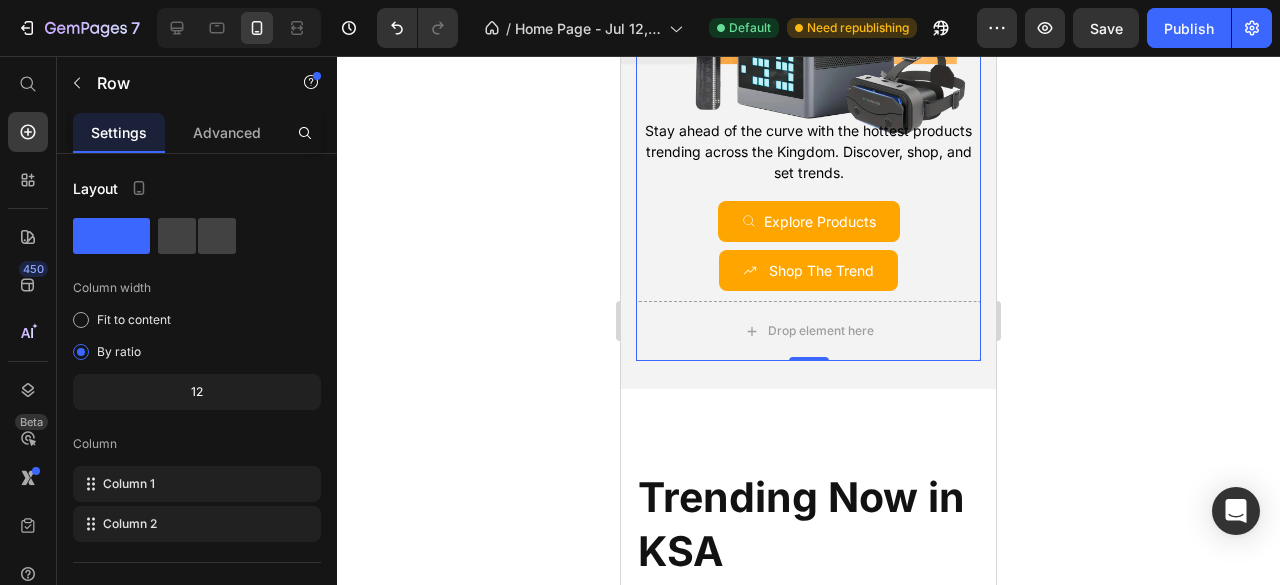 scroll, scrollTop: 346, scrollLeft: 0, axis: vertical 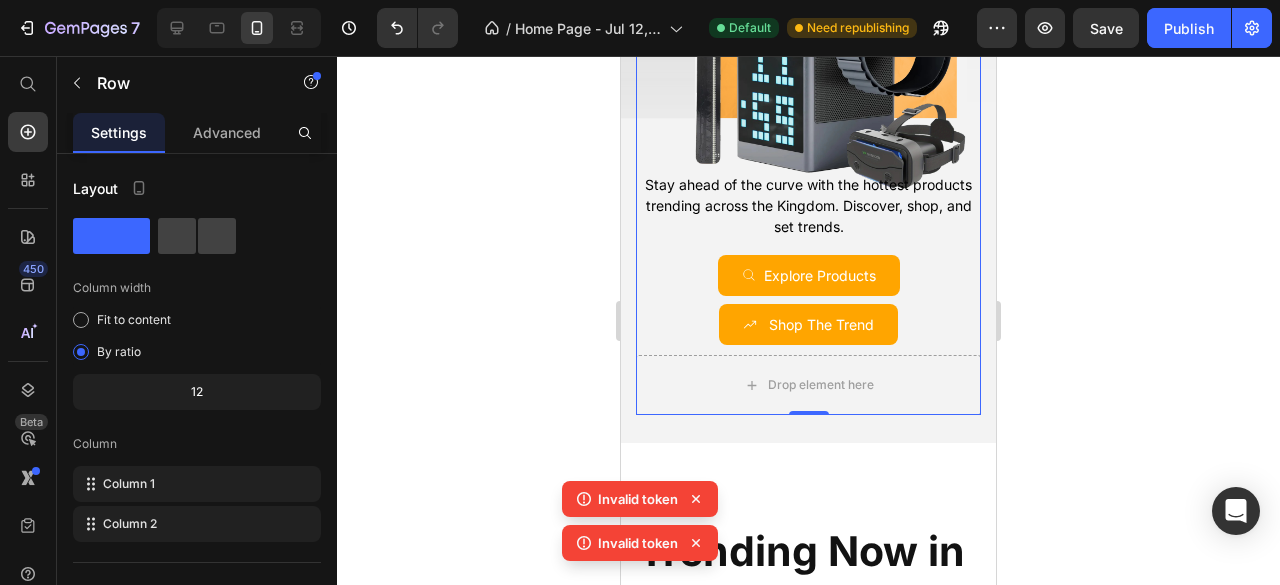 click 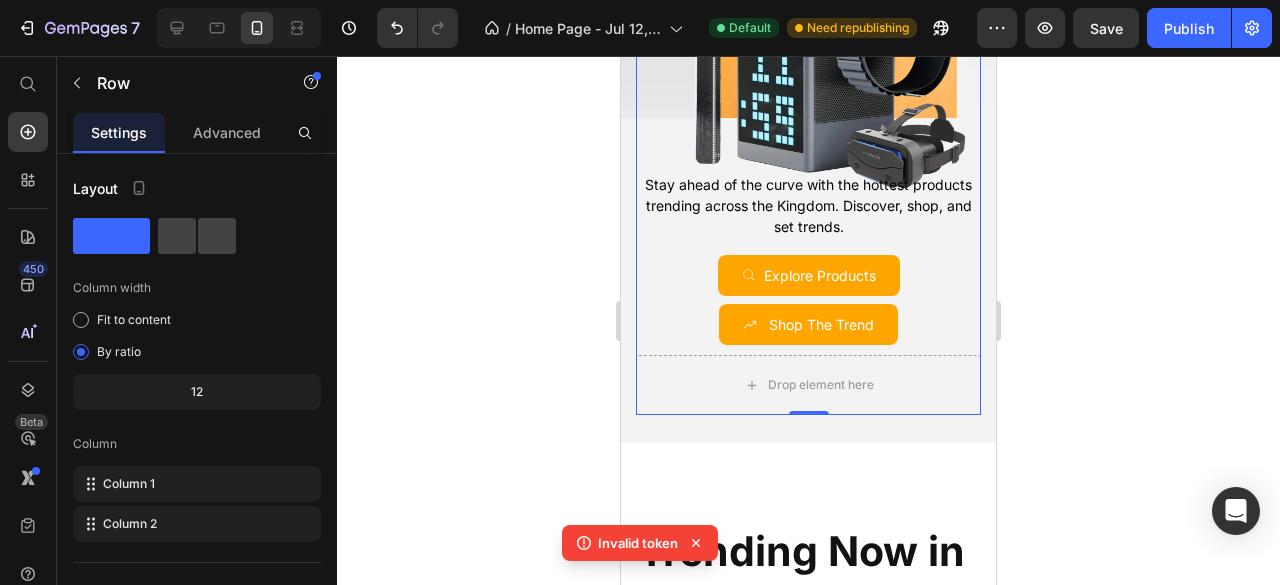 click 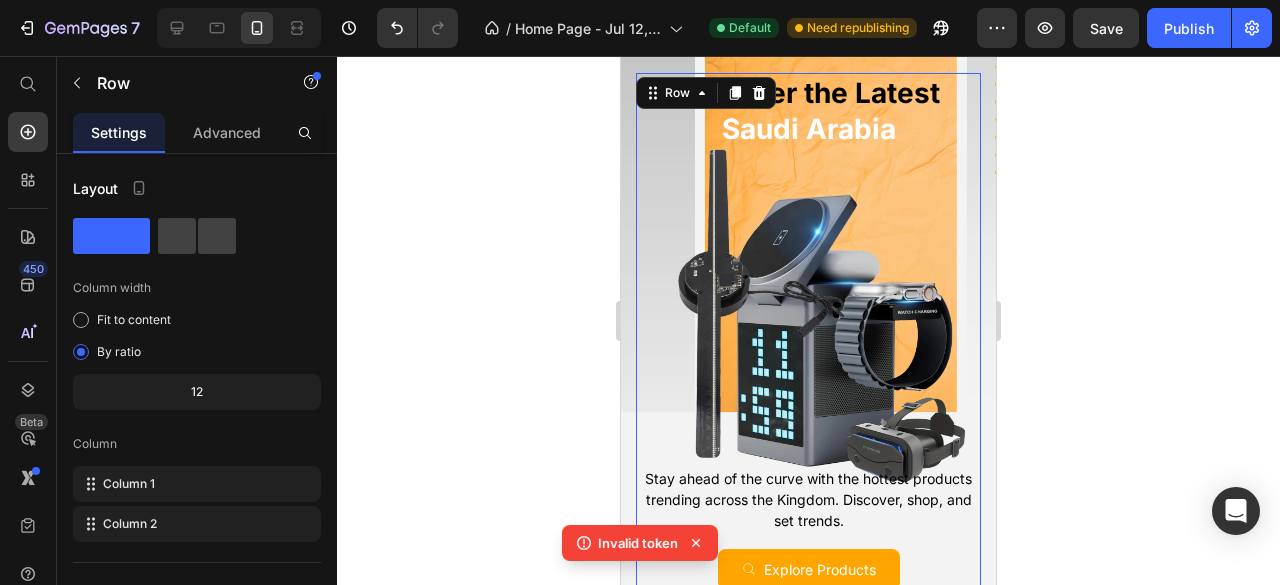 scroll, scrollTop: 0, scrollLeft: 0, axis: both 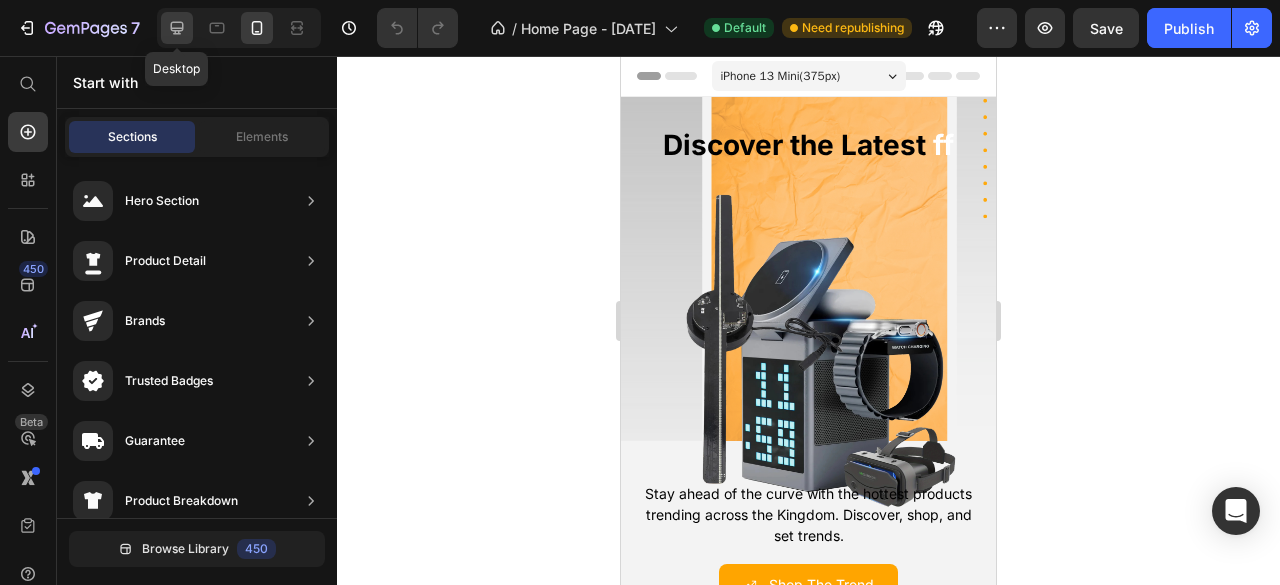 click 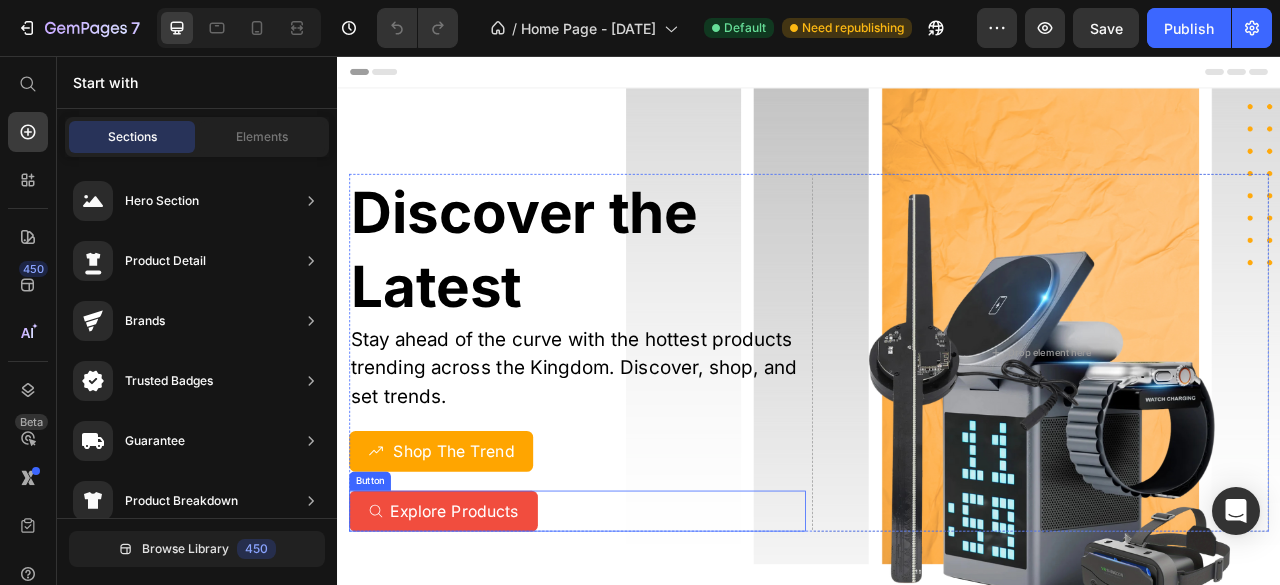click on "Explore Products" at bounding box center [472, 635] 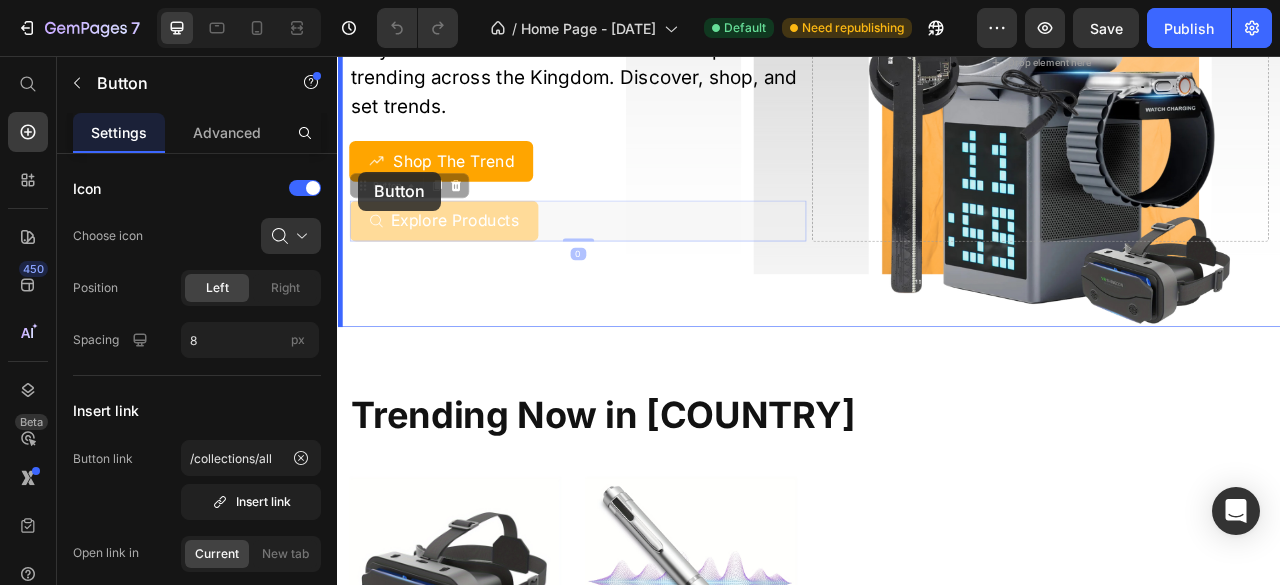 scroll, scrollTop: 365, scrollLeft: 0, axis: vertical 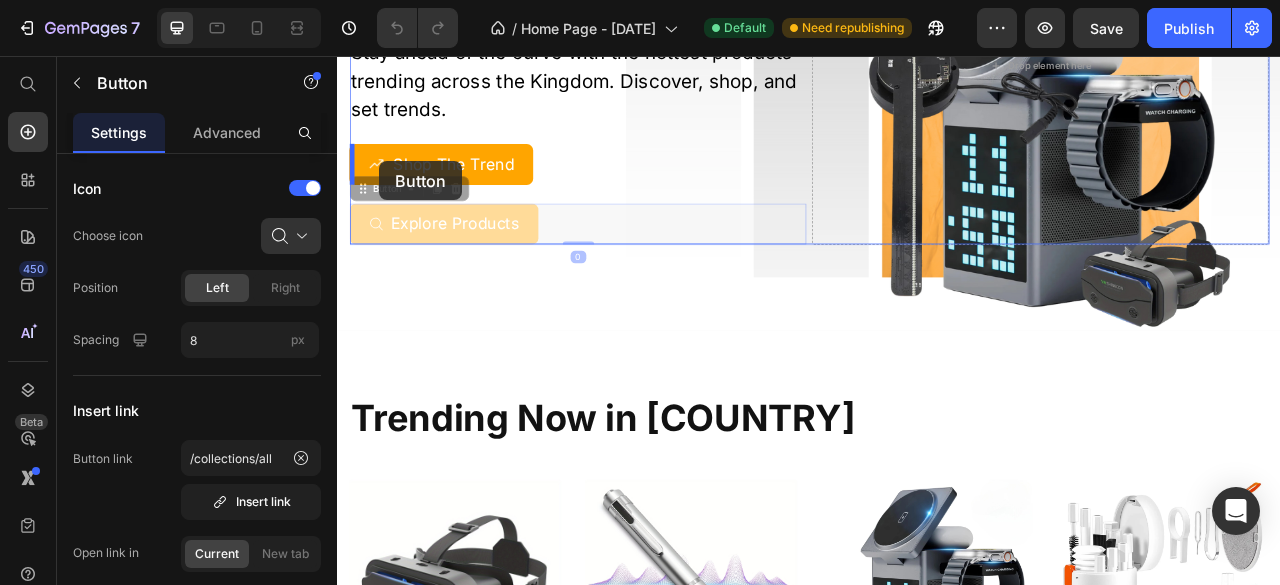 drag, startPoint x: 371, startPoint y: 589, endPoint x: 391, endPoint y: 190, distance: 399.50095 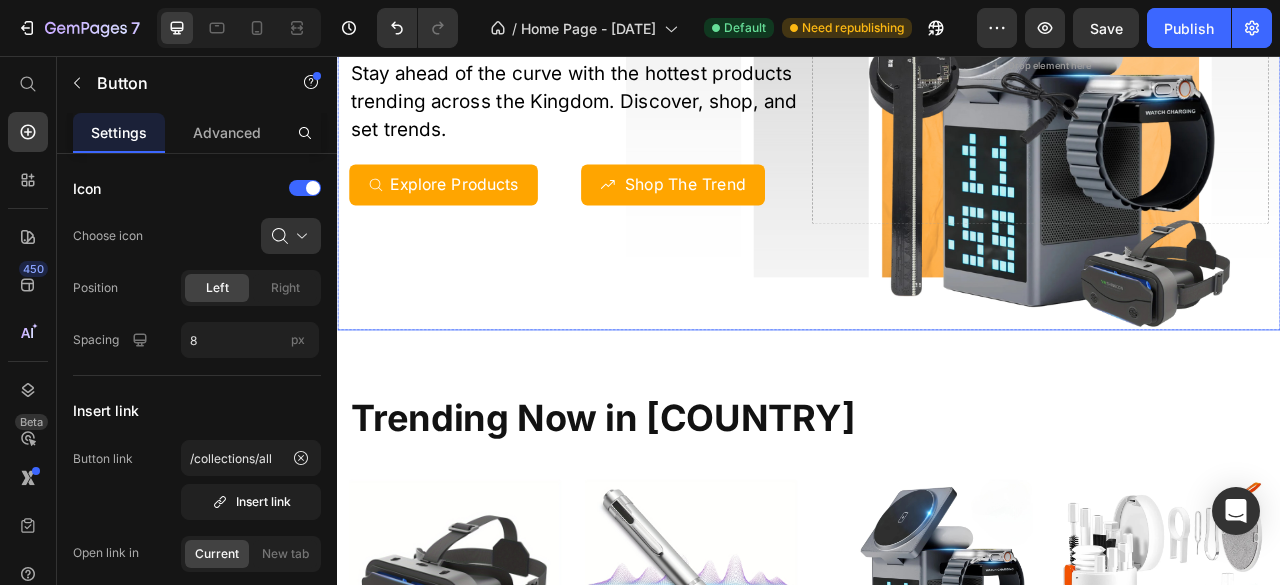 click on "Discover the Latest   ff Heading Stay ahead of the curve with the hottest products trending across the Kingdom. Discover, shop, and set trends. Text Block
Explore Products Button   0
Shop The Trend Button Row
Drop element here Row" at bounding box center (937, 68) 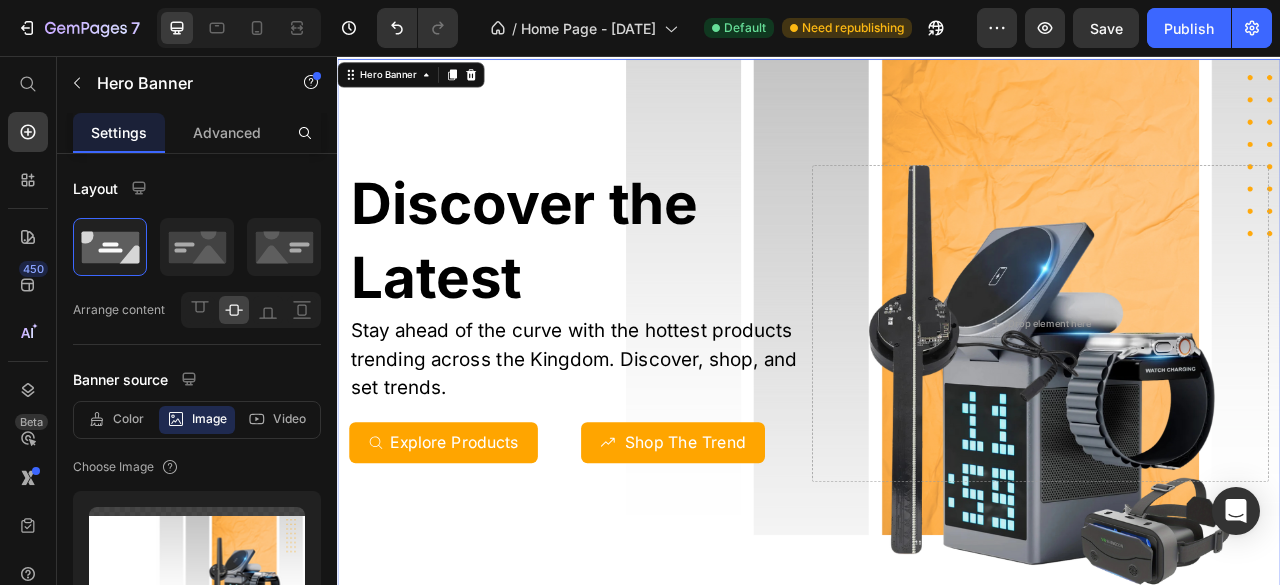 scroll, scrollTop: 0, scrollLeft: 0, axis: both 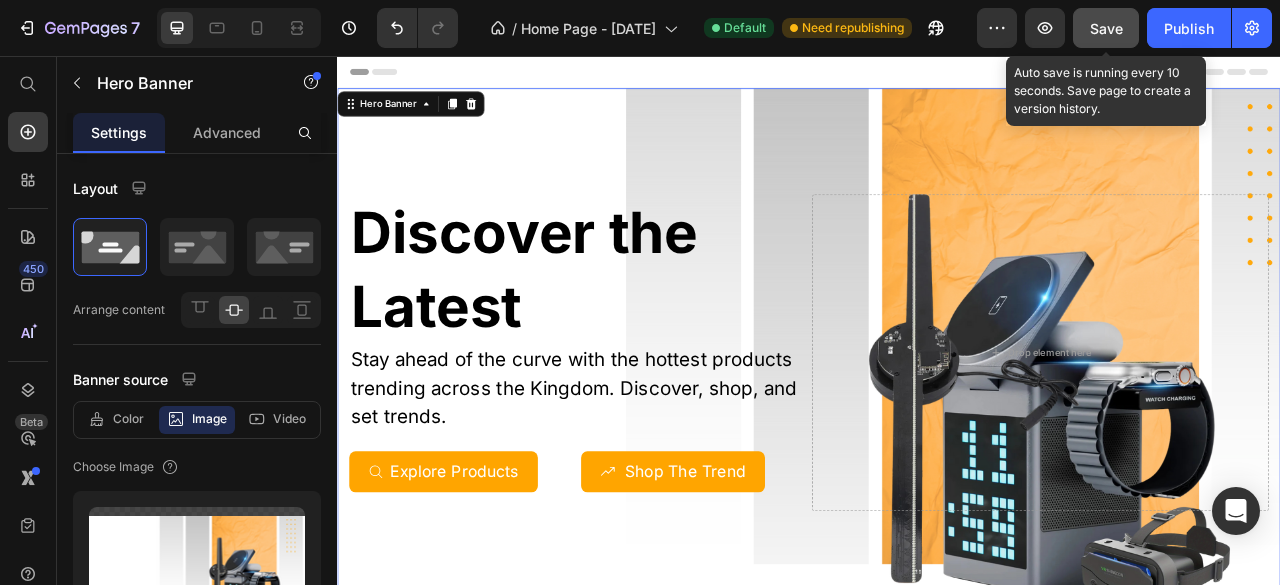 click on "Save" 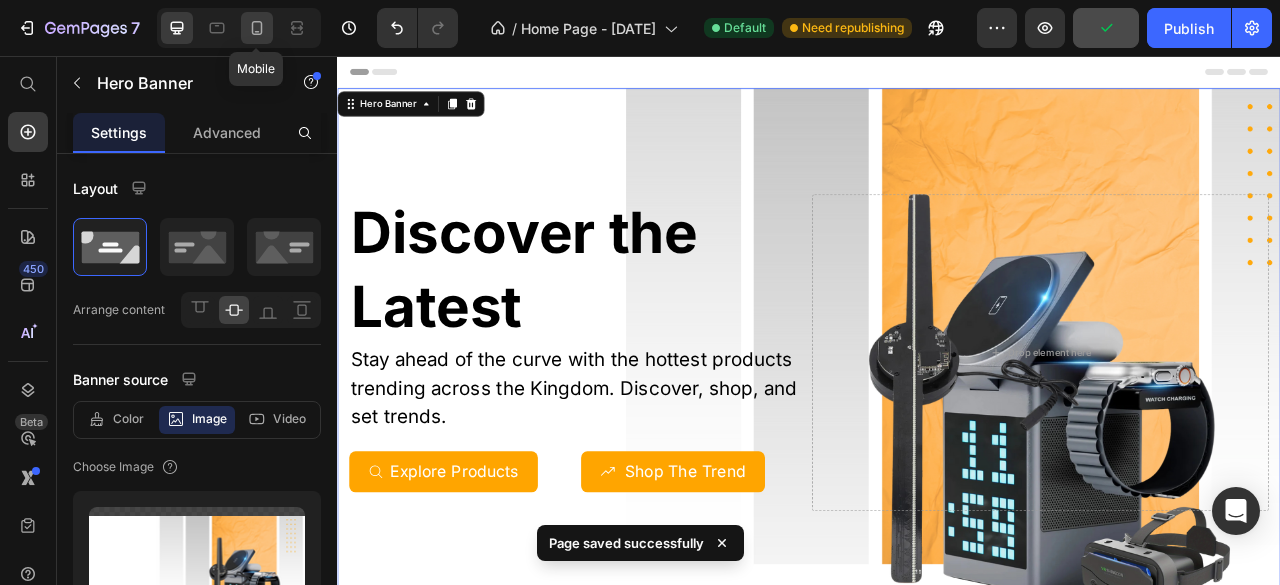 click 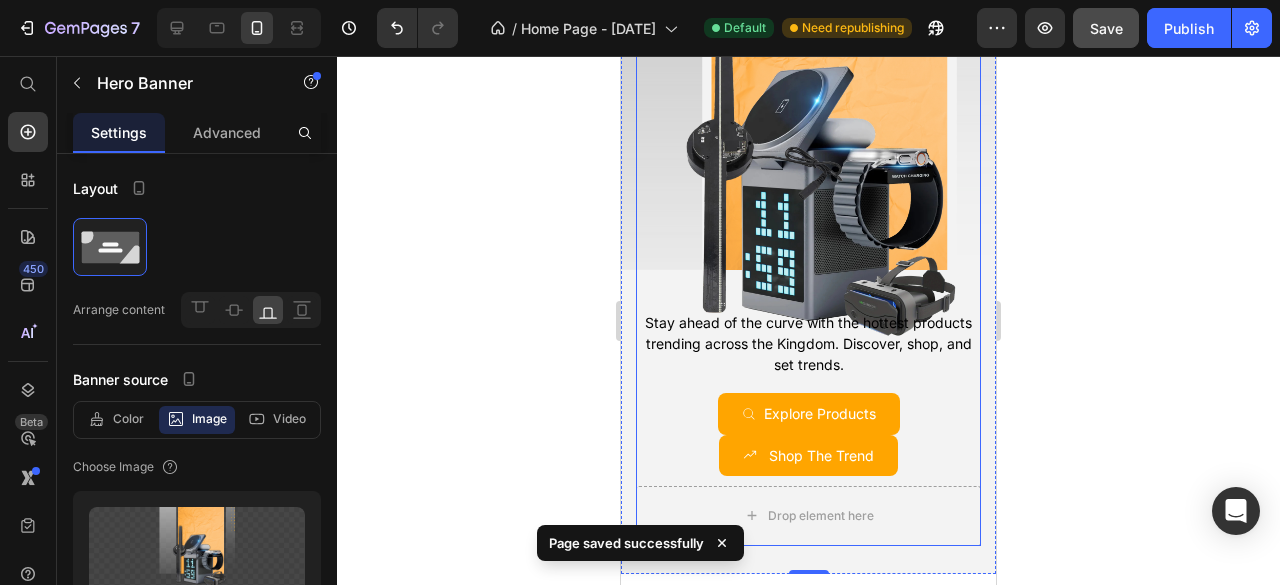scroll, scrollTop: 172, scrollLeft: 0, axis: vertical 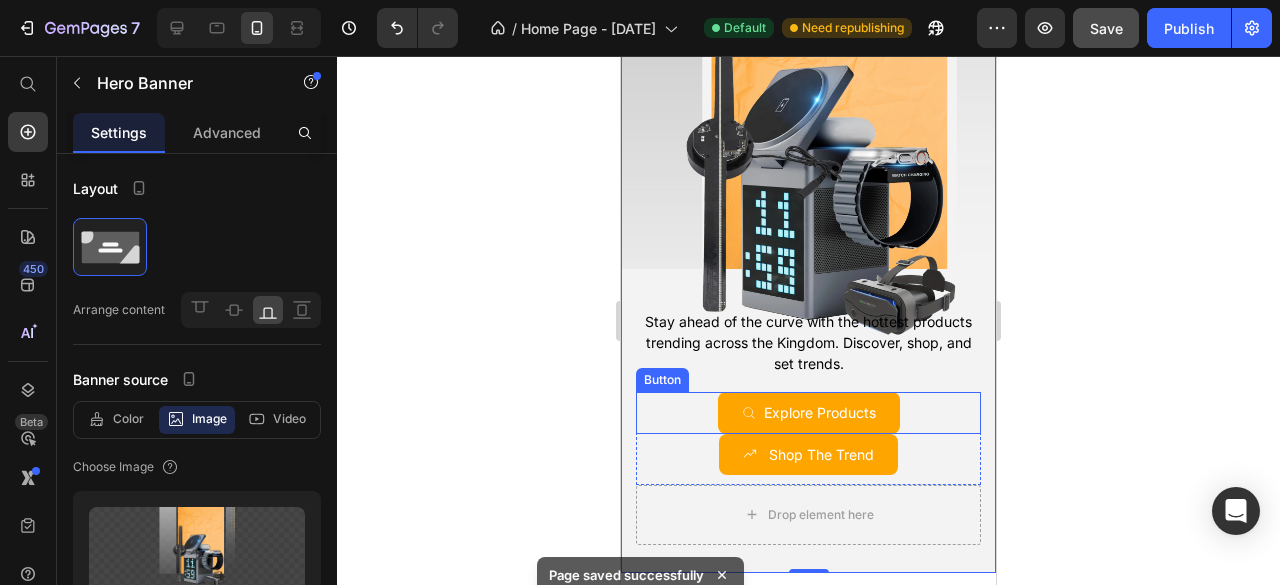click on "Explore Products Button" at bounding box center [808, 412] 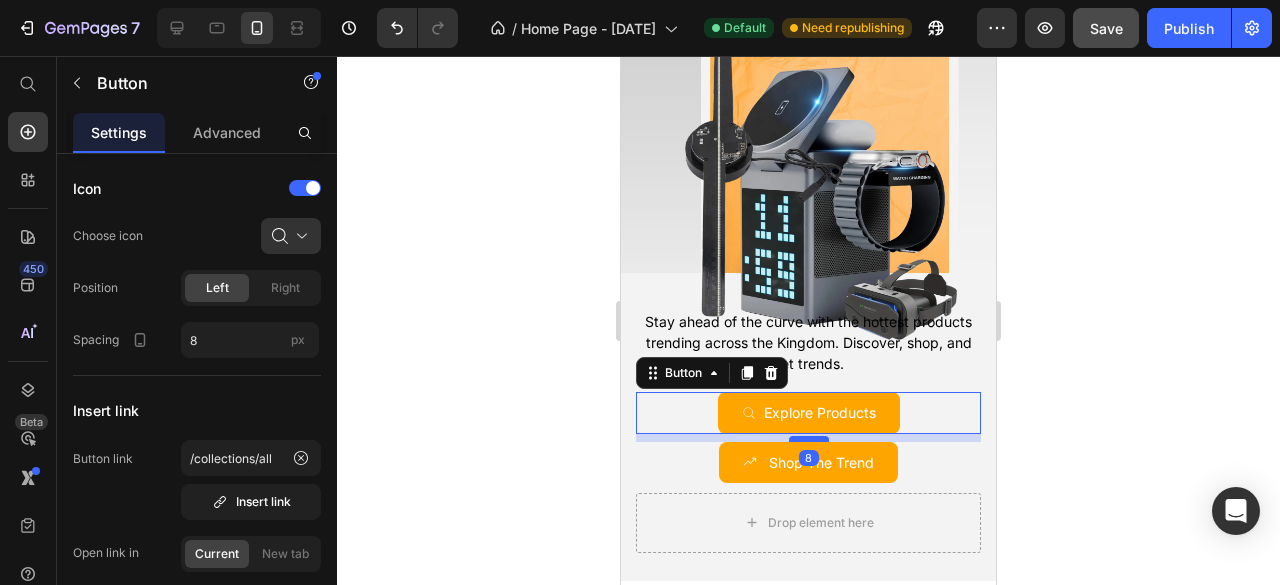 click at bounding box center [809, 439] 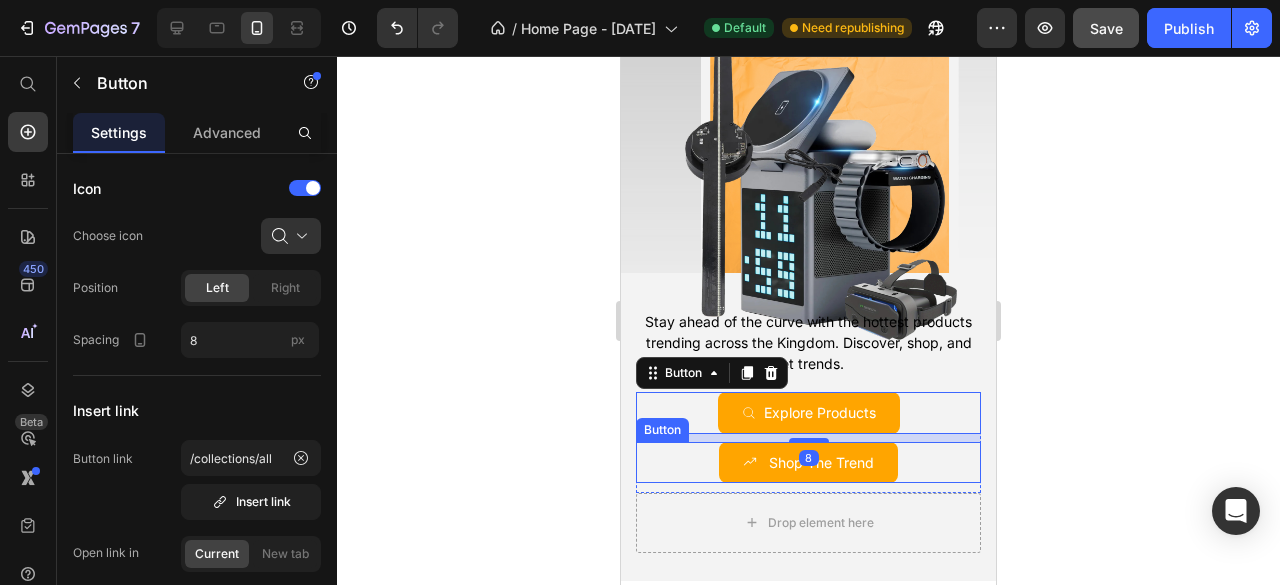 click on "Shop The Trend Button" at bounding box center [808, 462] 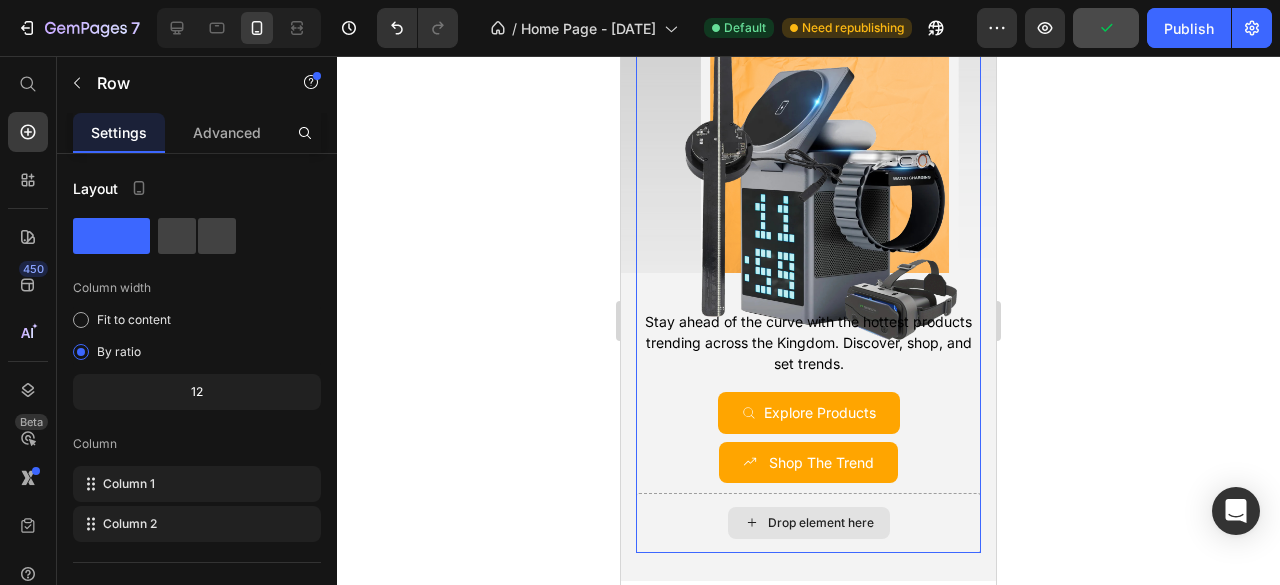 click on "Drop element here" at bounding box center [808, 523] 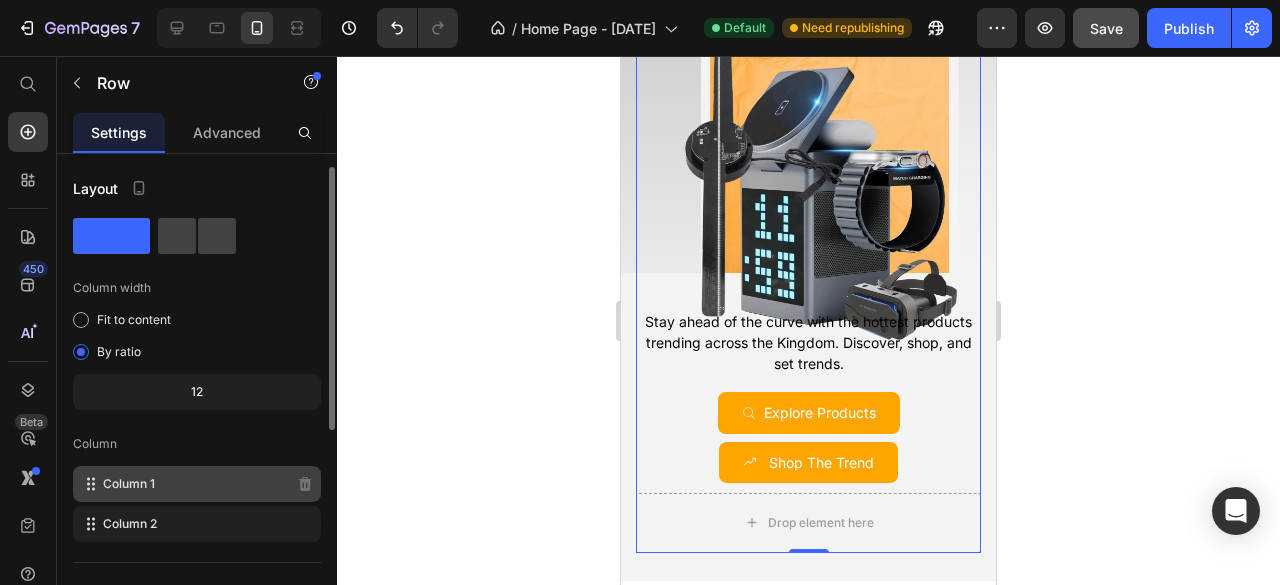 scroll, scrollTop: 418, scrollLeft: 0, axis: vertical 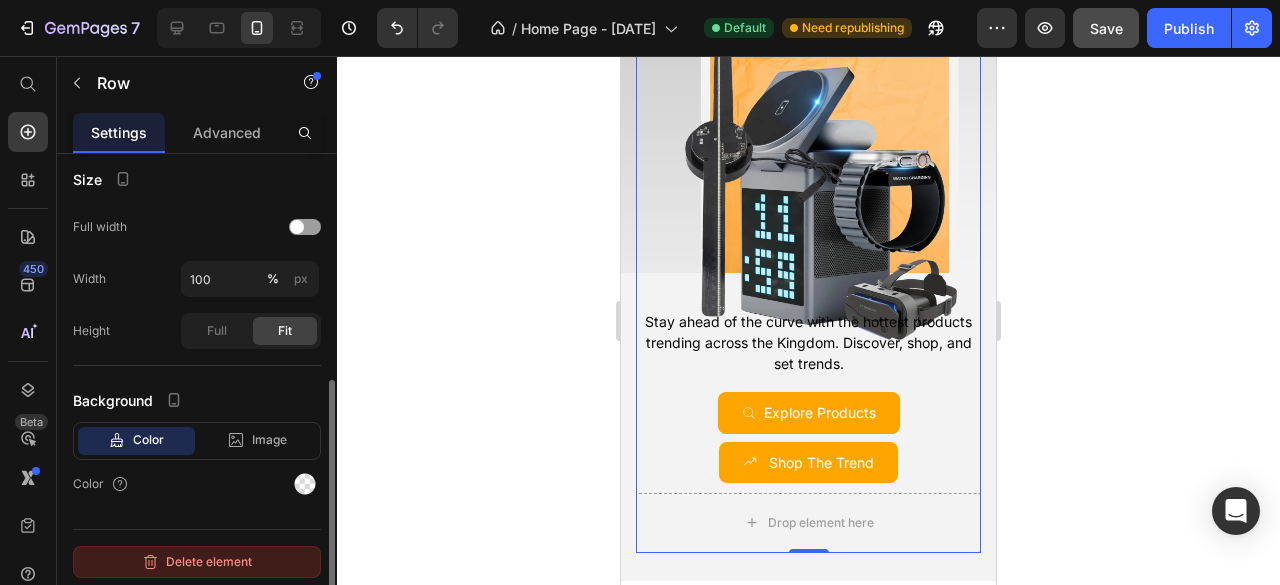 click on "Delete element" at bounding box center (197, 562) 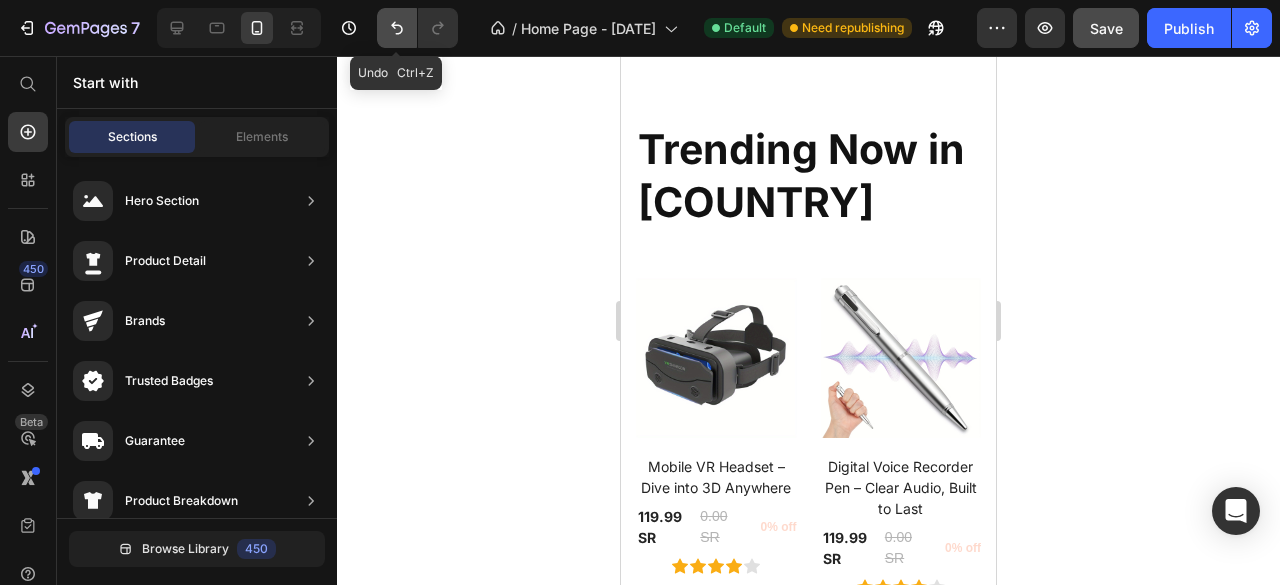 click 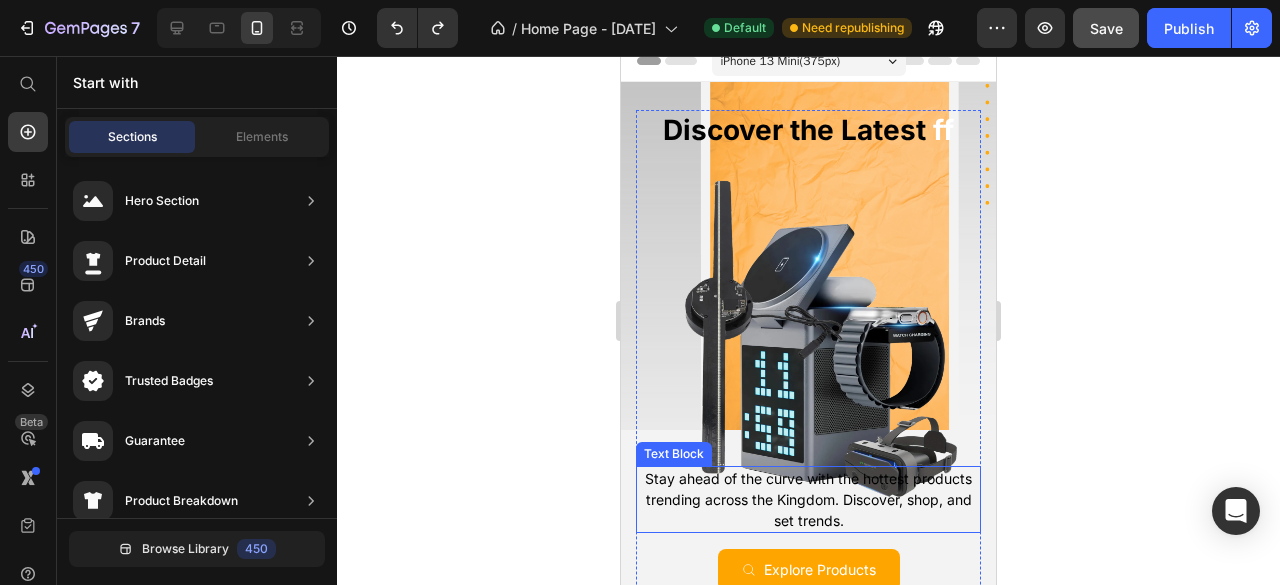 scroll, scrollTop: 14, scrollLeft: 0, axis: vertical 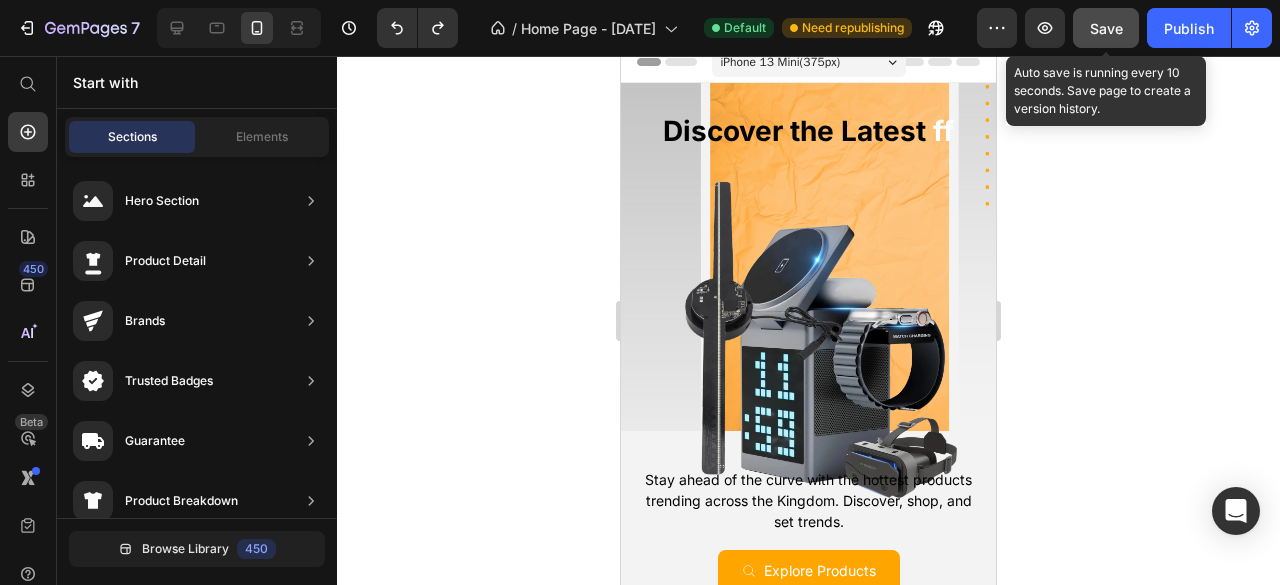 click on "Save" 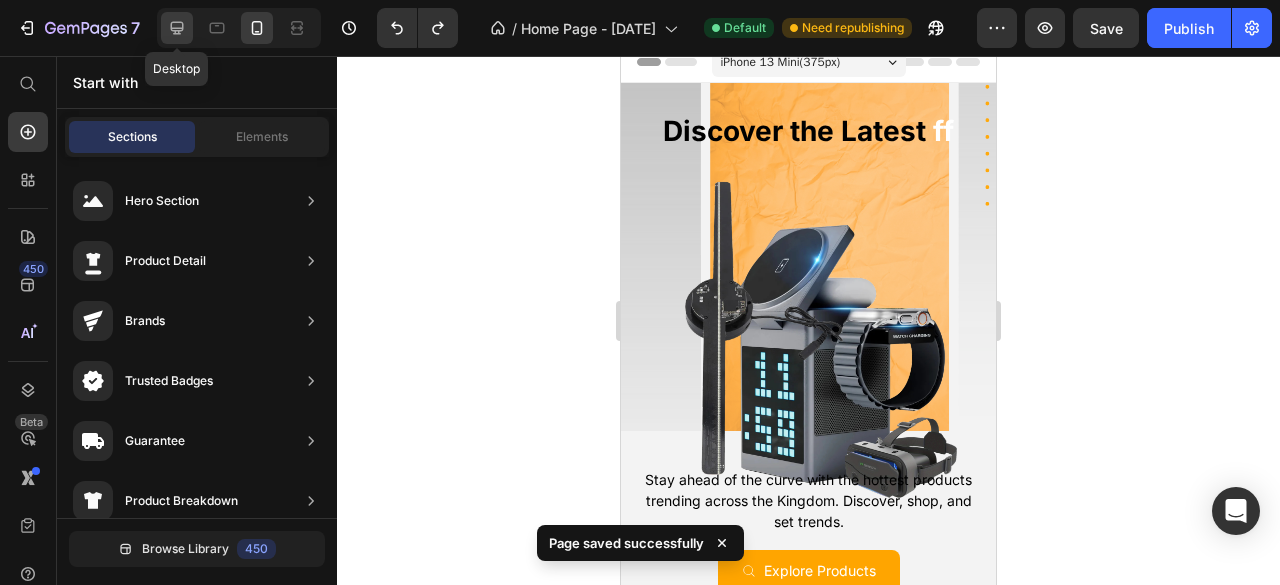 click 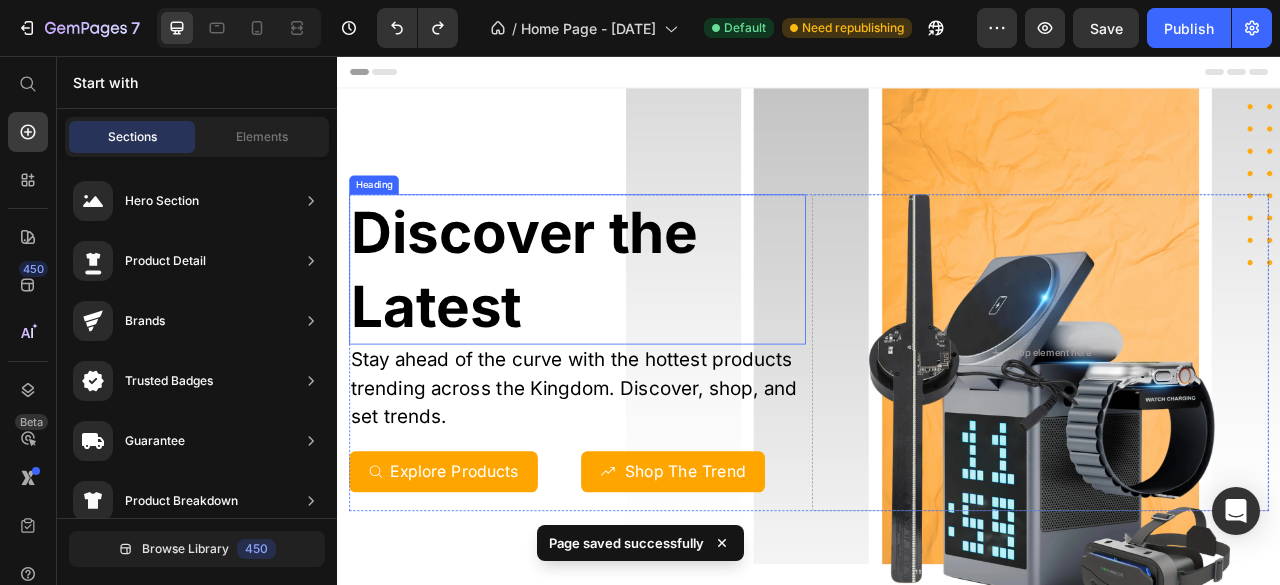 scroll, scrollTop: 74, scrollLeft: 0, axis: vertical 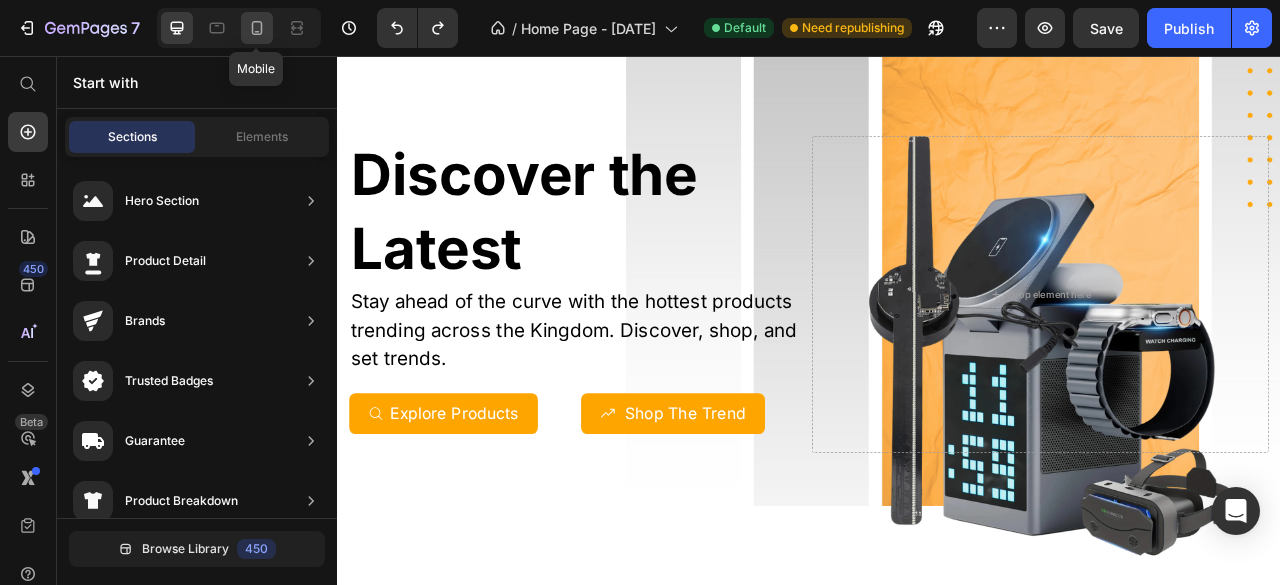 click 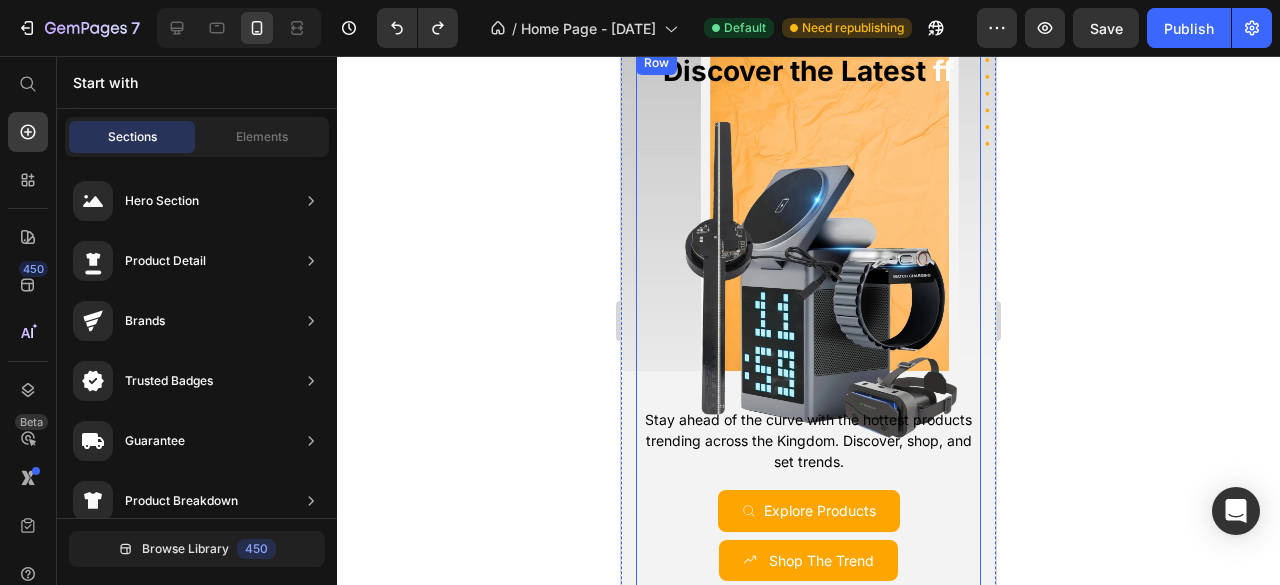scroll, scrollTop: 0, scrollLeft: 0, axis: both 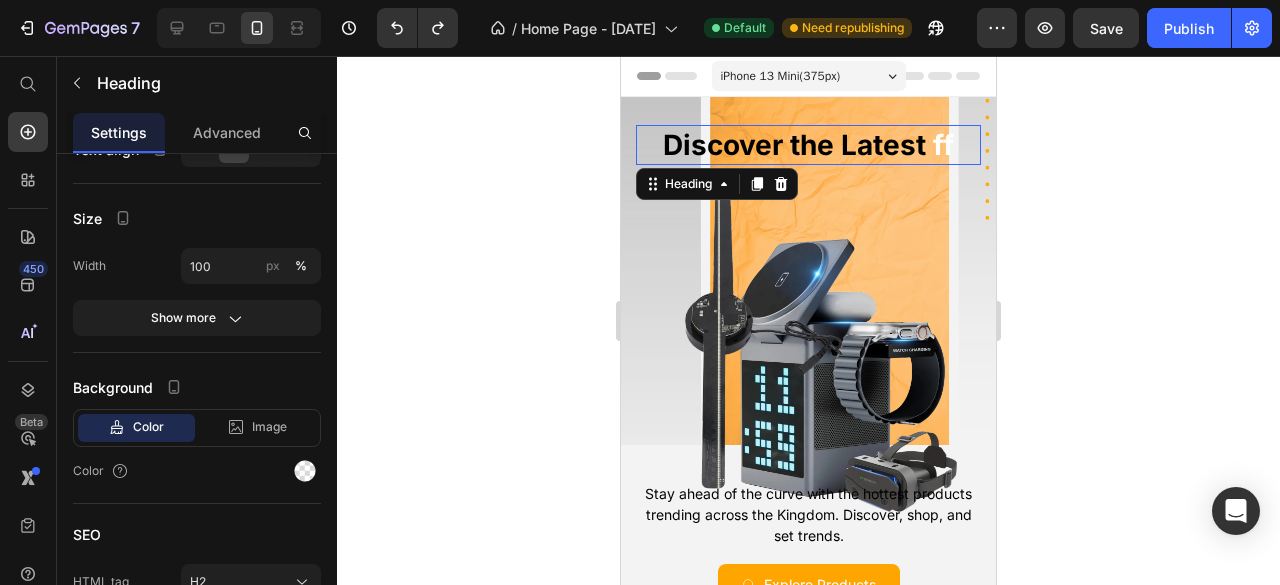 click on "Discover the Latest   ff" at bounding box center [808, 145] 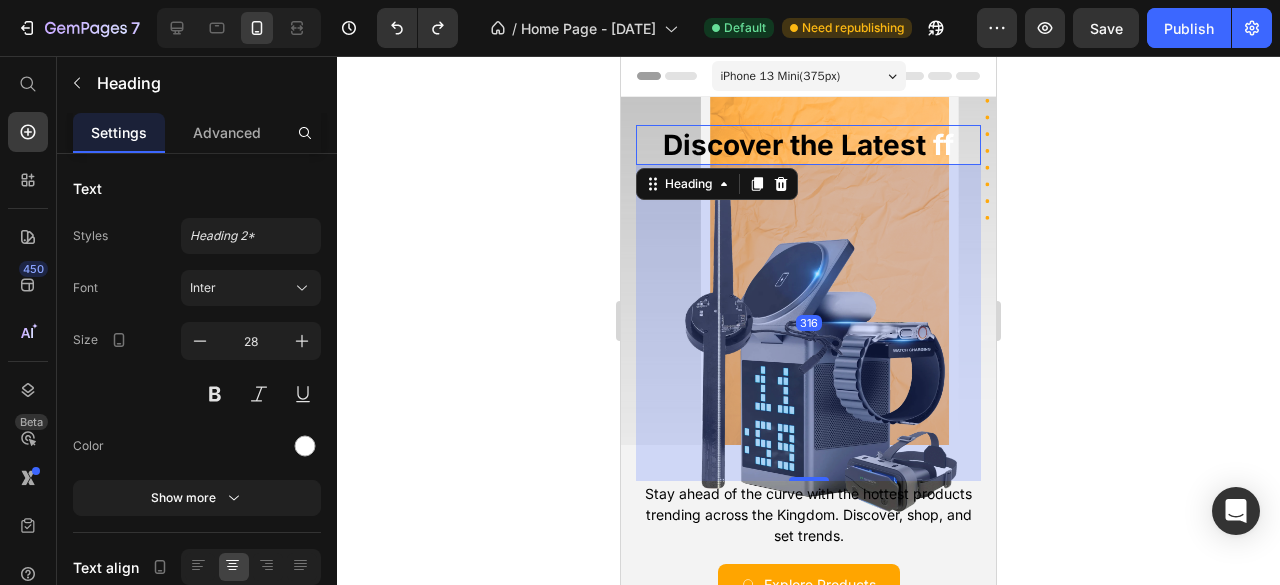 click on "Discover the Latest   ff" at bounding box center [808, 145] 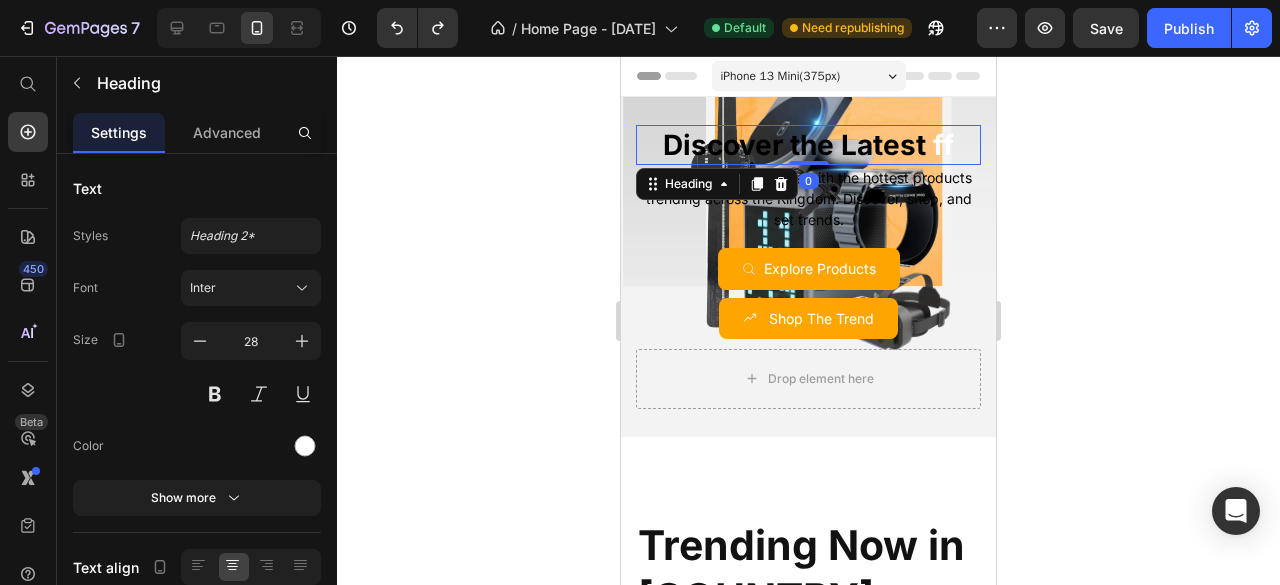 drag, startPoint x: 799, startPoint y: 480, endPoint x: 798, endPoint y: 81, distance: 399.00125 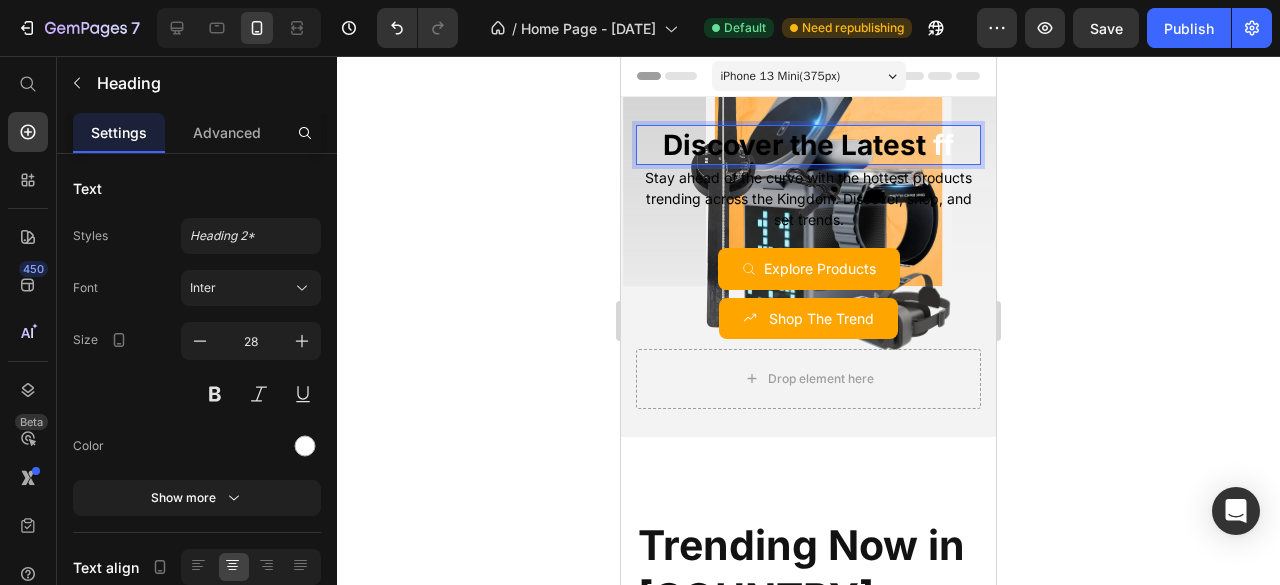 click on "Discover the Latest   ff" at bounding box center [808, 145] 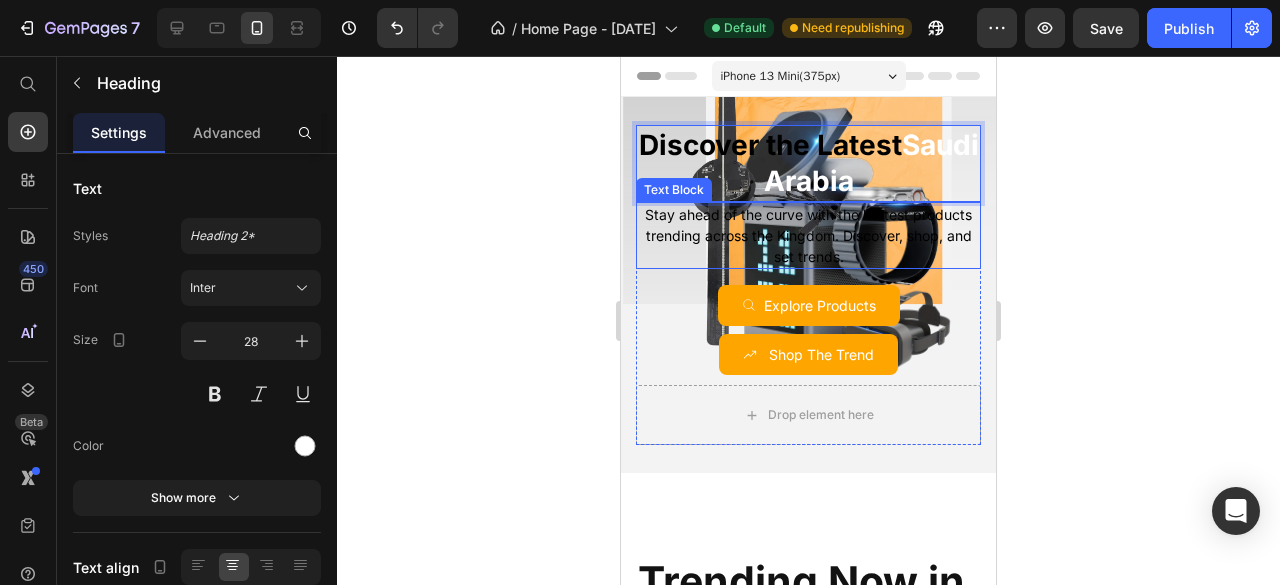 drag, startPoint x: 892, startPoint y: 189, endPoint x: 711, endPoint y: 201, distance: 181.39735 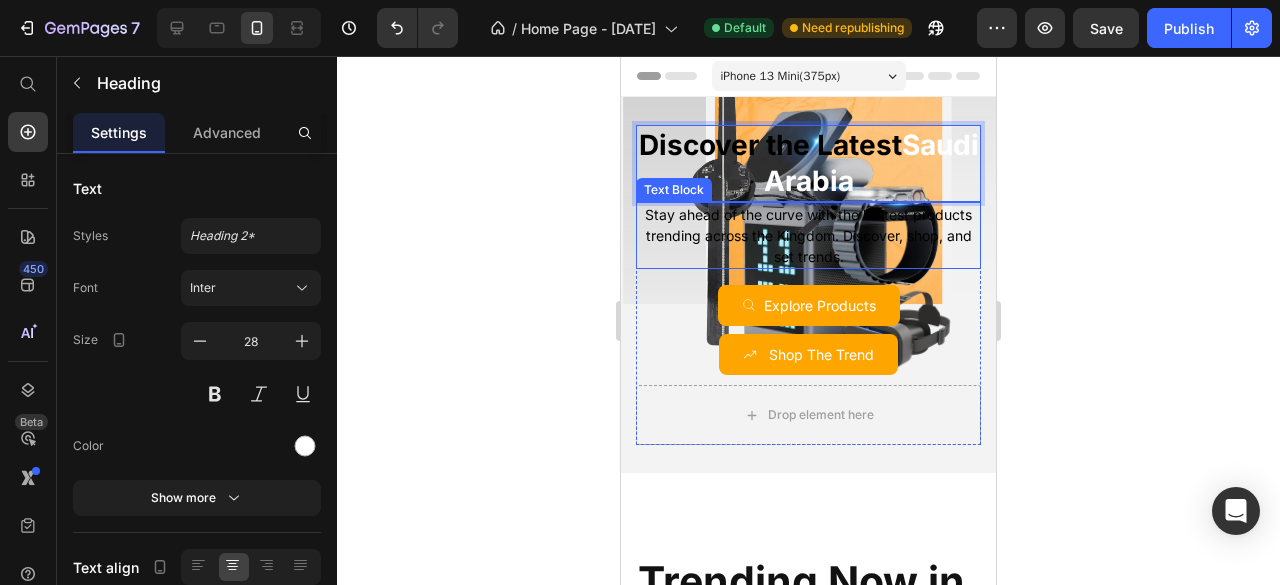 click on "Discover the Latest  Saudi Arabia Heading   0 Stay ahead of the curve with the hottest products trending across the Kingdom. Discover, shop, and set trends. Text Block
Explore Products Button
Shop The Trend Button Row" at bounding box center [808, 255] 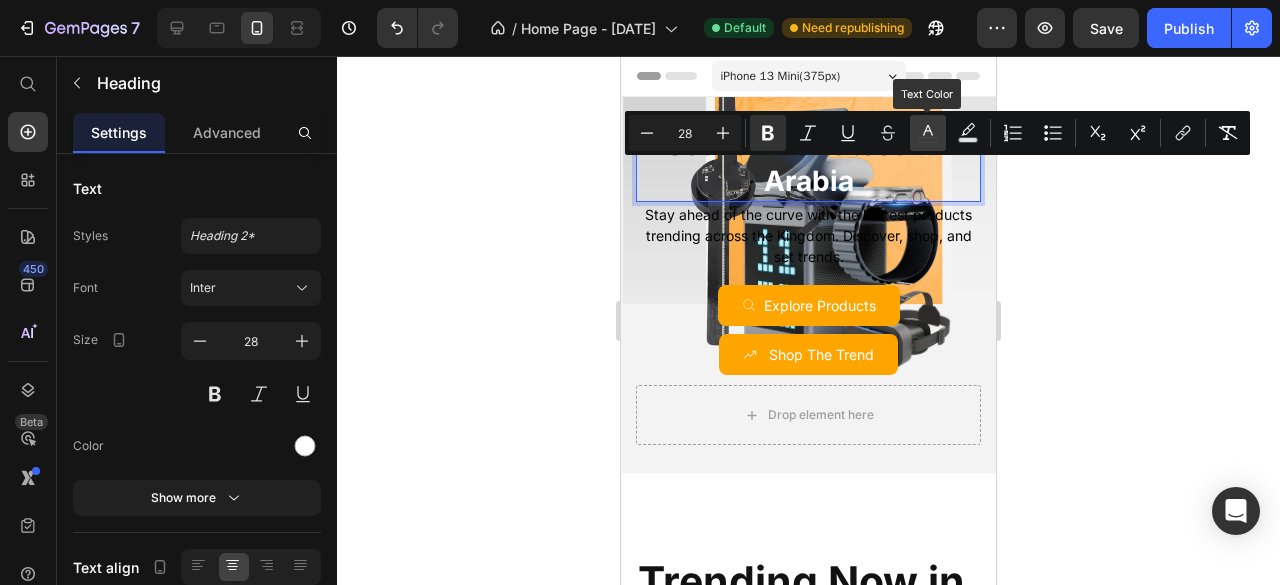 click 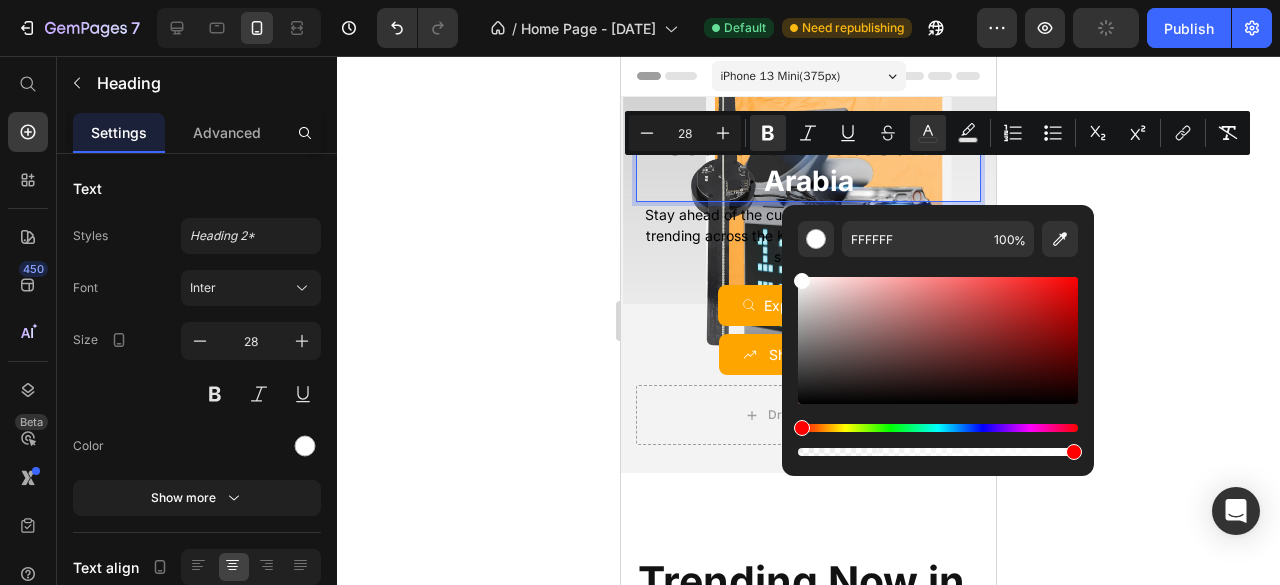 click on "Discover the Latest  Saudi Arabia" at bounding box center [808, 163] 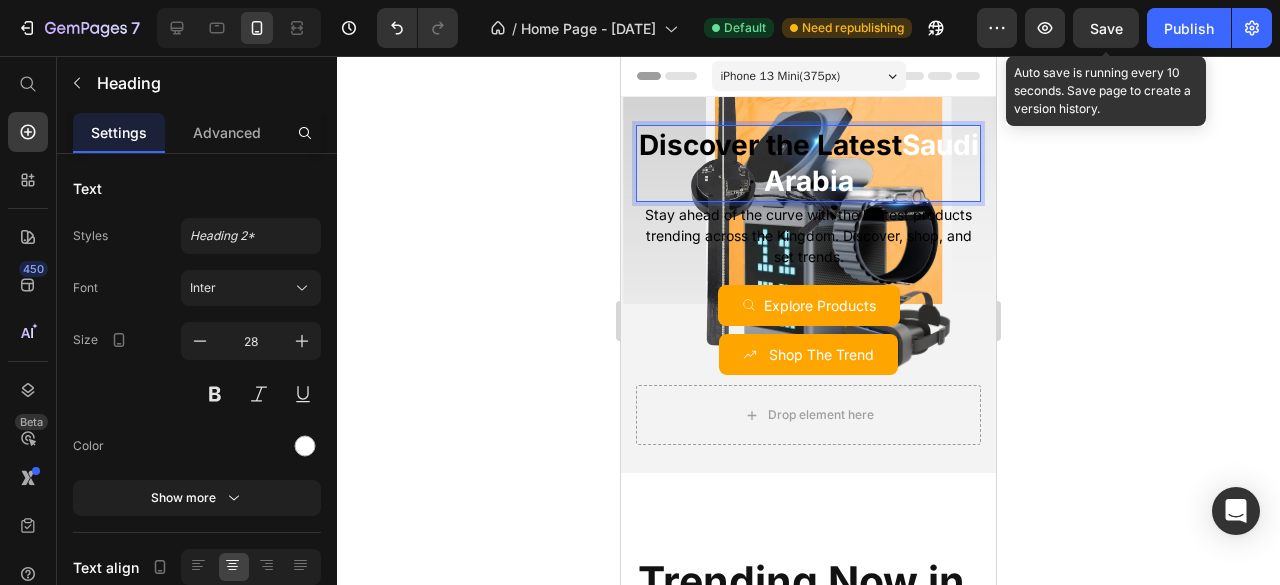 click on "Save" 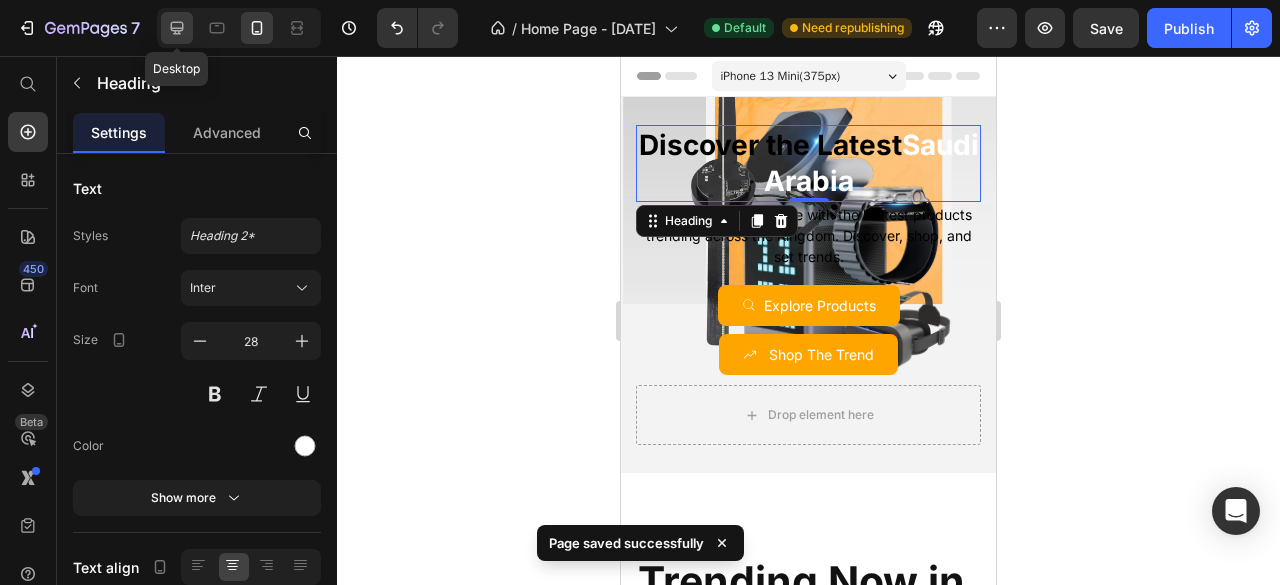 click 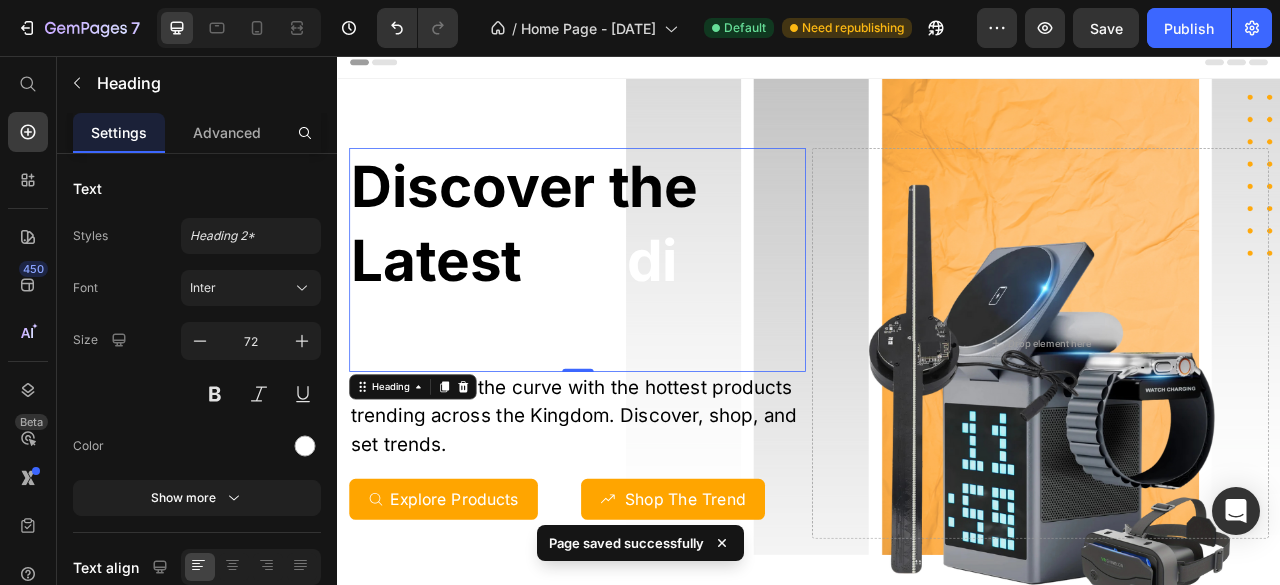scroll, scrollTop: 2, scrollLeft: 0, axis: vertical 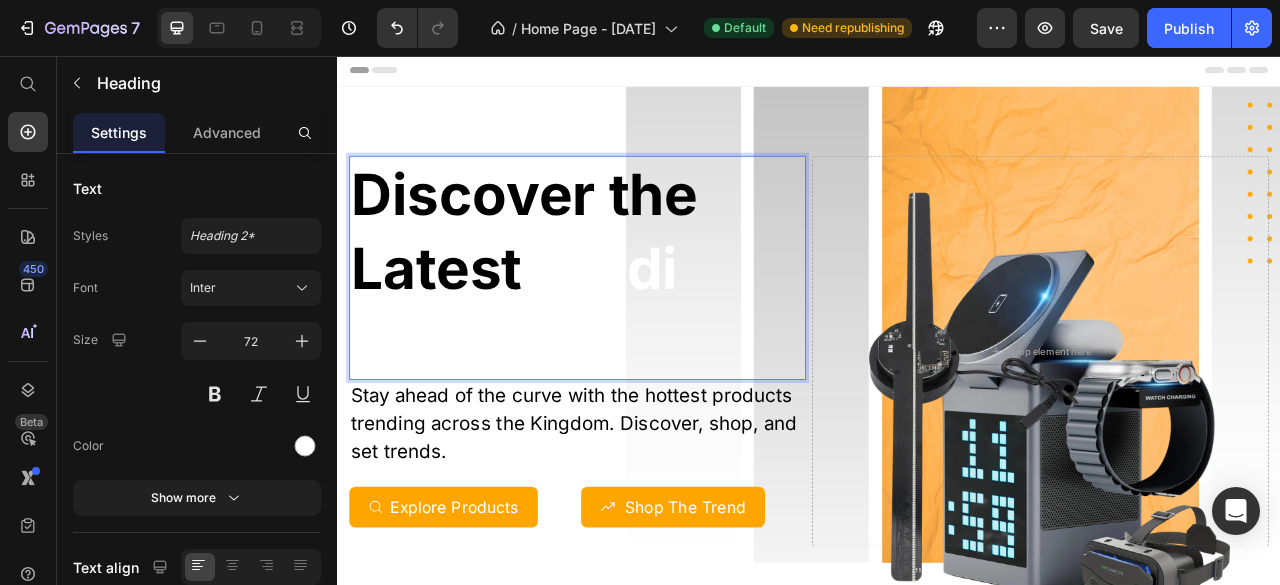 click on "Discover the Latest  Saudi Arabia" at bounding box center [642, 325] 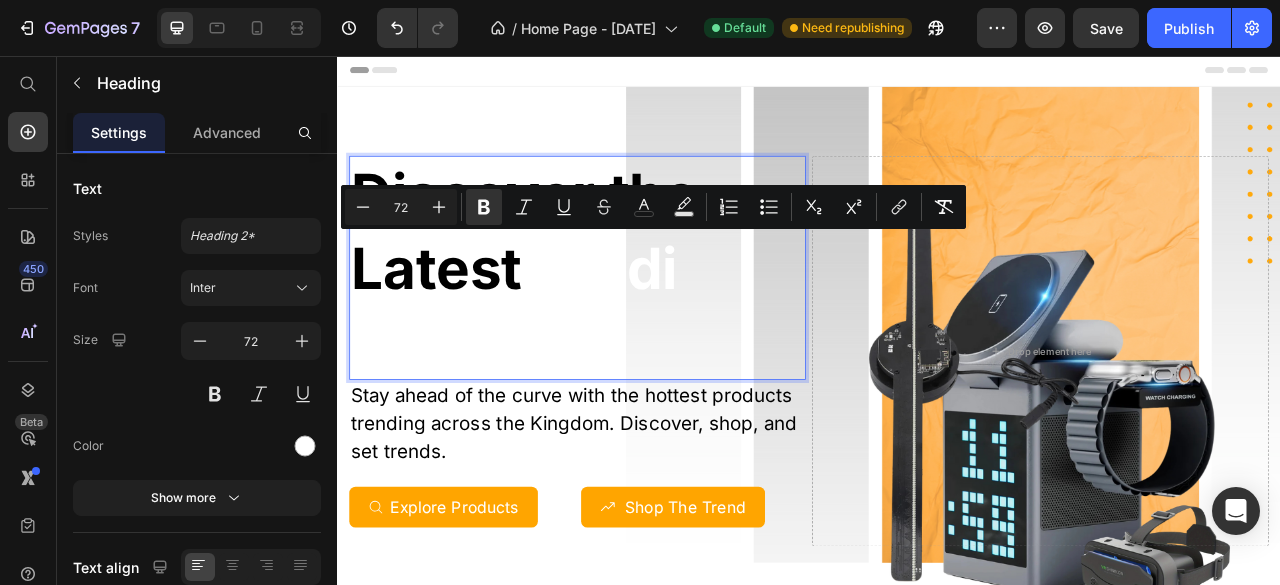 drag, startPoint x: 621, startPoint y: 428, endPoint x: 602, endPoint y: 344, distance: 86.12201 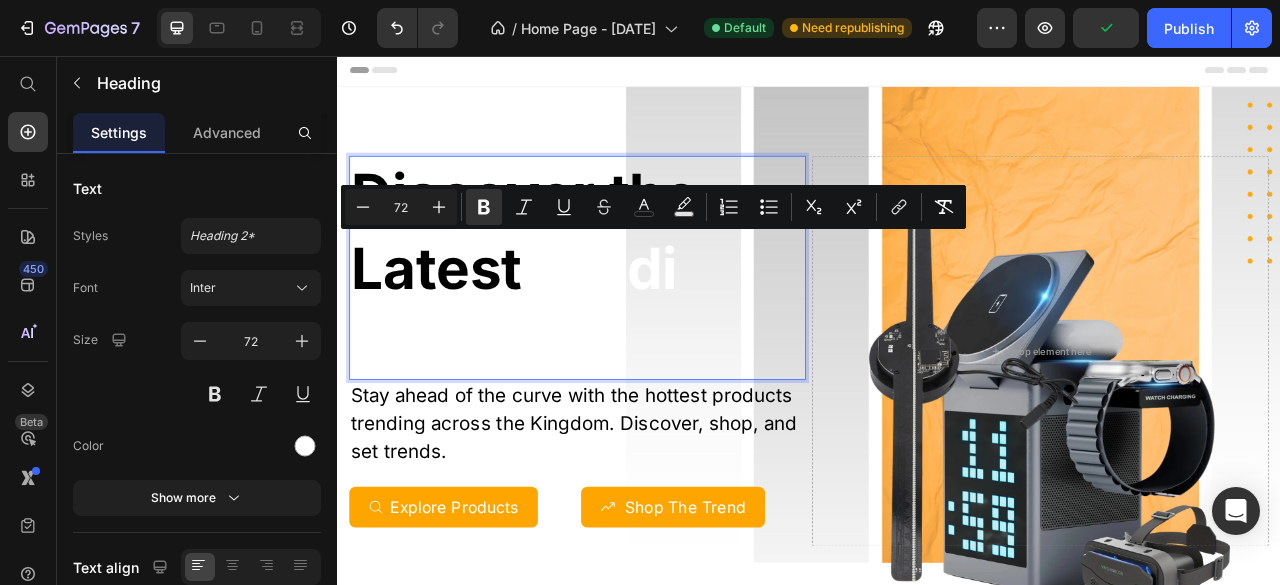 click on "Discover the Latest  Saudi Arabia" at bounding box center [642, 325] 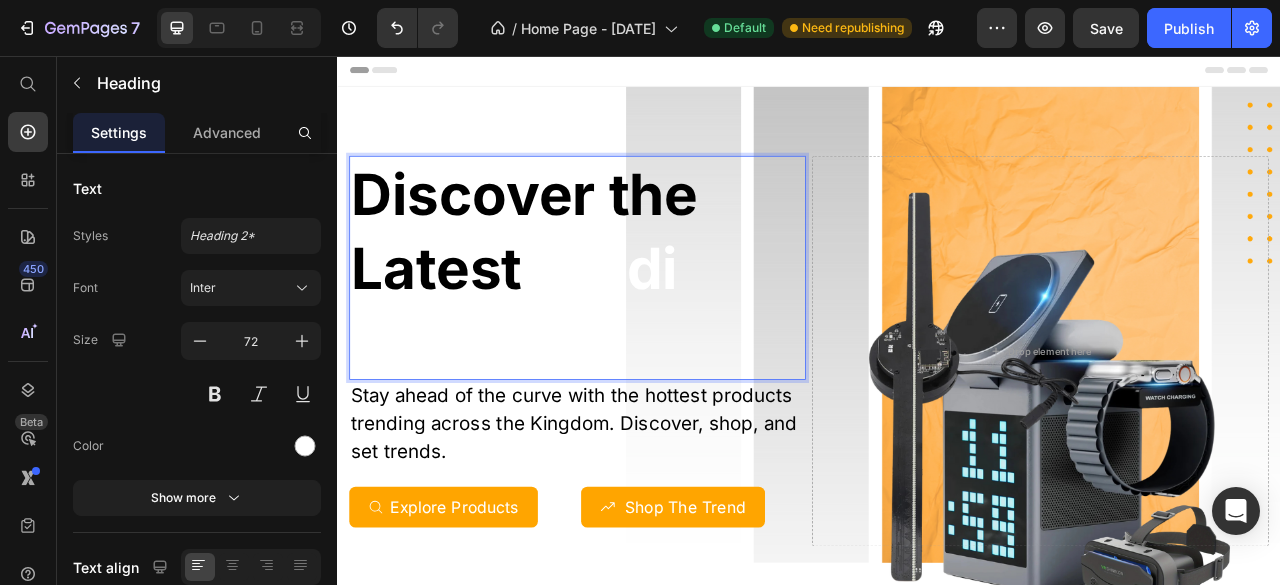 click on "Discover the Latest  Saudi Arabia" at bounding box center (642, 325) 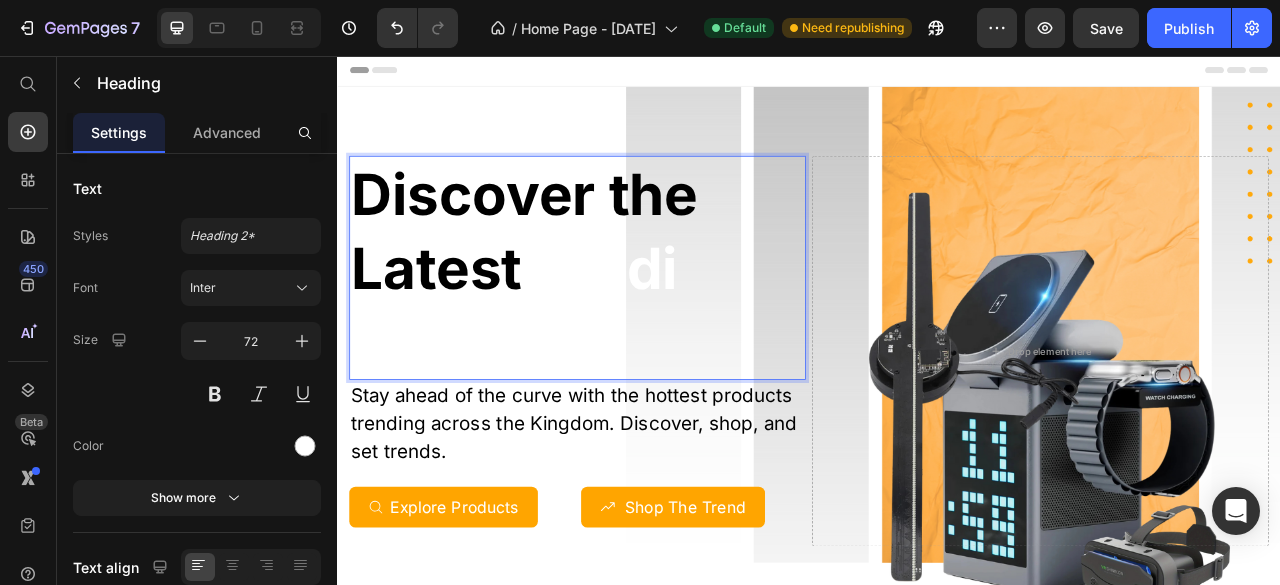 click on "Discover the Latest  Saudi Arabia" at bounding box center [642, 325] 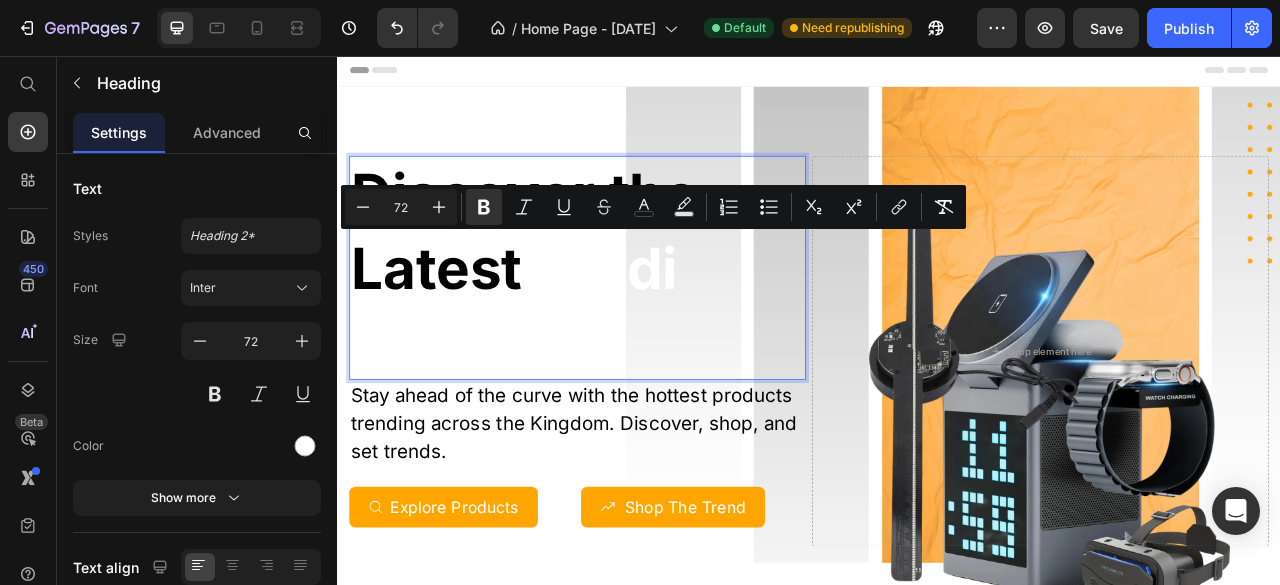drag, startPoint x: 654, startPoint y: 442, endPoint x: 595, endPoint y: 330, distance: 126.58989 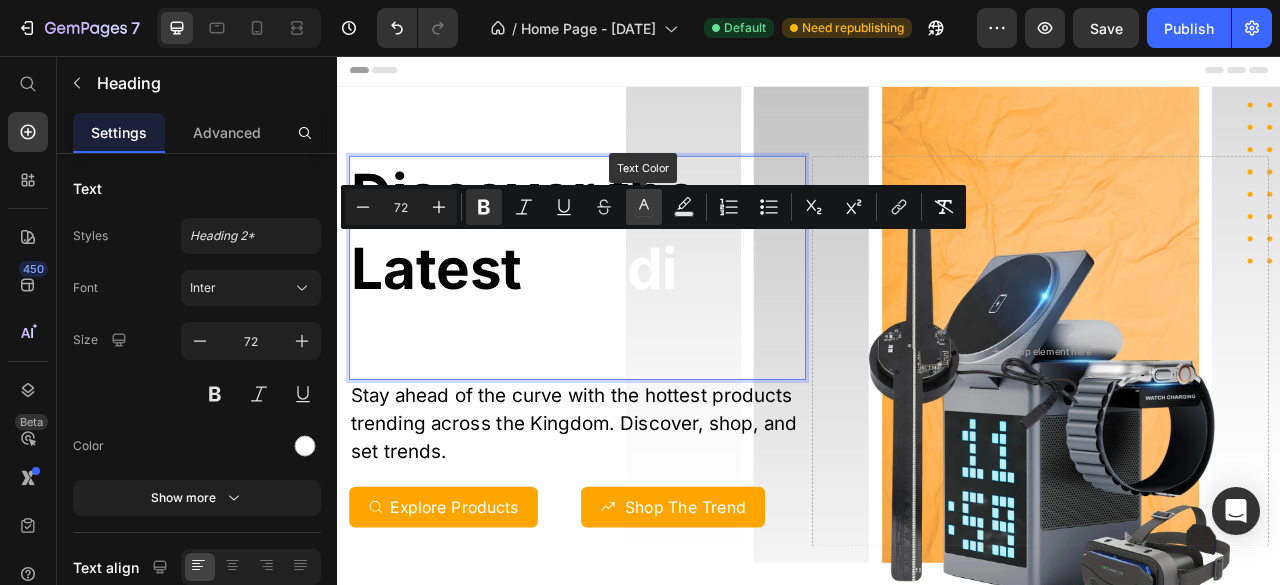 click 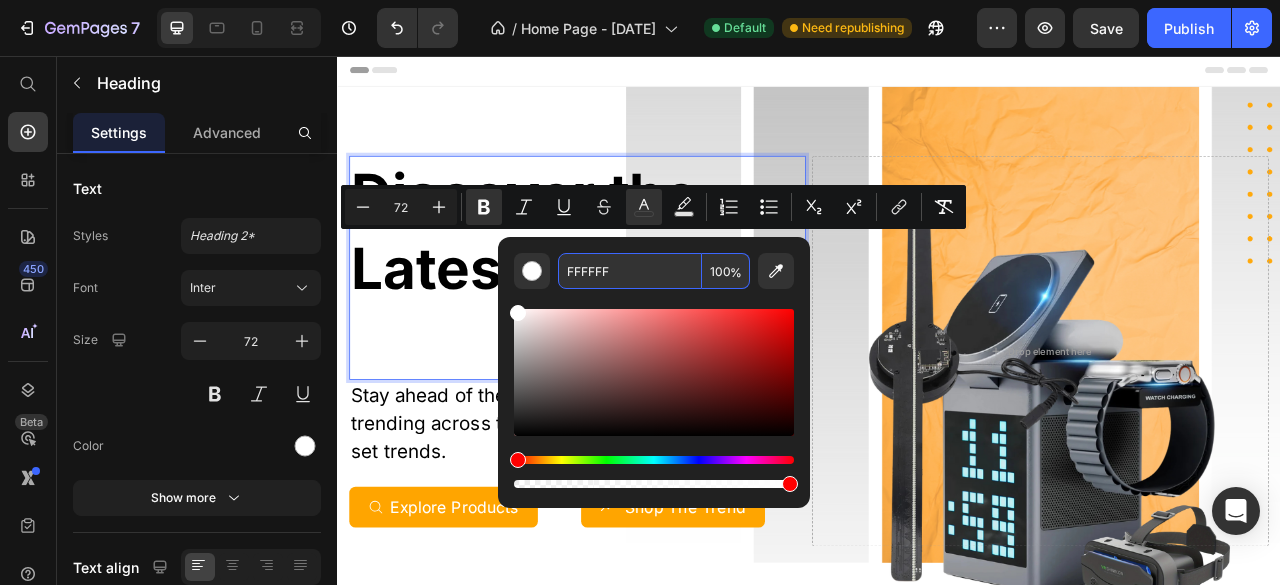 click on "FFFFFF" at bounding box center [630, 271] 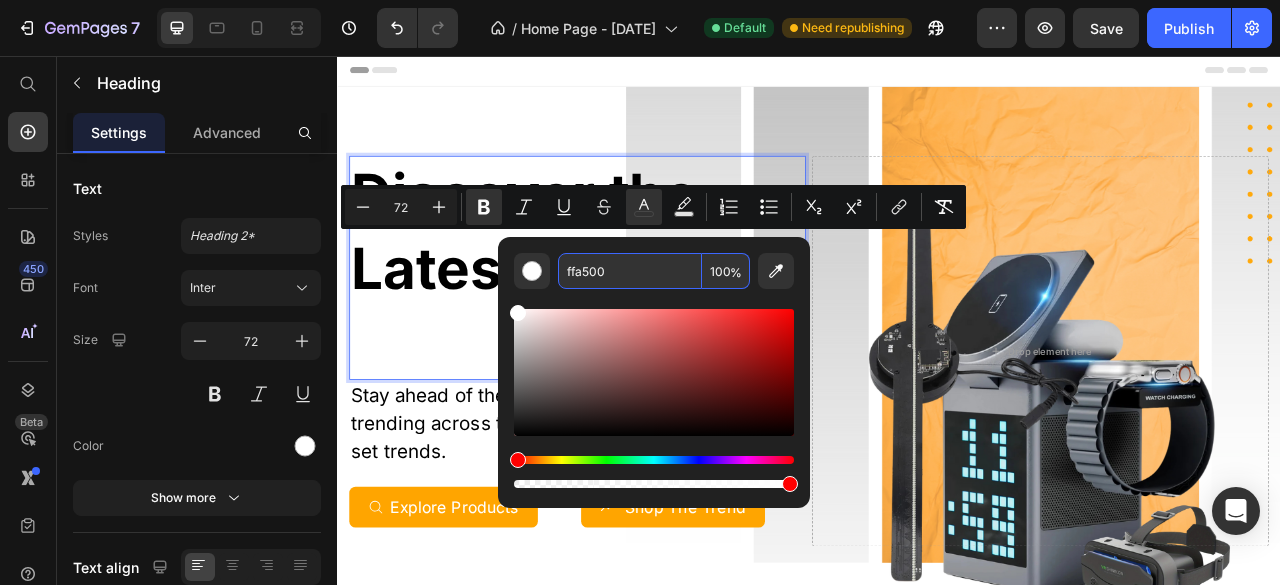 type on "FFA500" 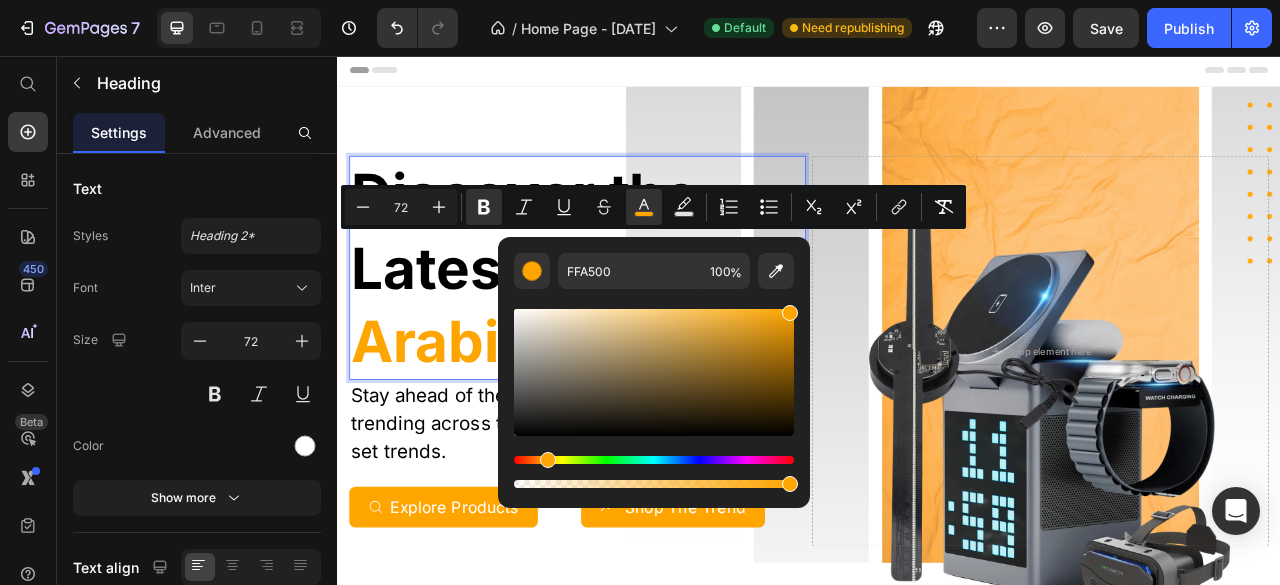 click at bounding box center (654, 390) 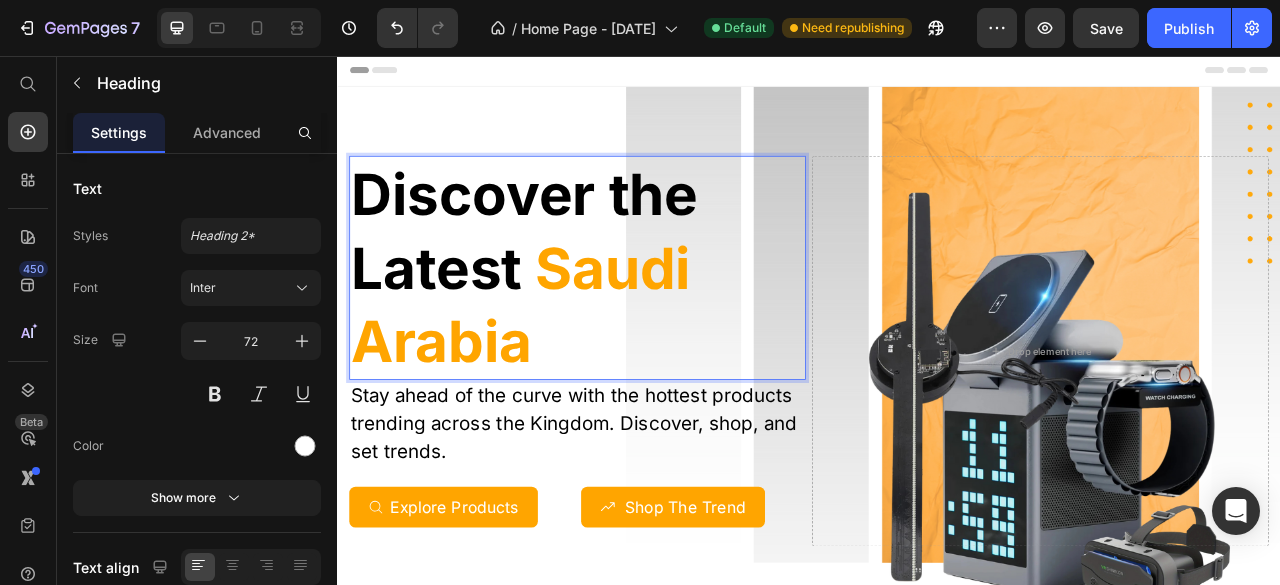 click on "Discover the Latest   Saudi Arabia" at bounding box center (642, 325) 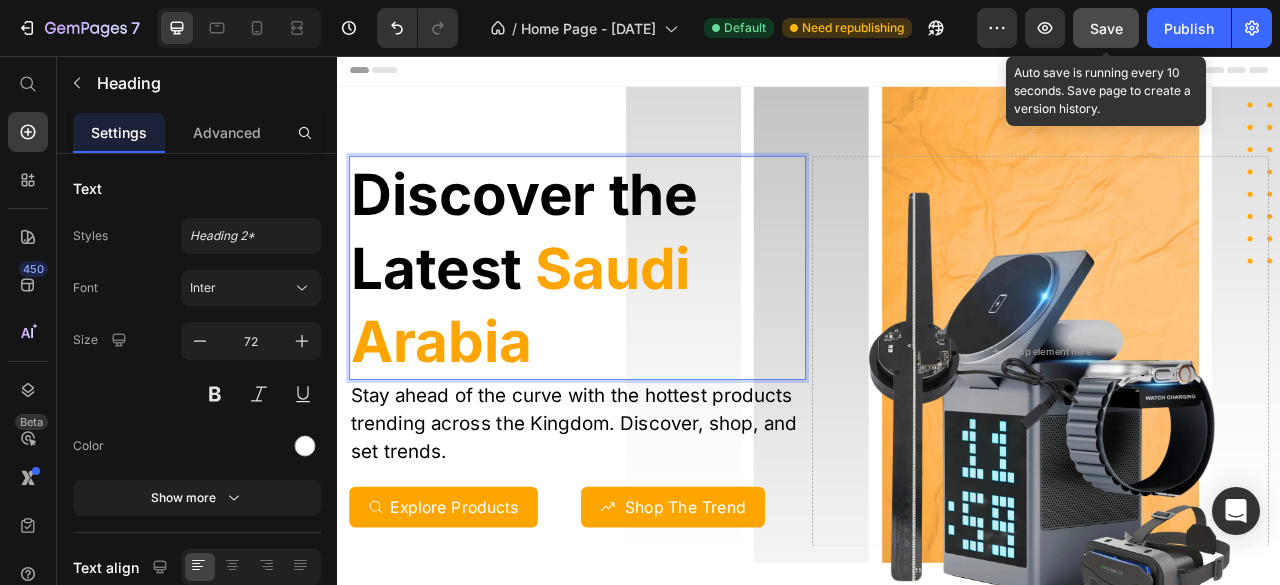 click on "Save" 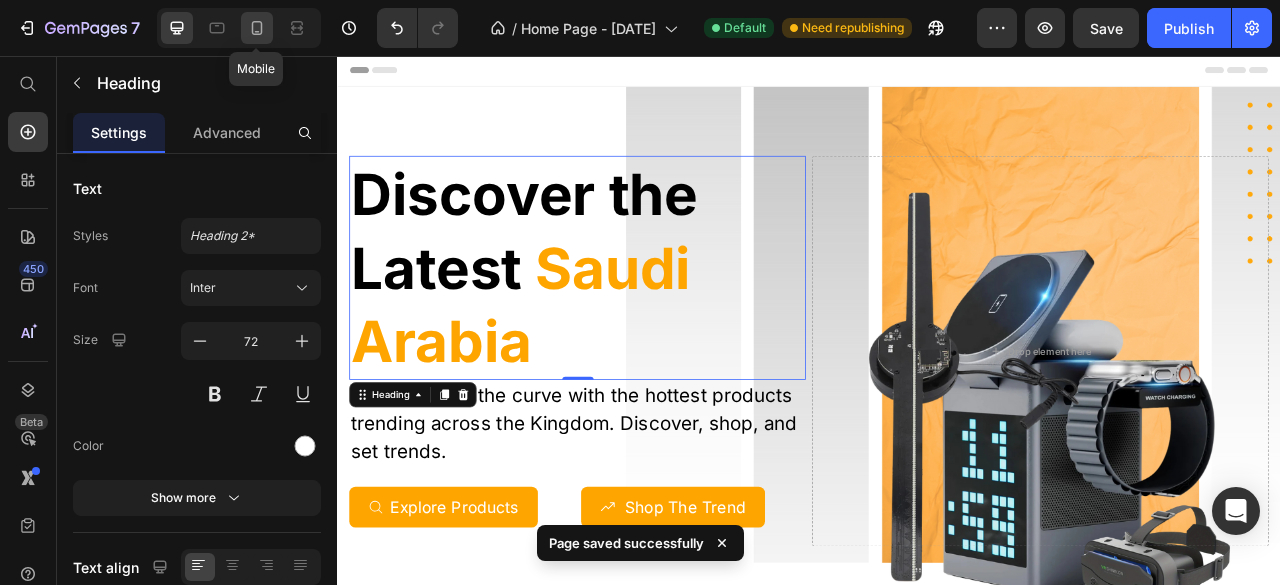 click 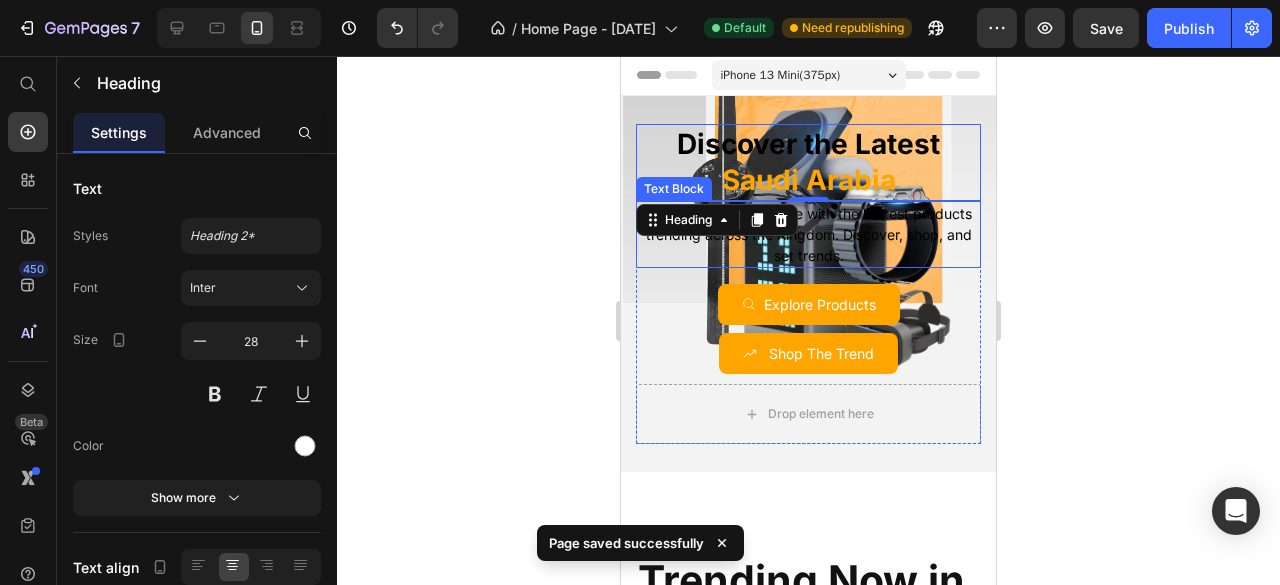 scroll, scrollTop: 0, scrollLeft: 0, axis: both 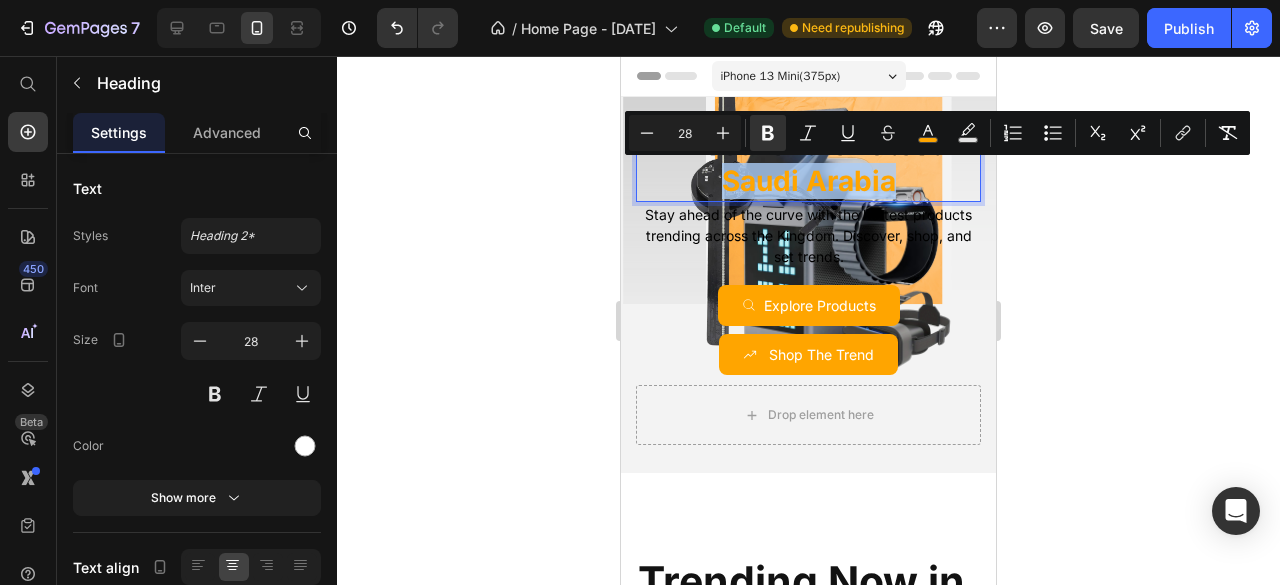 drag, startPoint x: 905, startPoint y: 179, endPoint x: 718, endPoint y: 179, distance: 187 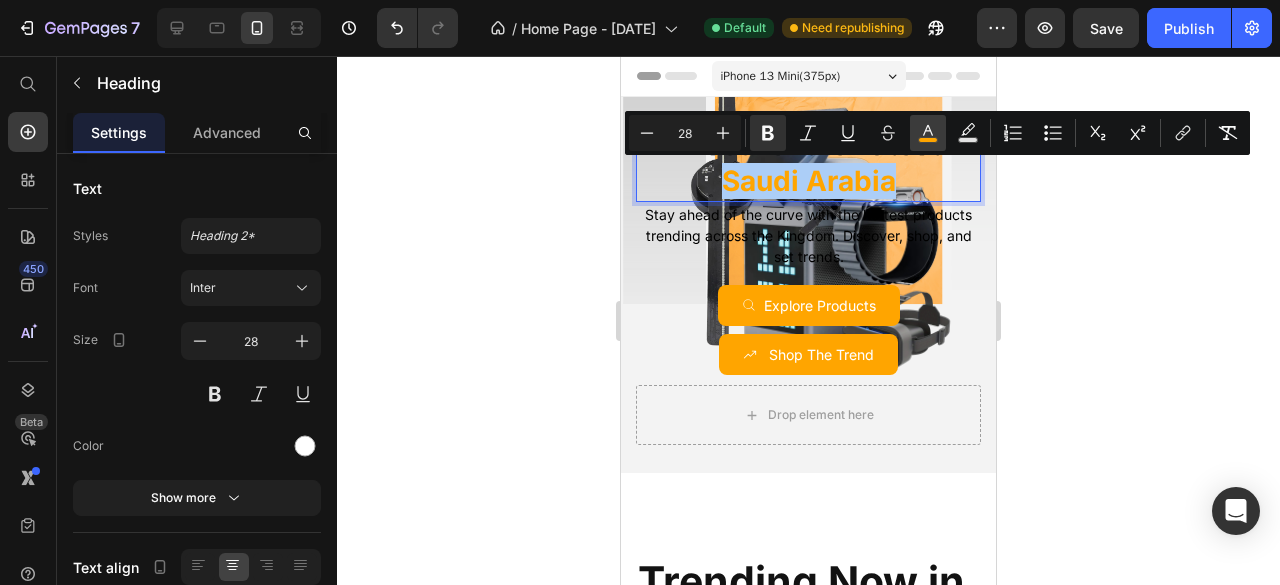 click 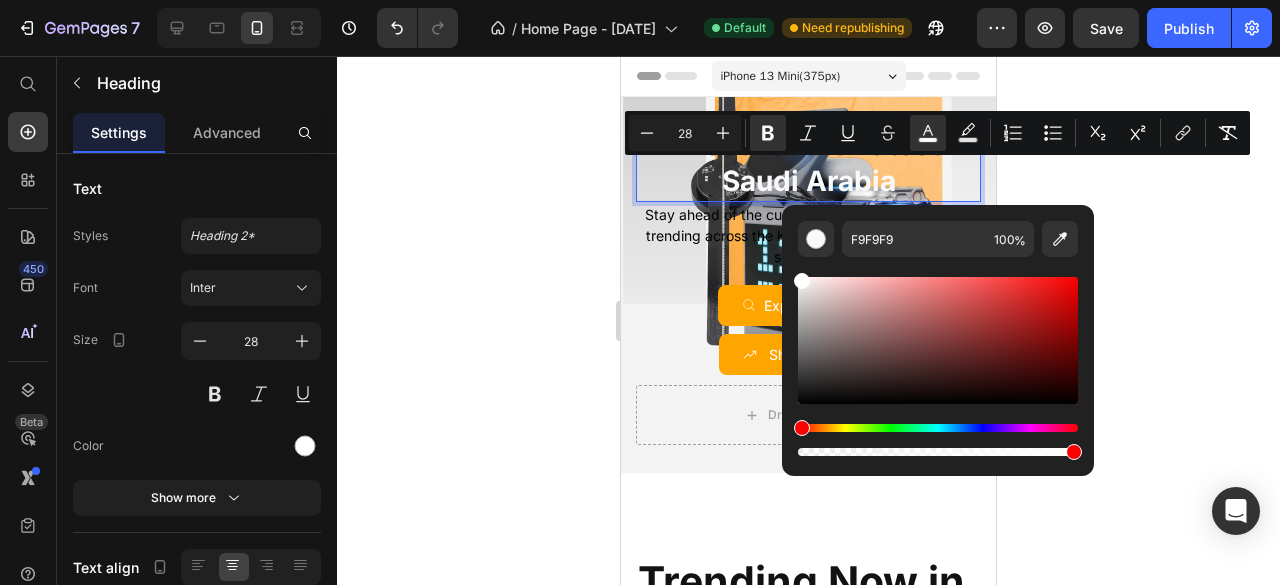 drag, startPoint x: 800, startPoint y: 279, endPoint x: 788, endPoint y: 263, distance: 20 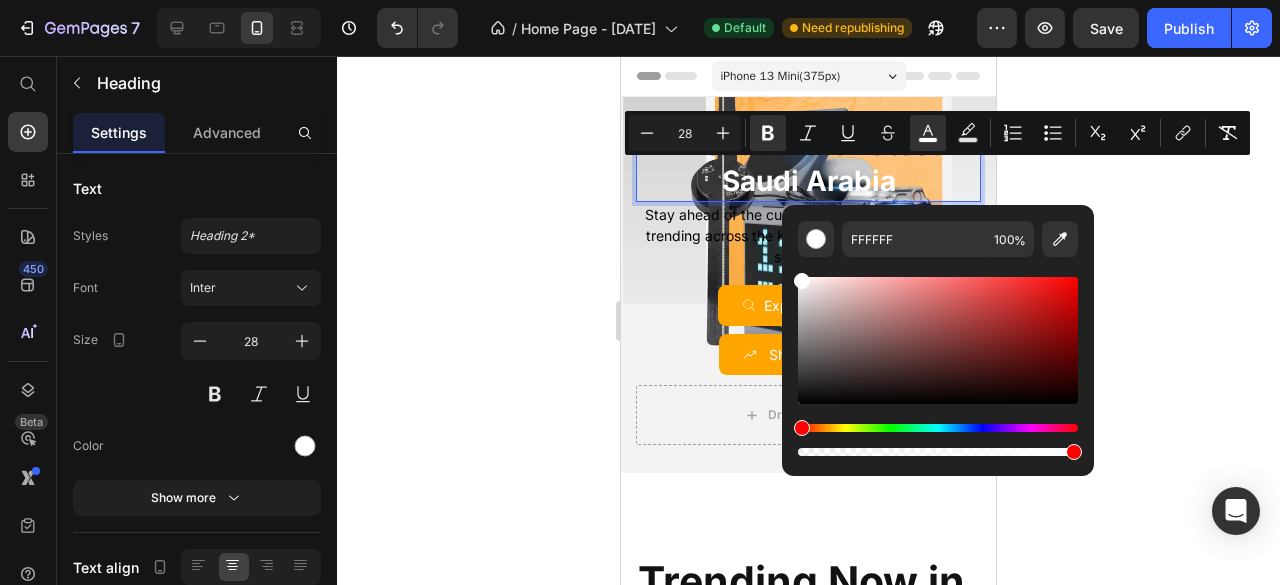 click on "Discover the Latest   Saudi Arabia" at bounding box center [808, 163] 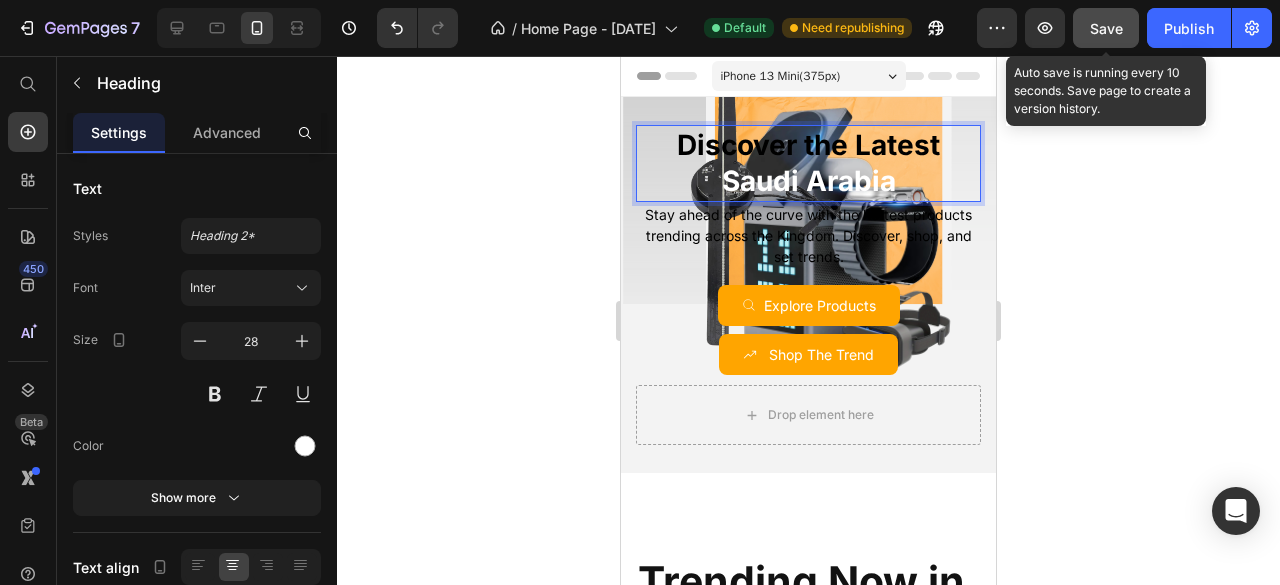 click on "Save" 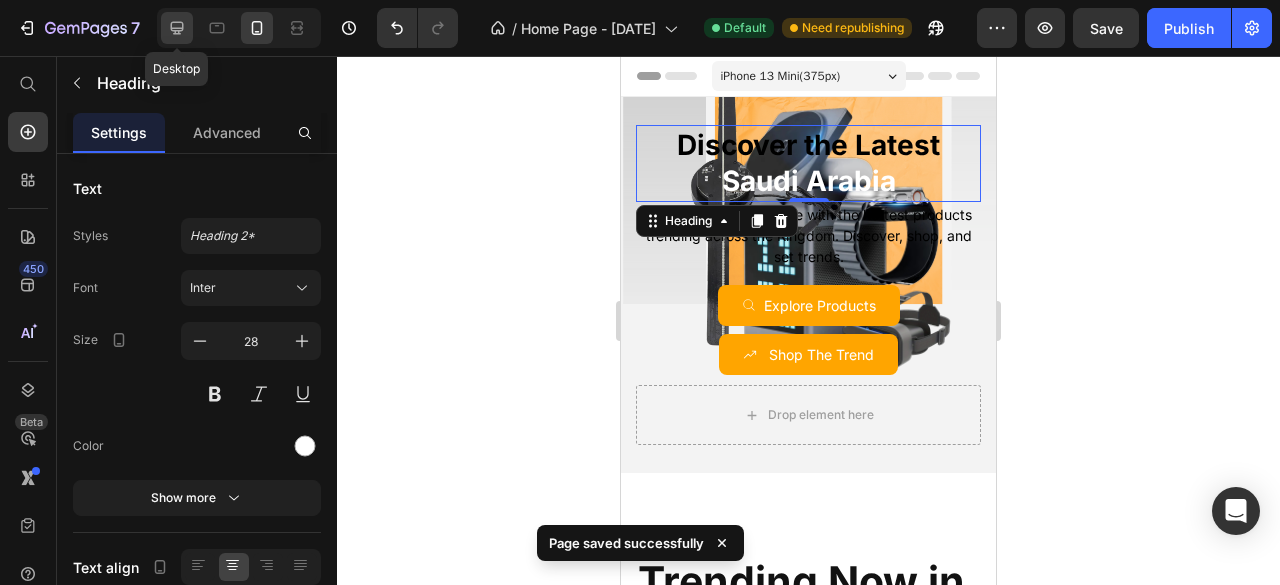 click 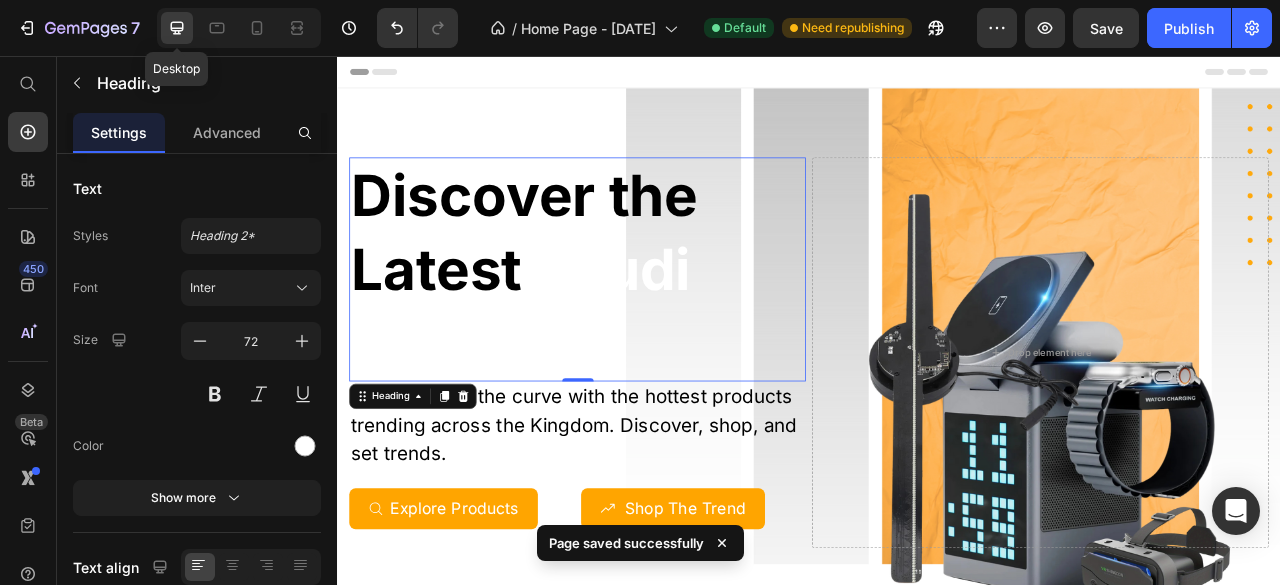 scroll, scrollTop: 58, scrollLeft: 0, axis: vertical 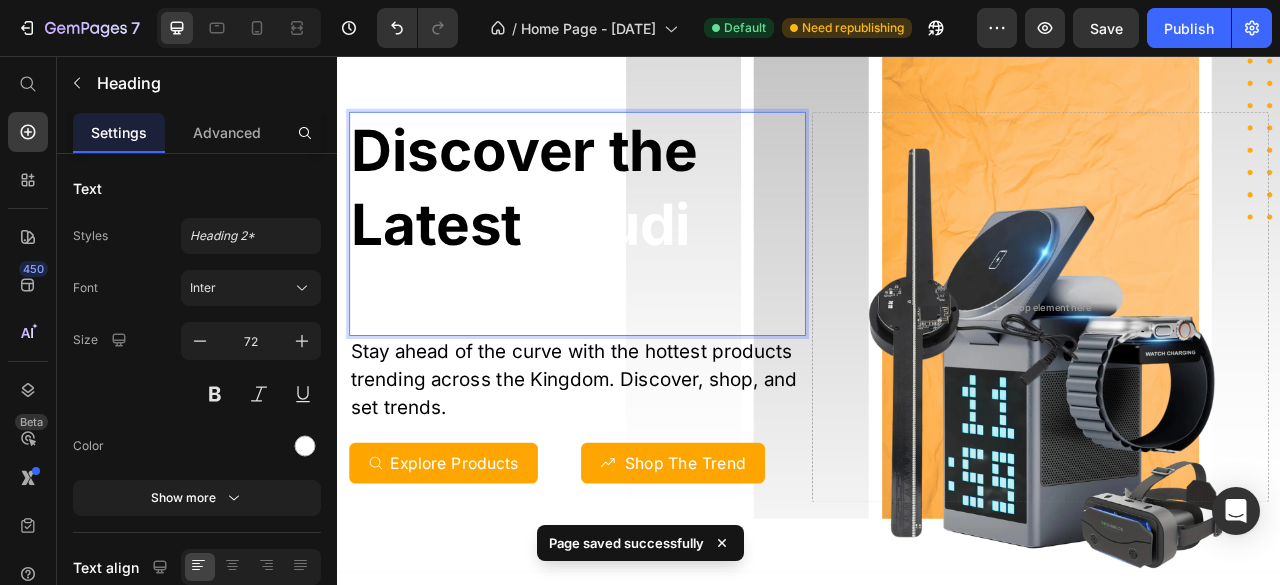 click on "Discover the Latest   Saudi Arabia" at bounding box center (642, 269) 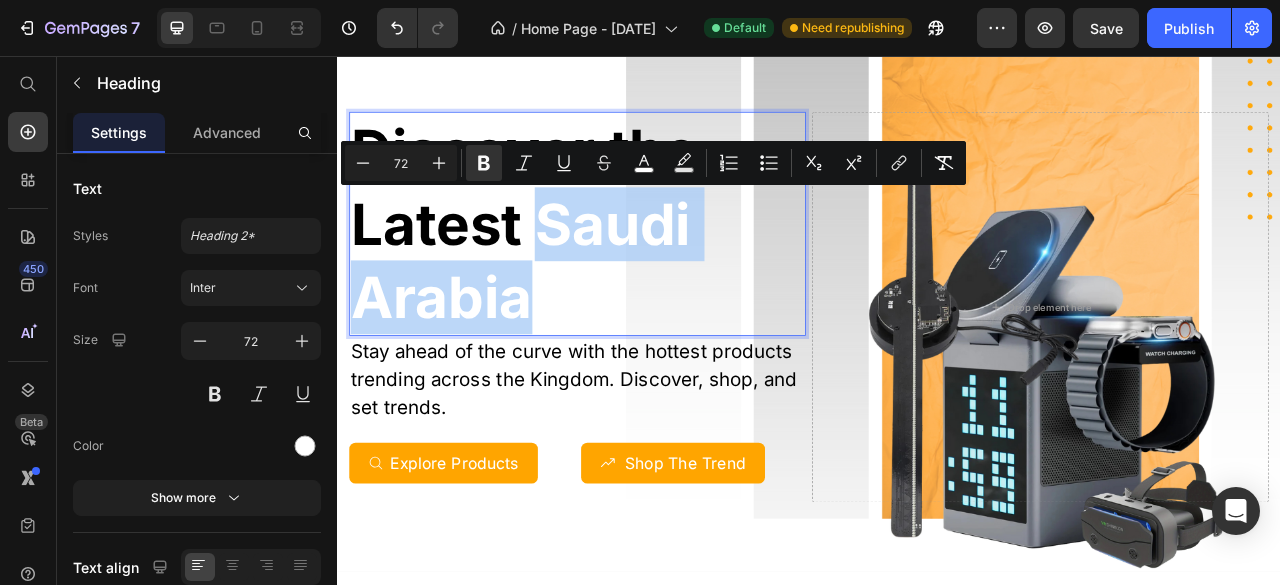 drag, startPoint x: 674, startPoint y: 380, endPoint x: 601, endPoint y: 272, distance: 130.35721 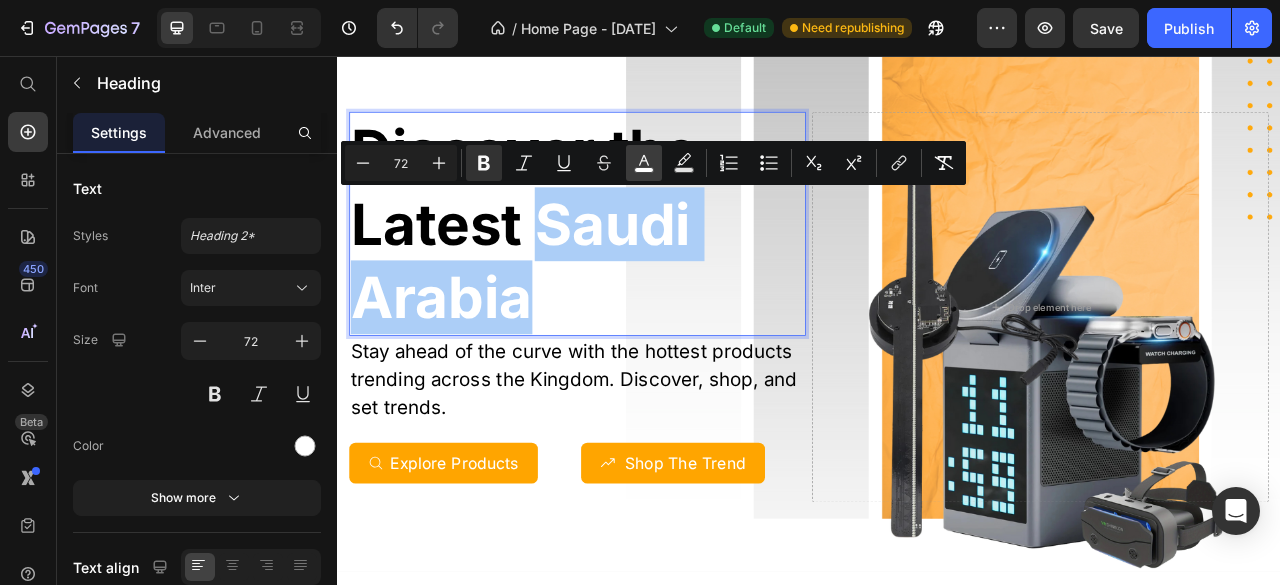 click 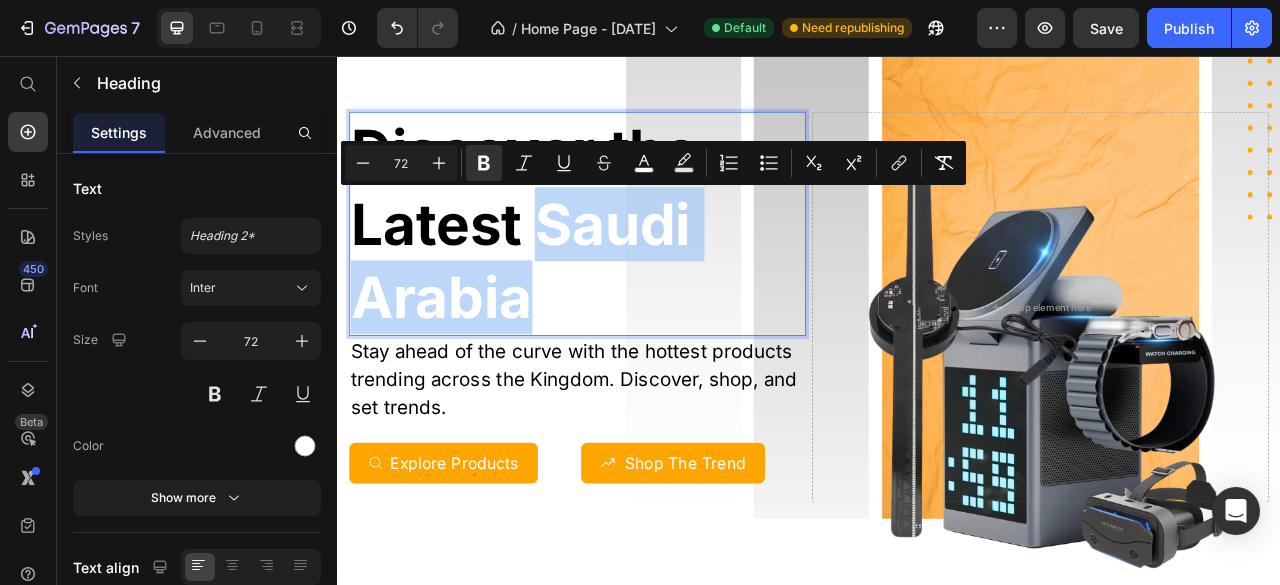 click on "Discover the Latest   Saudi Arabia" at bounding box center (642, 269) 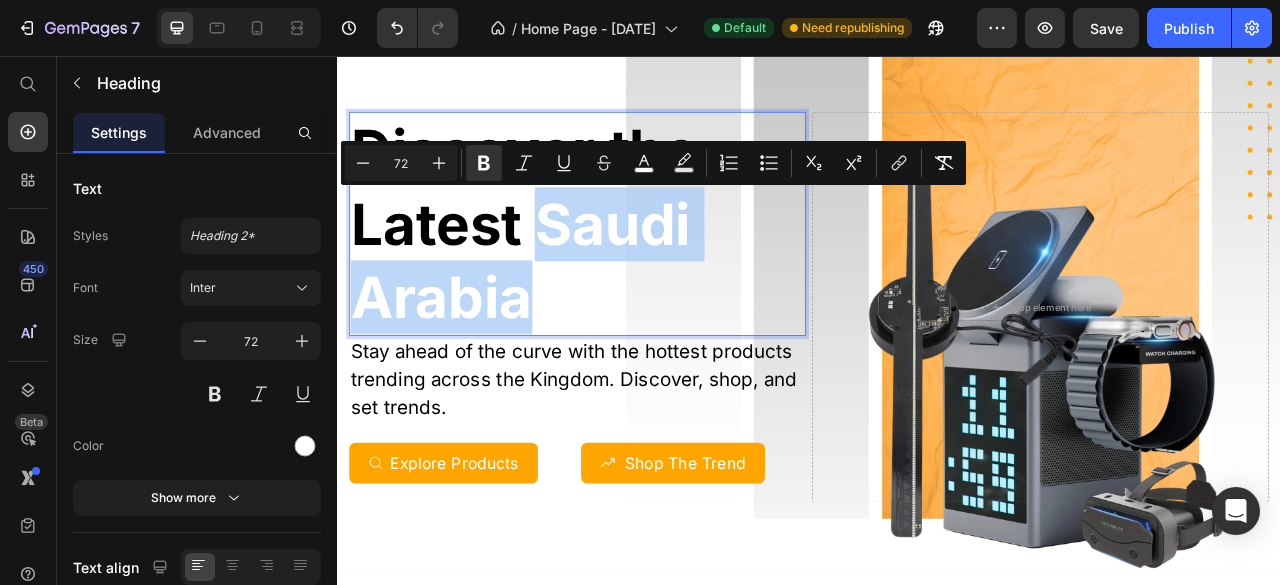 drag, startPoint x: 651, startPoint y: 382, endPoint x: 607, endPoint y: 275, distance: 115.69356 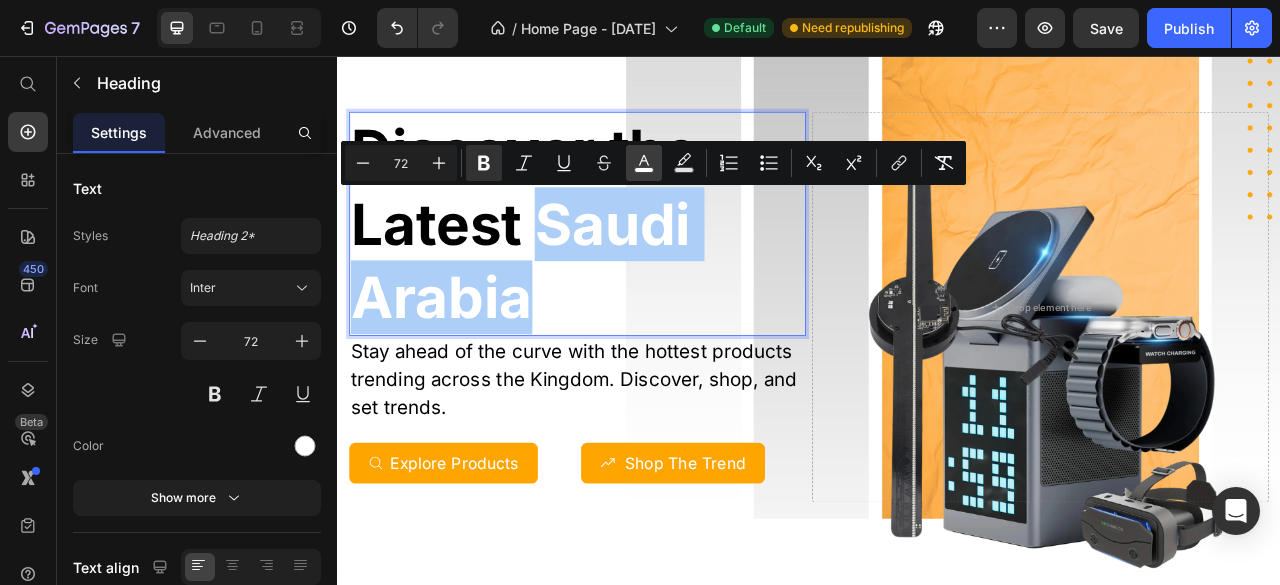click 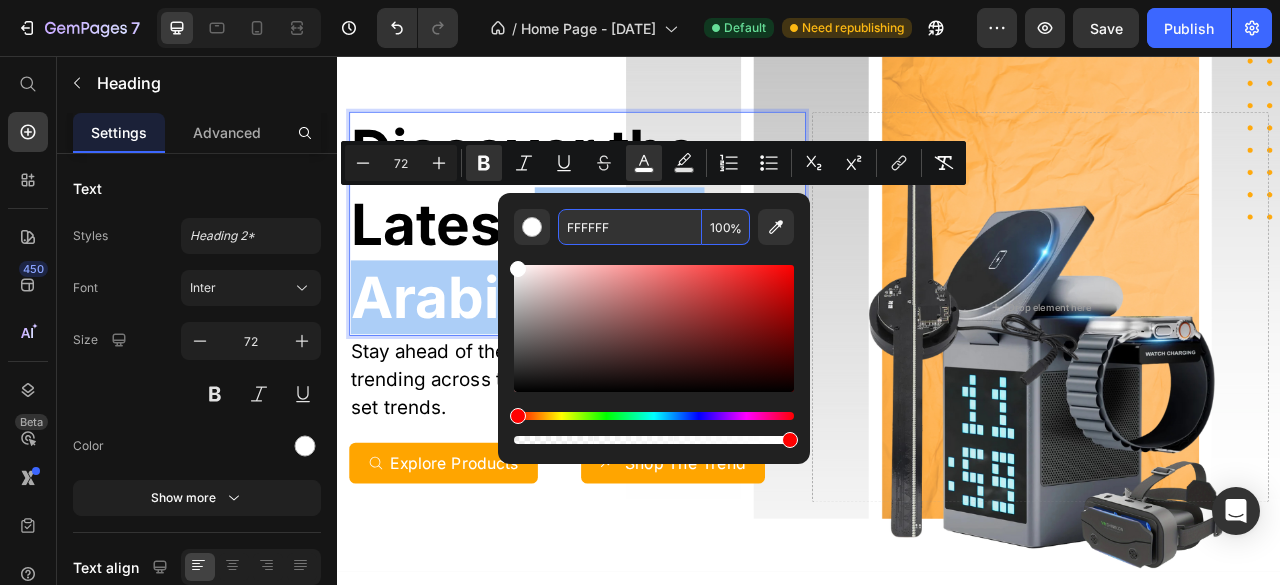 click on "FFFFFF" at bounding box center (630, 227) 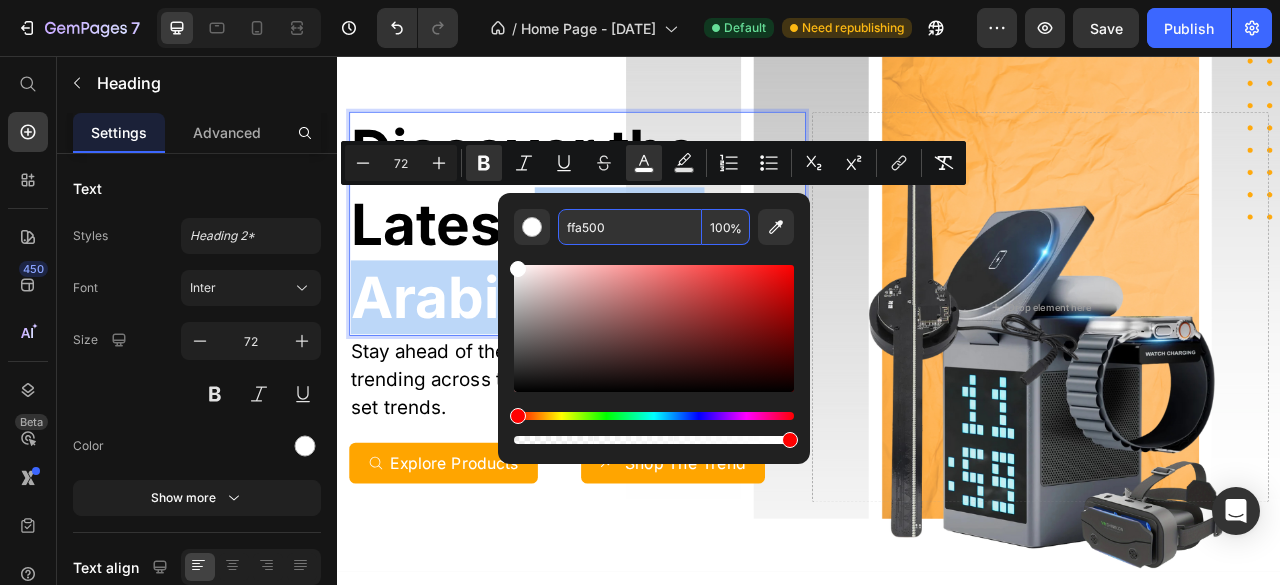 type on "FFA500" 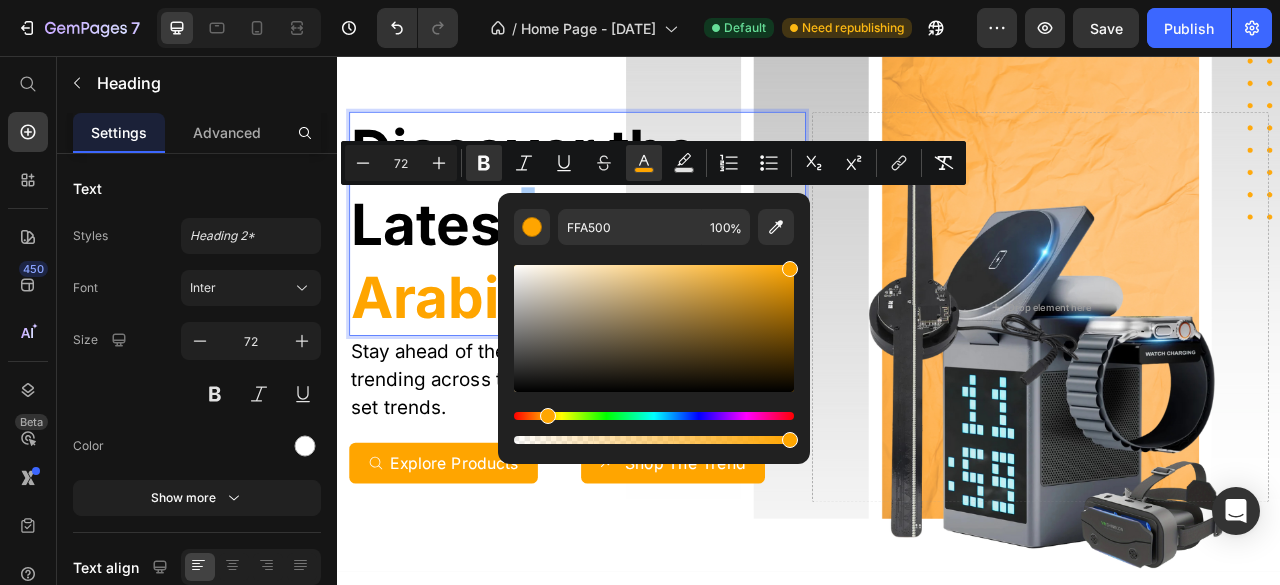 click at bounding box center [654, 346] 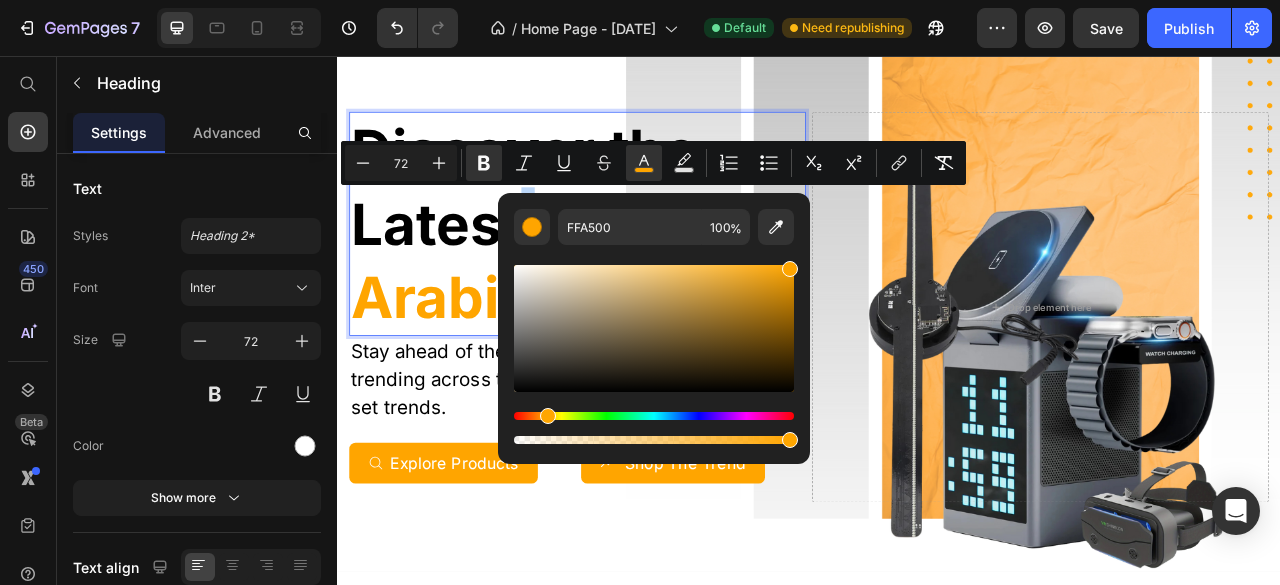 click on "Saudi Arabia" at bounding box center [570, 316] 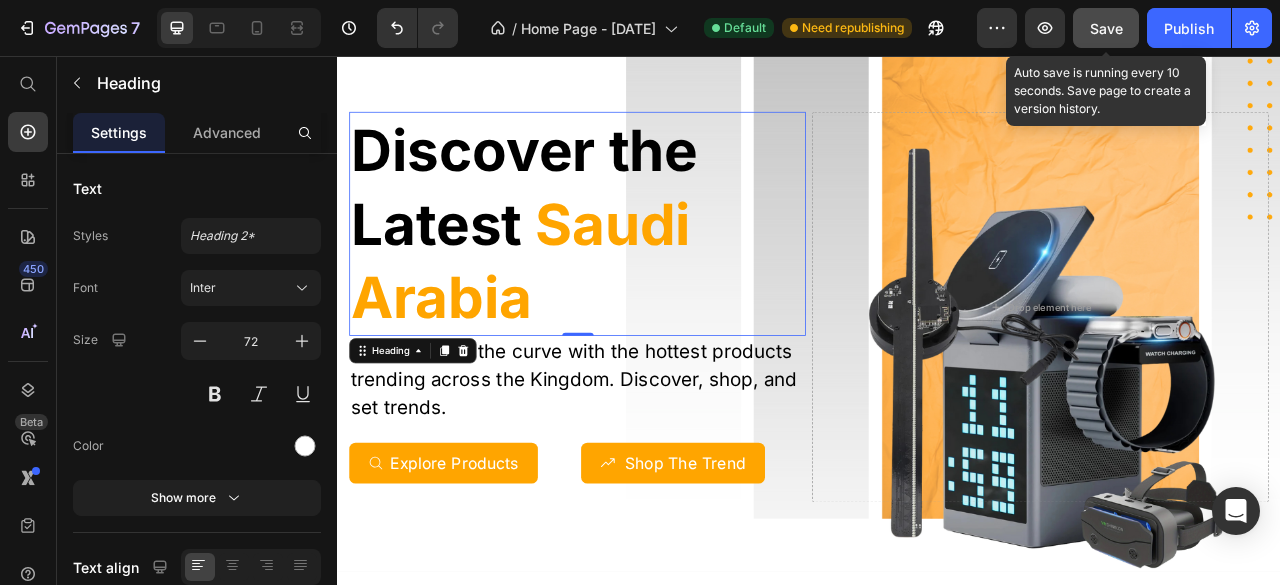 click on "Save" 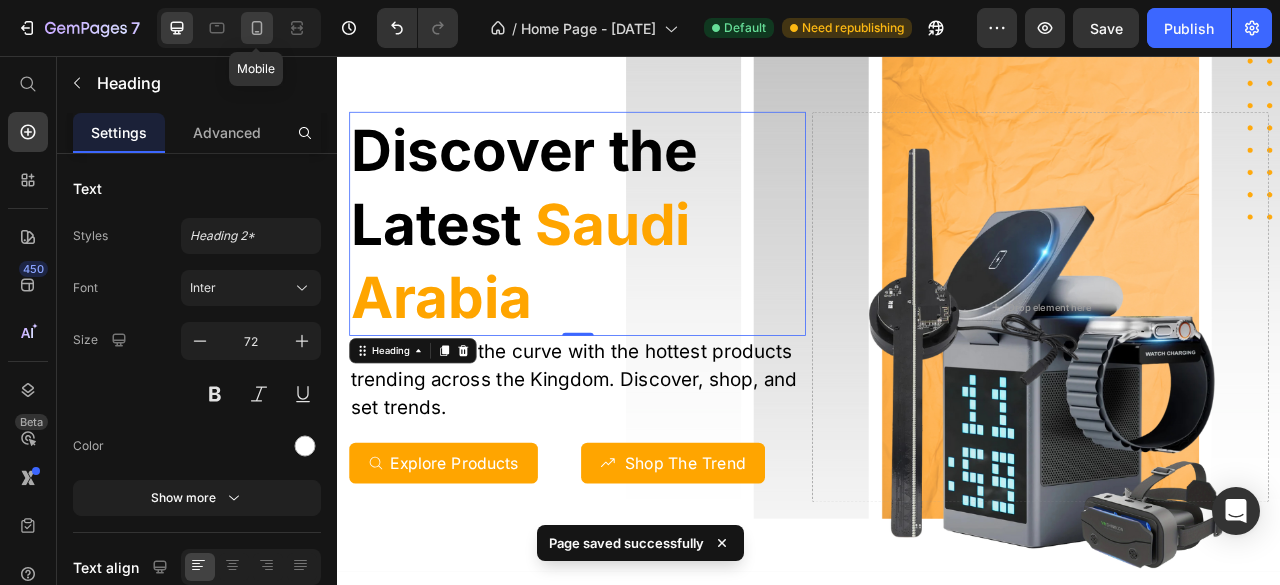 click 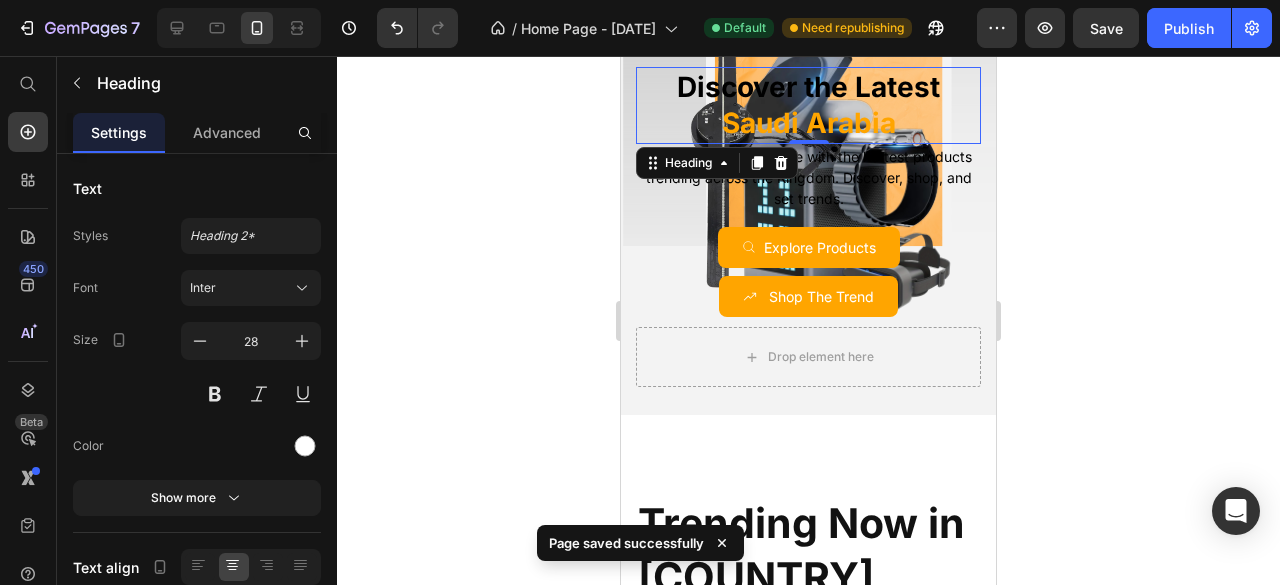 scroll, scrollTop: 0, scrollLeft: 0, axis: both 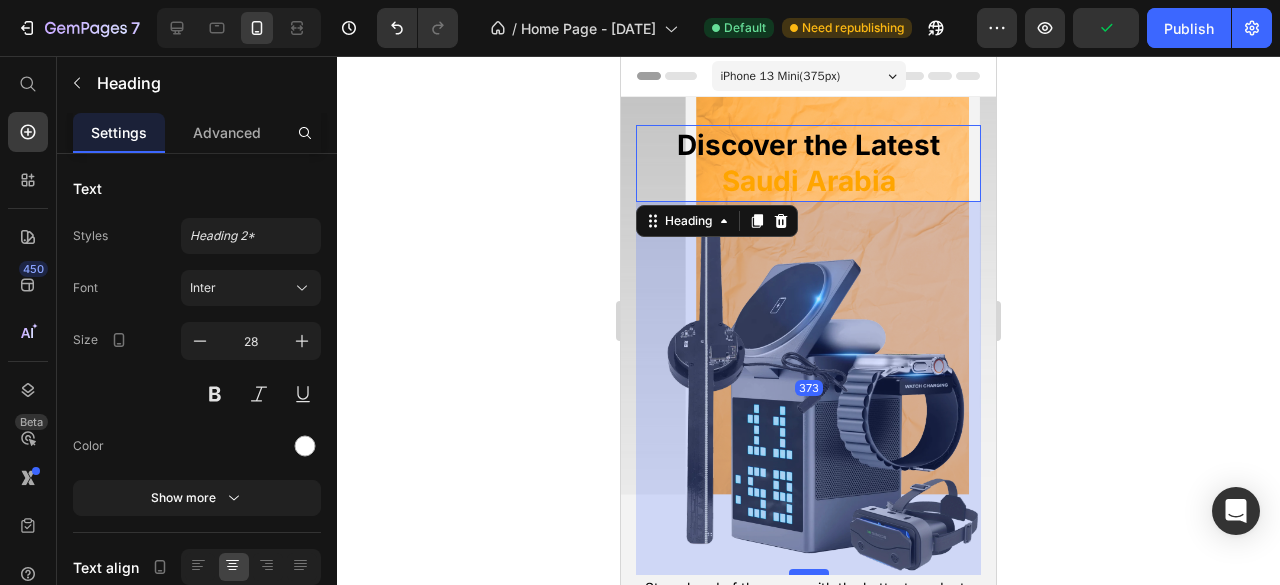 drag, startPoint x: 804, startPoint y: 200, endPoint x: 820, endPoint y: 573, distance: 373.34302 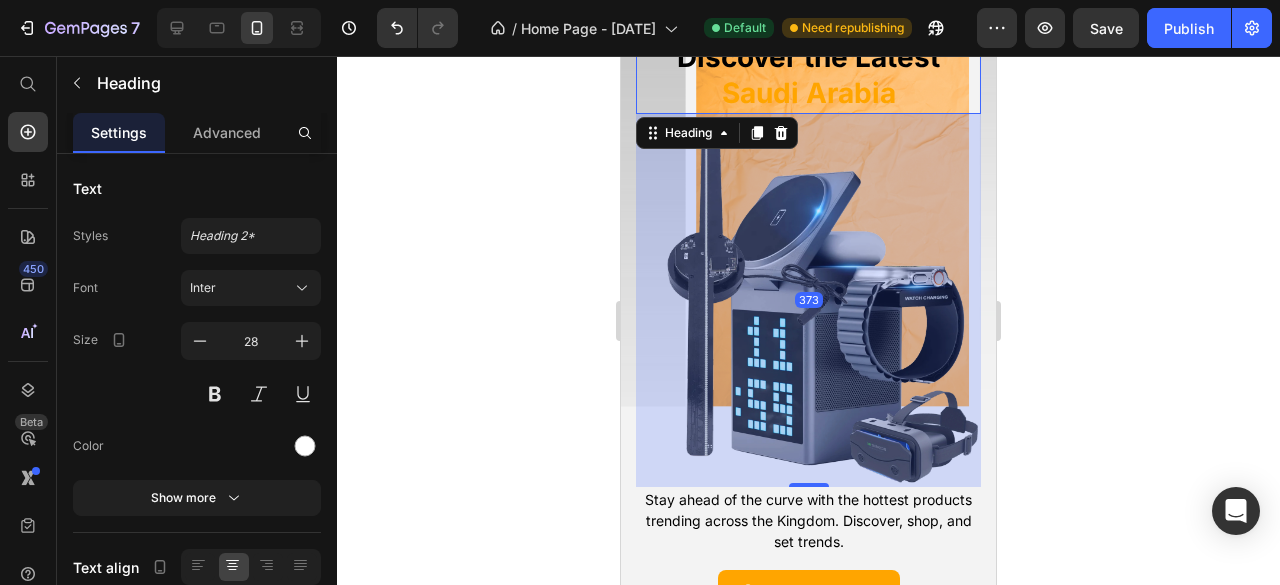 scroll, scrollTop: 93, scrollLeft: 0, axis: vertical 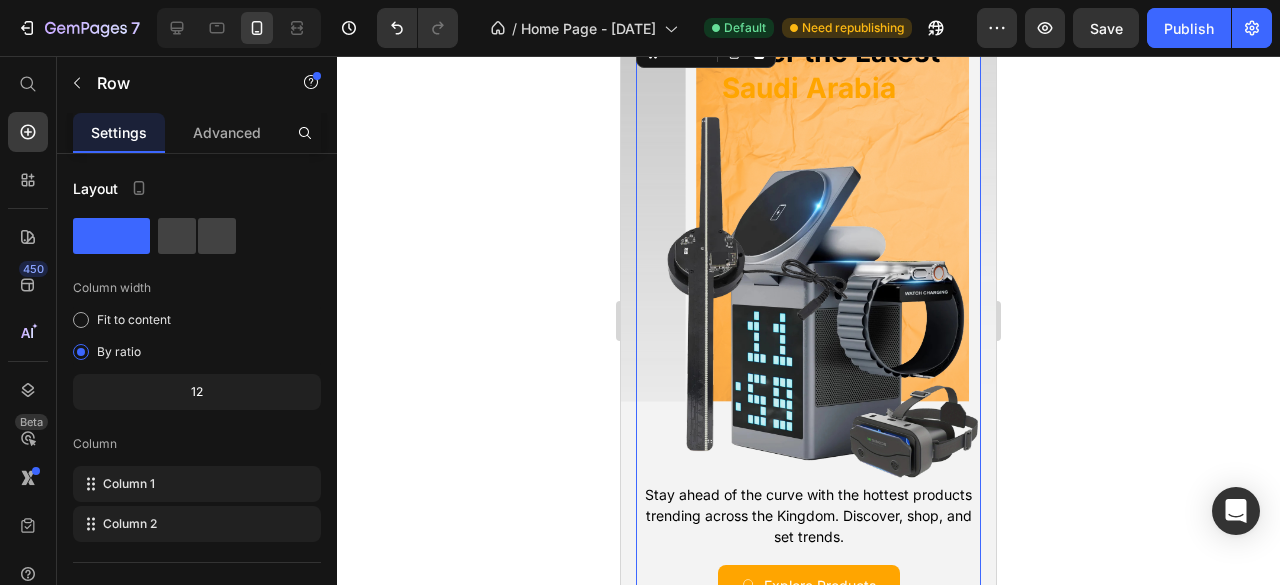 click on "⁠⁠⁠⁠⁠⁠⁠ Discover the Latest   Saudi Arabia Heading Stay ahead of the curve with the hottest products trending across the Kingdom. Discover, shop, and set trends. Text Block
Explore Products Button
Shop The Trend Button Row" at bounding box center (808, 348) 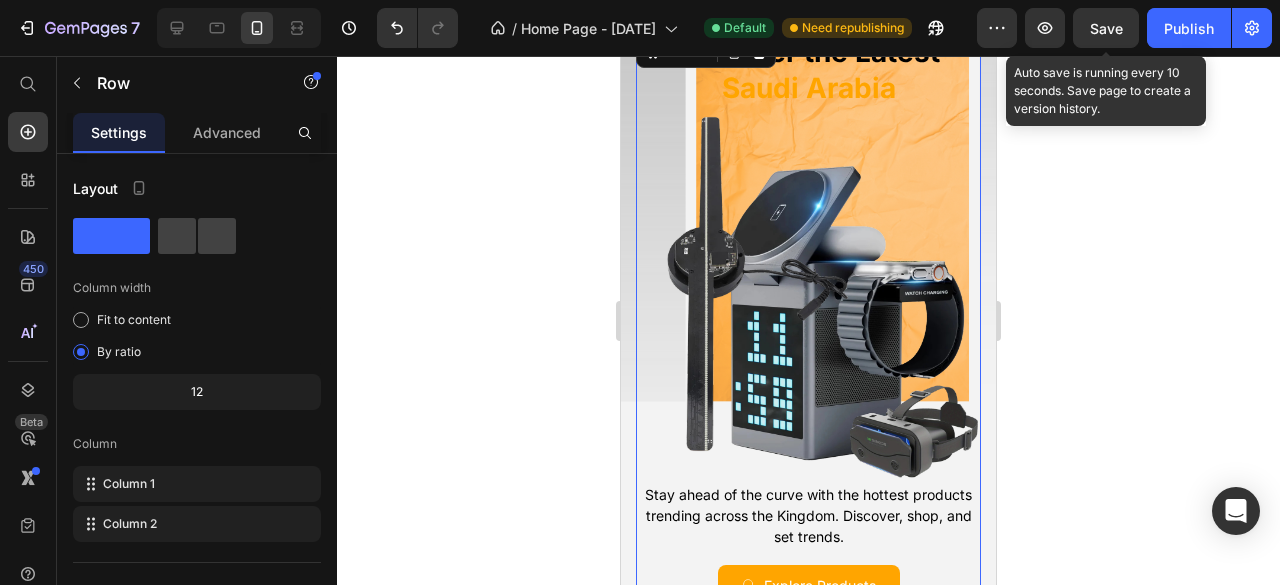 click on "Save" at bounding box center [1106, 28] 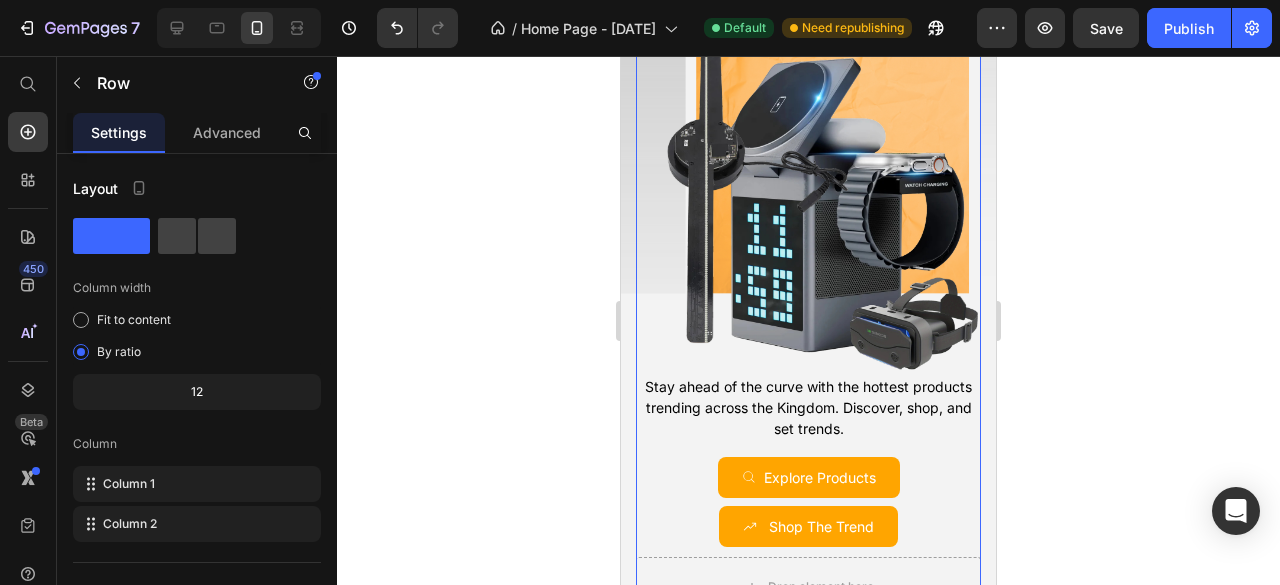 scroll, scrollTop: 202, scrollLeft: 0, axis: vertical 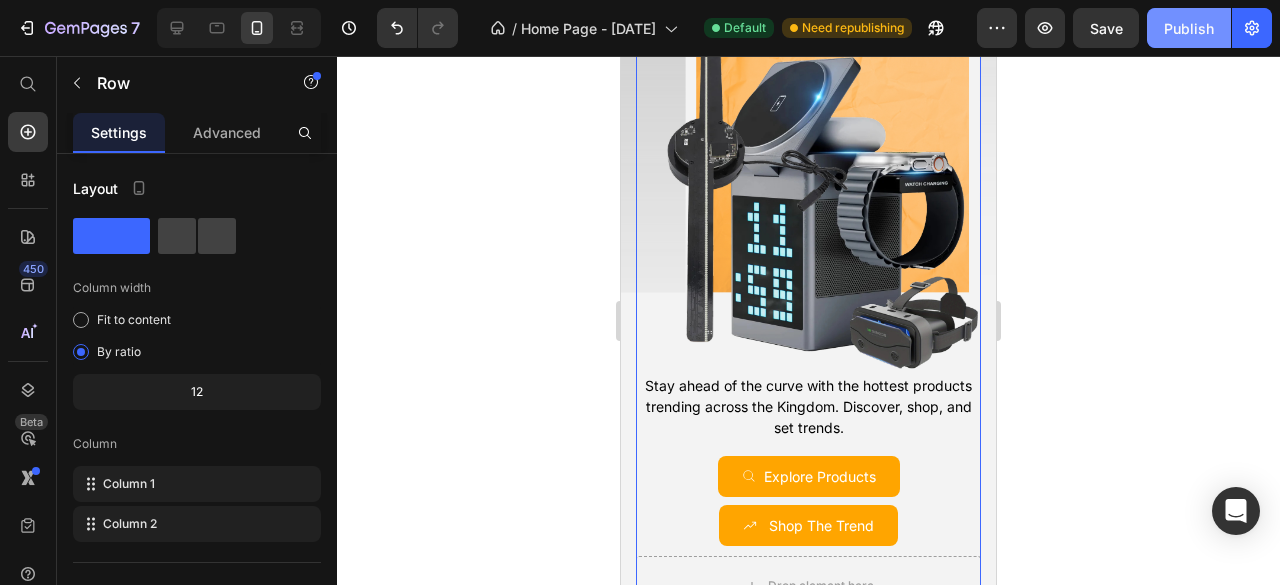 click on "Publish" at bounding box center (1189, 28) 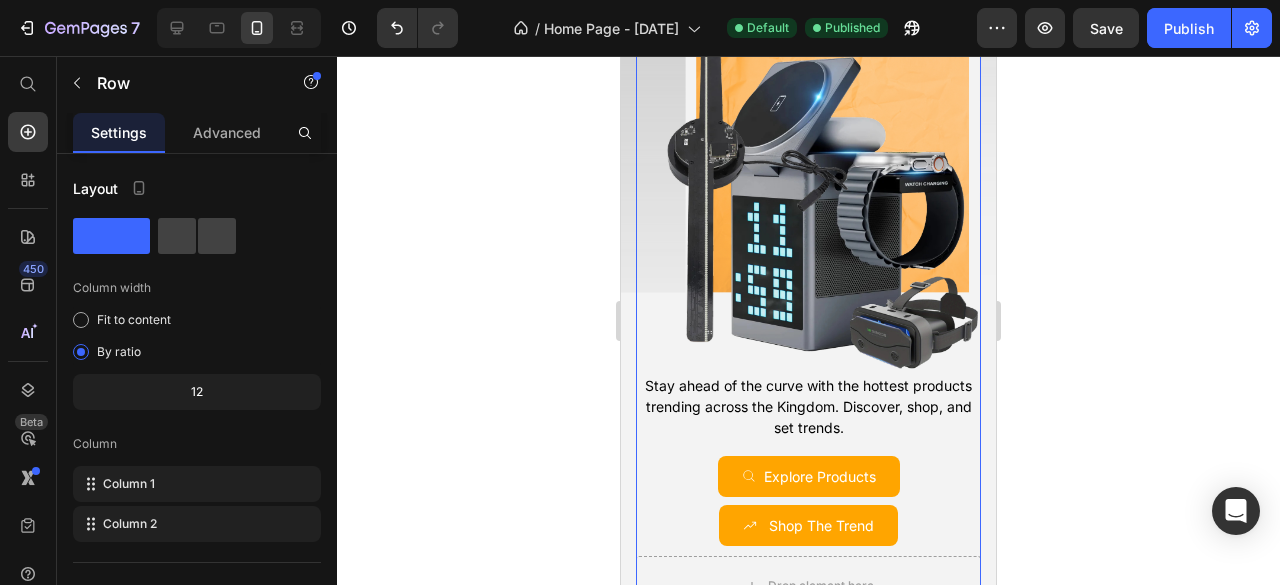 scroll, scrollTop: 0, scrollLeft: 0, axis: both 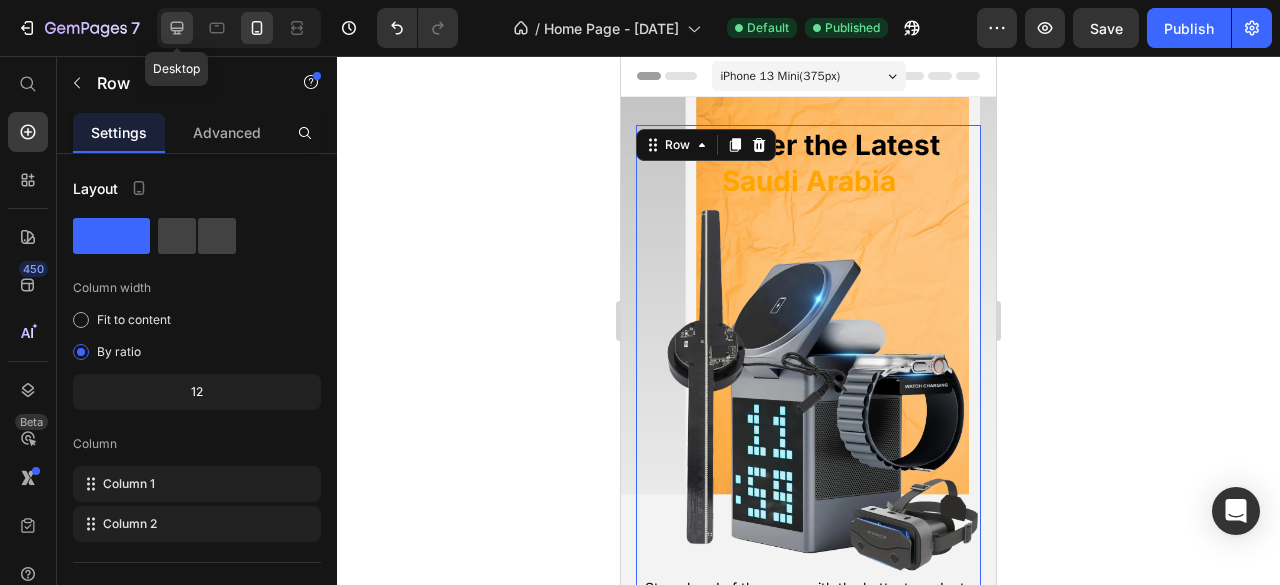 click 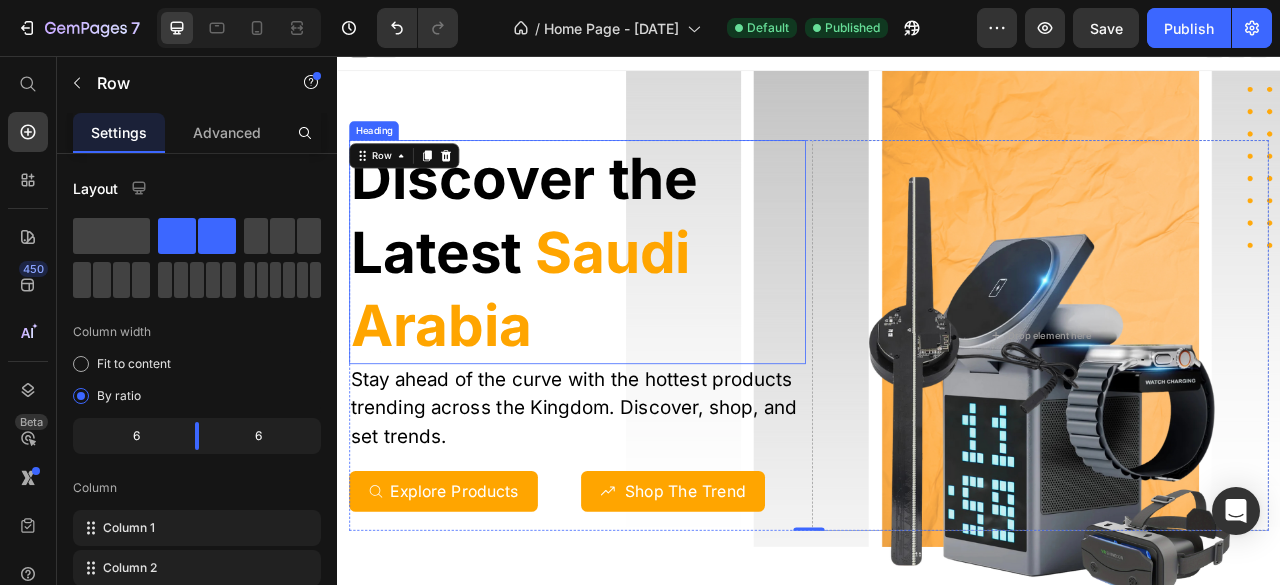 scroll, scrollTop: 58, scrollLeft: 0, axis: vertical 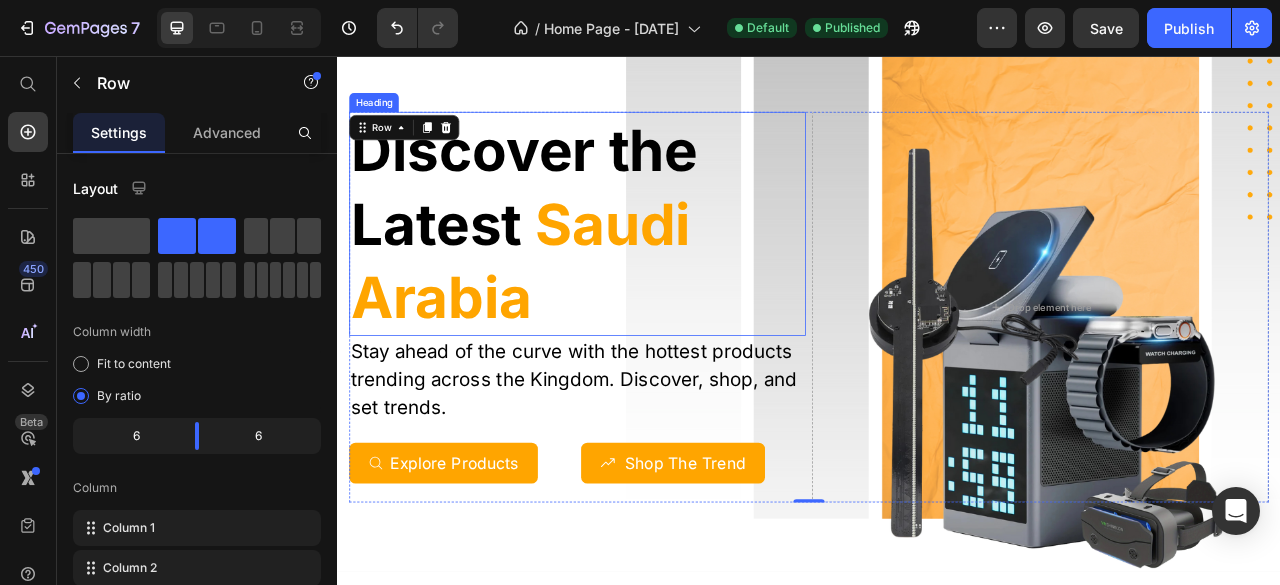 click on "⁠⁠⁠⁠⁠⁠⁠ Discover the Latest   Saudi Arabia" at bounding box center (642, 269) 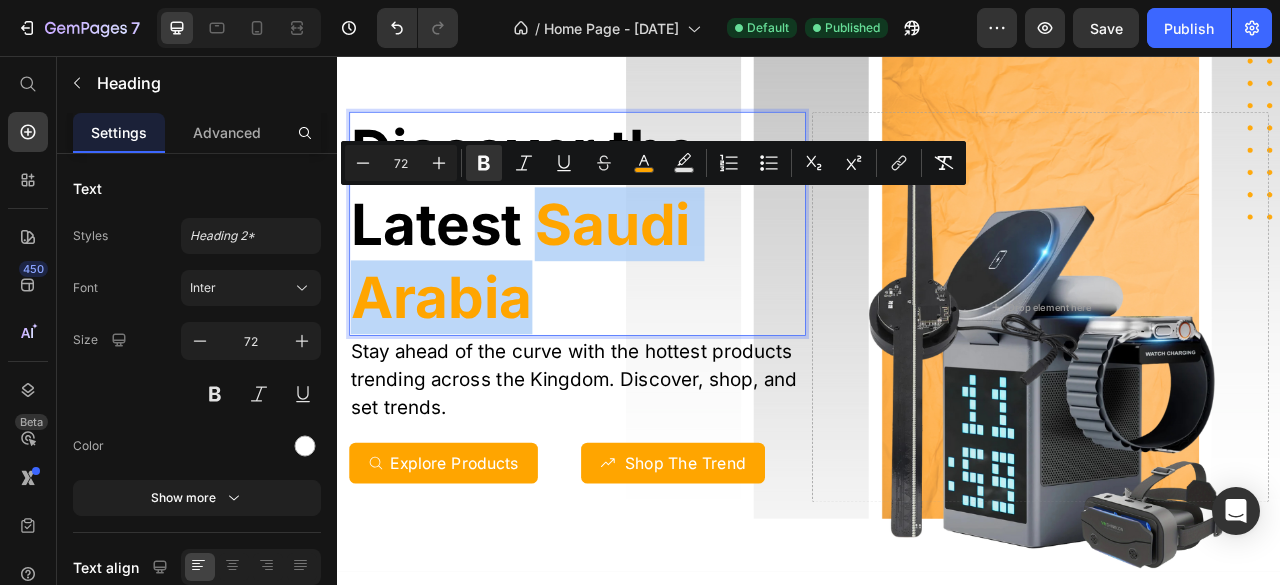 drag, startPoint x: 613, startPoint y: 374, endPoint x: 603, endPoint y: 276, distance: 98.50888 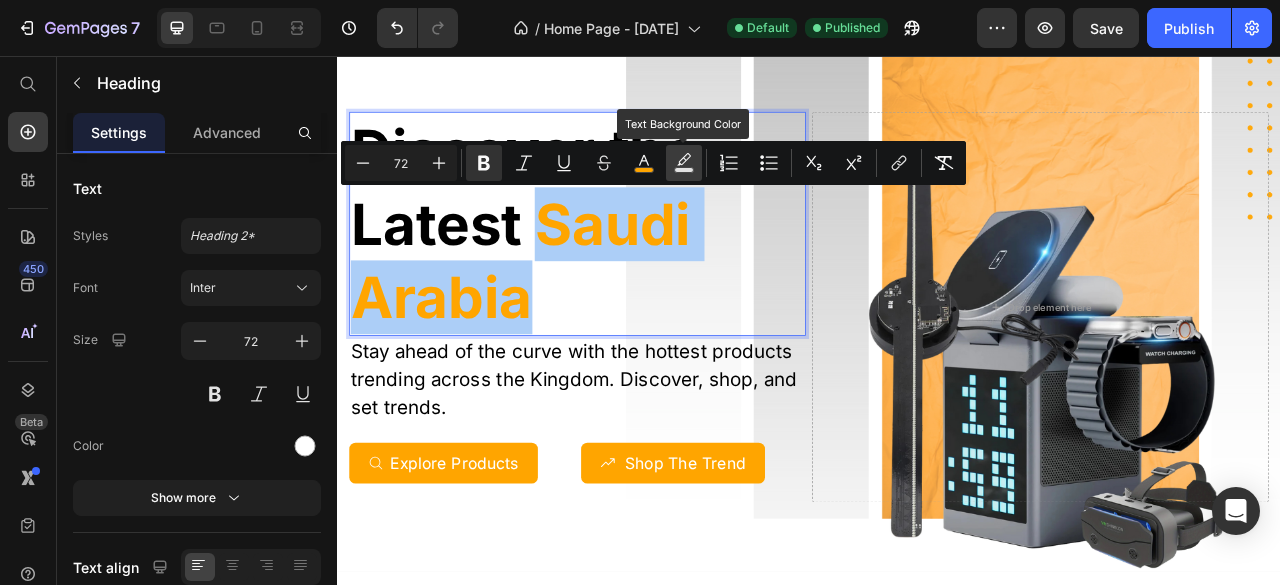click 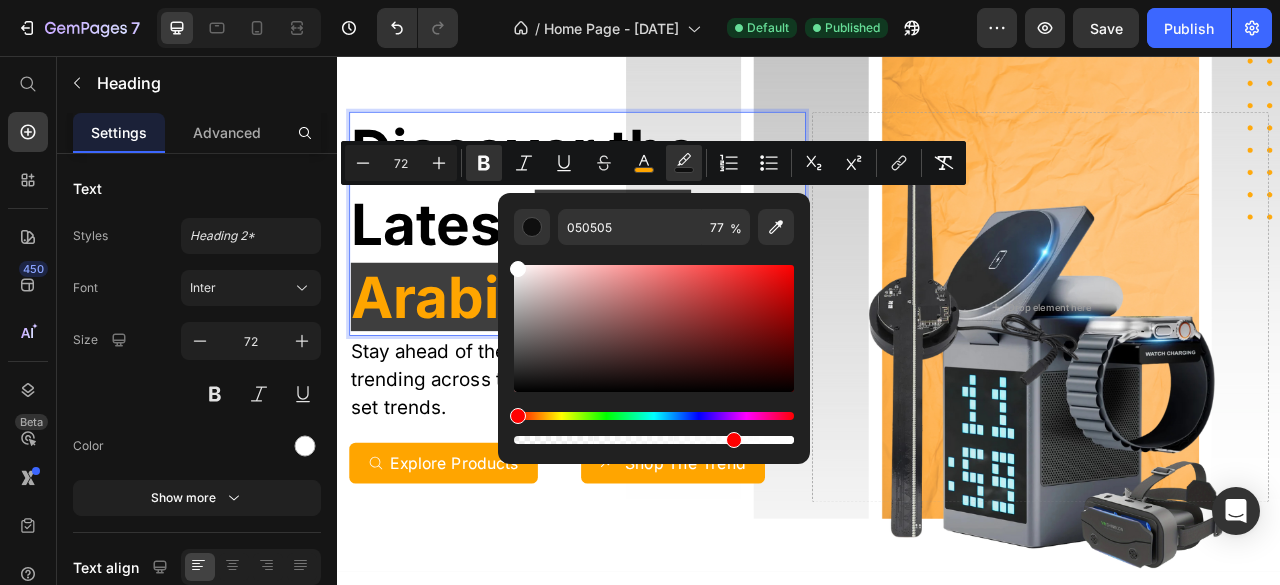 drag, startPoint x: 518, startPoint y: 389, endPoint x: 501, endPoint y: 240, distance: 149.96666 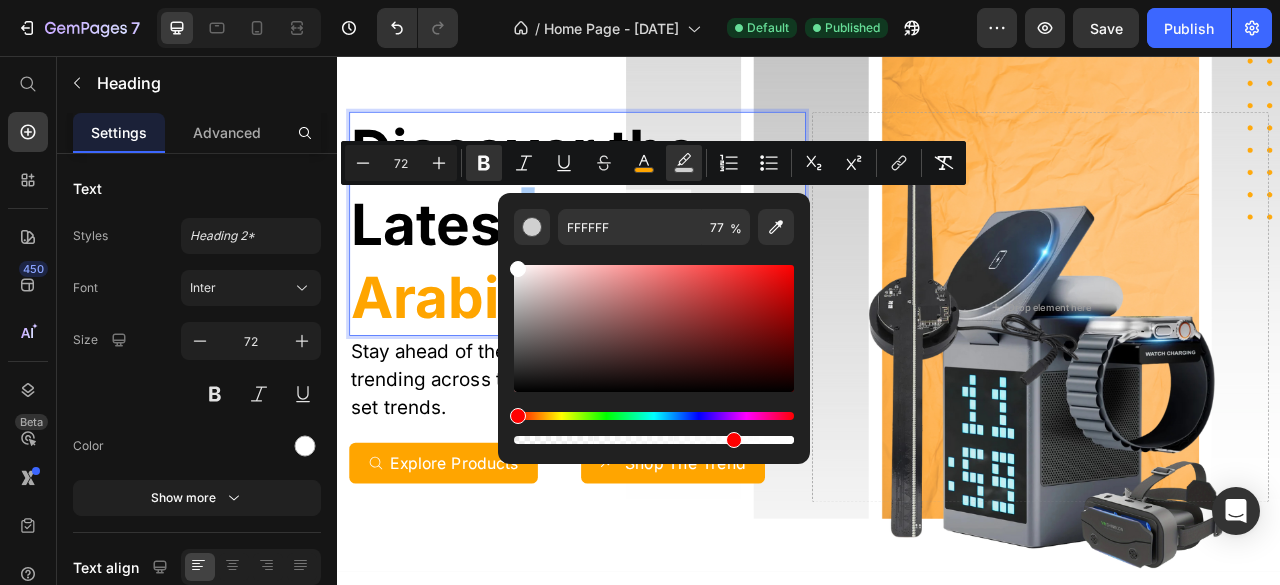 click at bounding box center [654, 346] 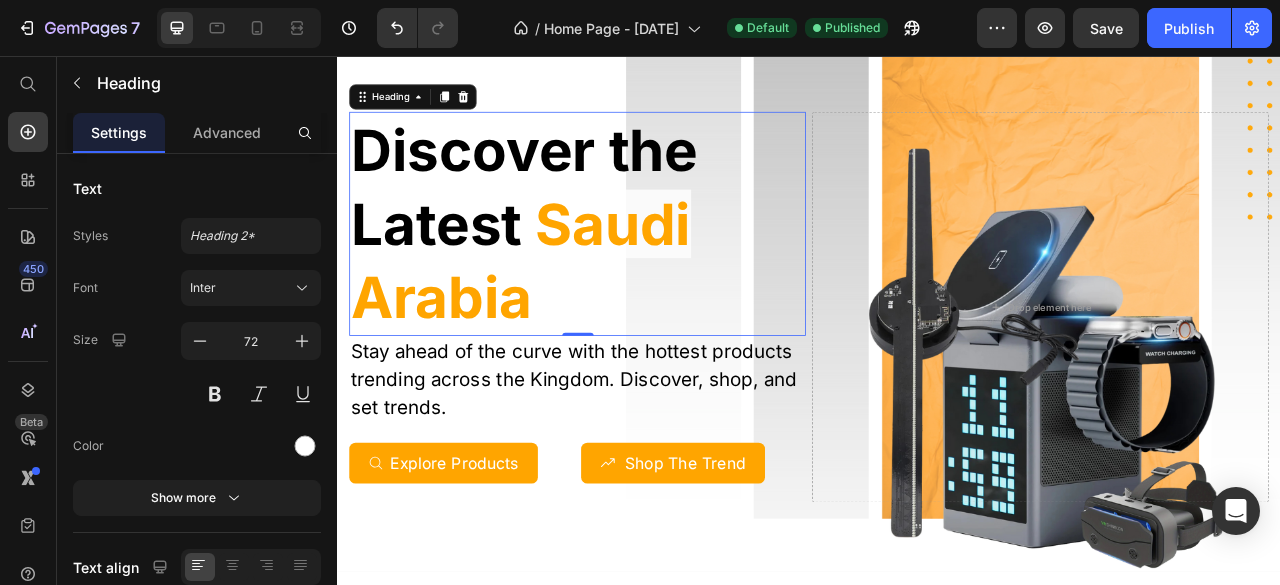 click on "Discover the Latest" at bounding box center (575, 222) 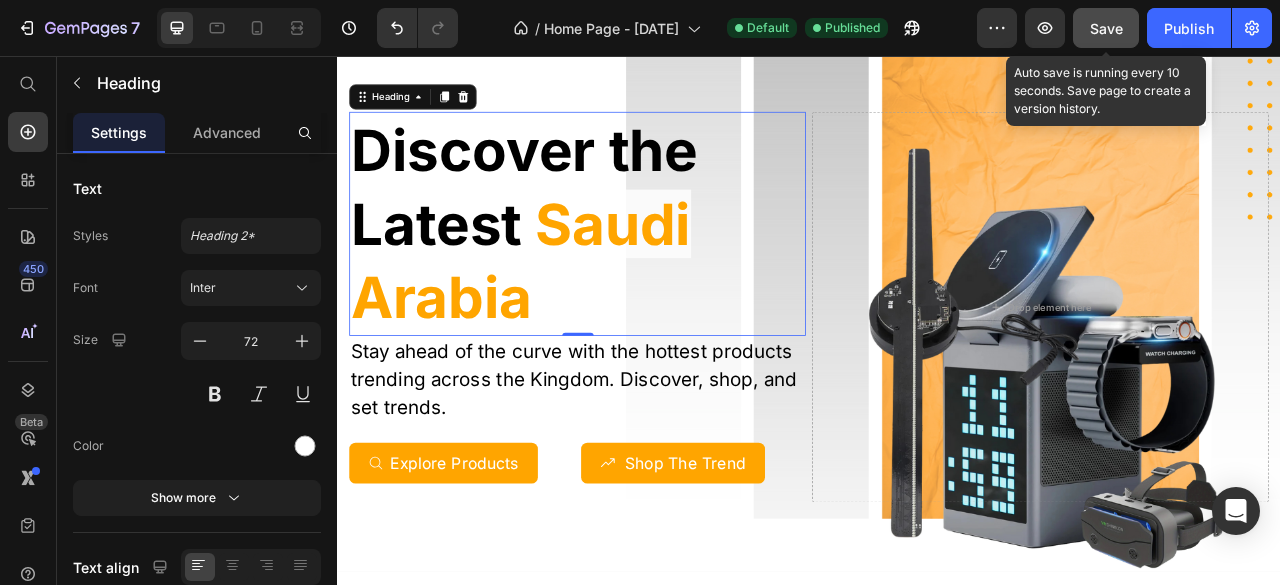 click on "Save" 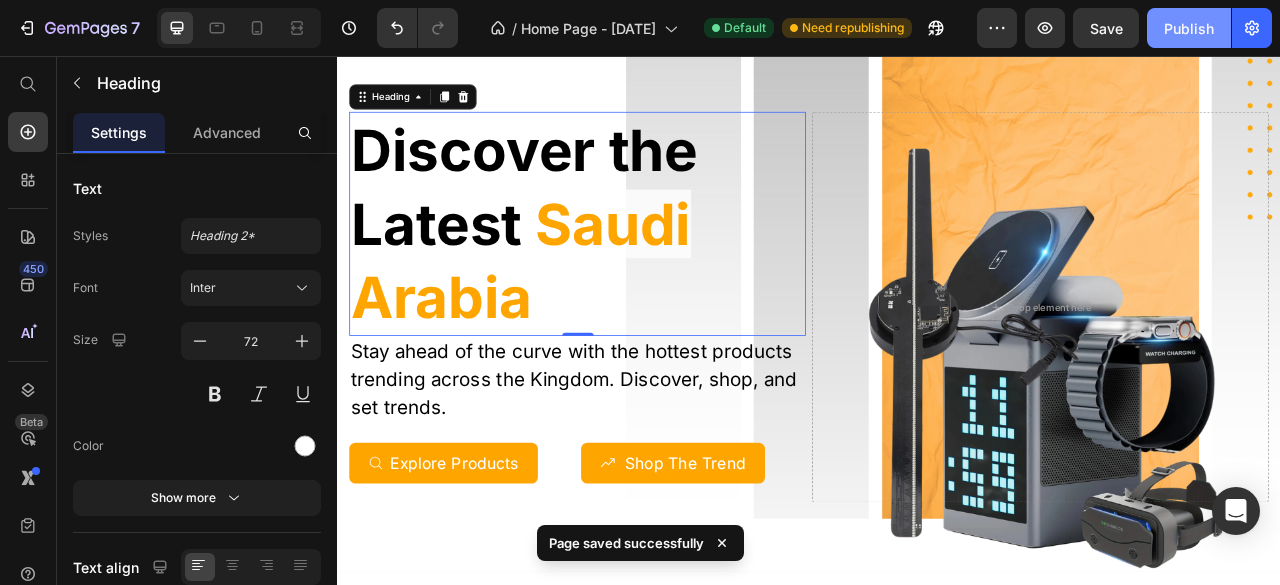 click on "Publish" at bounding box center [1189, 28] 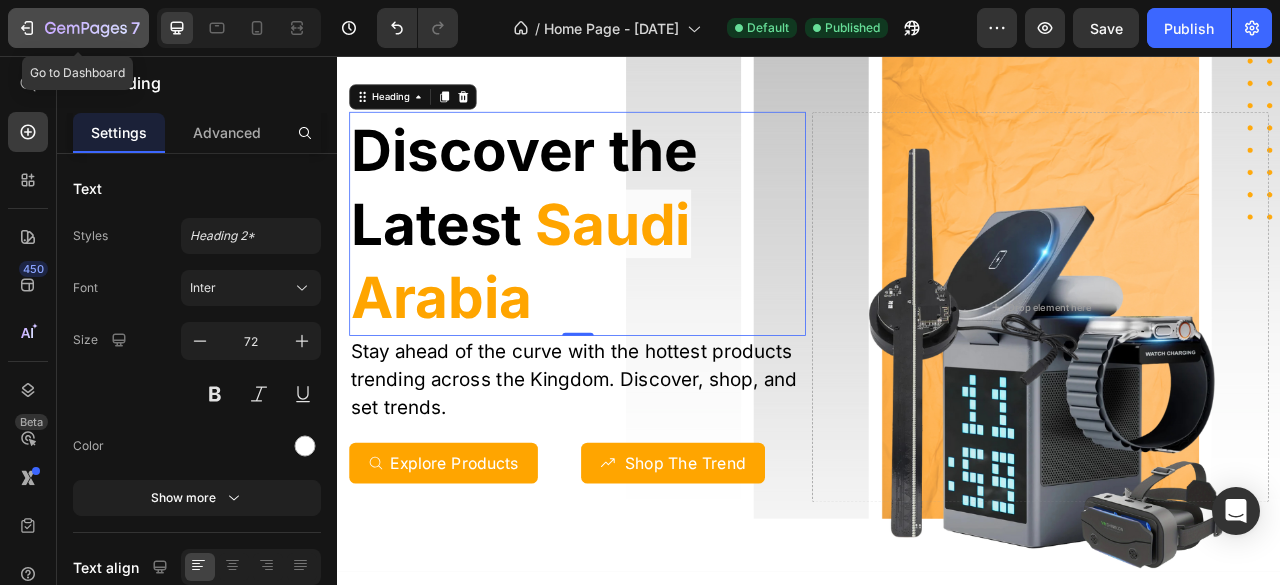 click 